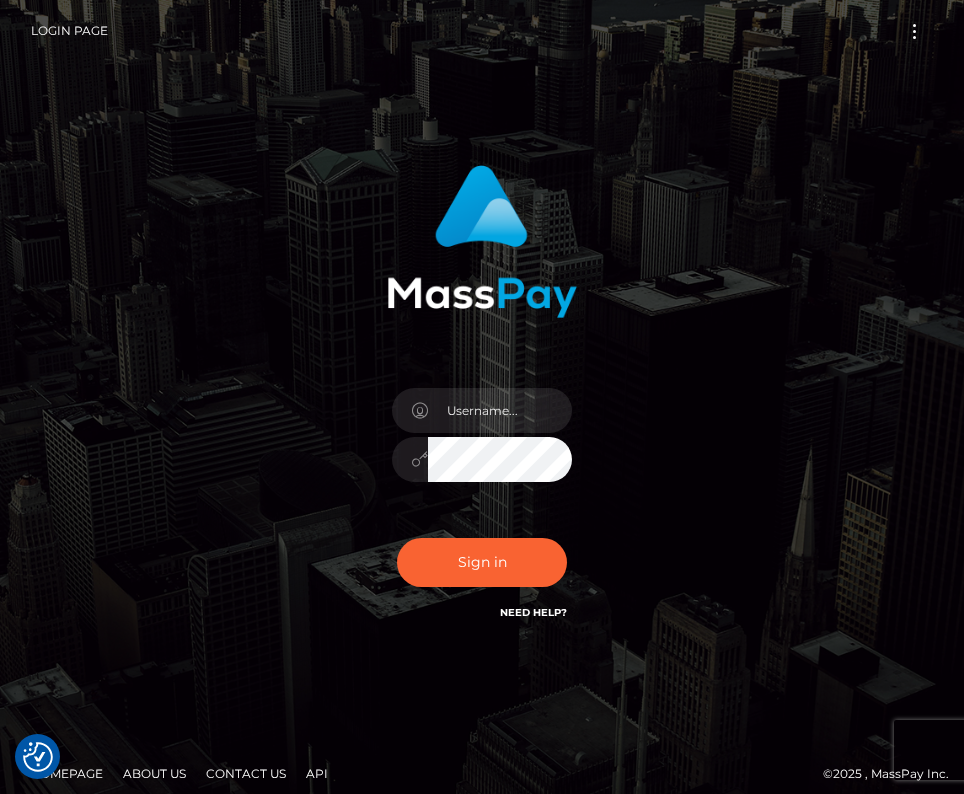scroll, scrollTop: 0, scrollLeft: 0, axis: both 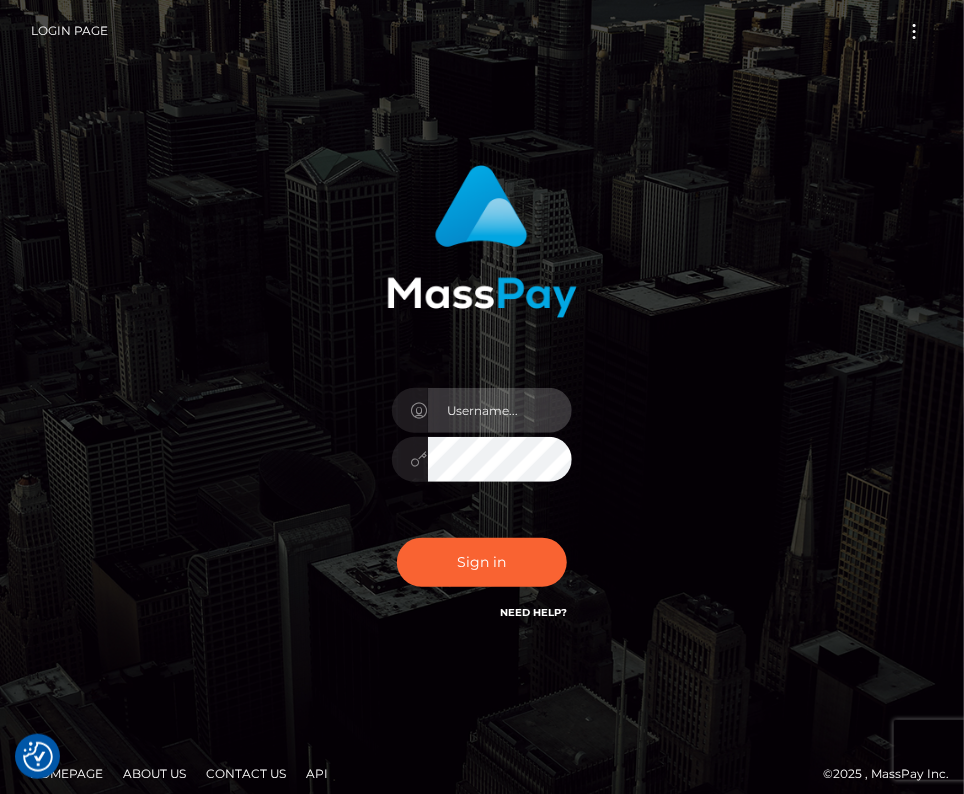 click at bounding box center [500, 410] 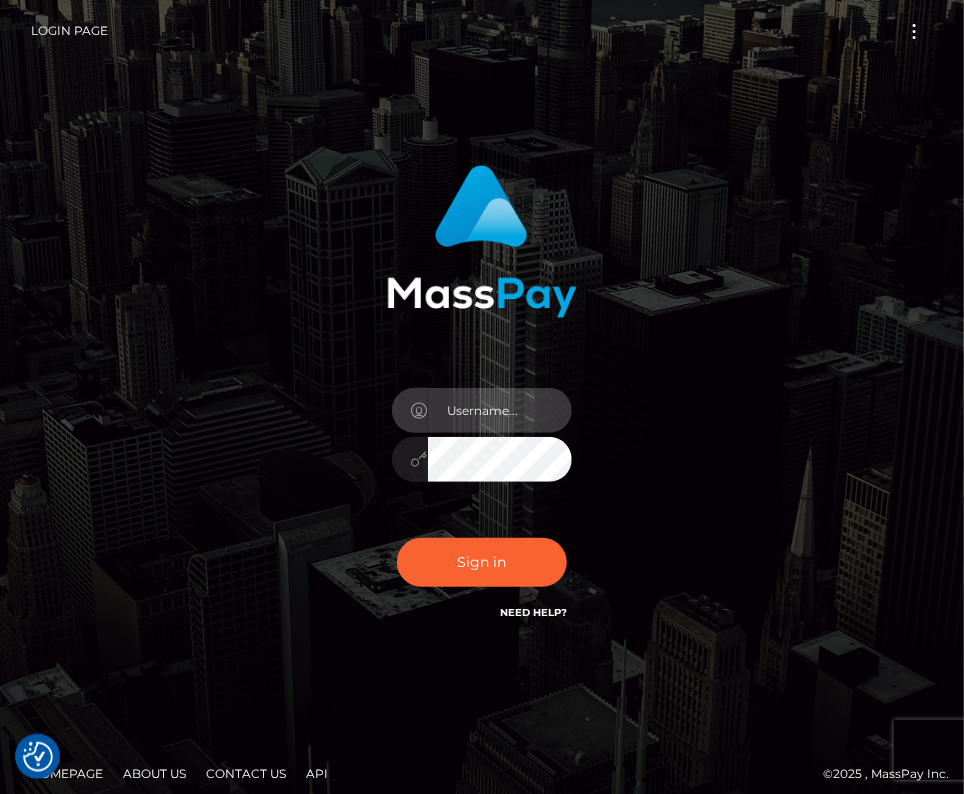 type on "kateo" 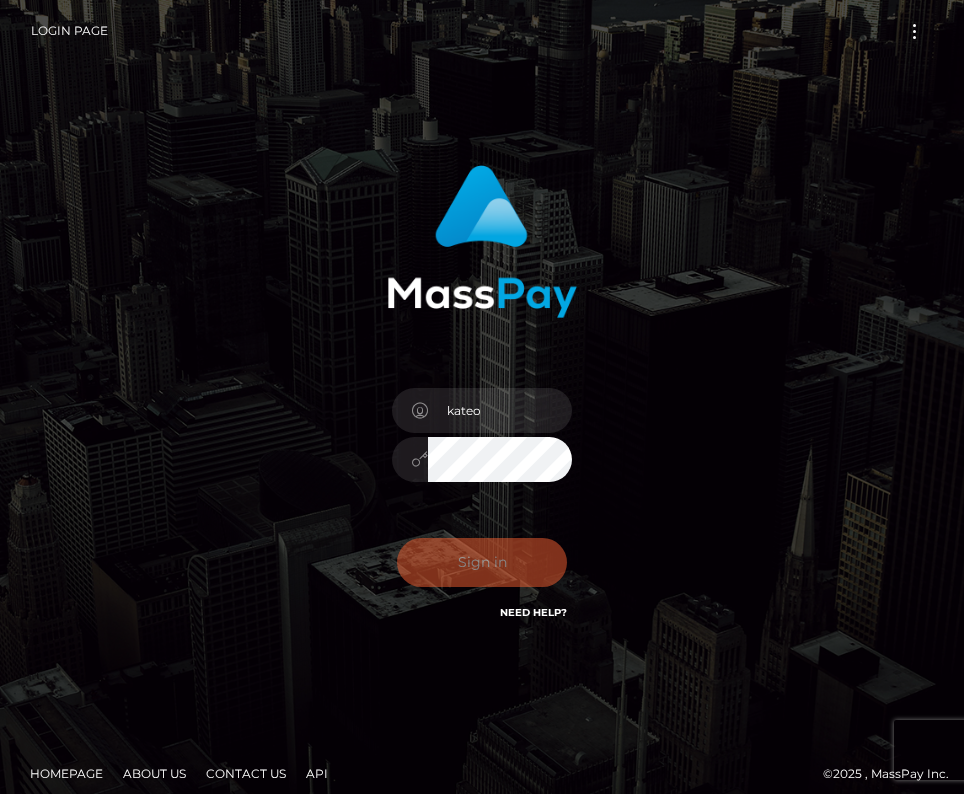 scroll, scrollTop: 0, scrollLeft: 0, axis: both 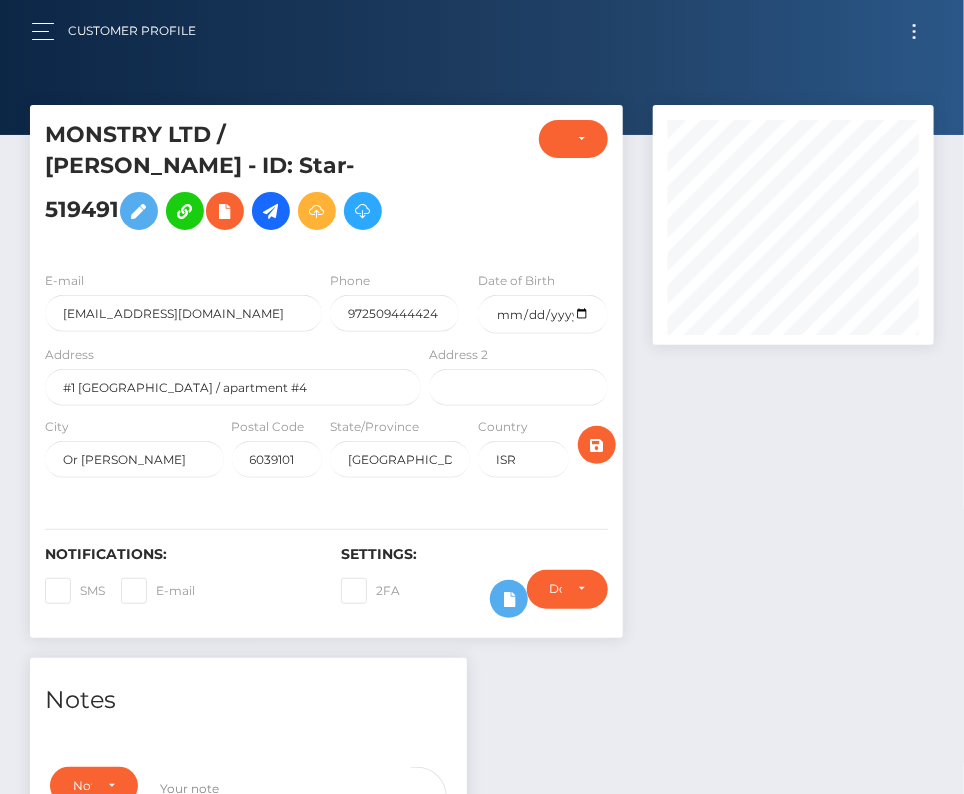 click at bounding box center [914, 31] 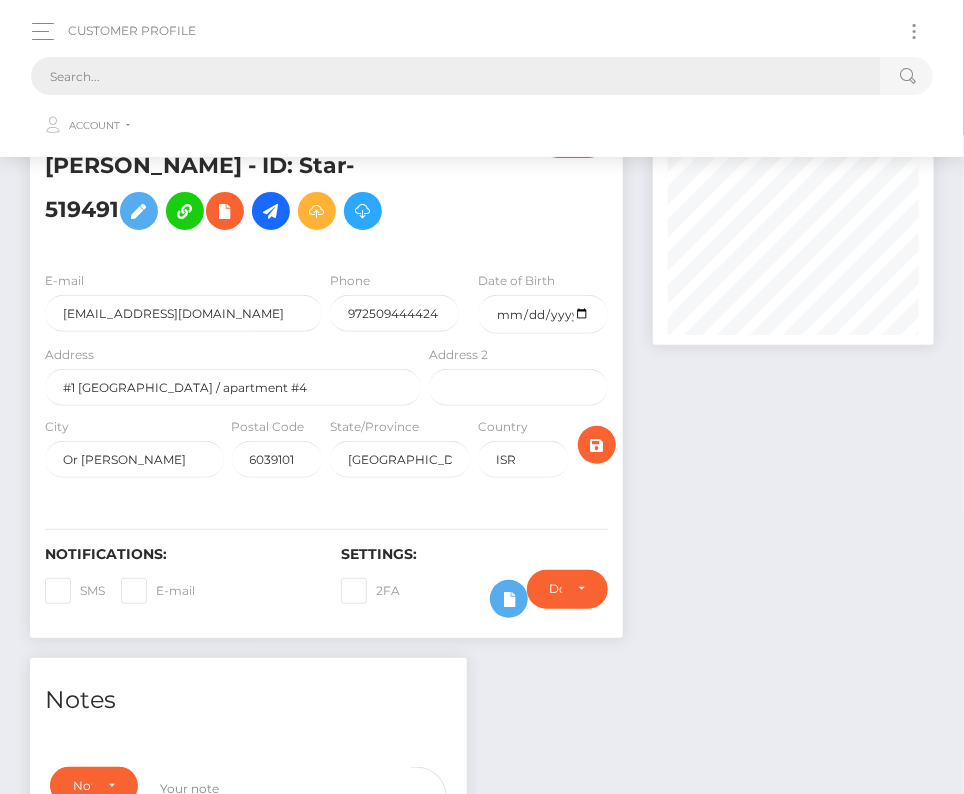 click at bounding box center (456, 76) 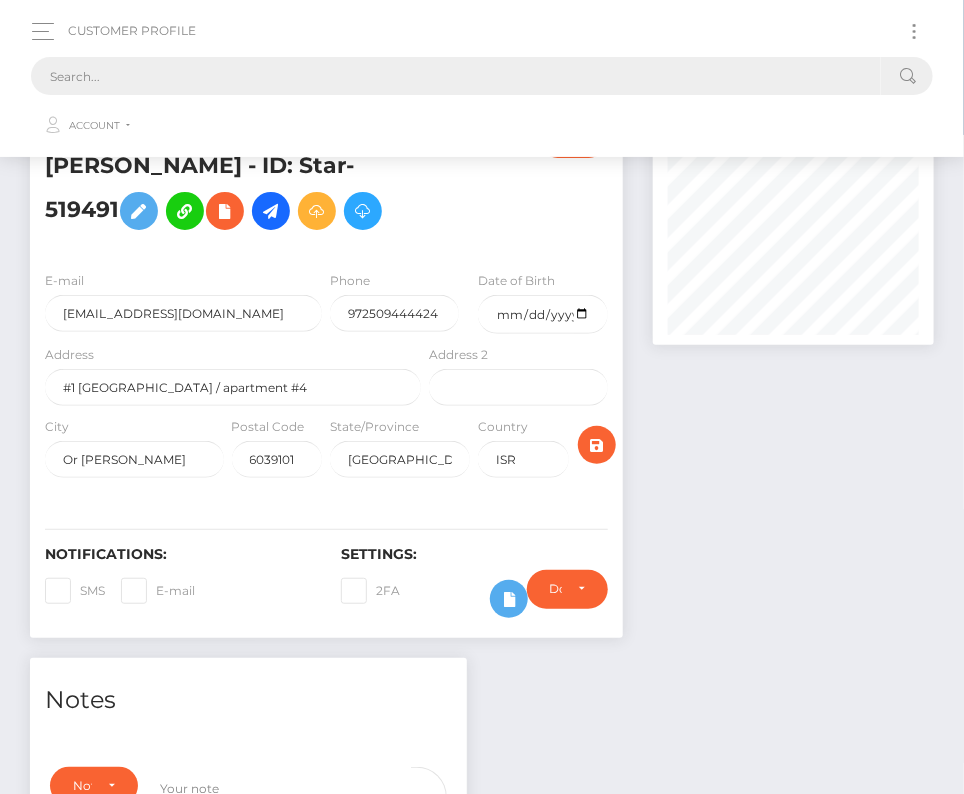 paste on "2175844" 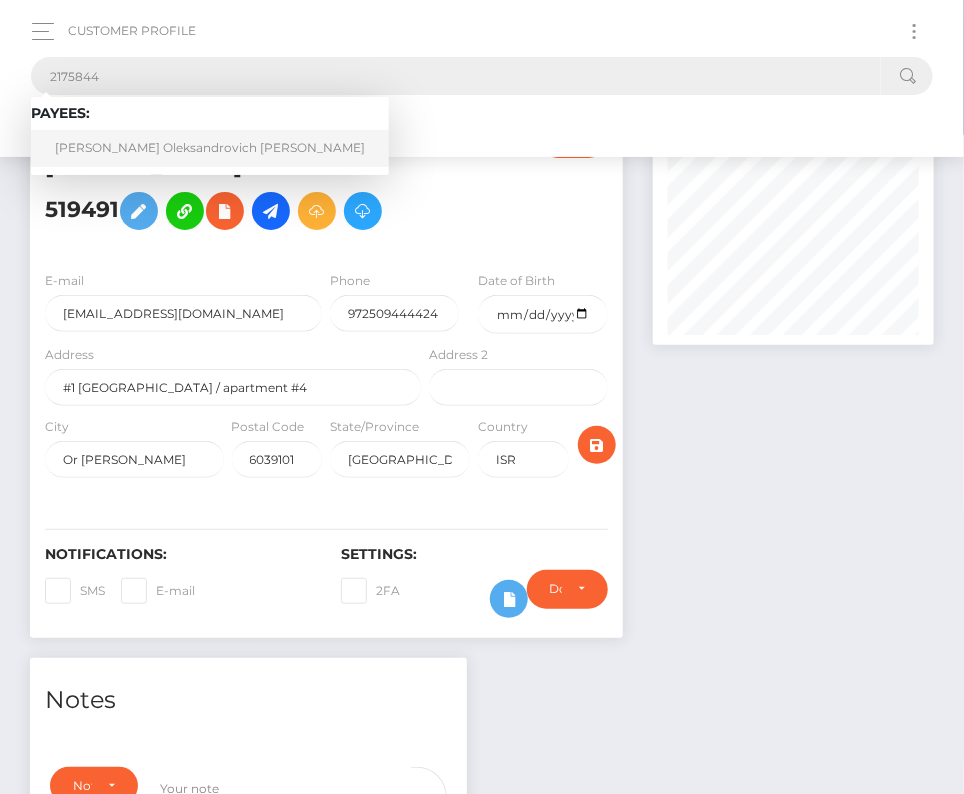 type on "2175844" 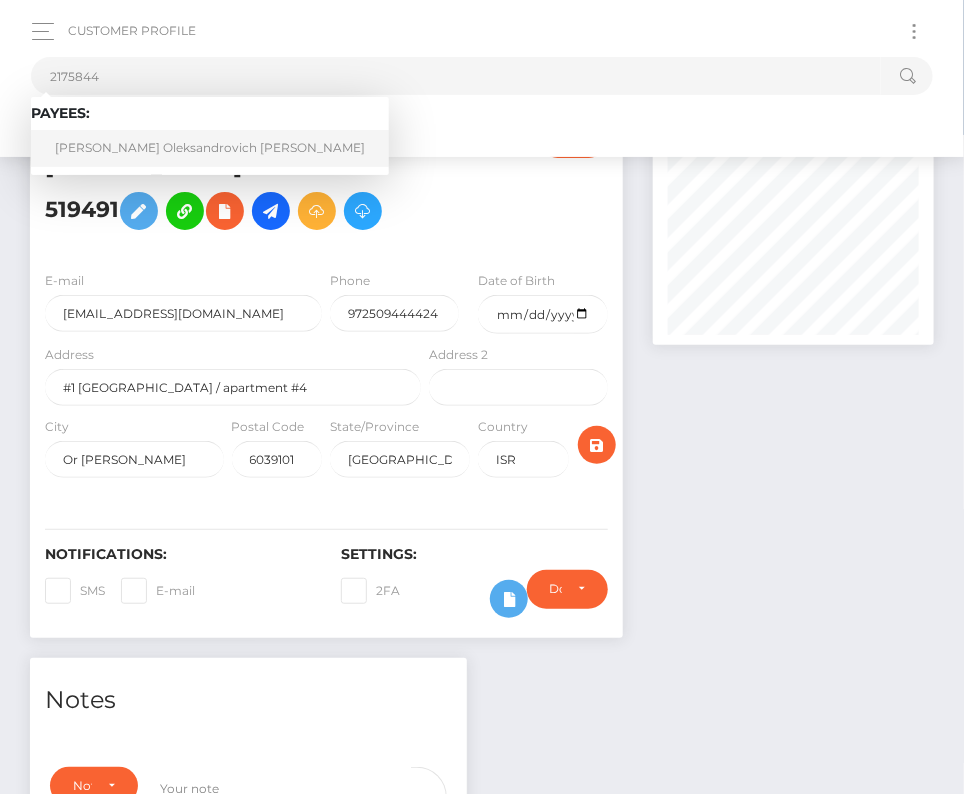 click on "Artur Oleksandrovich Kondratiuk" at bounding box center (210, 148) 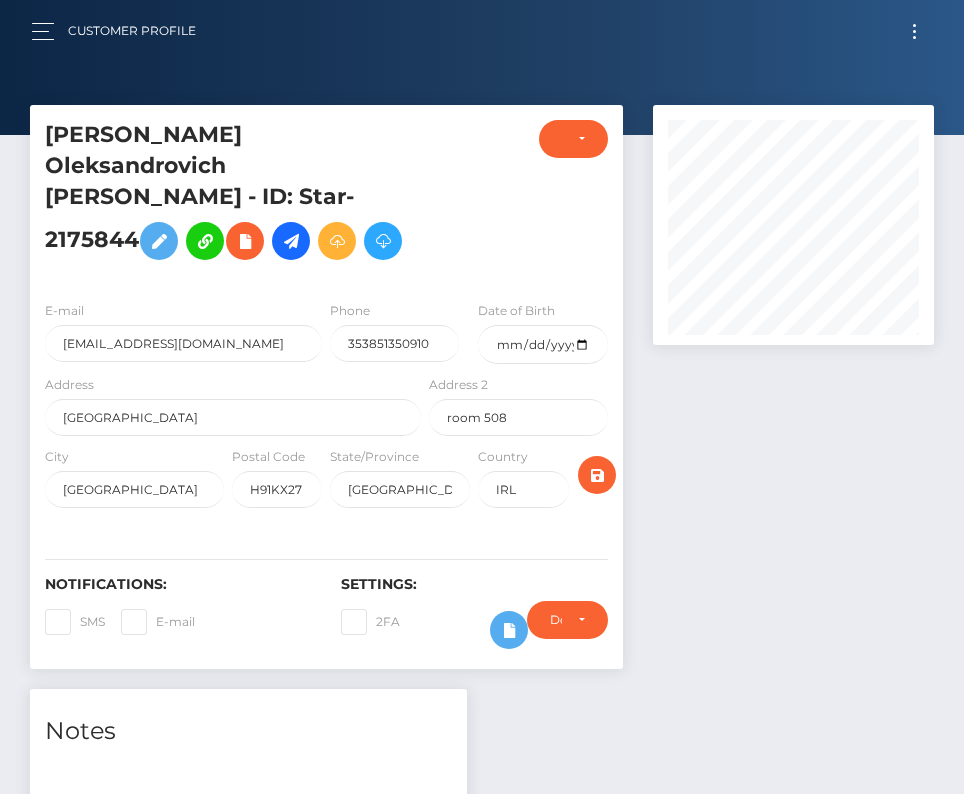 scroll, scrollTop: 0, scrollLeft: 0, axis: both 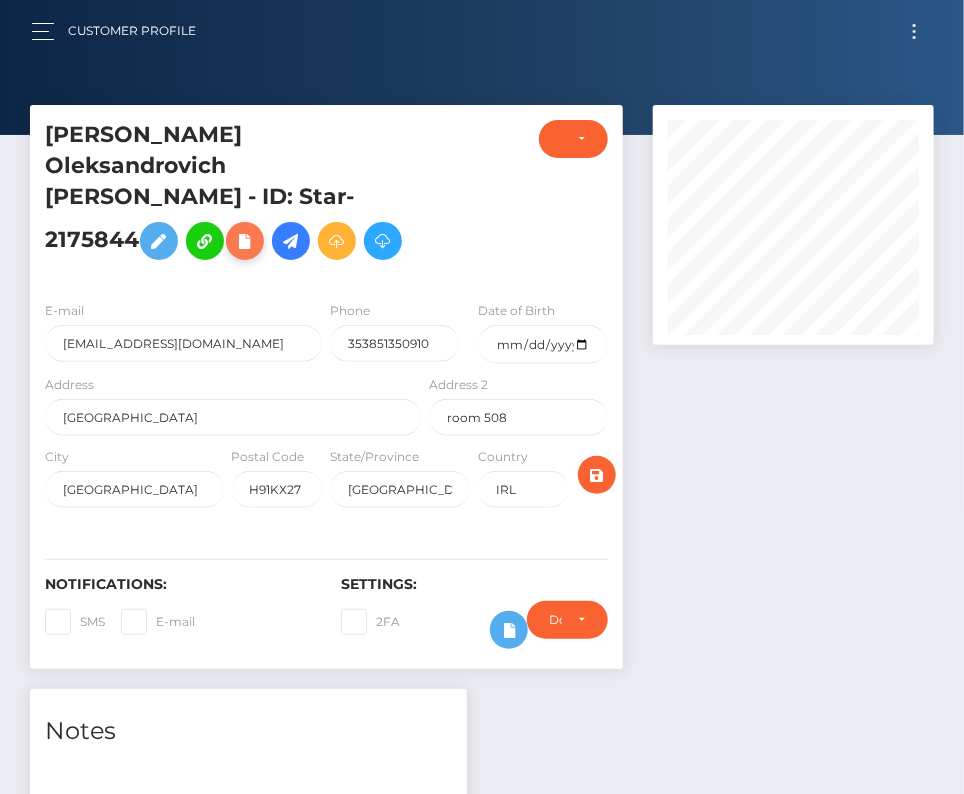 drag, startPoint x: 201, startPoint y: 213, endPoint x: 155, endPoint y: 220, distance: 46.52956 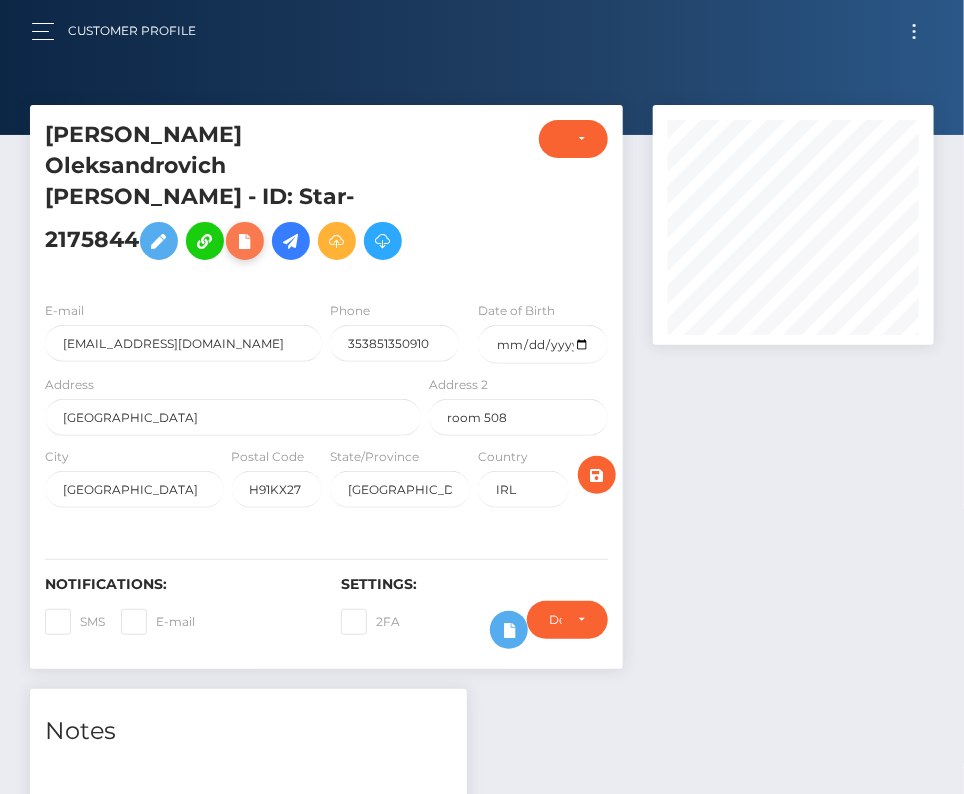 click at bounding box center (291, 241) 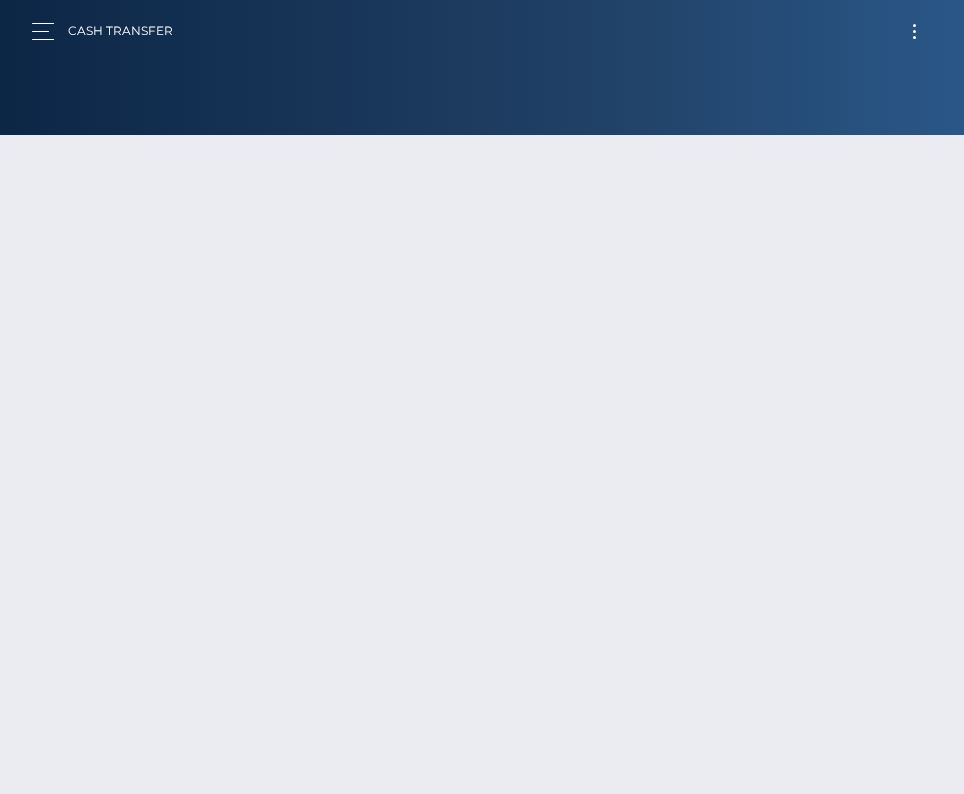 scroll, scrollTop: 0, scrollLeft: 0, axis: both 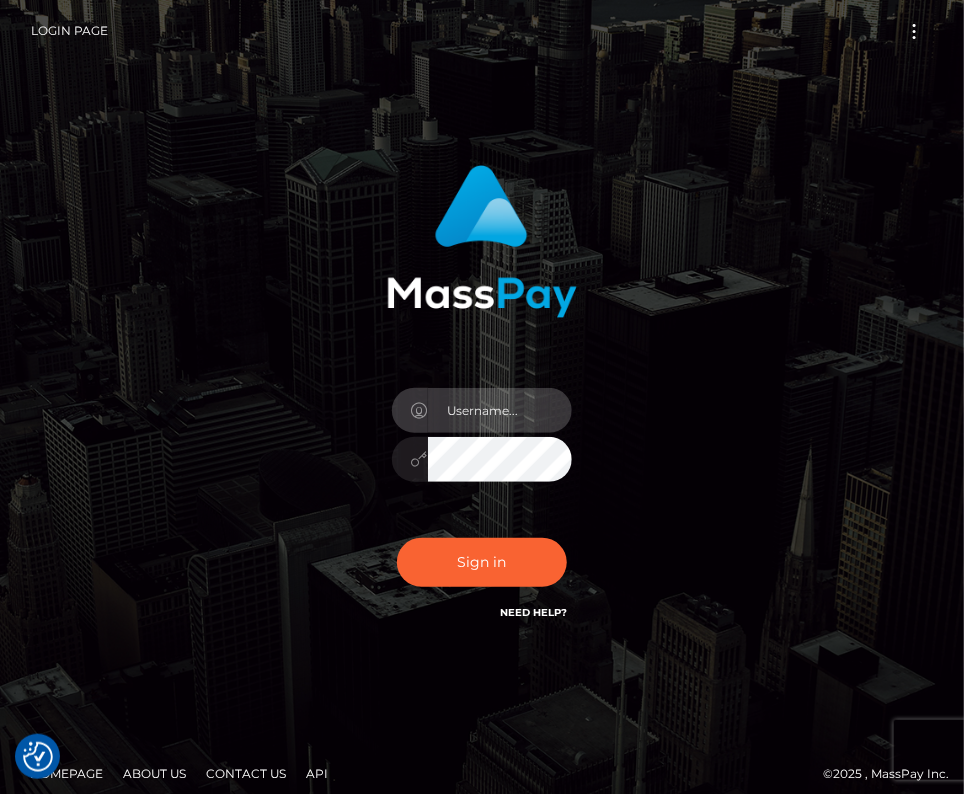 click at bounding box center [500, 410] 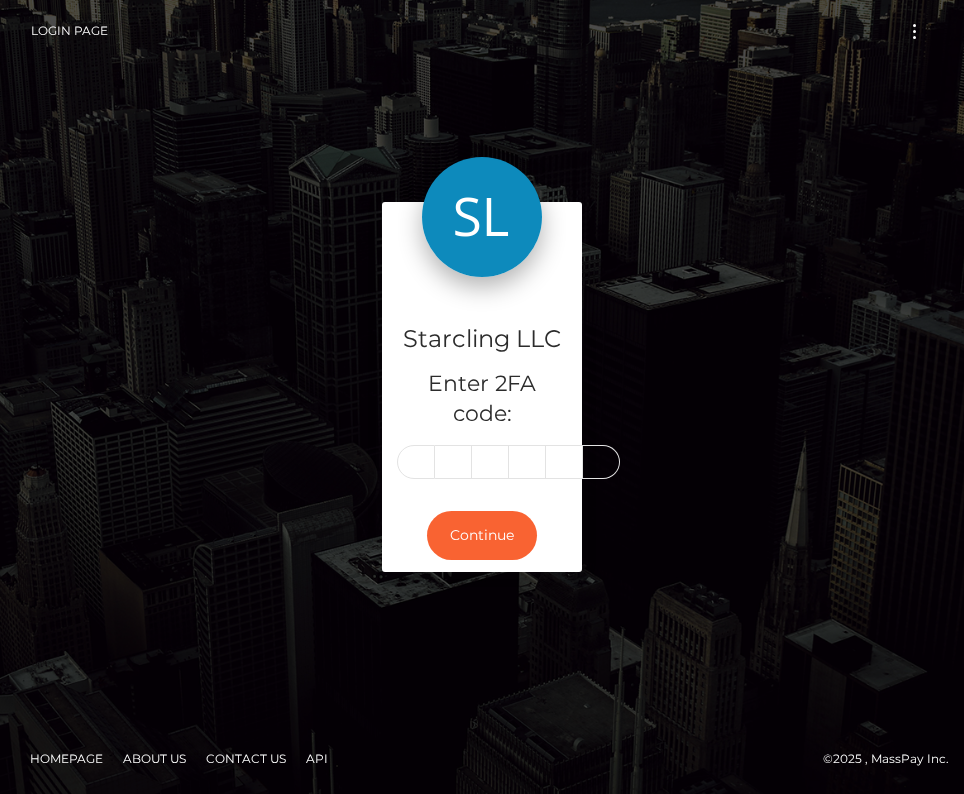 type on "5" 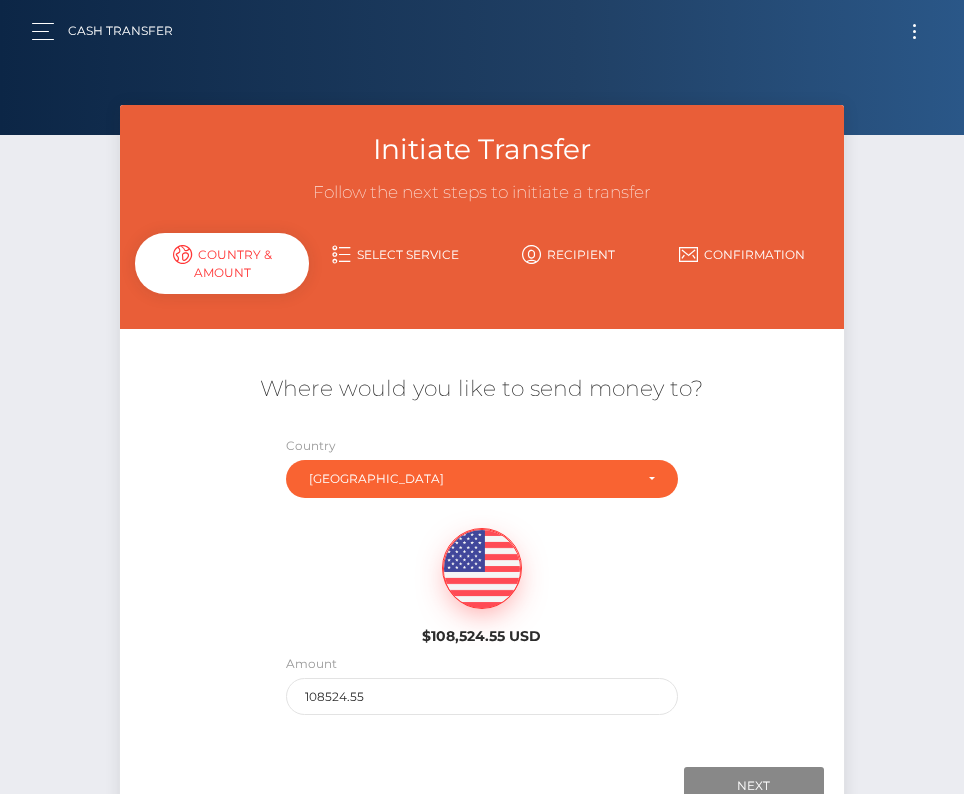 scroll, scrollTop: 0, scrollLeft: 0, axis: both 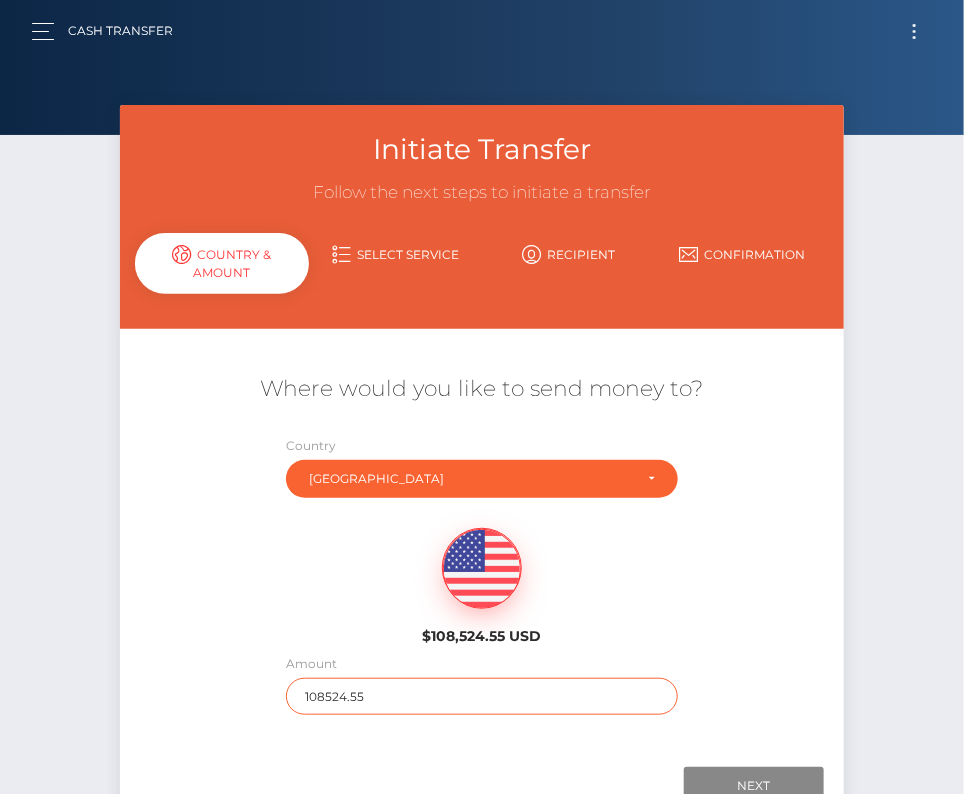 click on "108524.55" at bounding box center [482, 696] 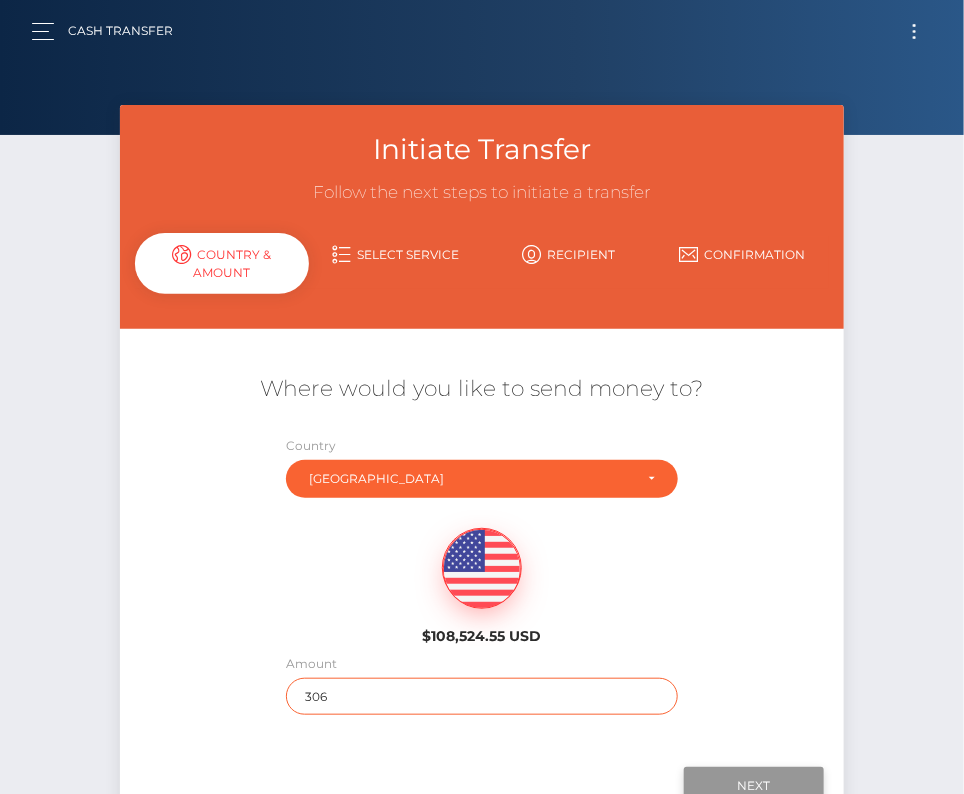 type on "306" 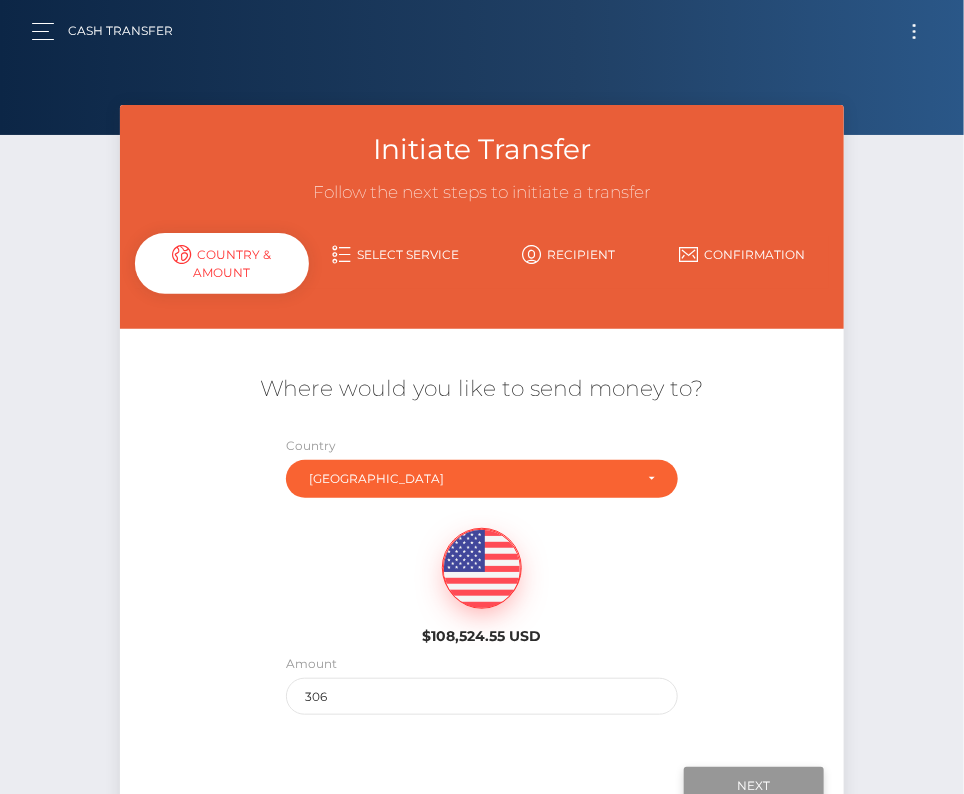 click on "Next" at bounding box center (754, 786) 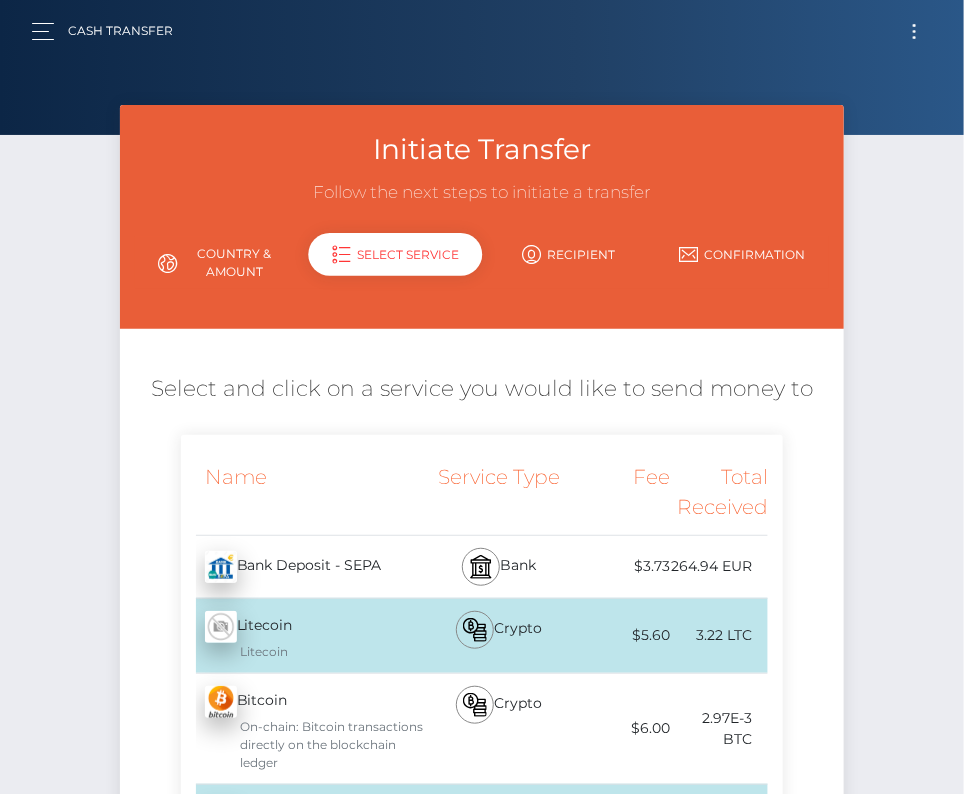 click on "Bank Deposit - SEPA  - EUR" at bounding box center (303, 567) 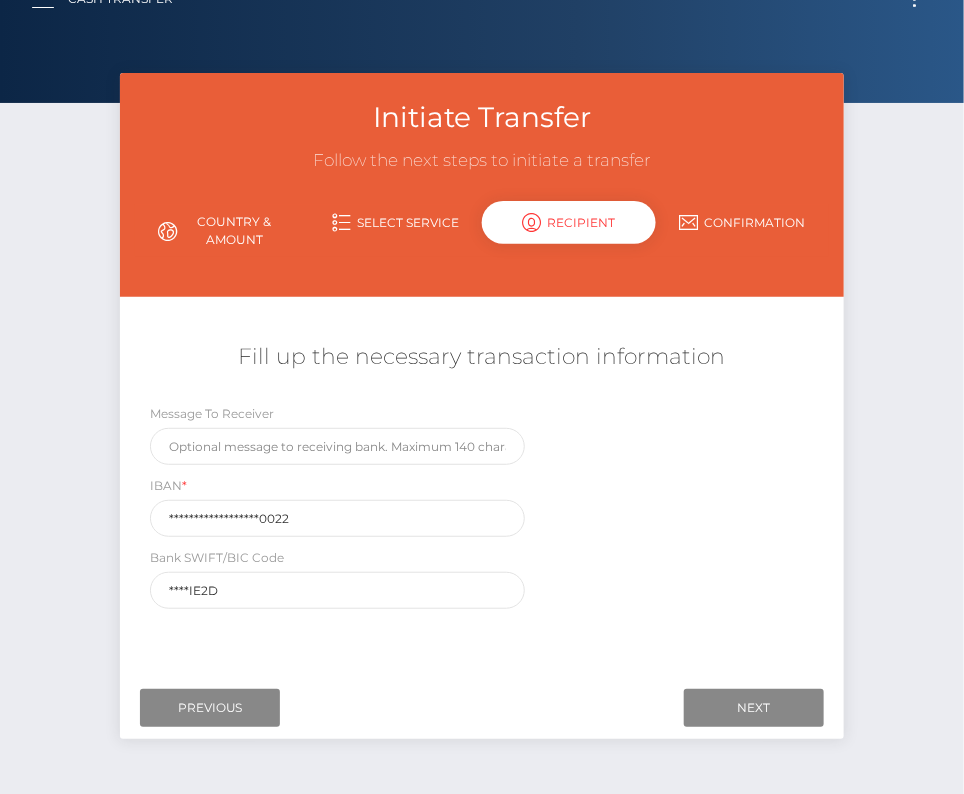 scroll, scrollTop: 48, scrollLeft: 0, axis: vertical 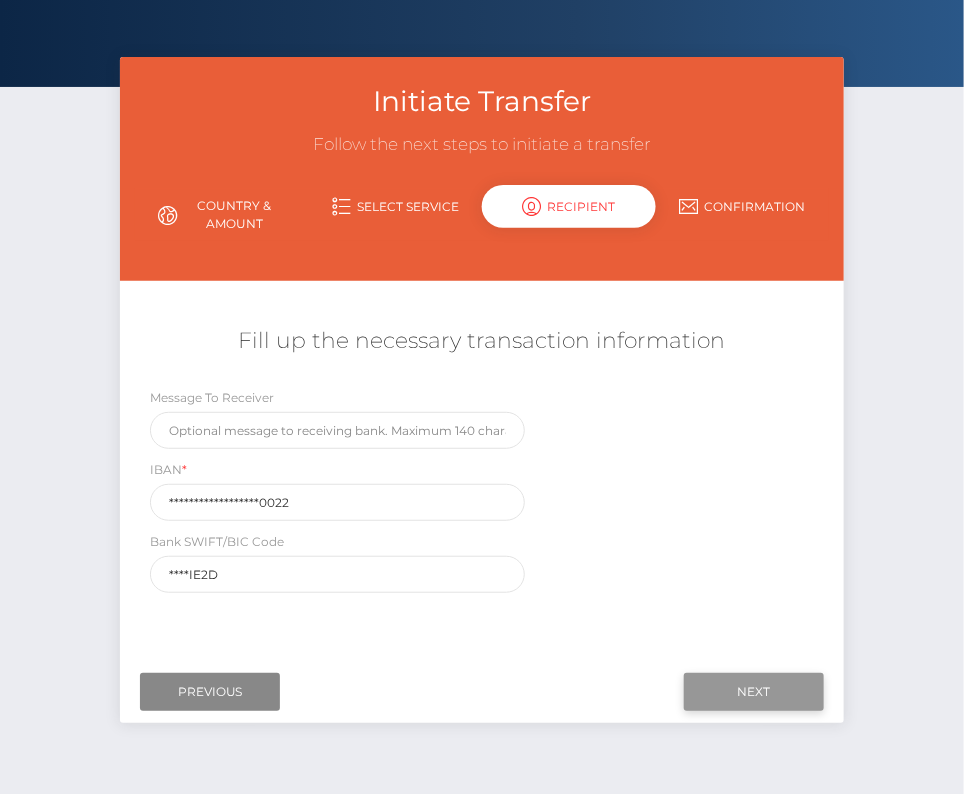 click on "Next" at bounding box center (754, 692) 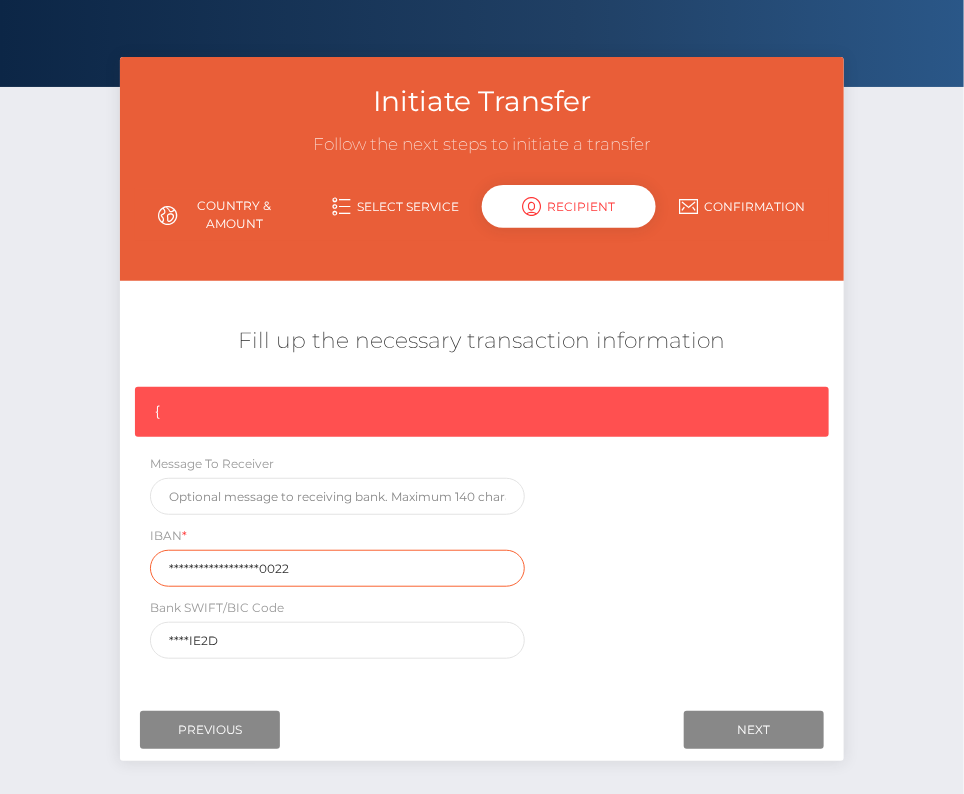 drag, startPoint x: 300, startPoint y: 571, endPoint x: -1, endPoint y: 571, distance: 301 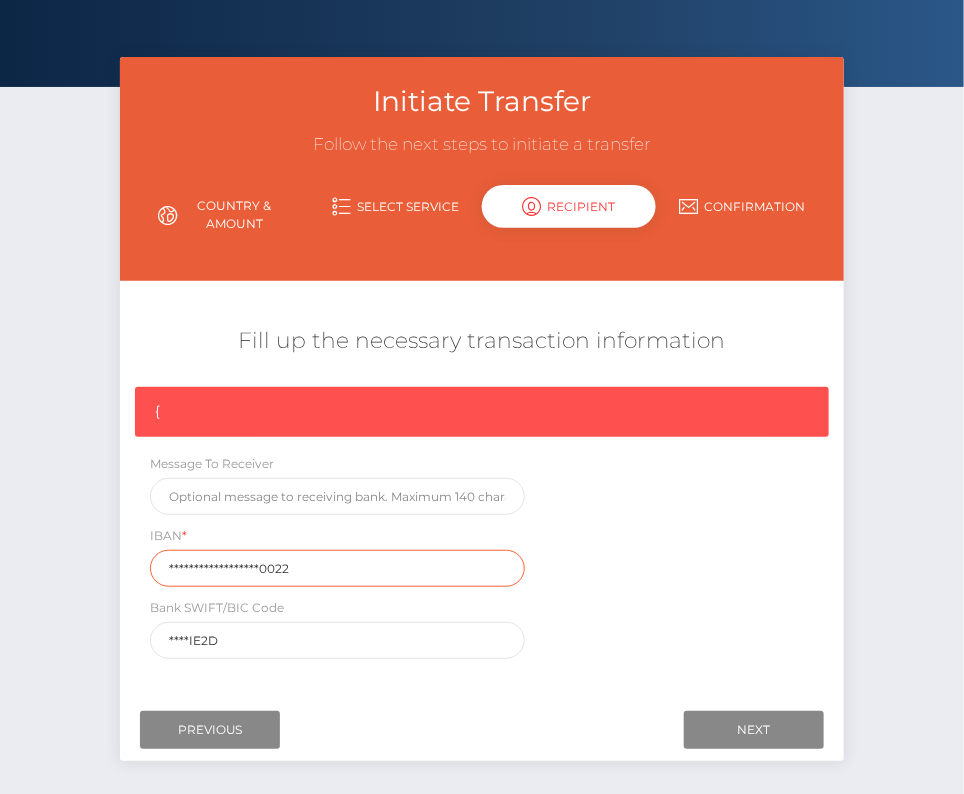 click on "Starcling LLC
Dashboard
Transactions
Ledger
Payees
Cancellations" at bounding box center (482, 416) 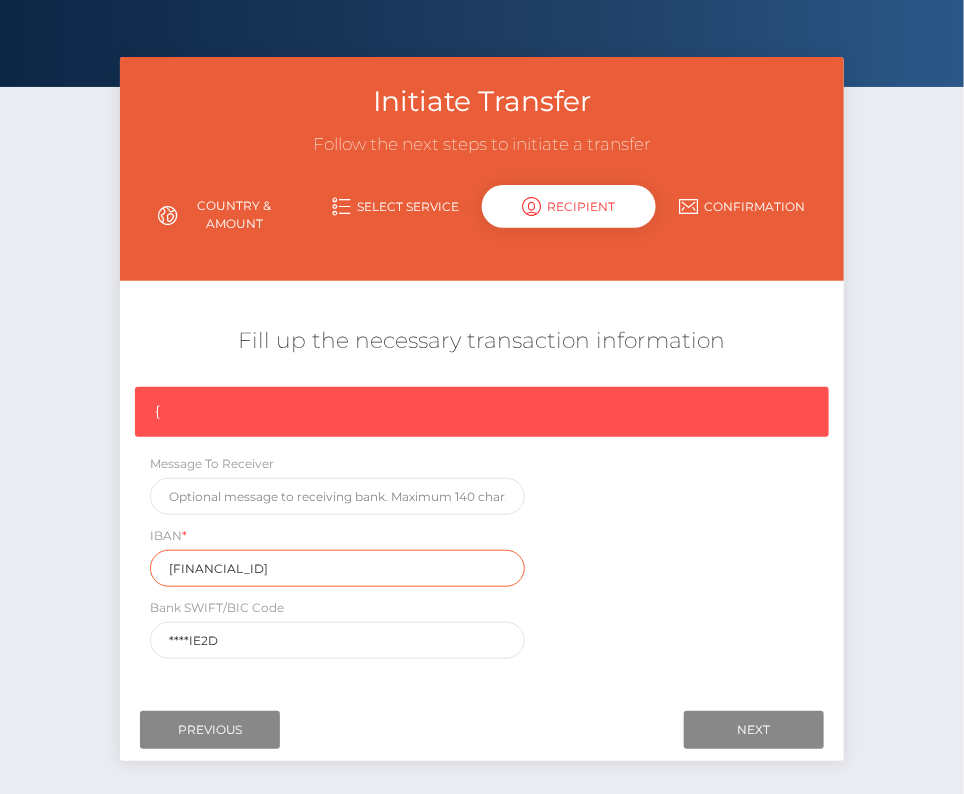 type on "IE19AIBK93740137660022" 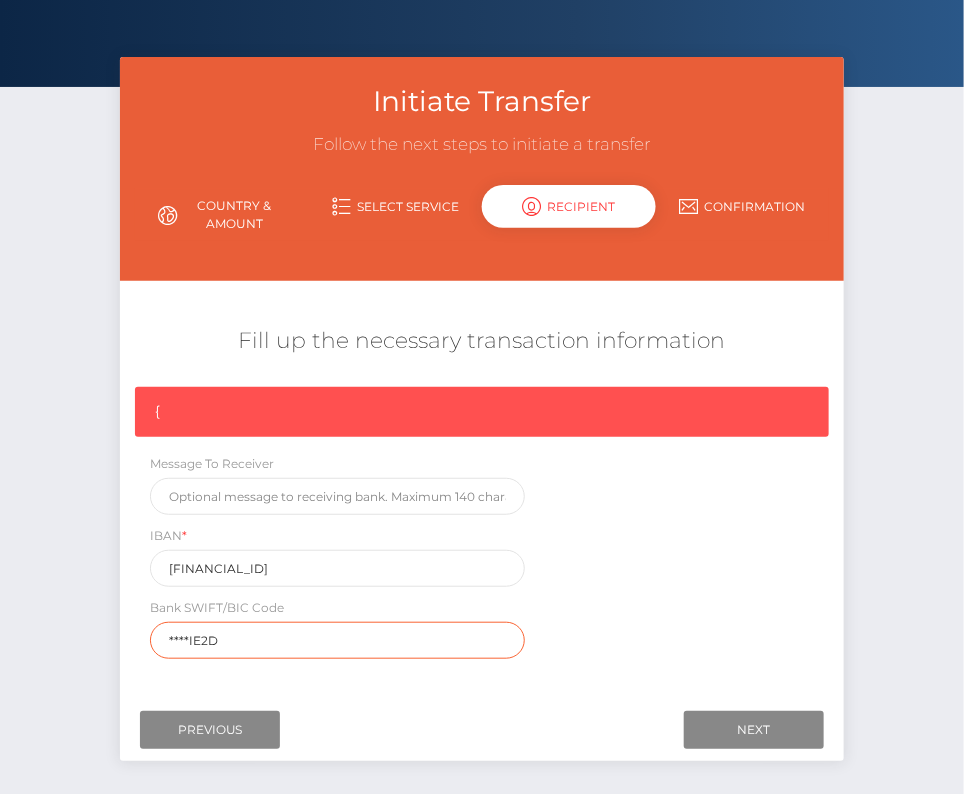 drag, startPoint x: 245, startPoint y: 640, endPoint x: 54, endPoint y: 636, distance: 191.04189 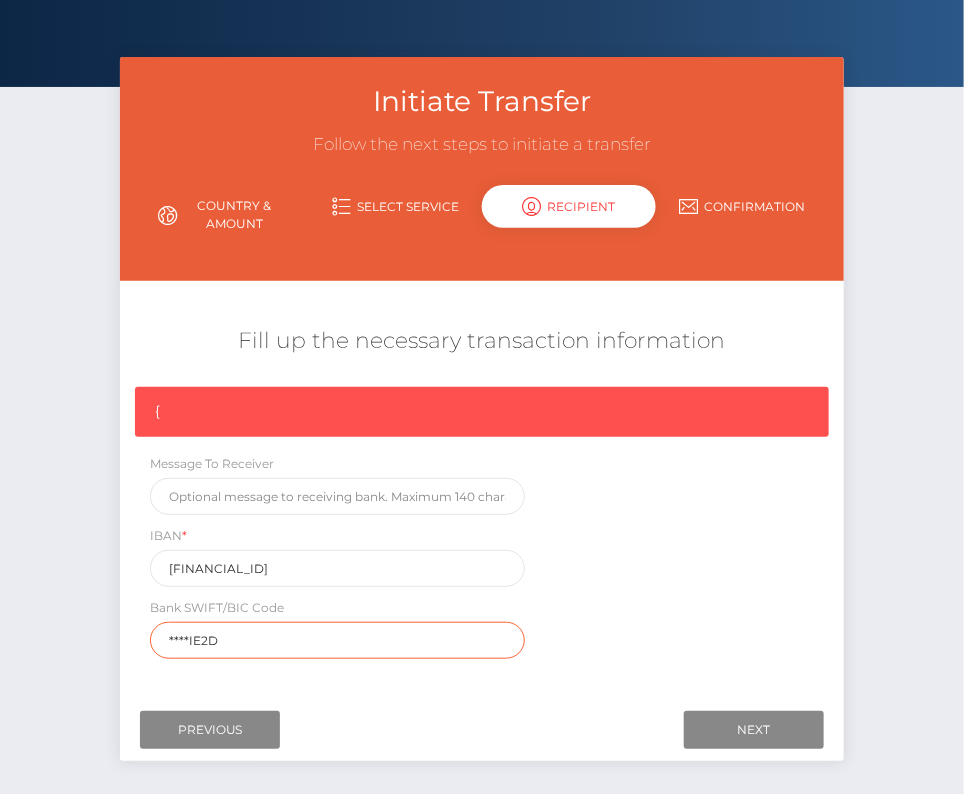click on "Initiate Transfer
Follow the next steps to initiate a transfer
Country & Amount
Select Service
Recipient
Country" at bounding box center [482, 434] 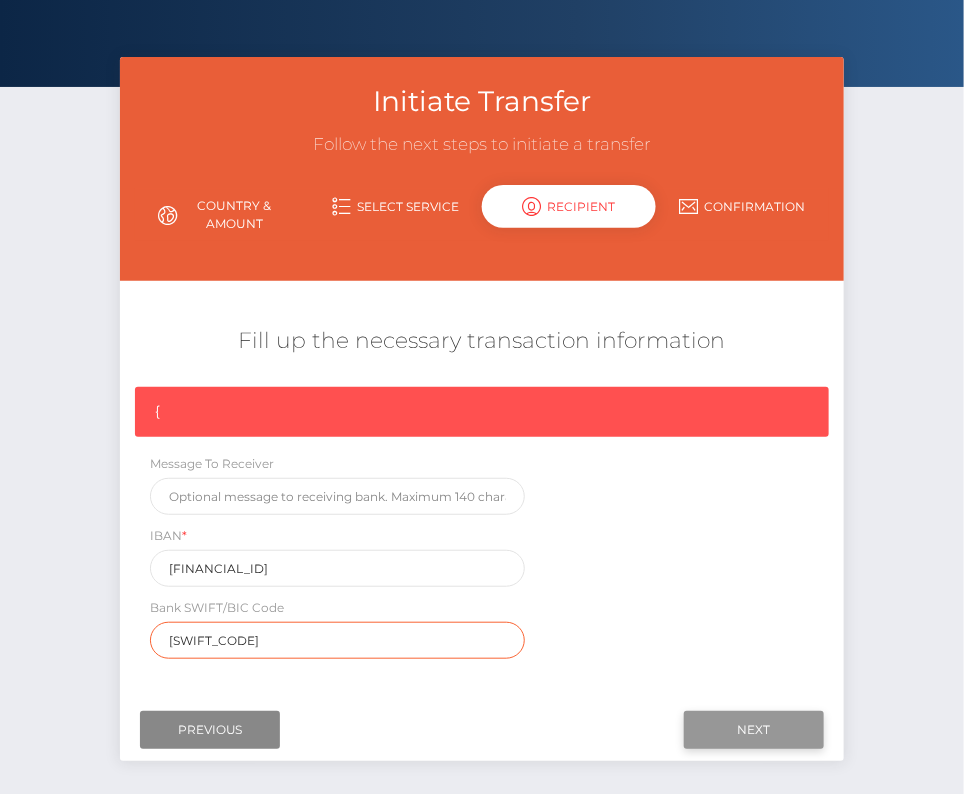 type on "AIBKIE2D" 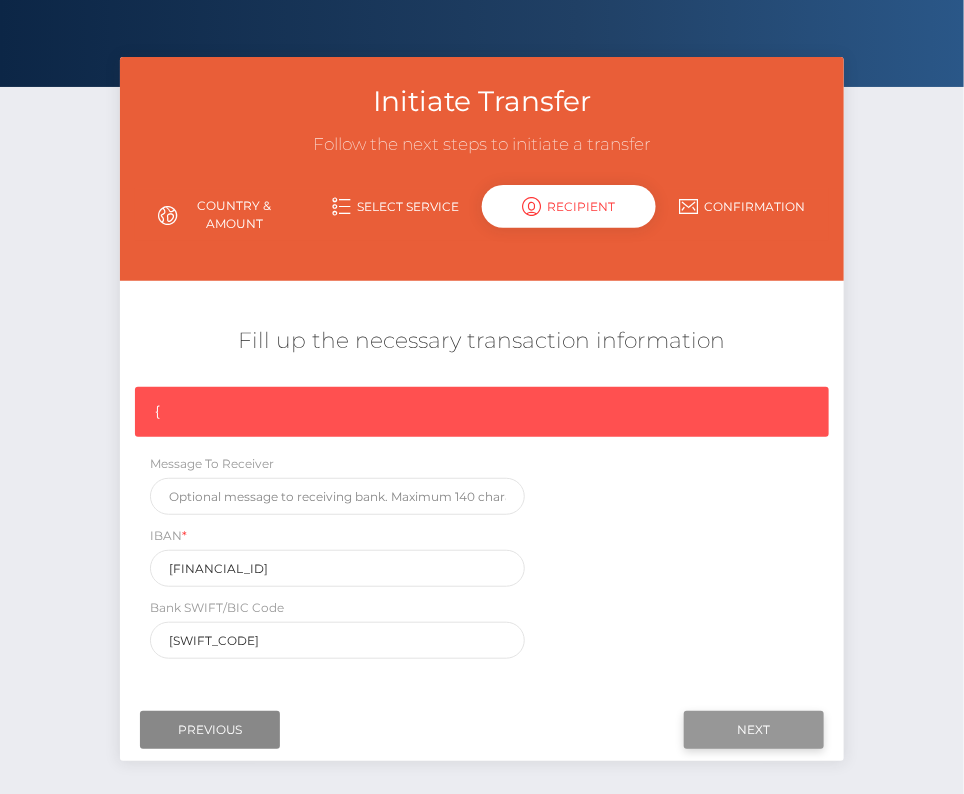 click on "Next" at bounding box center [754, 730] 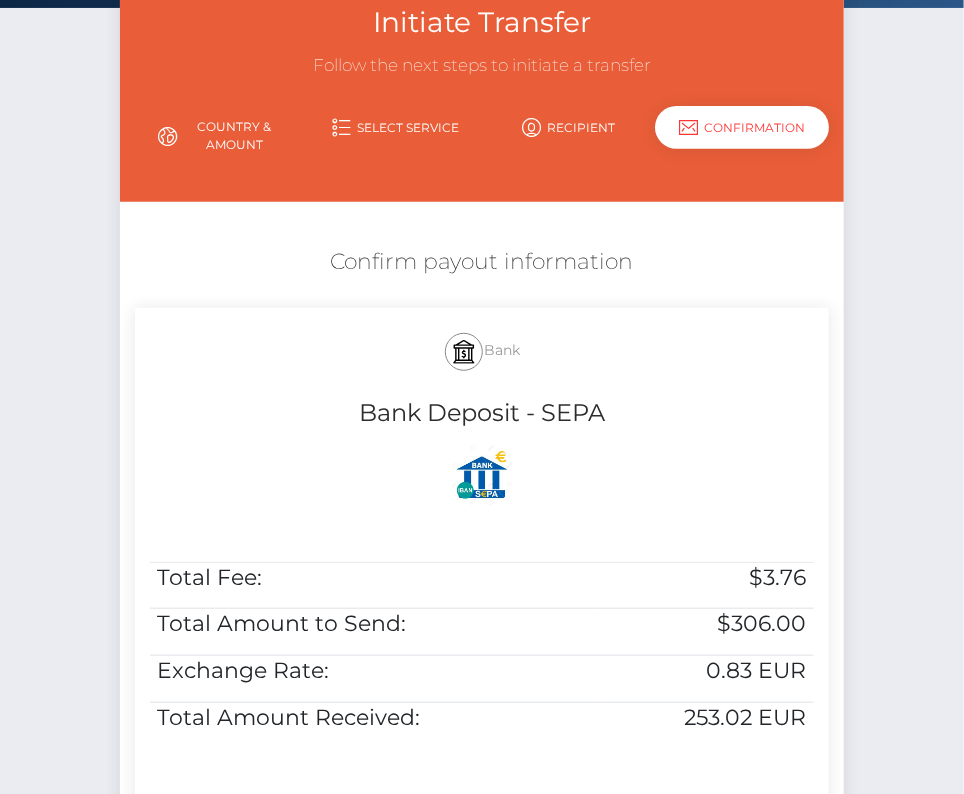 scroll, scrollTop: 181, scrollLeft: 0, axis: vertical 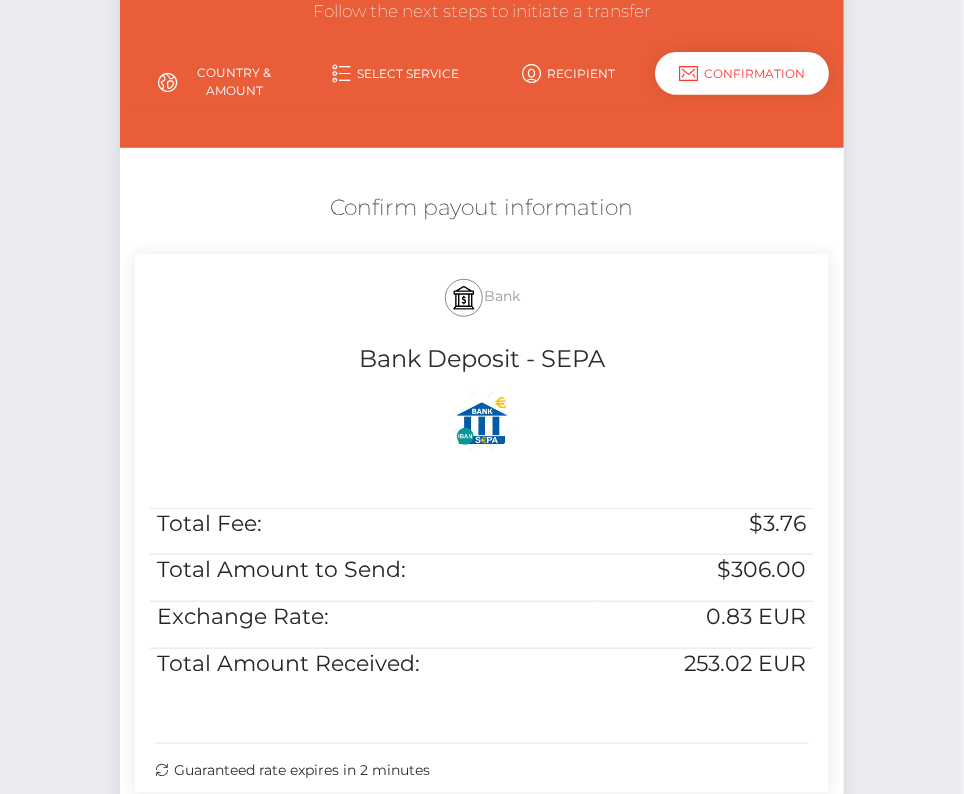 drag, startPoint x: 311, startPoint y: 193, endPoint x: 839, endPoint y: 682, distance: 719.6562 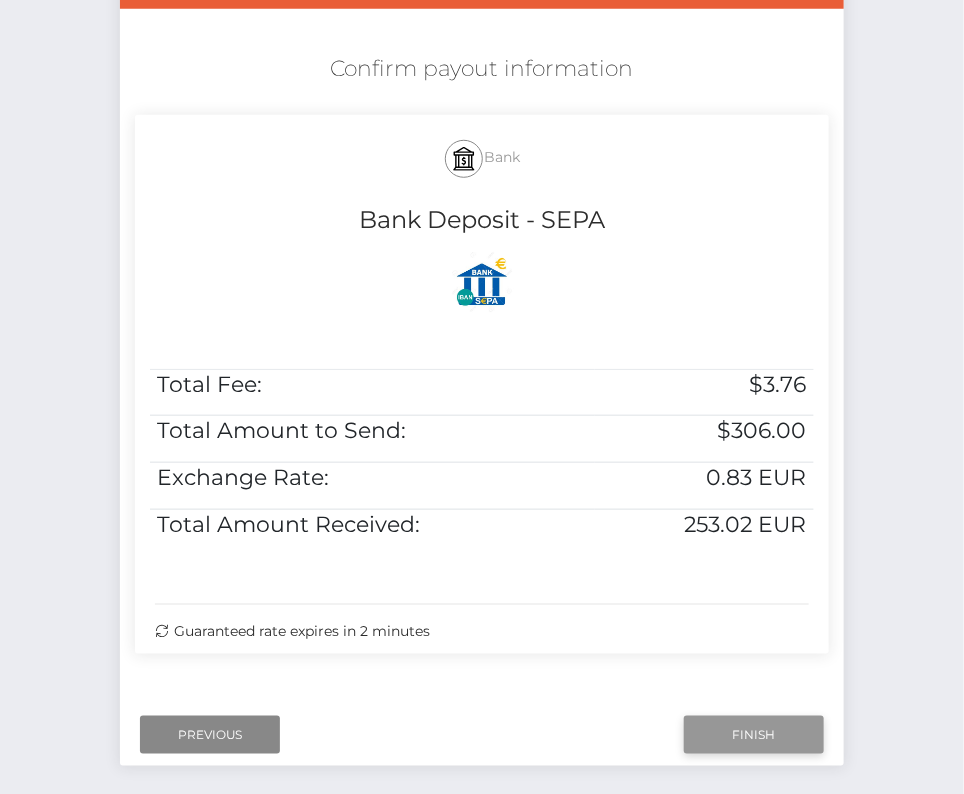 click on "Finish" at bounding box center (754, 735) 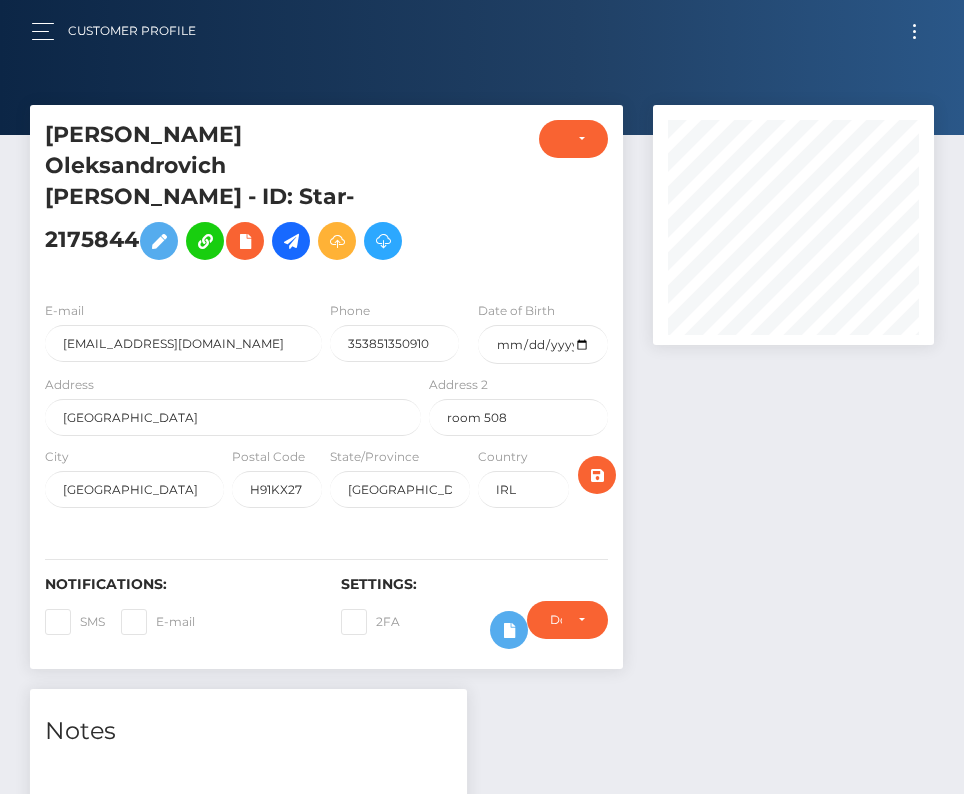 scroll, scrollTop: 0, scrollLeft: 0, axis: both 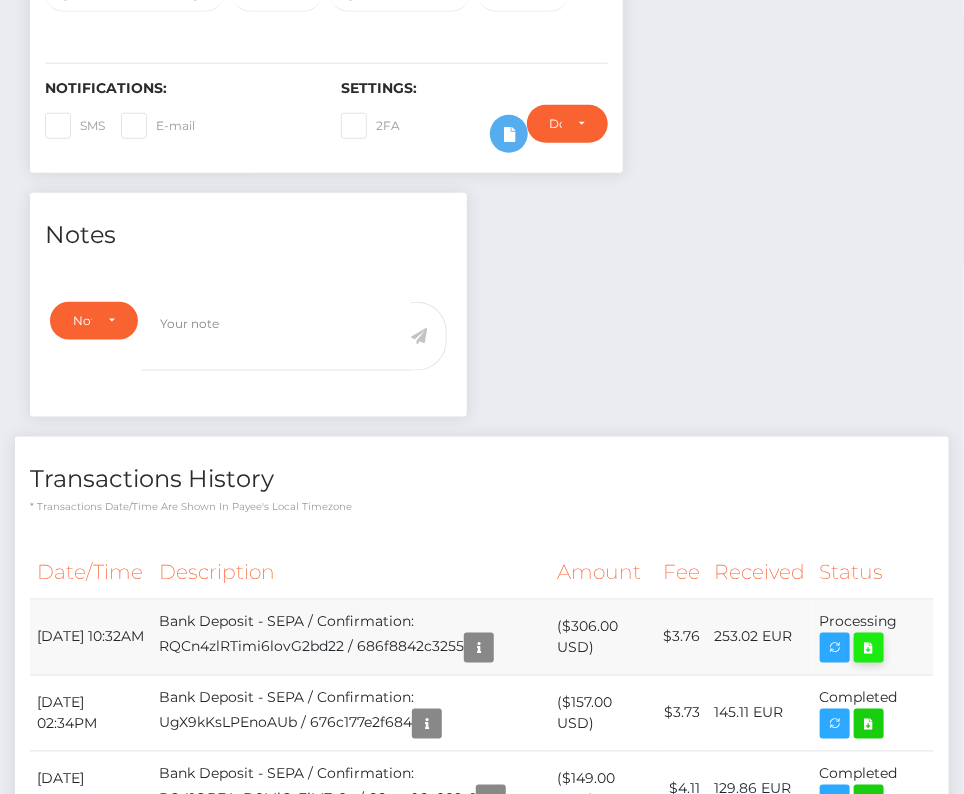 click at bounding box center [869, 648] 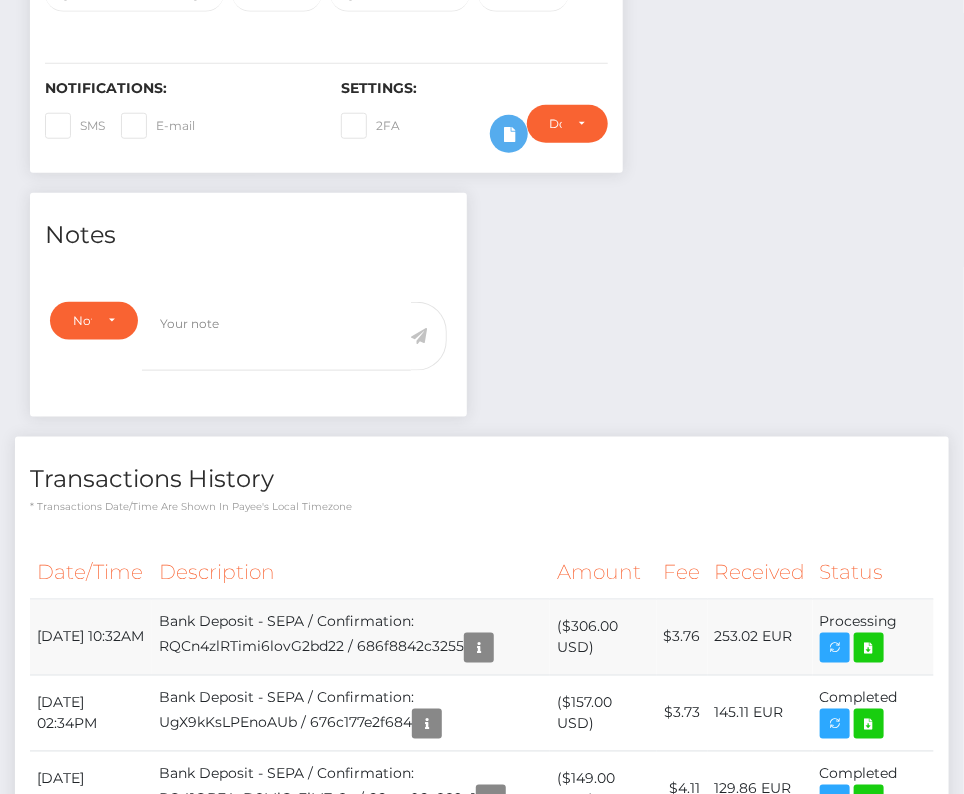drag, startPoint x: 34, startPoint y: 585, endPoint x: 913, endPoint y: 600, distance: 879.128 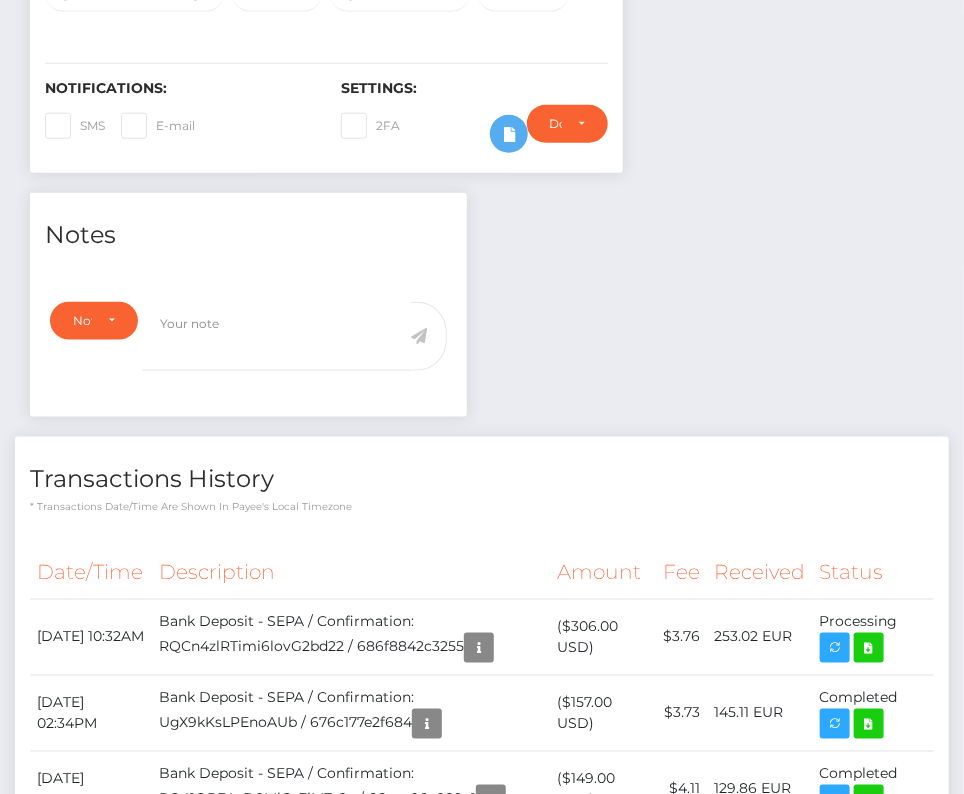 copy on "July 10, 2025 10:32AM
Bank Deposit - SEPA / Confirmation: RQCn4zlRTimi6lovG2bd22 / 686f8842c3255
($306.00 USD)
$3.76
253.02 EUR
Processing" 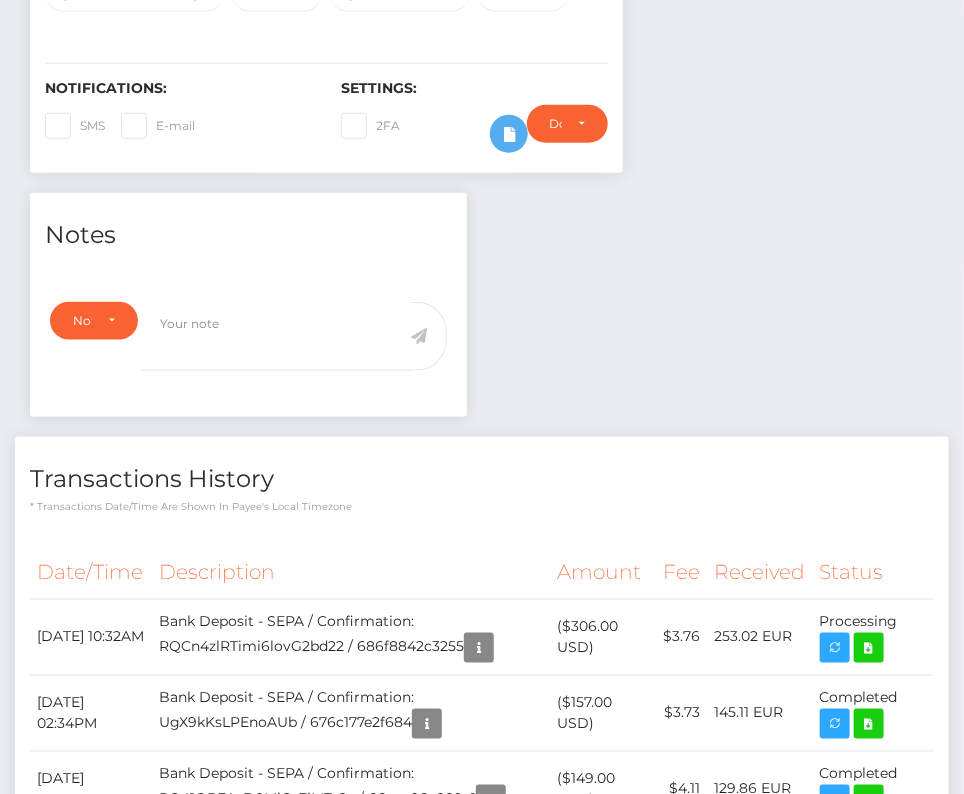 scroll, scrollTop: 0, scrollLeft: 0, axis: both 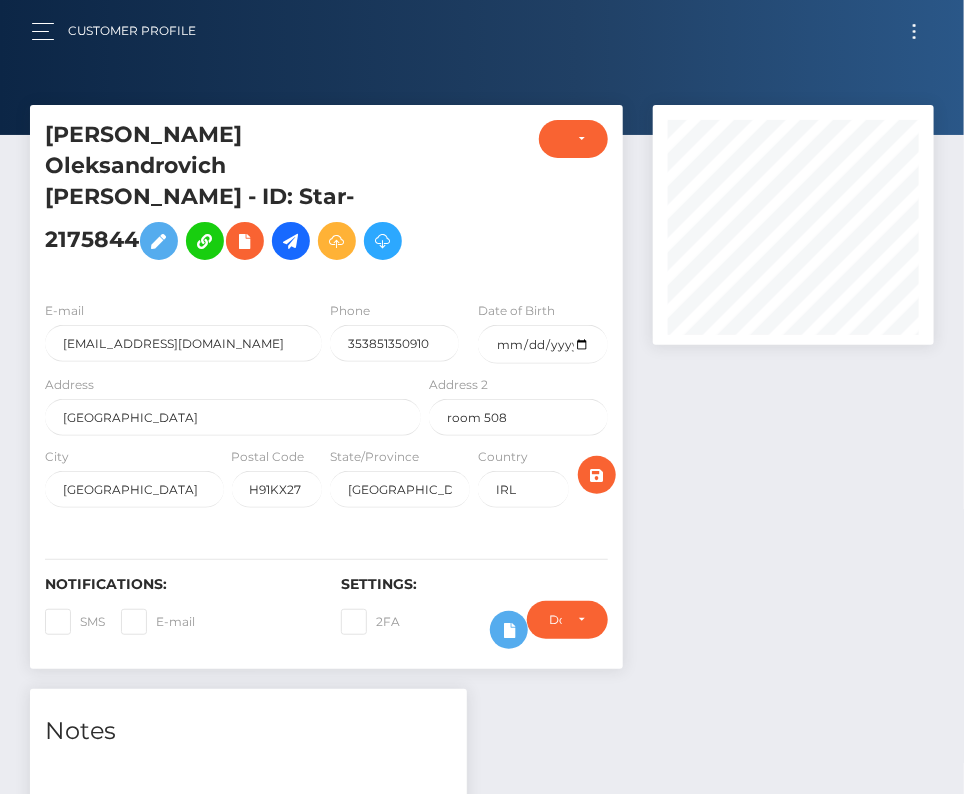 click at bounding box center (914, 31) 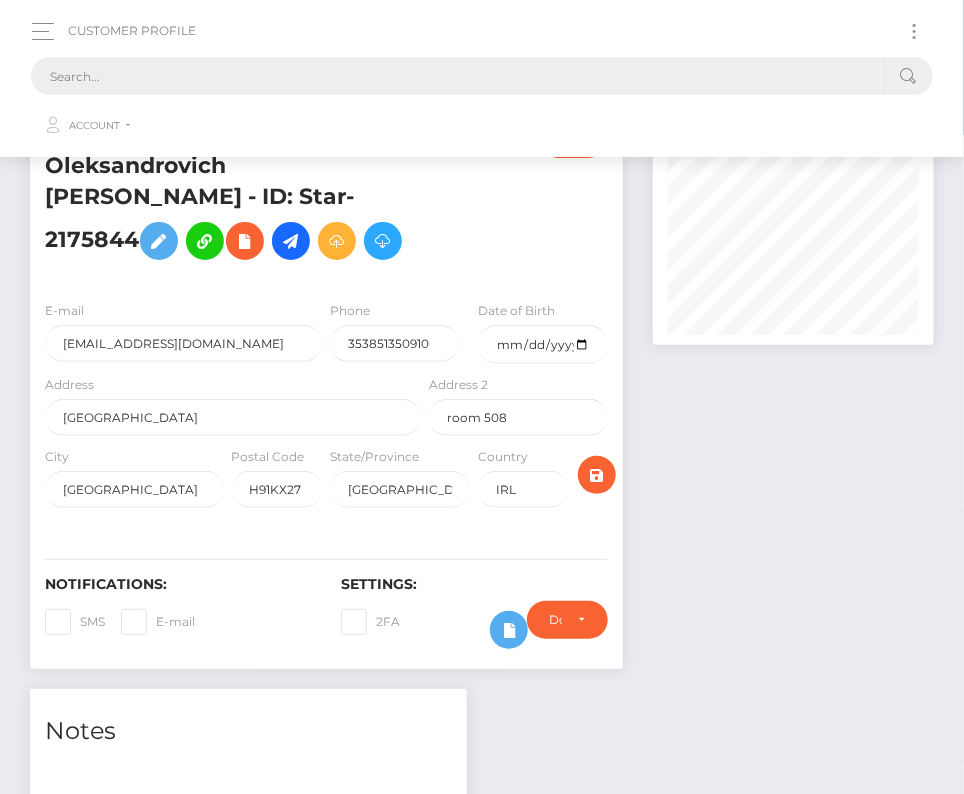 click at bounding box center (456, 76) 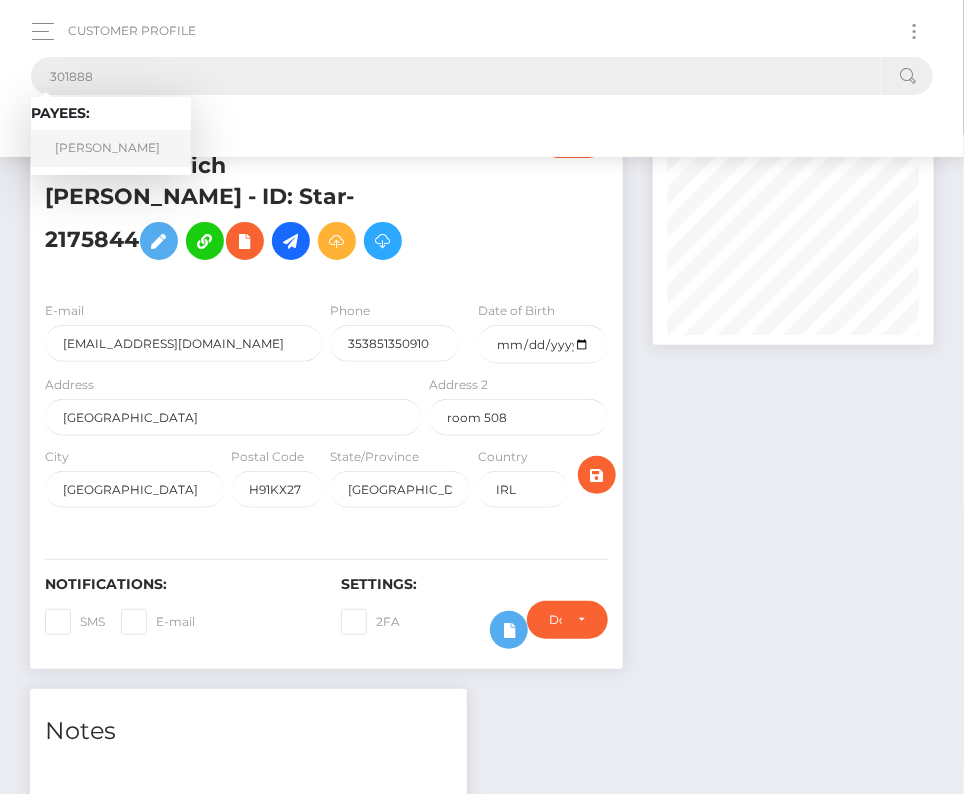 type on "301888" 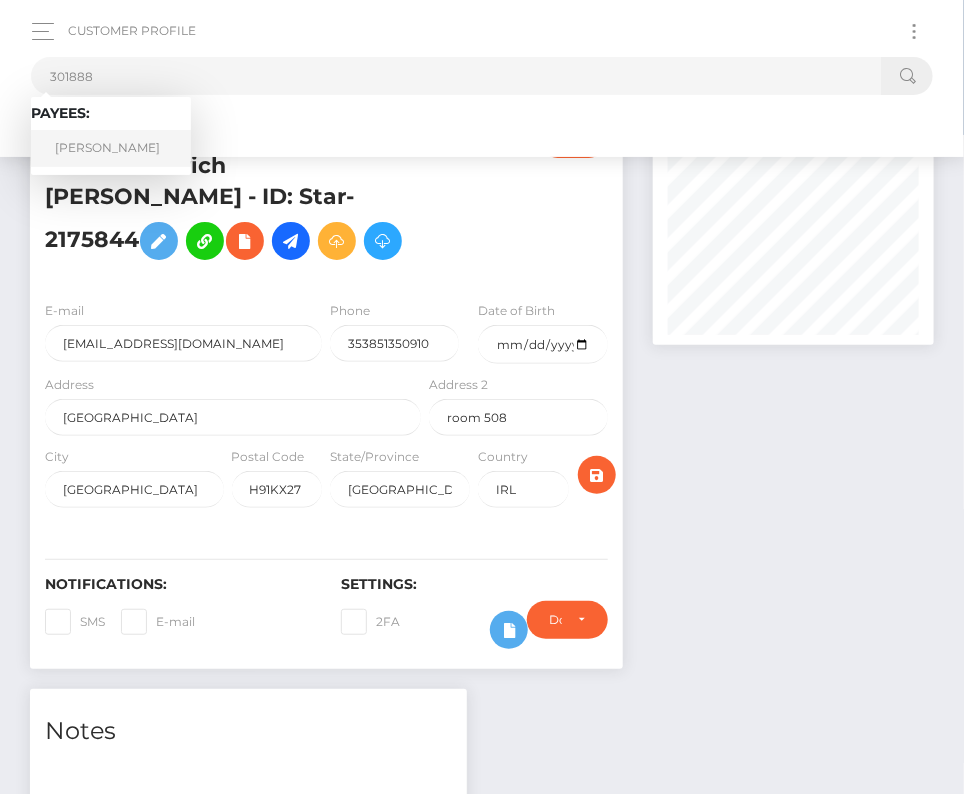 click on "[PERSON_NAME]" at bounding box center [111, 148] 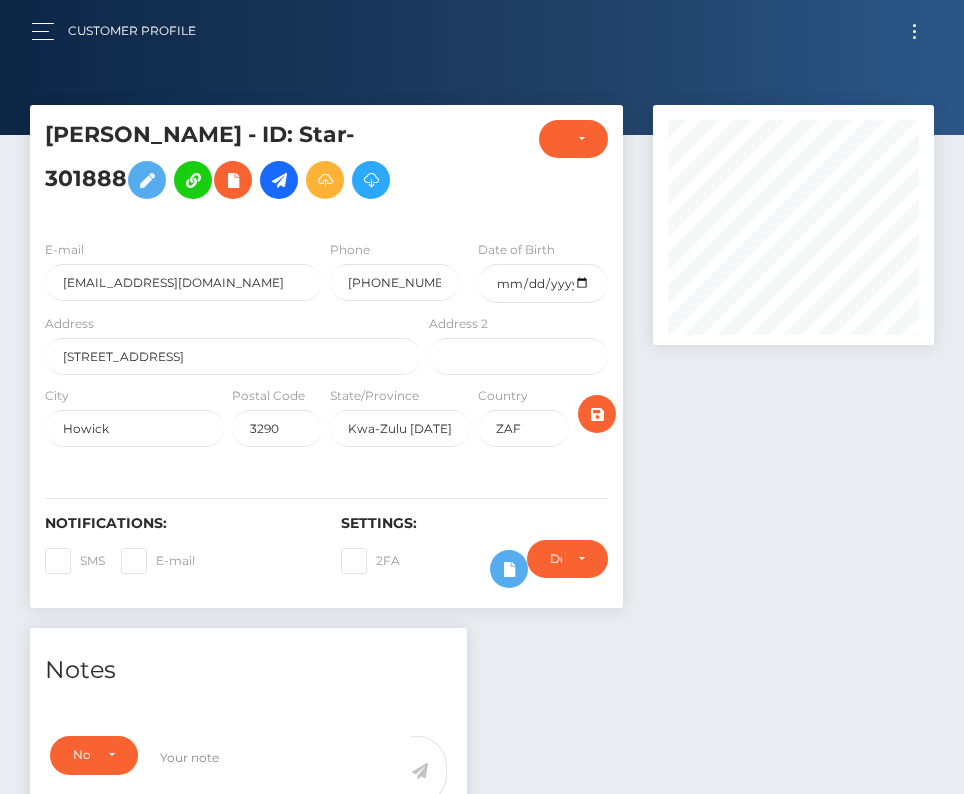 scroll, scrollTop: 0, scrollLeft: 0, axis: both 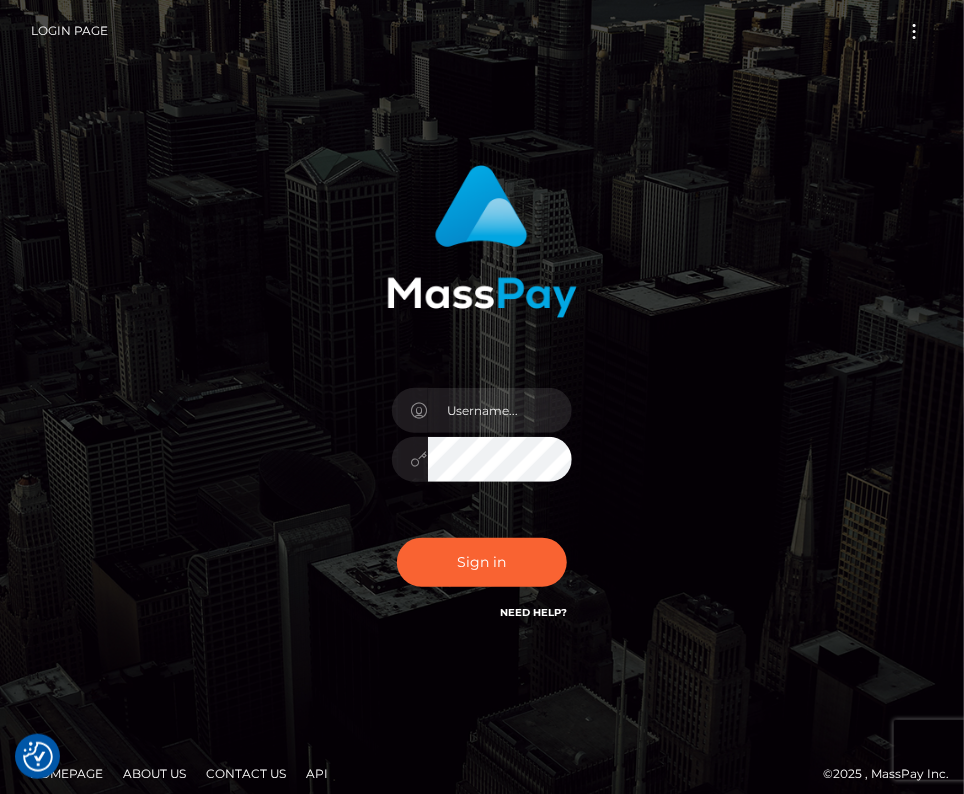 type on "kateo" 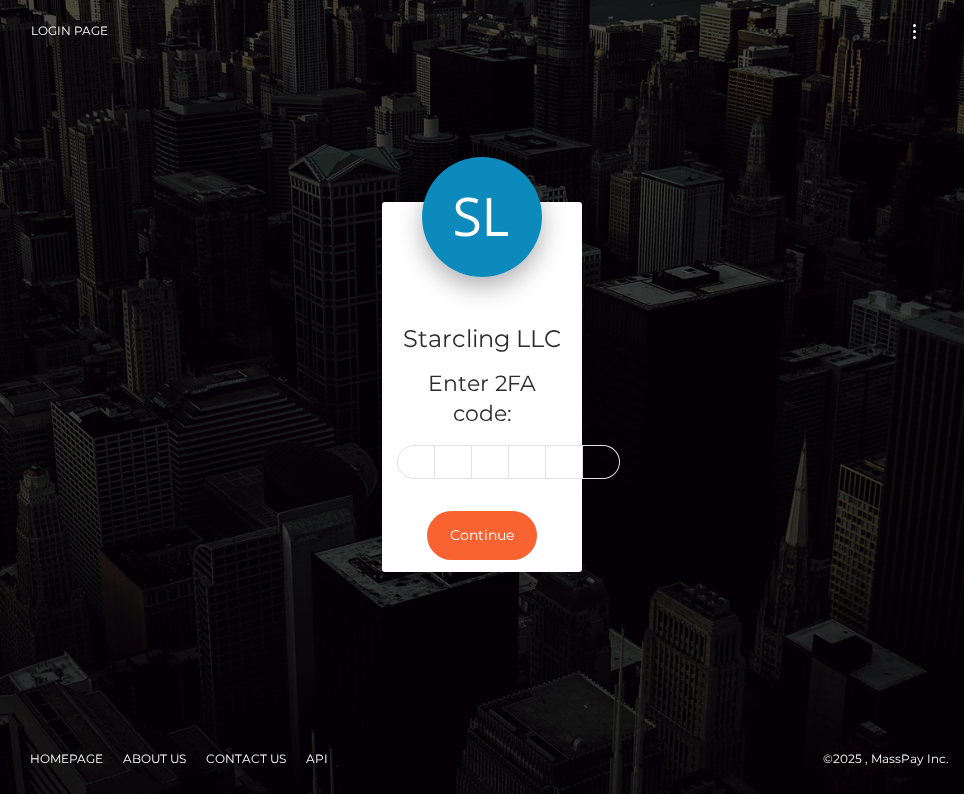 scroll, scrollTop: 0, scrollLeft: 0, axis: both 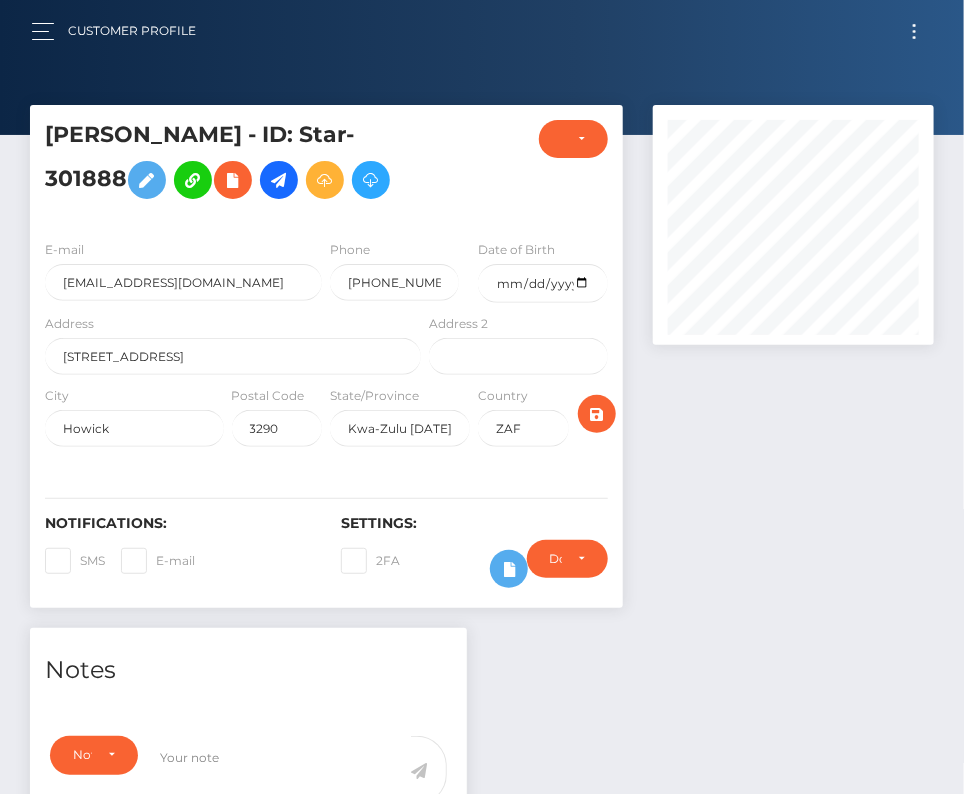click at bounding box center [914, 31] 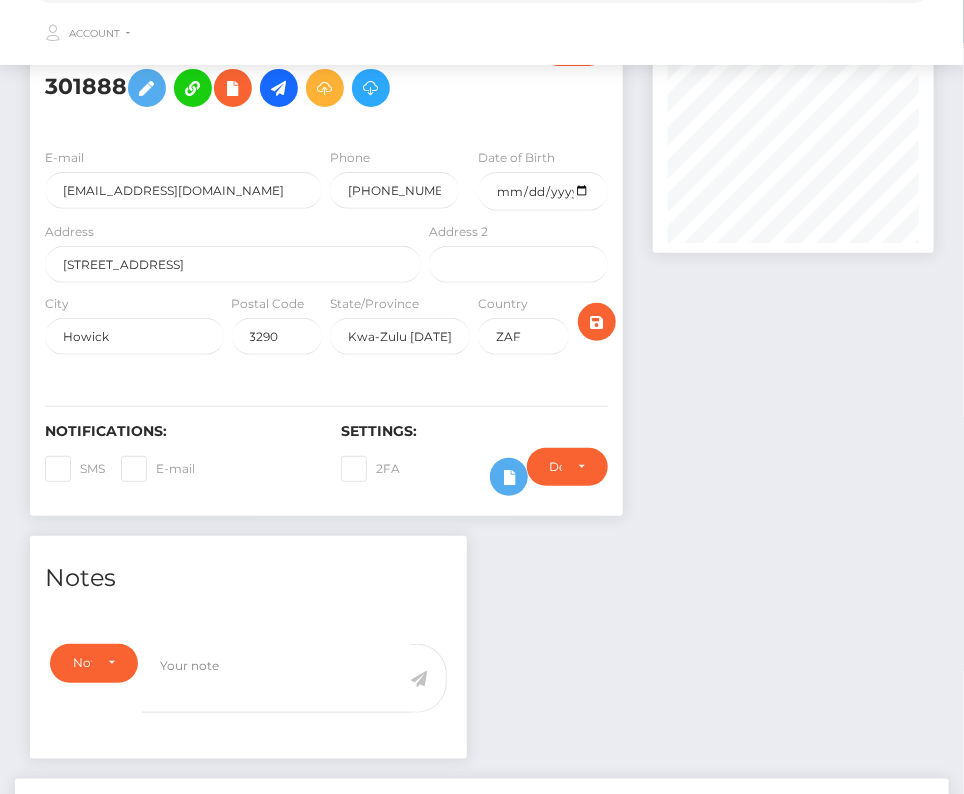 scroll, scrollTop: 0, scrollLeft: 0, axis: both 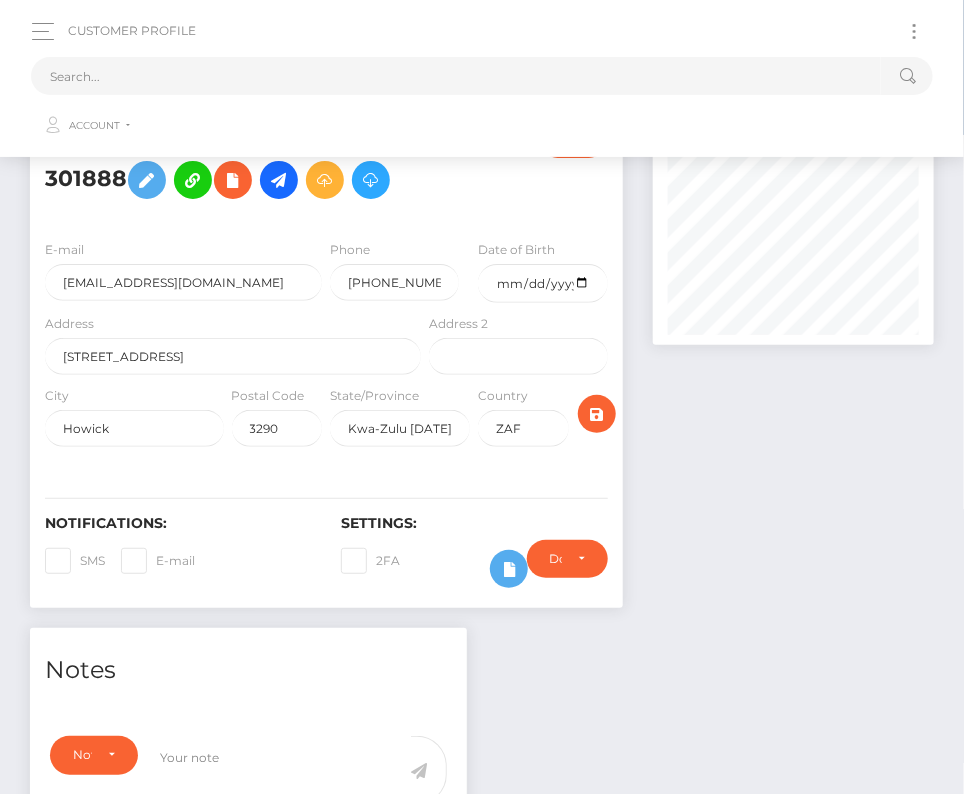 click on "E-mail
nestfpsgame@gmail.com
Phone
+27764567496
Date of Birth
1985-01-26" at bounding box center [326, 345] 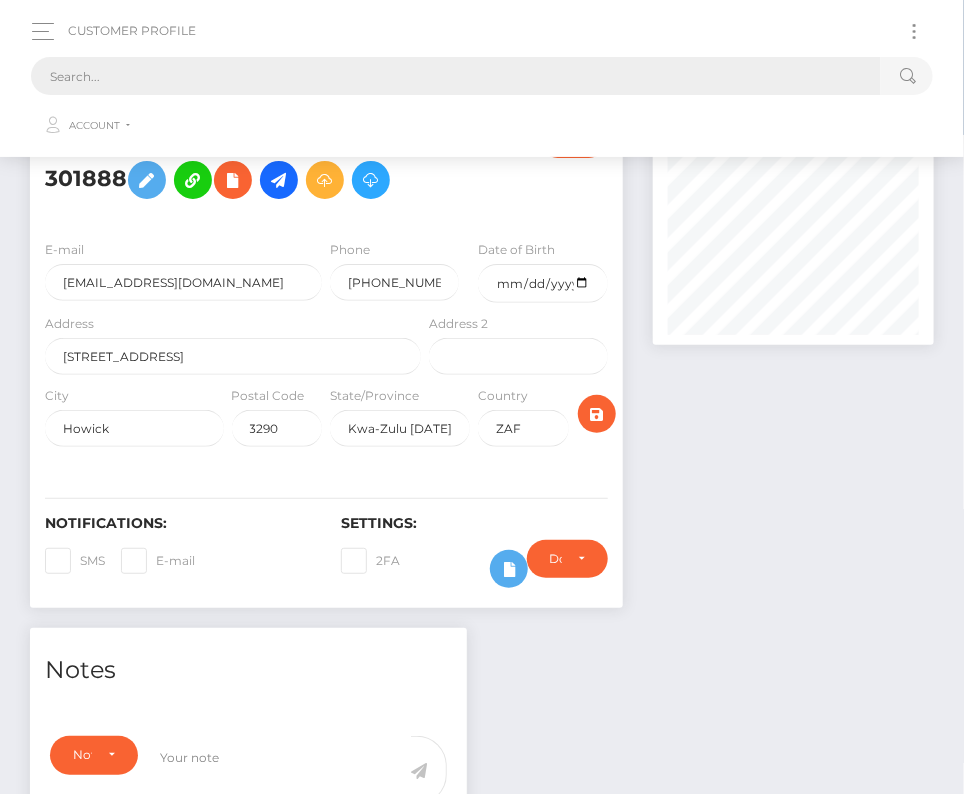 click at bounding box center [456, 76] 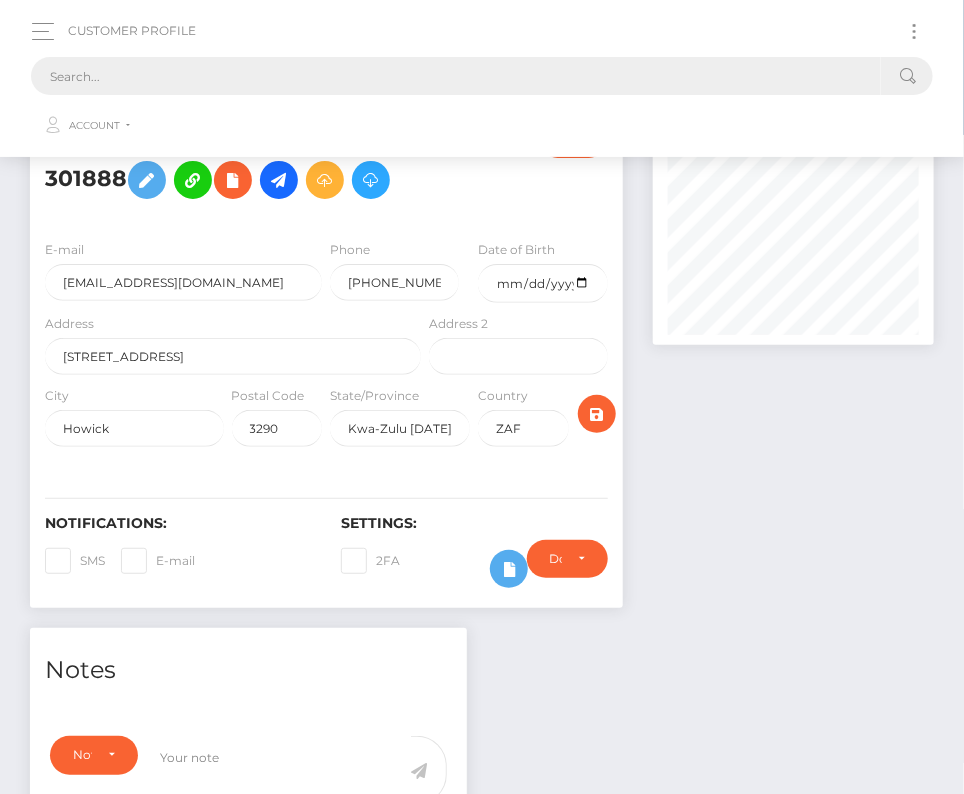 paste on "301888" 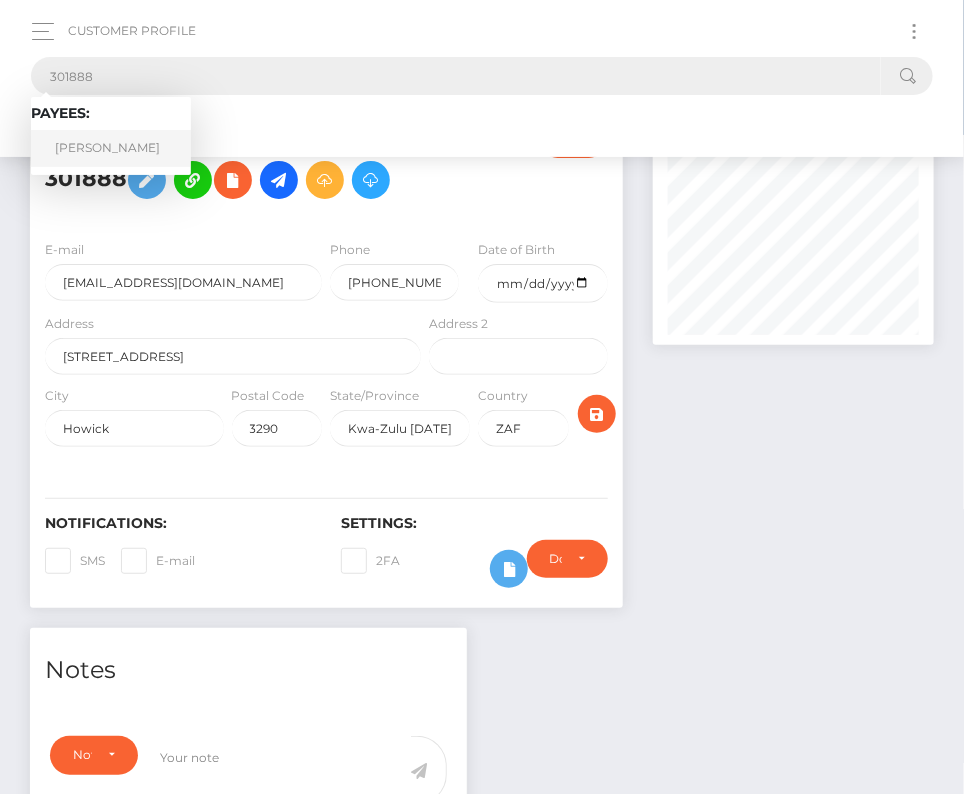 type on "301888" 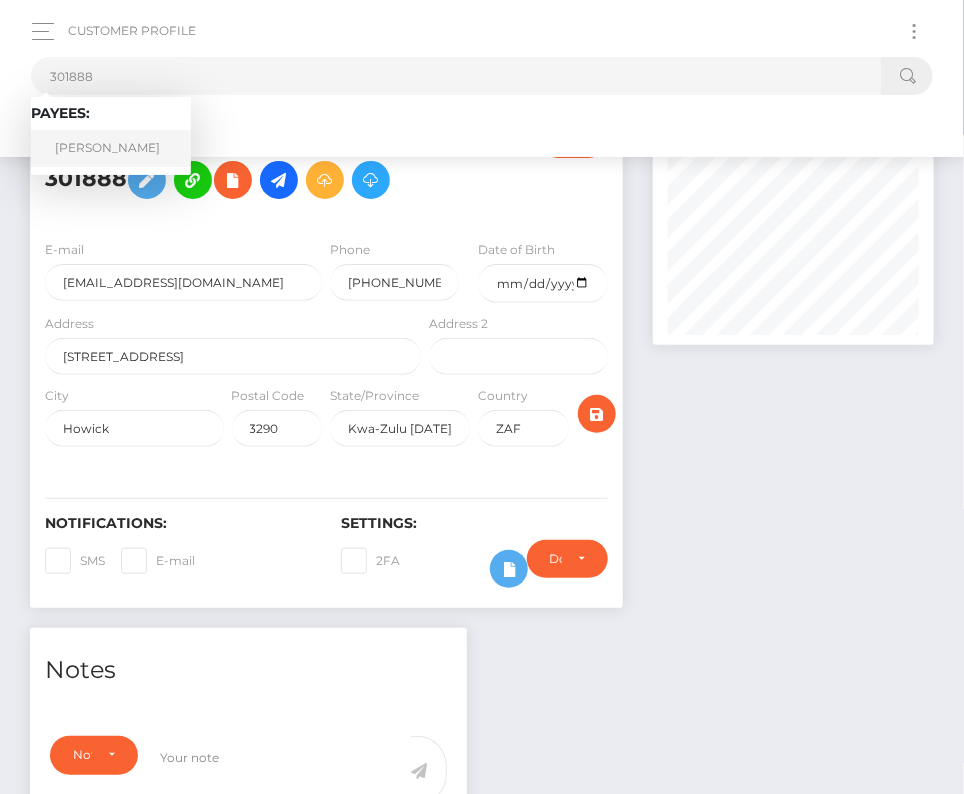 click on "Stuart  Baverstock" at bounding box center (111, 148) 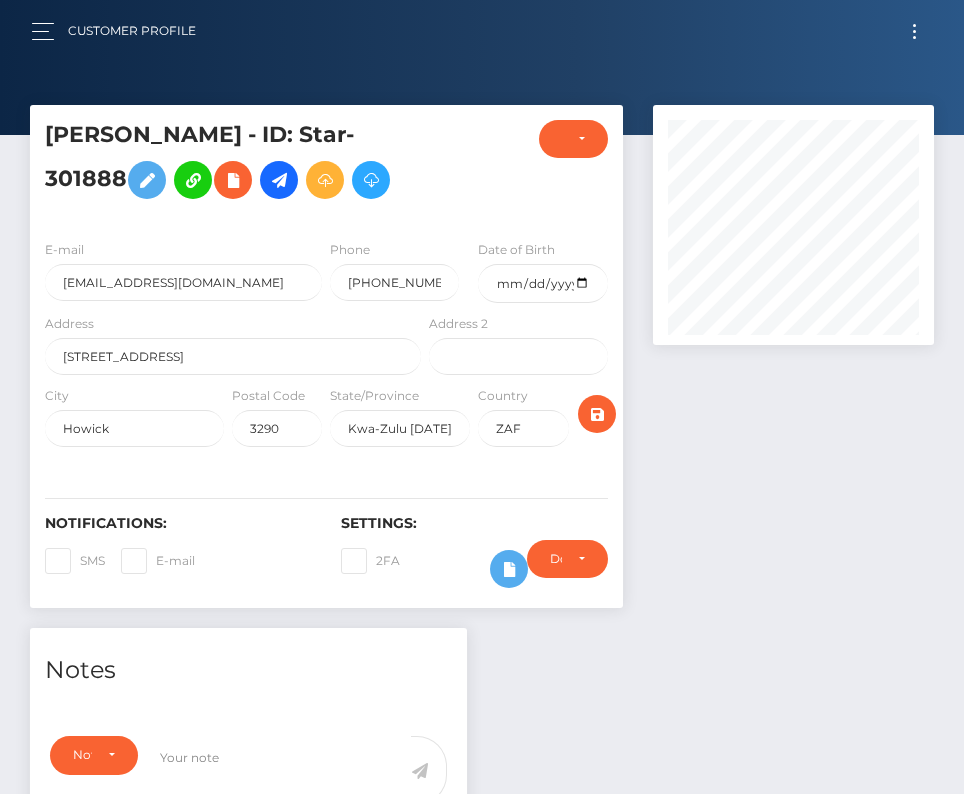 scroll, scrollTop: 0, scrollLeft: 0, axis: both 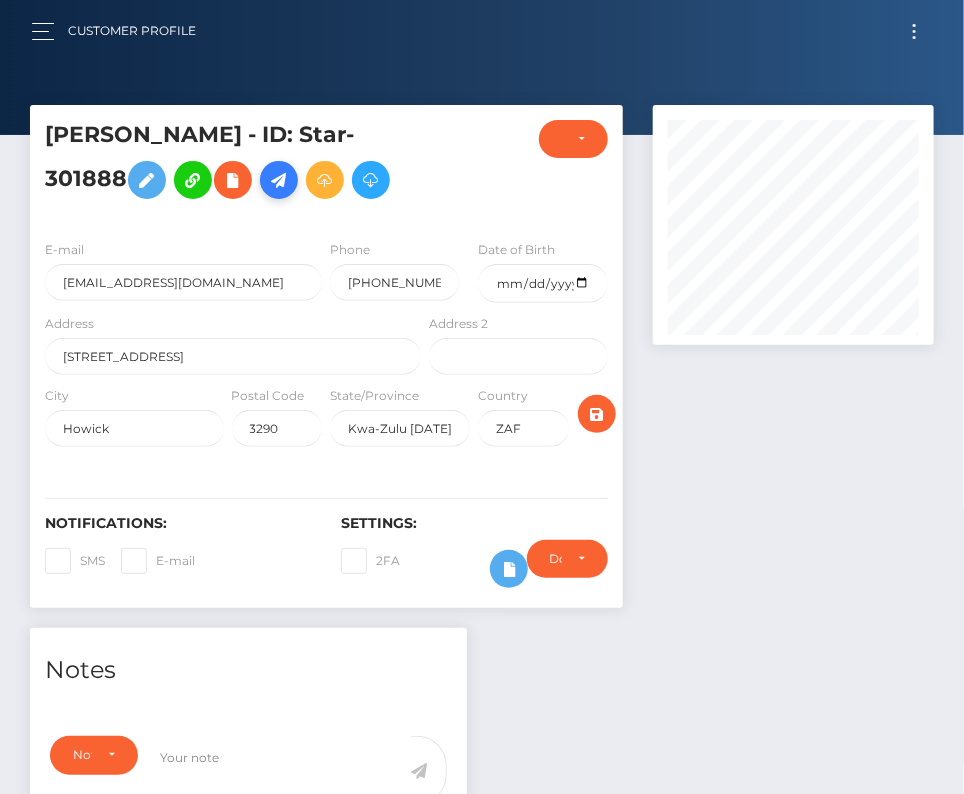 click at bounding box center (279, 180) 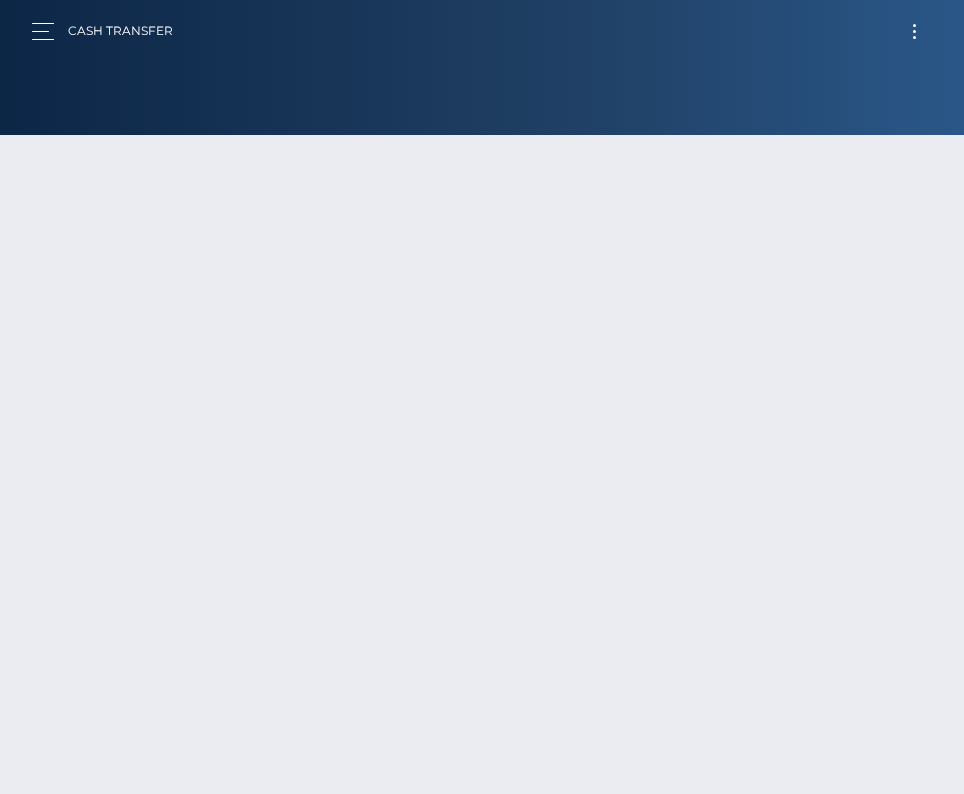 scroll, scrollTop: 0, scrollLeft: 0, axis: both 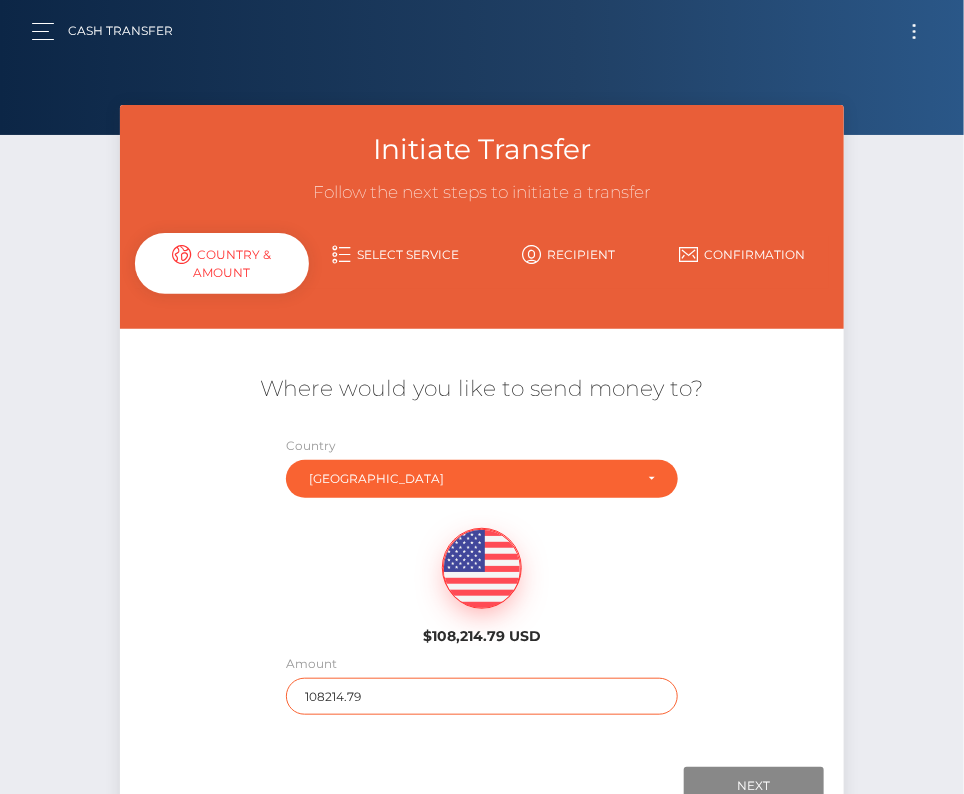 click on "108214.79" at bounding box center (482, 696) 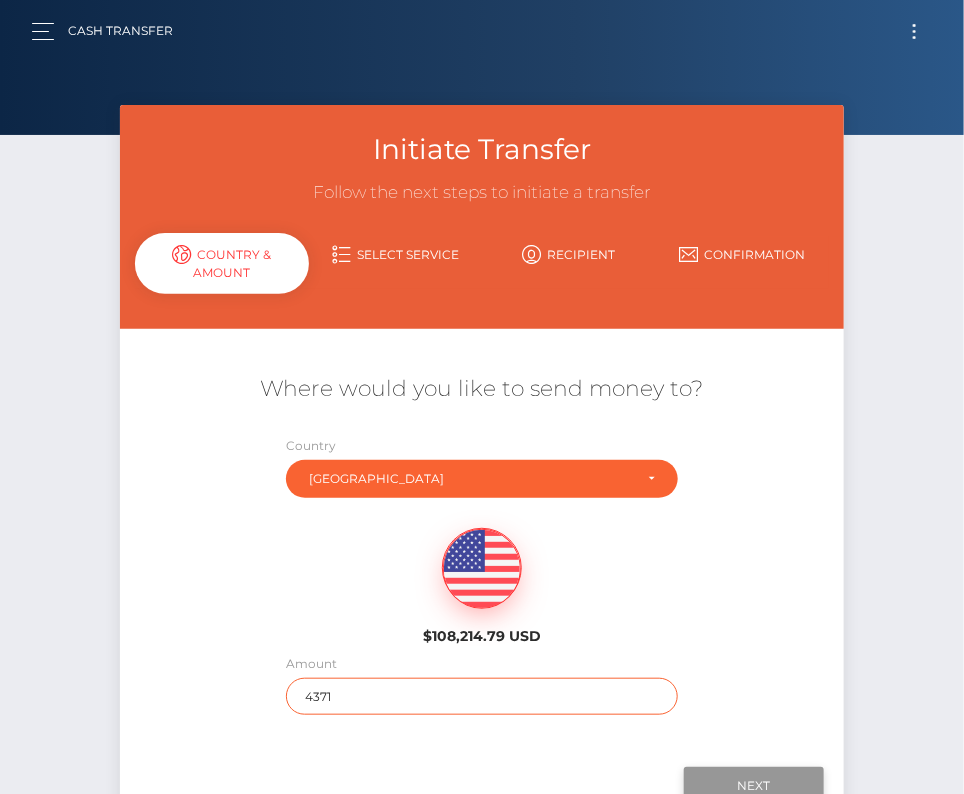 type on "4371" 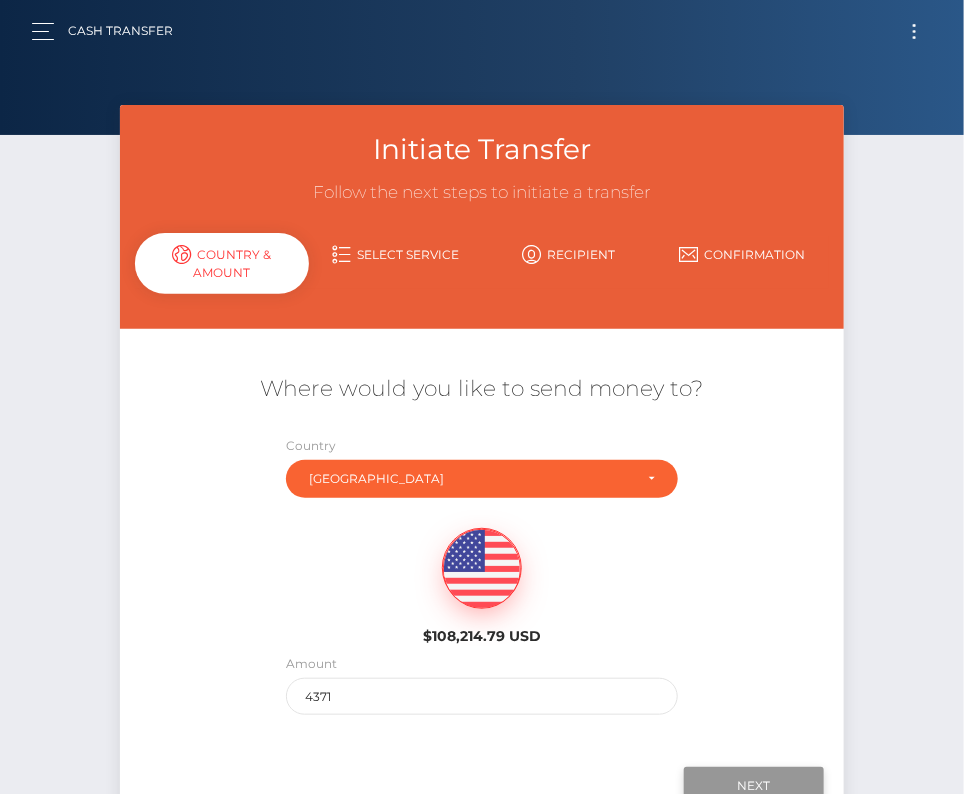 click on "Next" at bounding box center [754, 786] 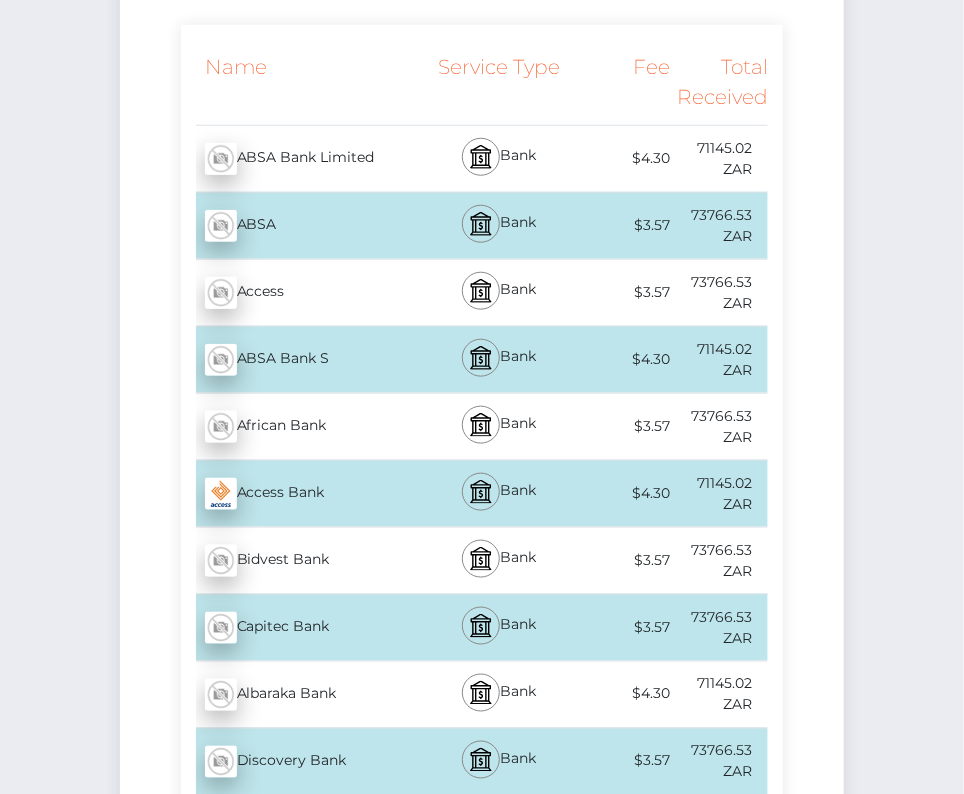 scroll, scrollTop: 413, scrollLeft: 0, axis: vertical 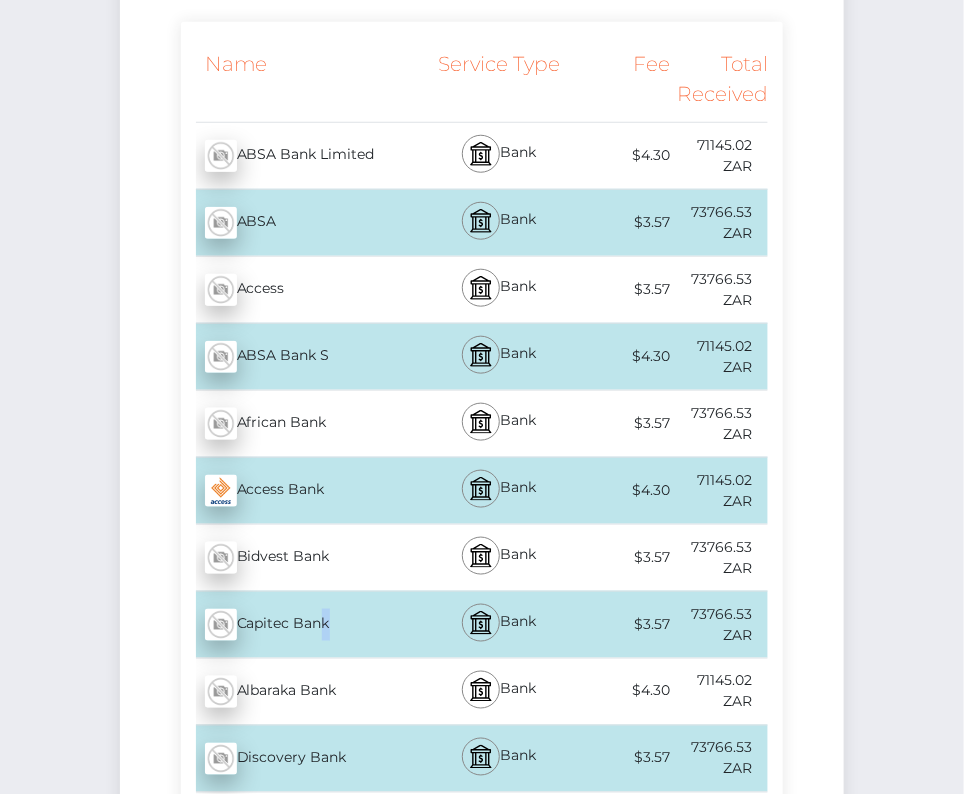 click on "Capitec Bank  - ZAR" at bounding box center [303, 625] 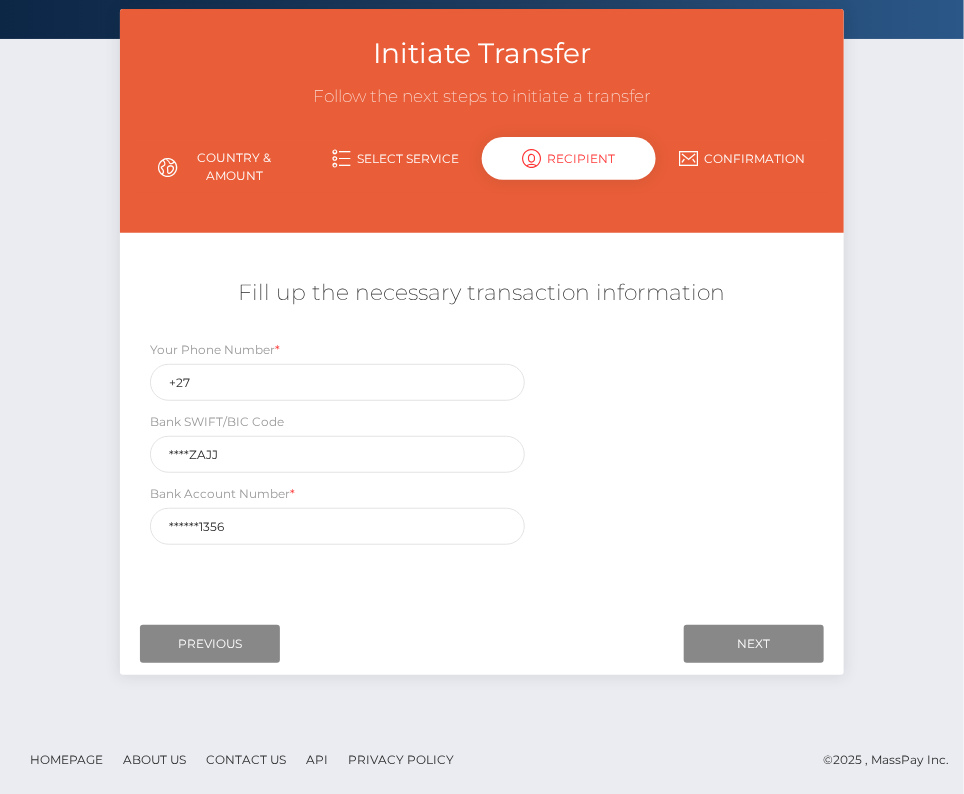 scroll, scrollTop: 0, scrollLeft: 0, axis: both 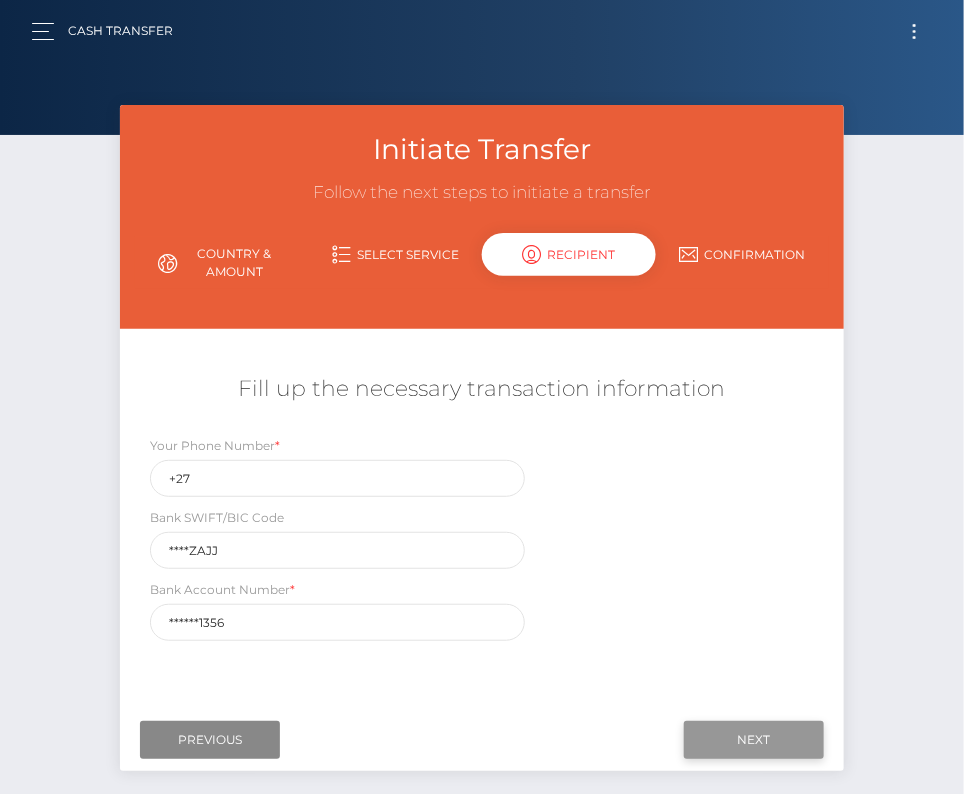 click on "Next" at bounding box center [754, 740] 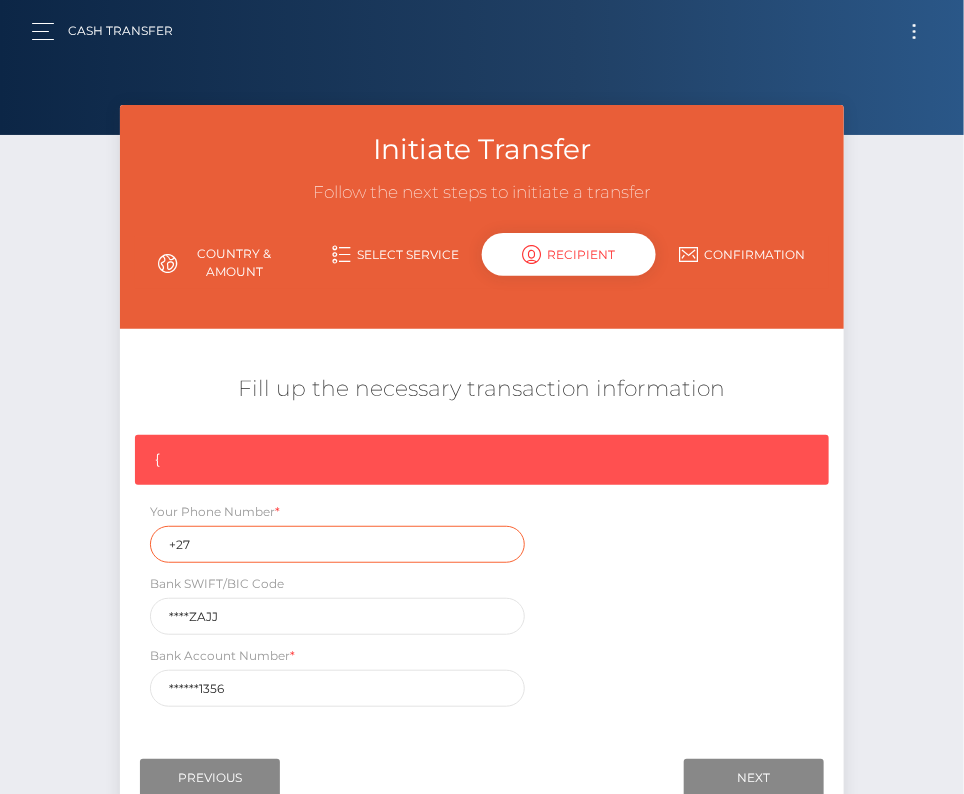 drag, startPoint x: 222, startPoint y: 541, endPoint x: 21, endPoint y: 541, distance: 201 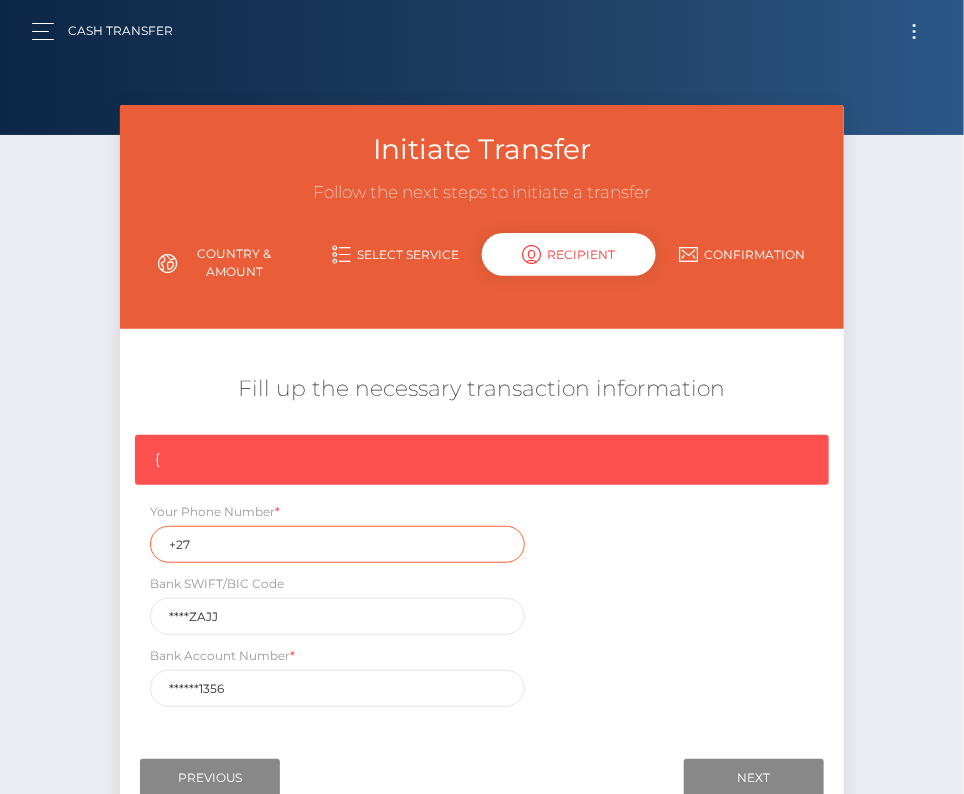click on "Initiate Transfer
Follow the next steps to initiate a transfer
Country & Amount
Select Service
Recipient
Country" at bounding box center [482, 482] 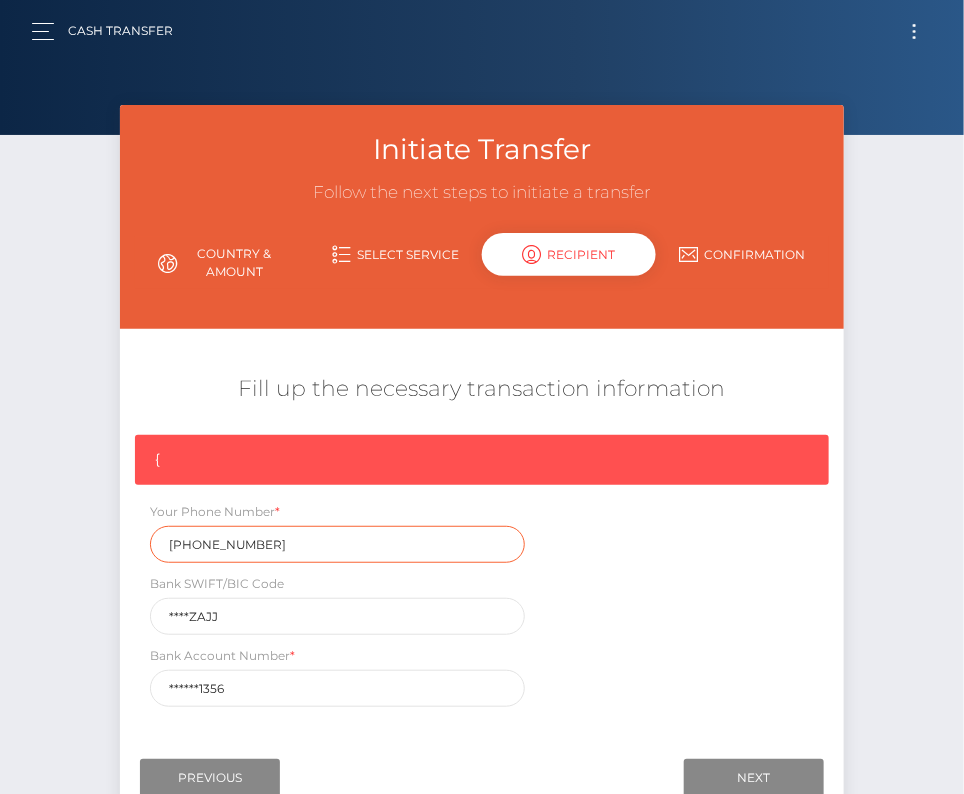type on "+27764567496" 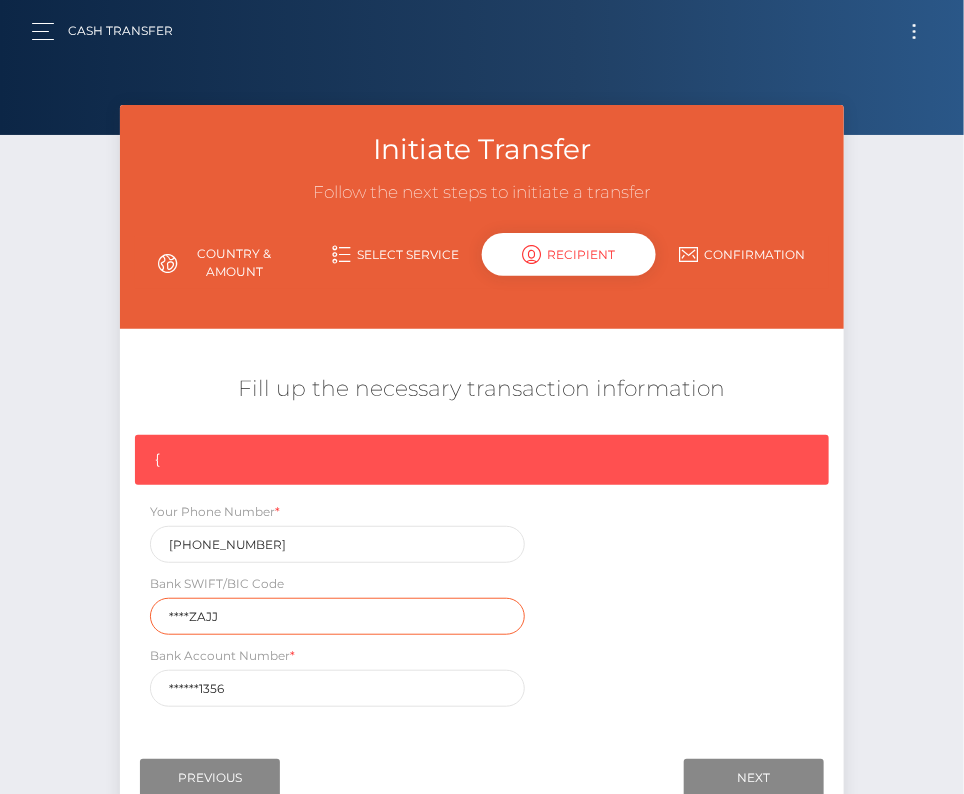 drag, startPoint x: 249, startPoint y: 618, endPoint x: 57, endPoint y: 619, distance: 192.00261 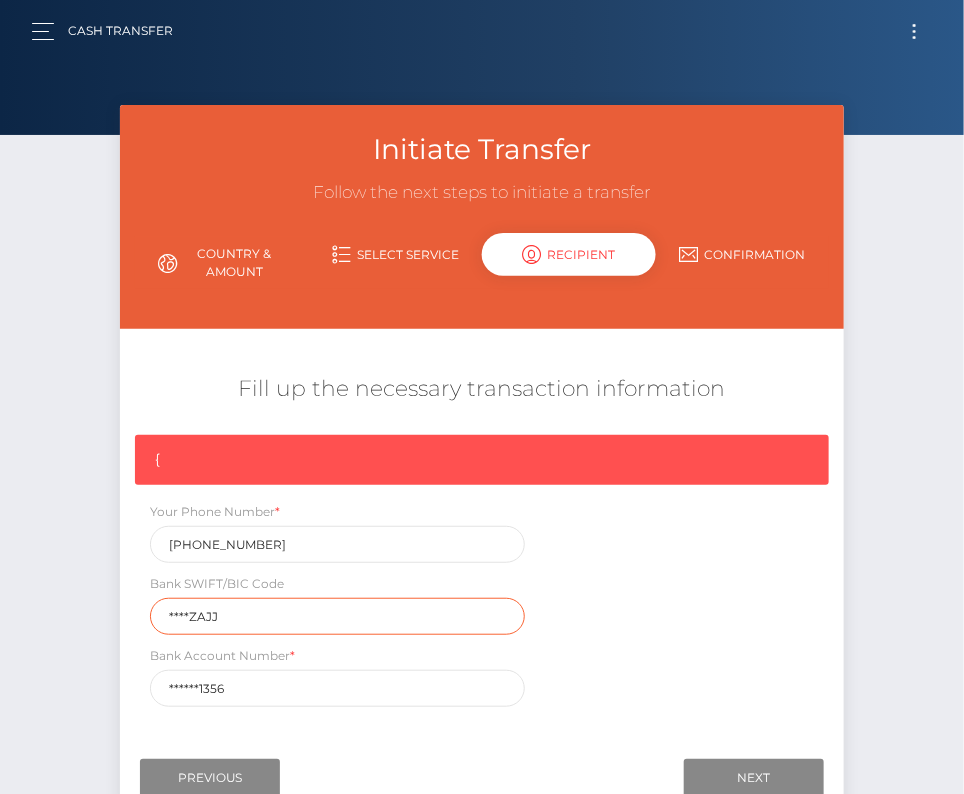 click on "Initiate Transfer
Follow the next steps to initiate a transfer
Country & Amount
Select Service
Recipient
Country" at bounding box center (482, 482) 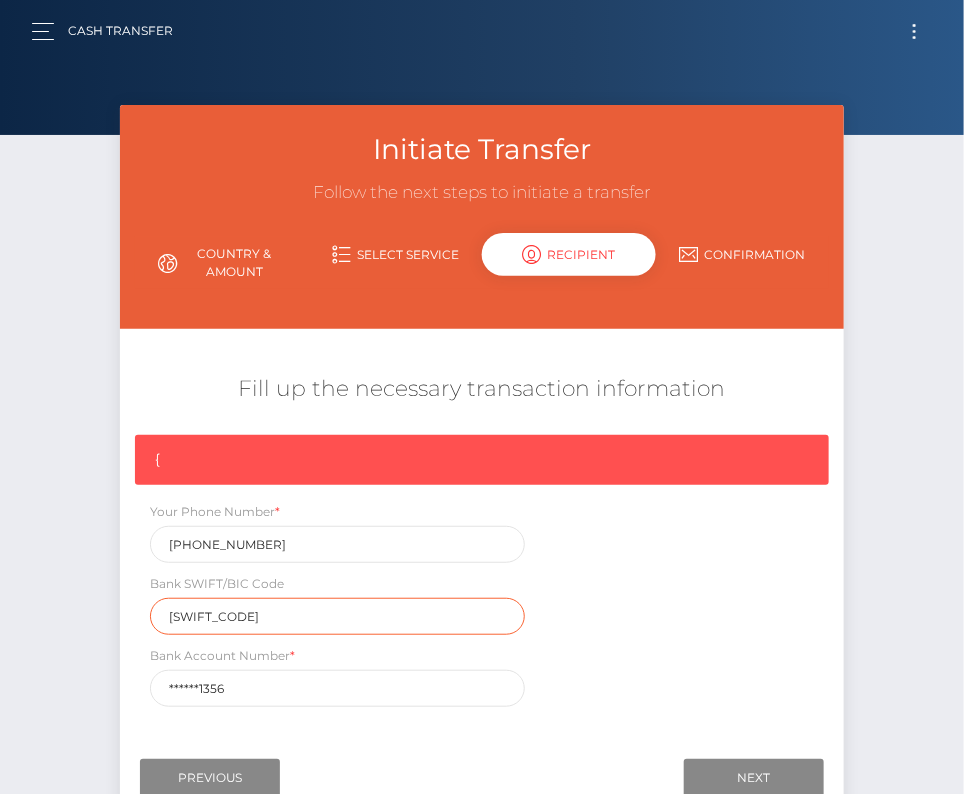 type on "CABLZAJJ" 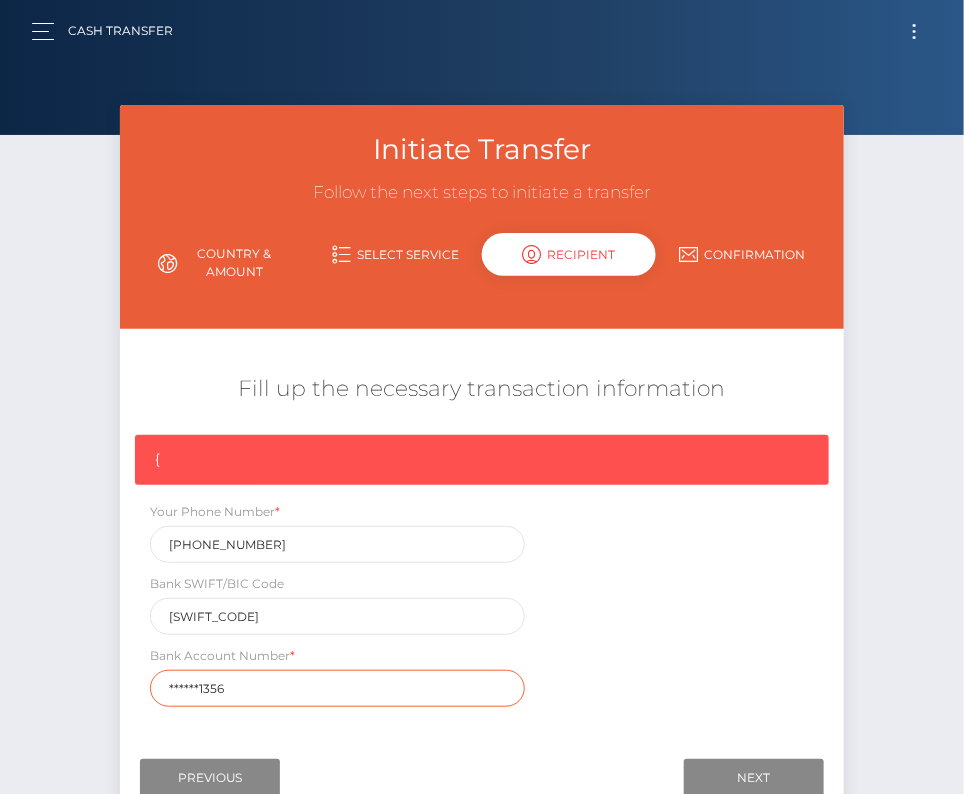 drag, startPoint x: 232, startPoint y: 691, endPoint x: 4, endPoint y: 692, distance: 228.0022 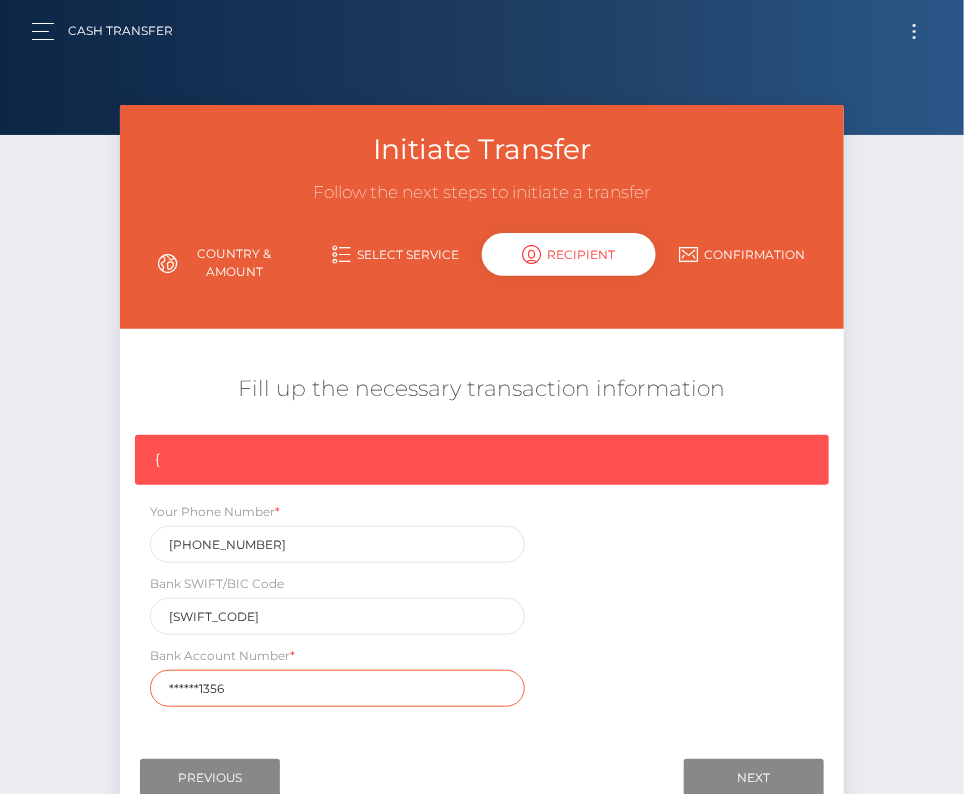 click on "Initiate Transfer
Follow the next steps to initiate a transfer
Country & Amount
Select Service
Recipient
Country" at bounding box center (482, 482) 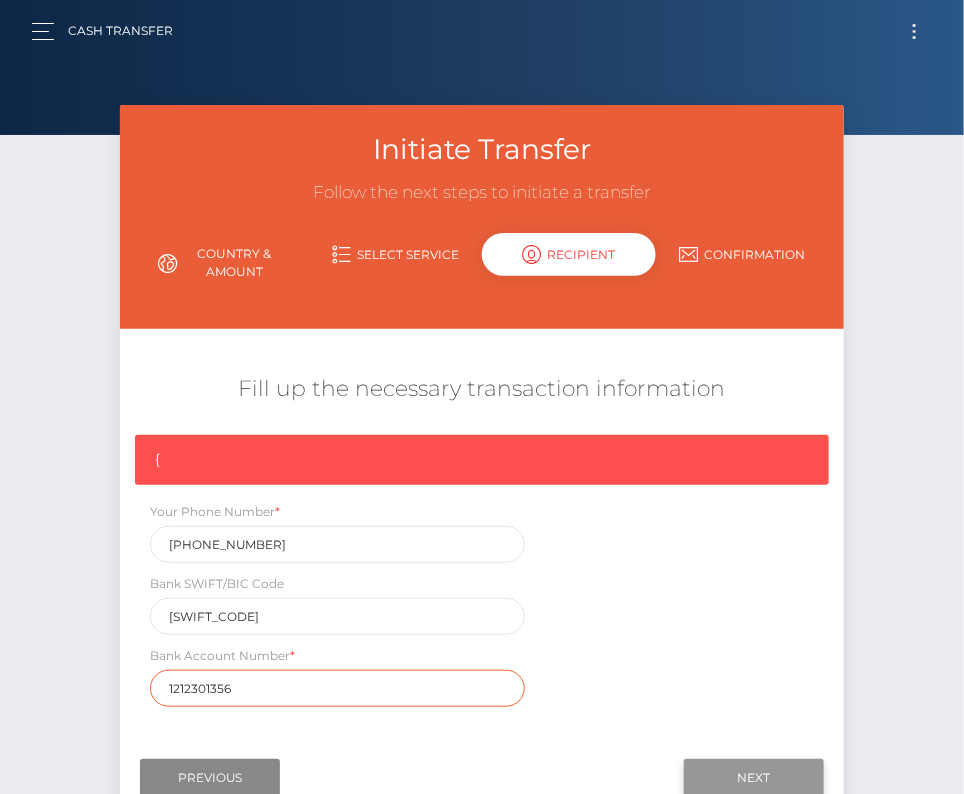 type on "1212301356" 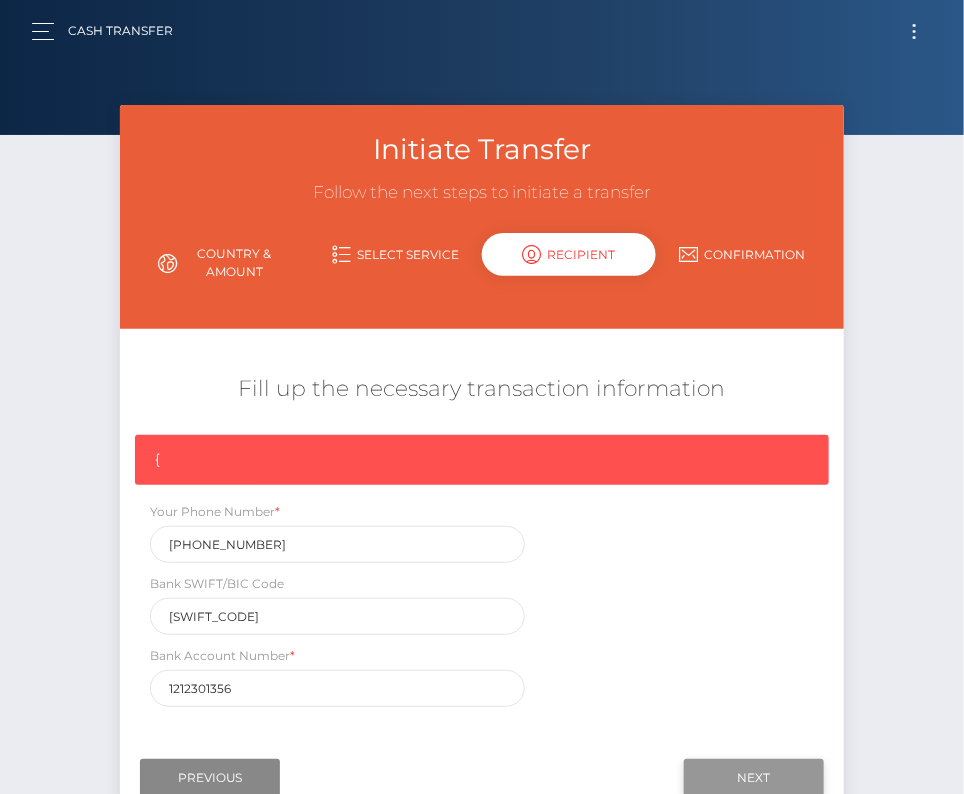 click on "Next" at bounding box center (754, 778) 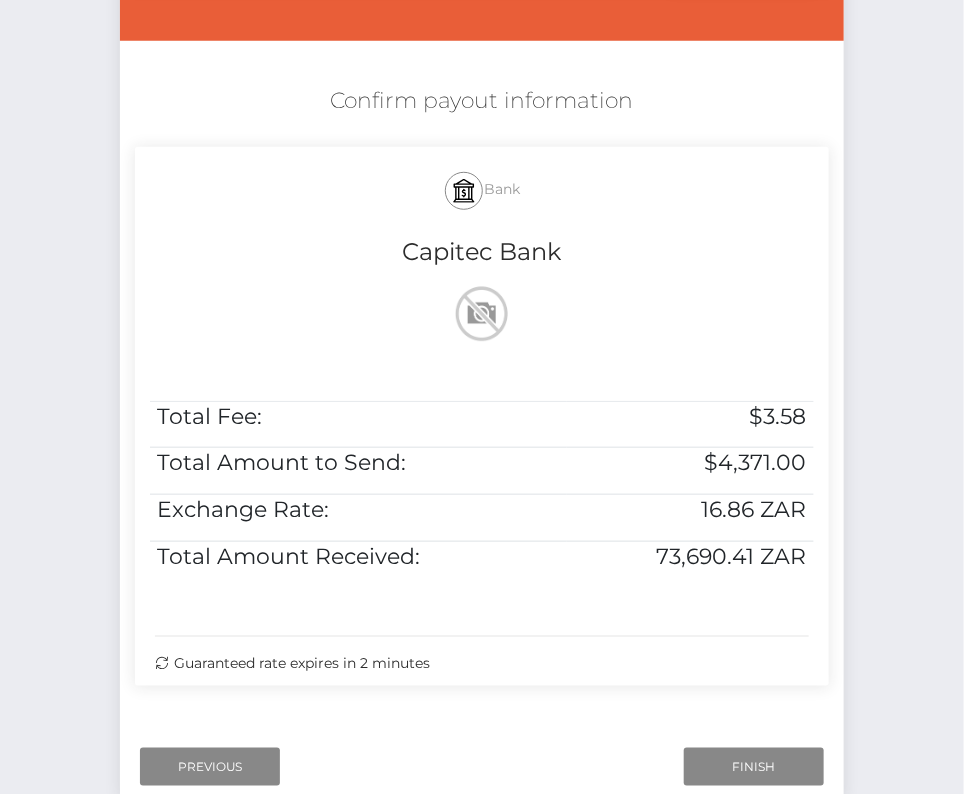 scroll, scrollTop: 291, scrollLeft: 0, axis: vertical 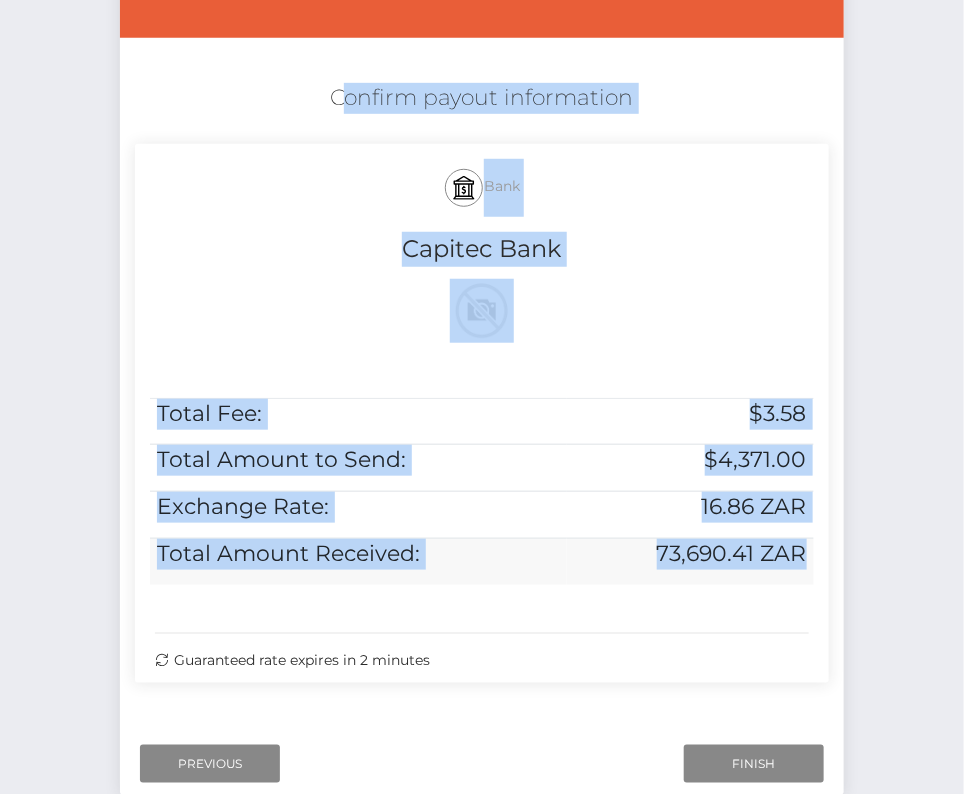 drag, startPoint x: 322, startPoint y: 88, endPoint x: 805, endPoint y: 575, distance: 685.8994 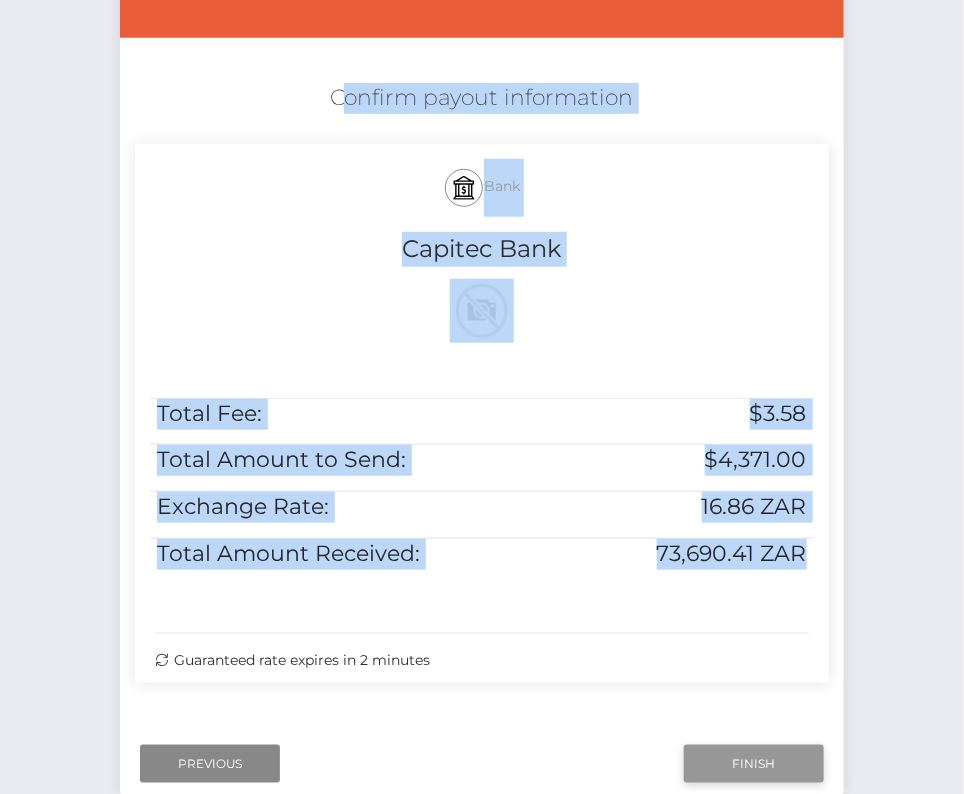 click on "Finish" at bounding box center [754, 764] 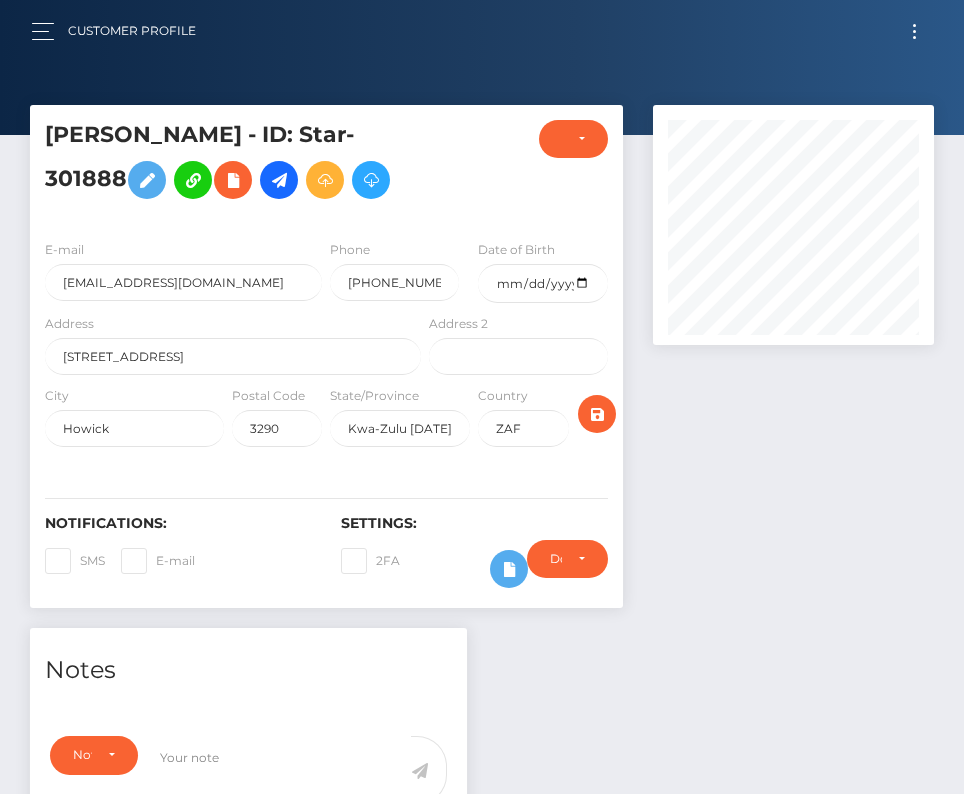 scroll, scrollTop: 950, scrollLeft: 0, axis: vertical 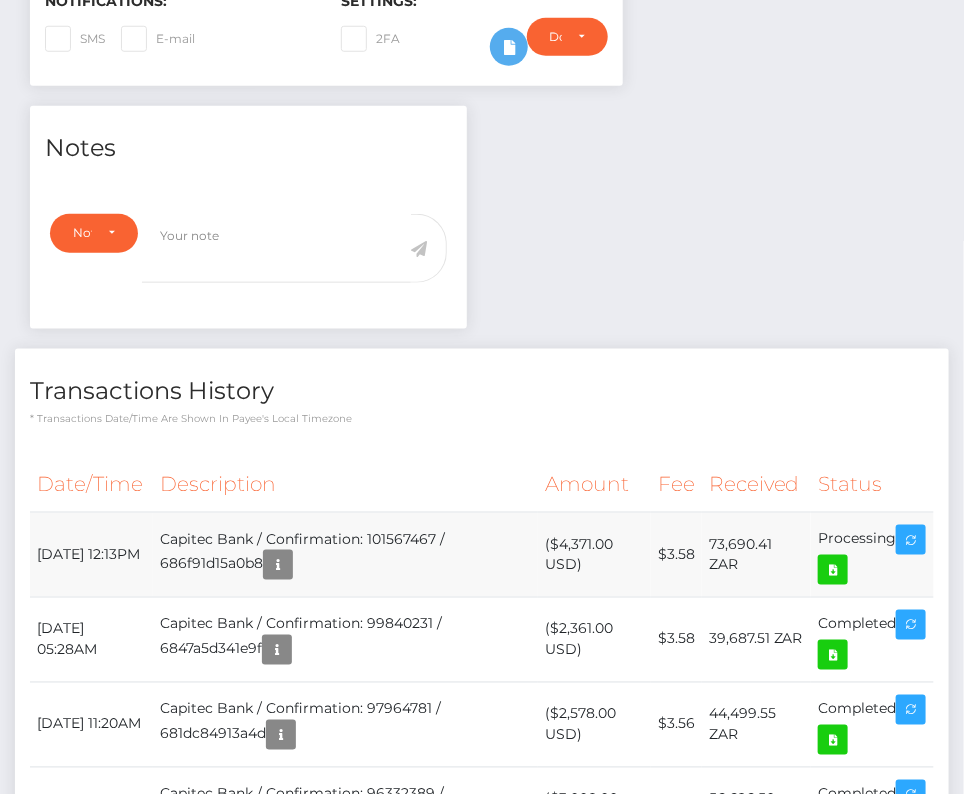 drag, startPoint x: 36, startPoint y: 539, endPoint x: 913, endPoint y: 538, distance: 877.00055 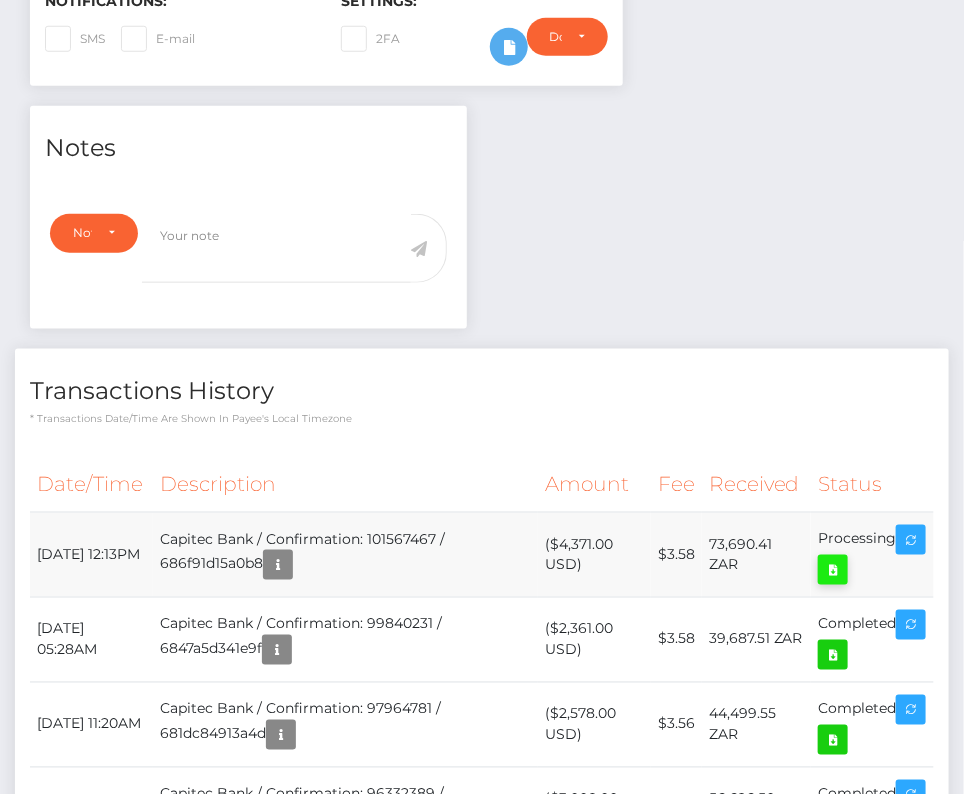 click at bounding box center (833, 570) 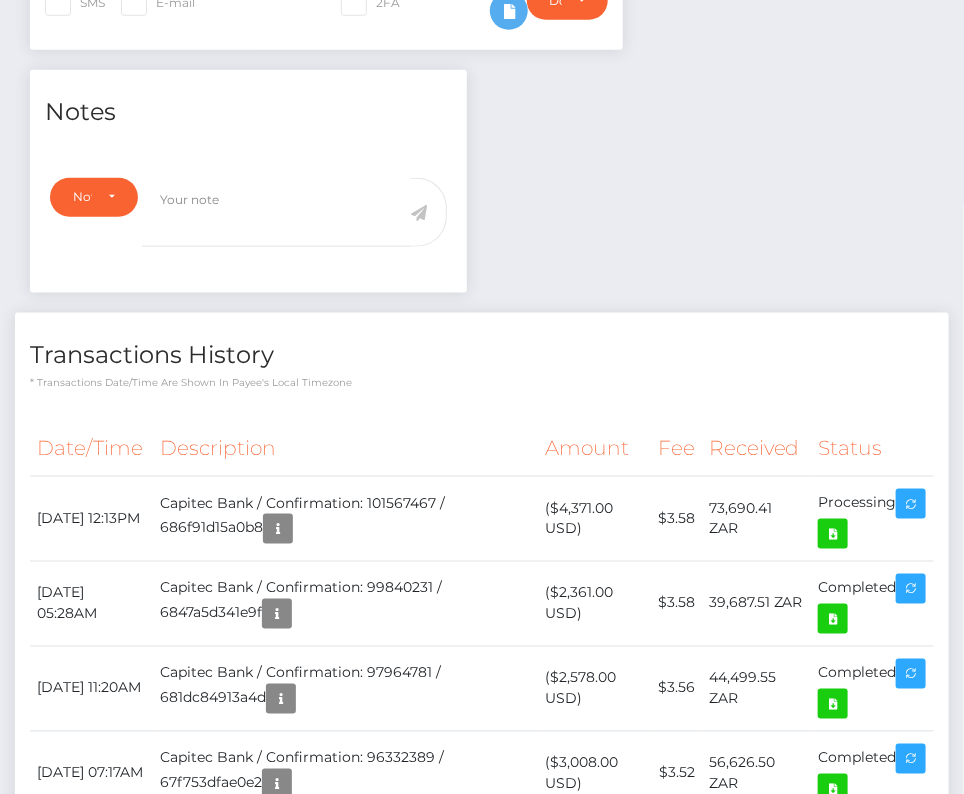 scroll, scrollTop: 588, scrollLeft: 0, axis: vertical 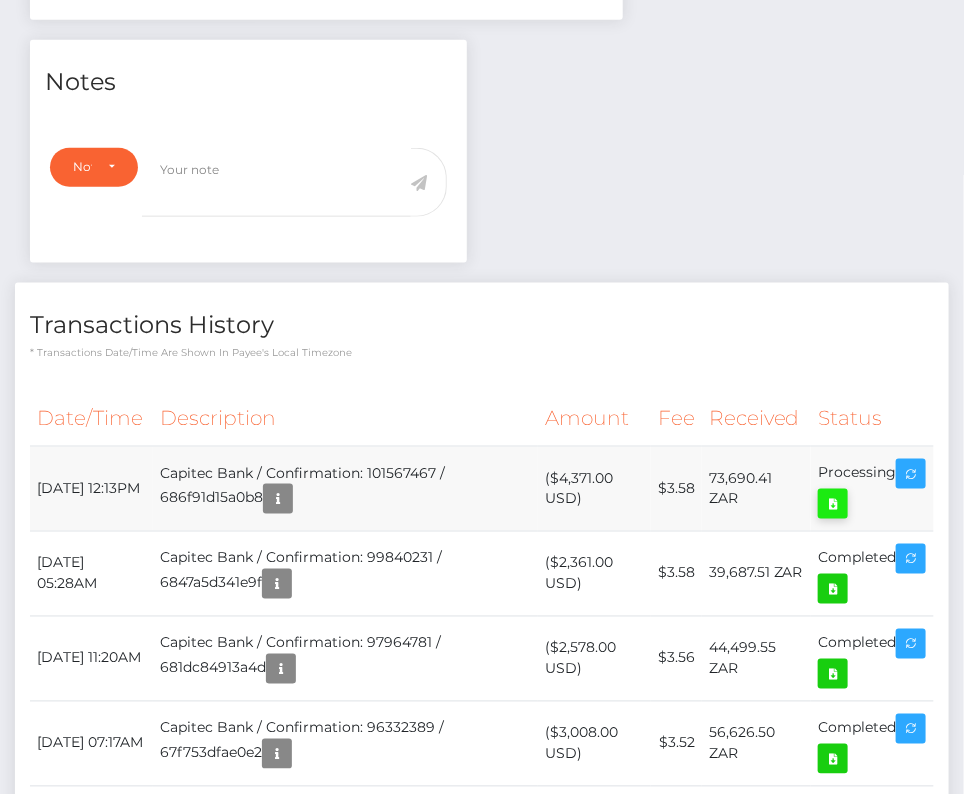 click at bounding box center [833, 504] 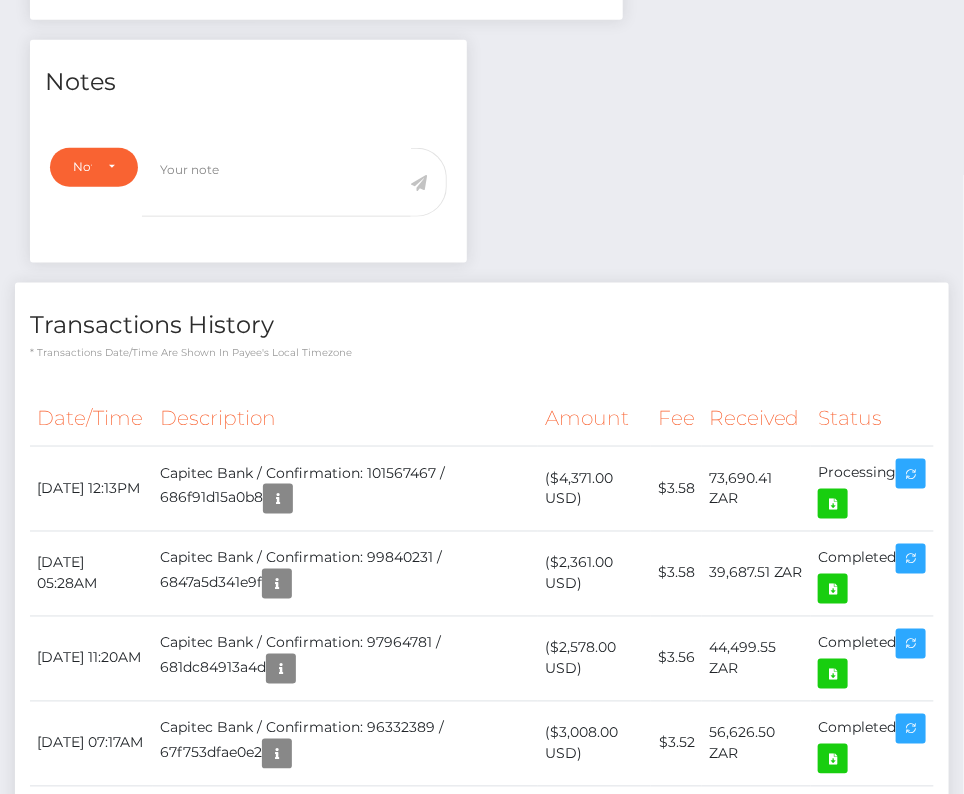 click on "Transactions History
* Transactions date/time are shown in payee's local timezone
Date/Time
Description
Amount
Fee
Received
Status" at bounding box center (482, 1282) 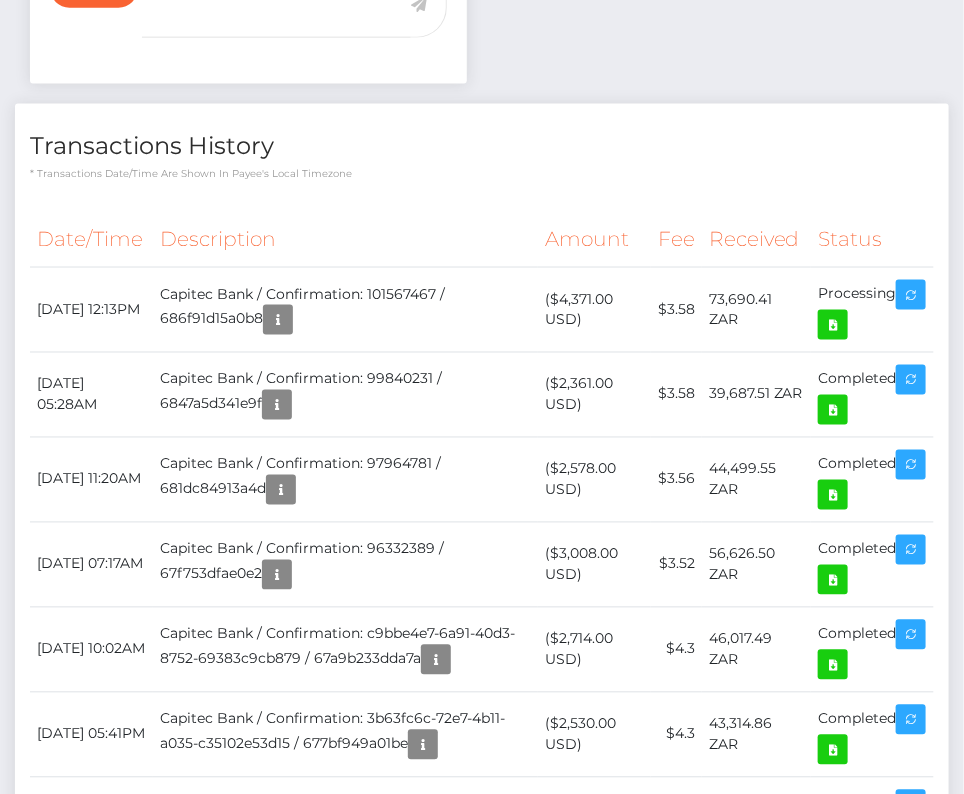 scroll, scrollTop: 0, scrollLeft: 0, axis: both 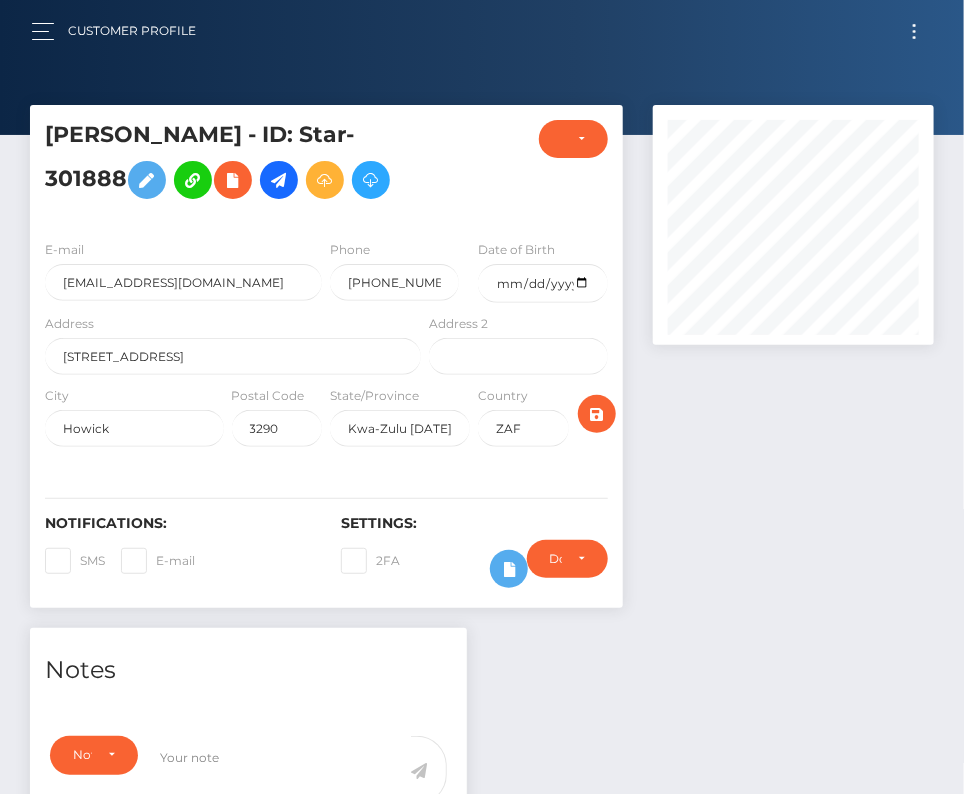 click at bounding box center [914, 31] 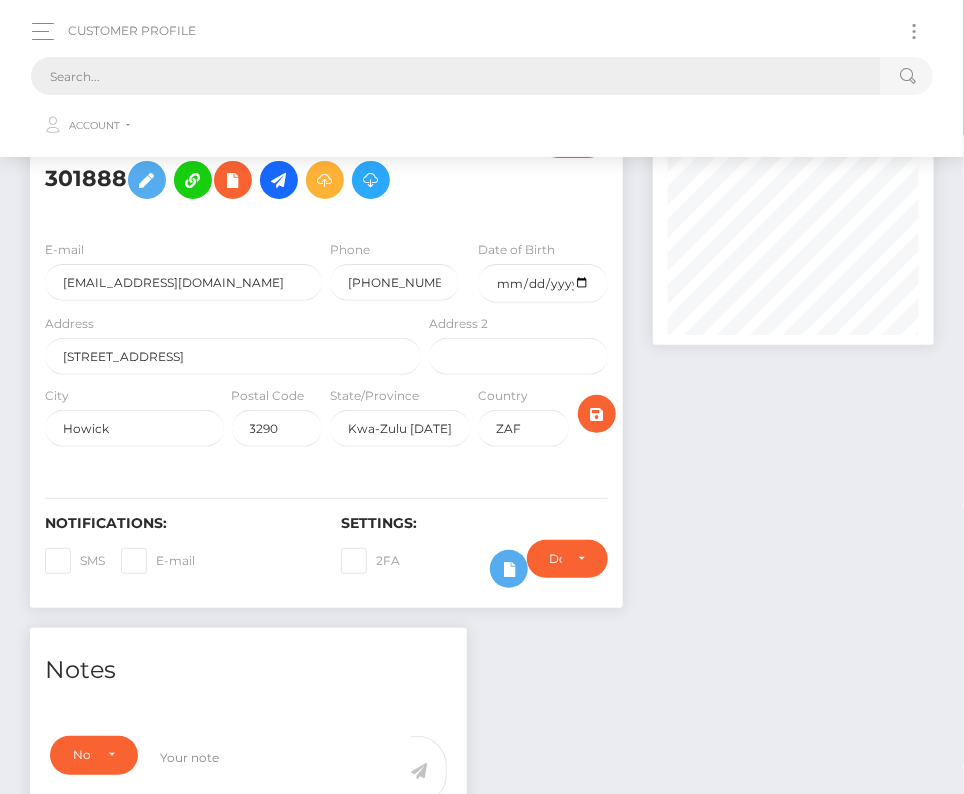 click at bounding box center [456, 76] 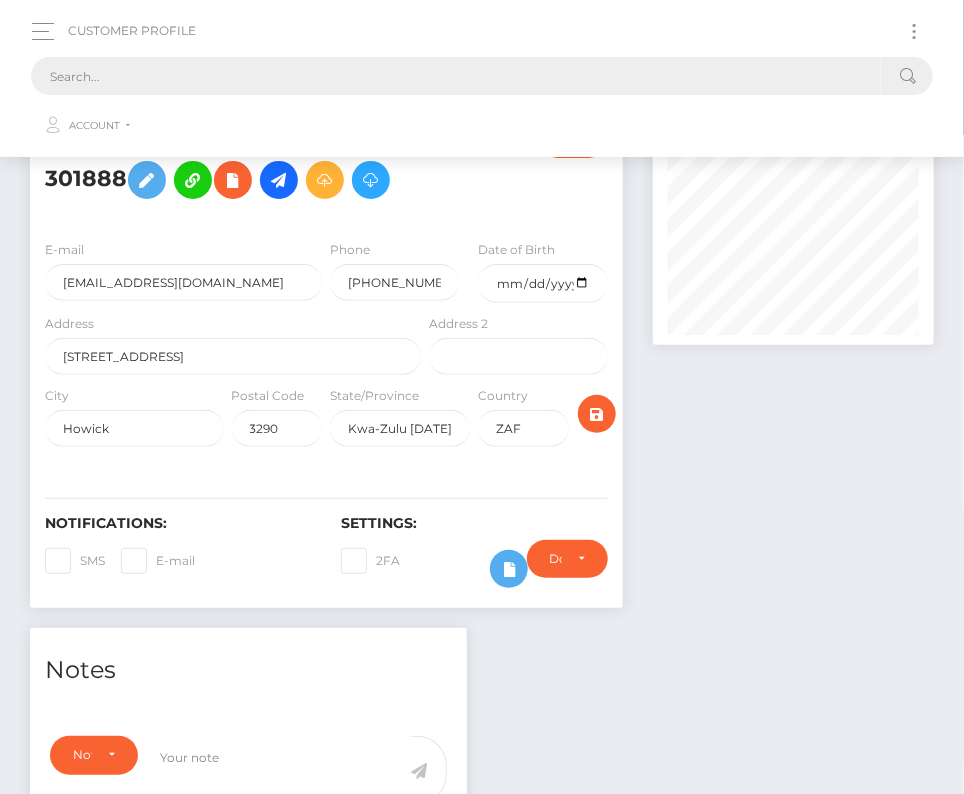 paste on "1699204" 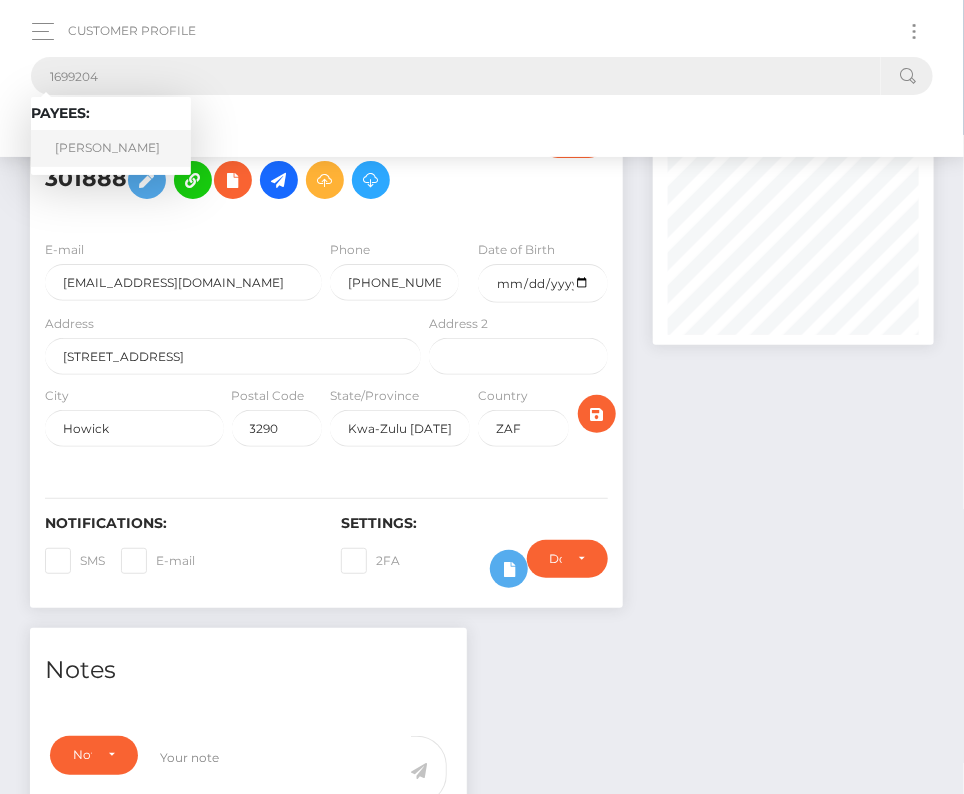 type on "1699204" 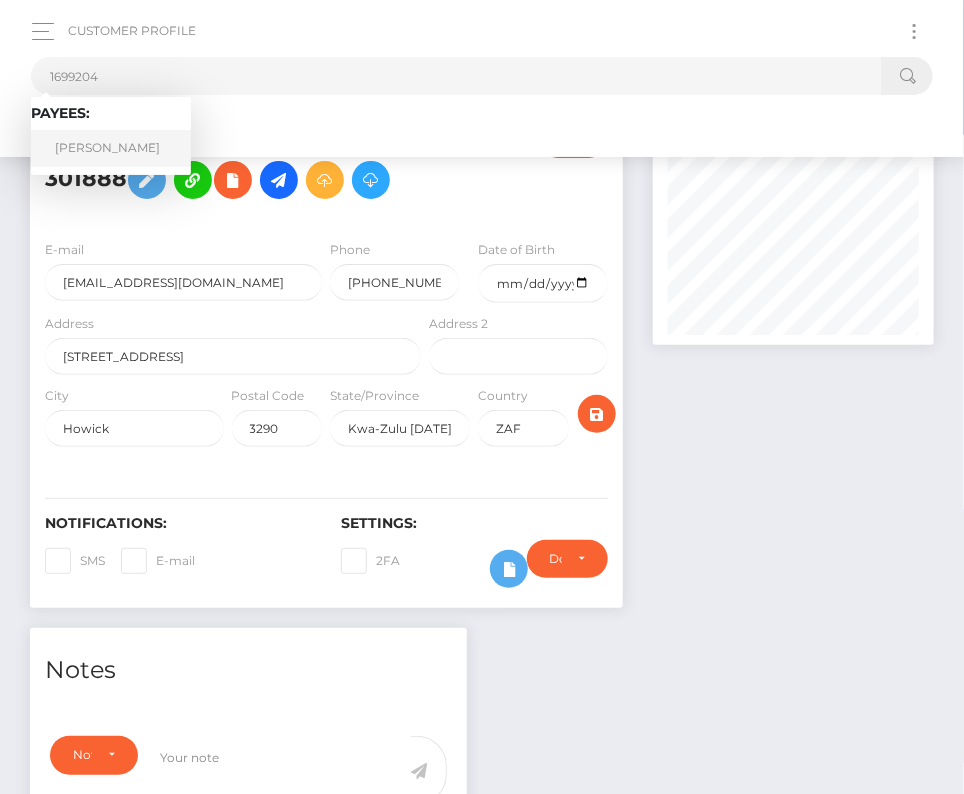 click on "Lucas  Pettersen" at bounding box center (111, 148) 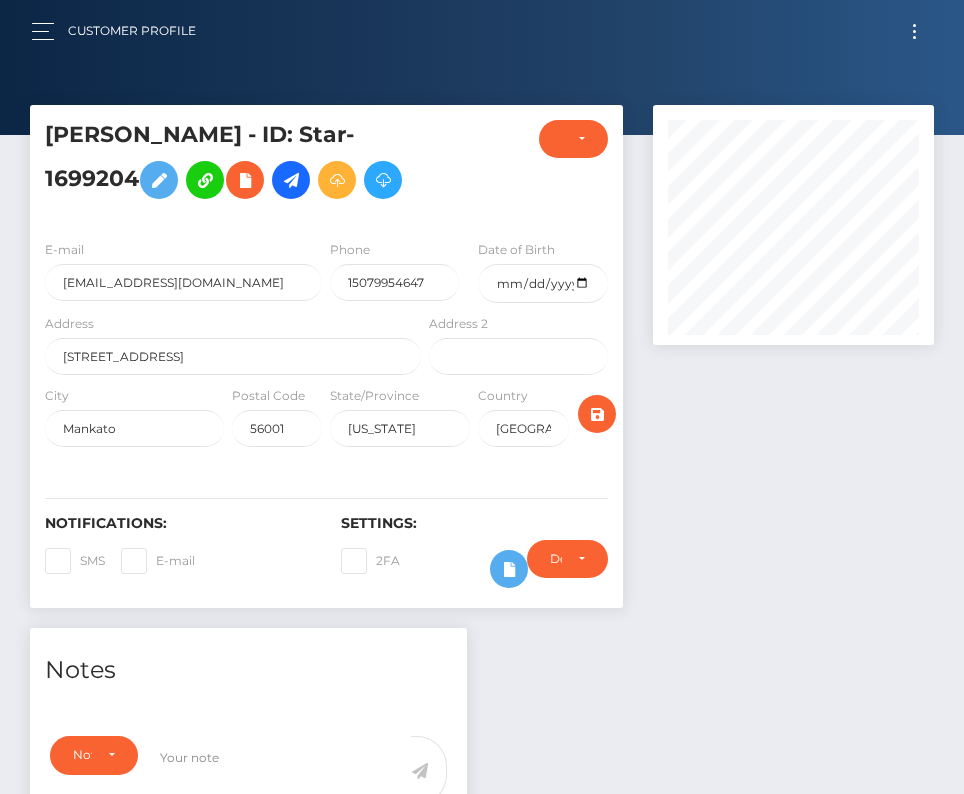 scroll, scrollTop: 0, scrollLeft: 0, axis: both 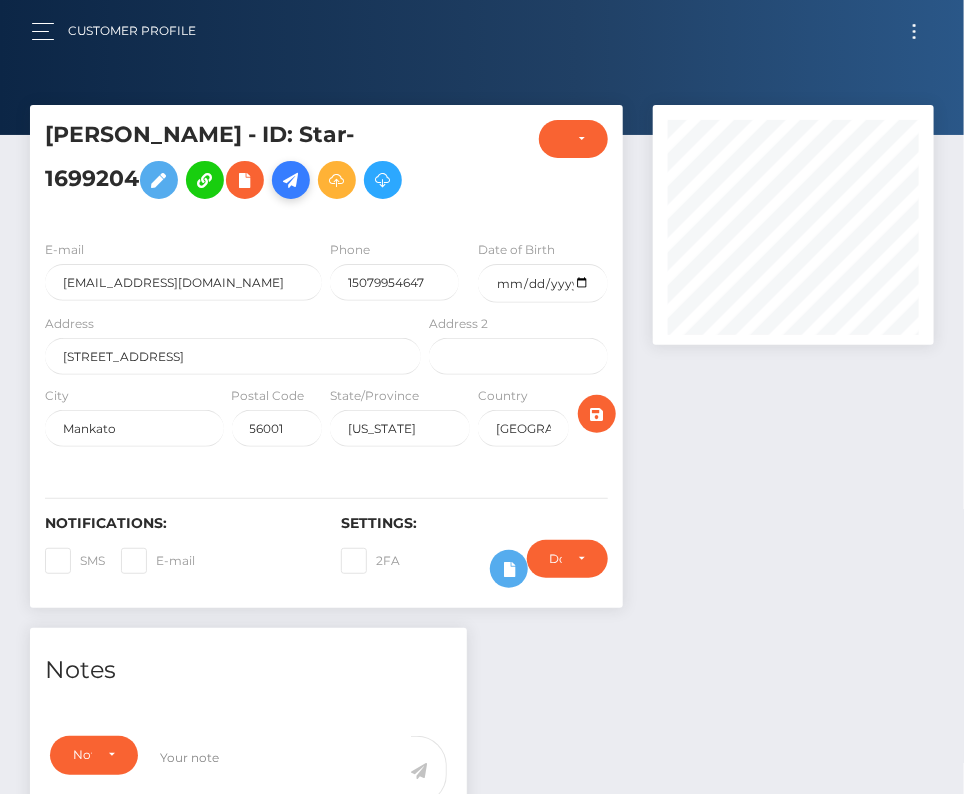 click at bounding box center [291, 180] 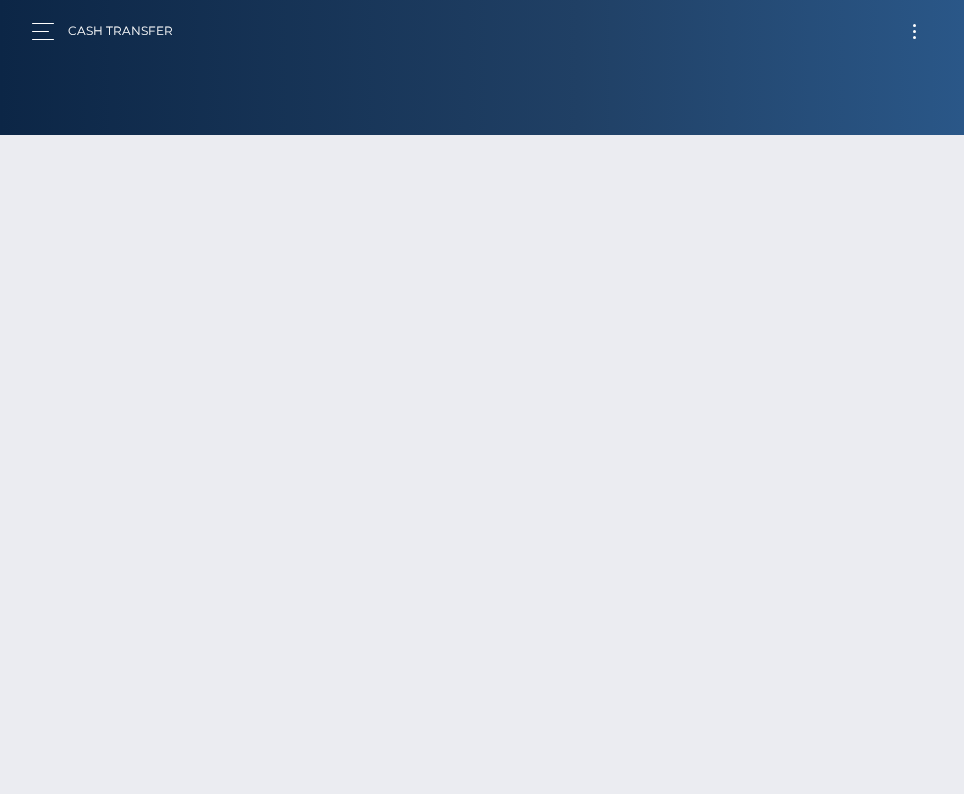 scroll, scrollTop: 0, scrollLeft: 0, axis: both 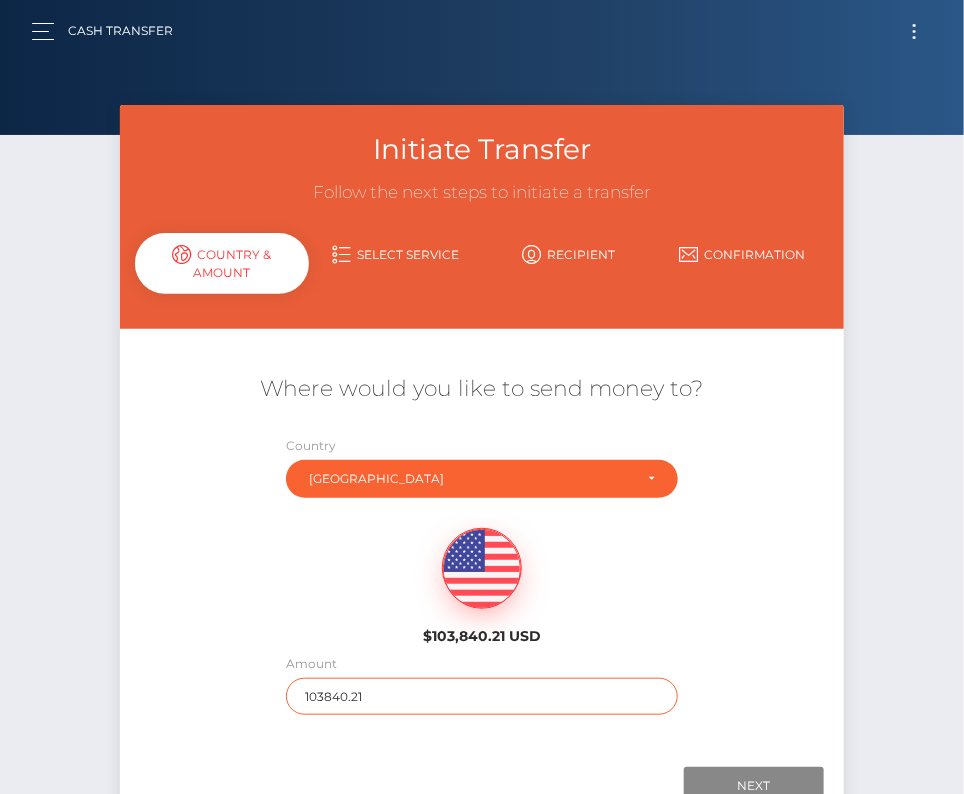 click on "103840.21" at bounding box center [482, 696] 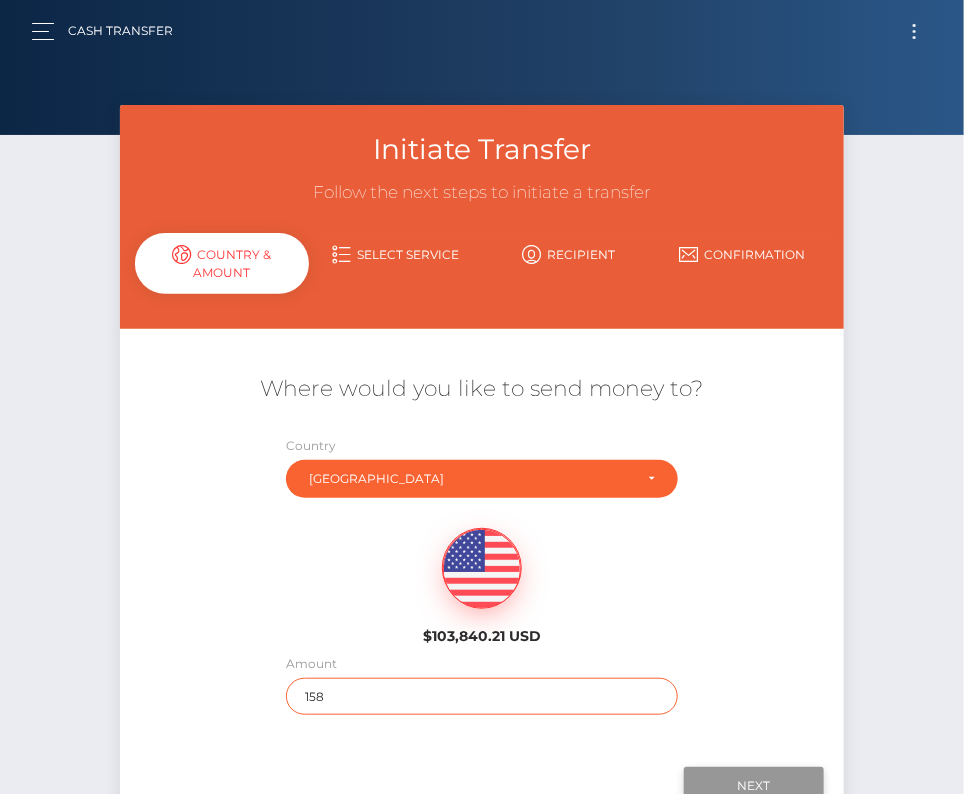type on "158" 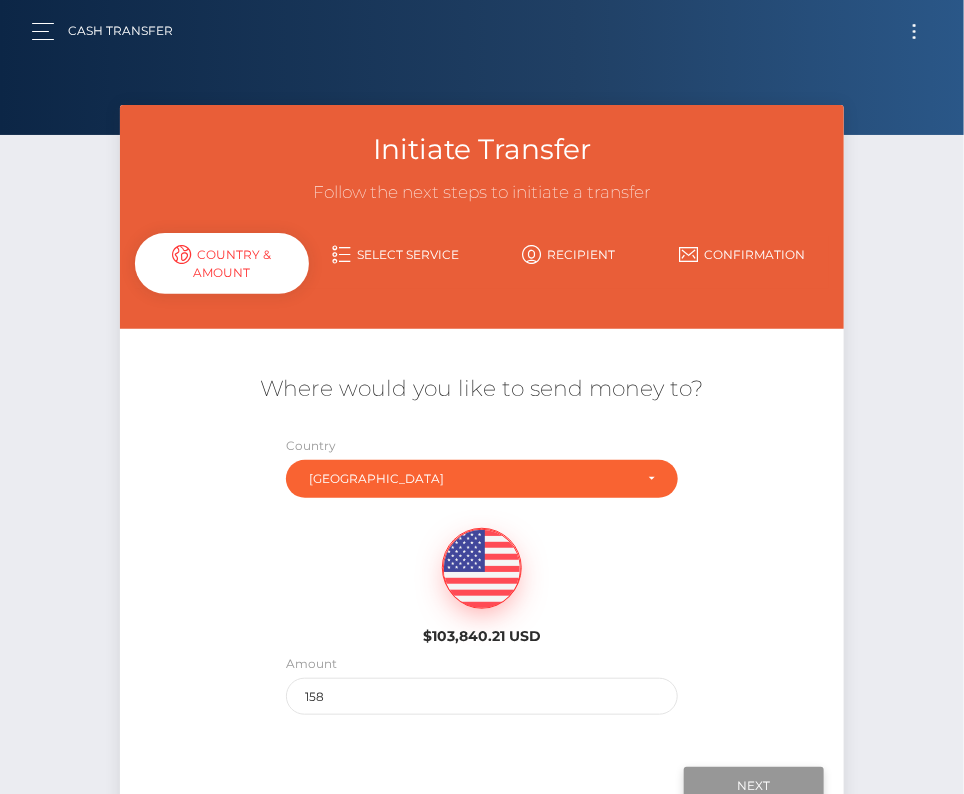 click on "Next" at bounding box center (754, 786) 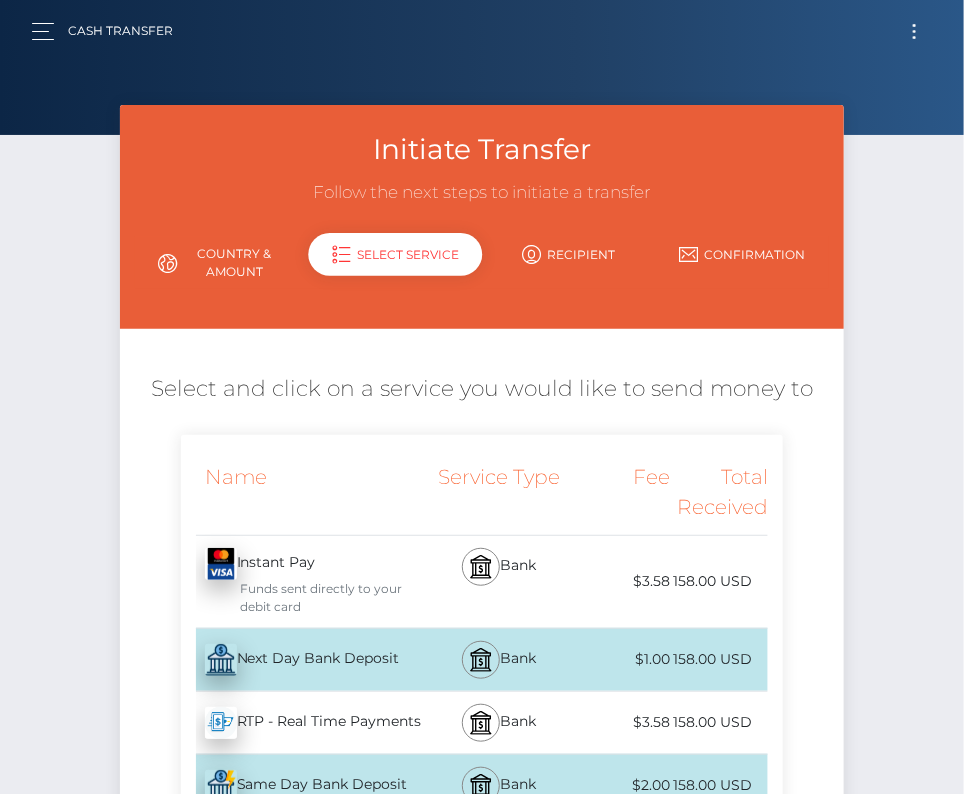 scroll, scrollTop: 73, scrollLeft: 0, axis: vertical 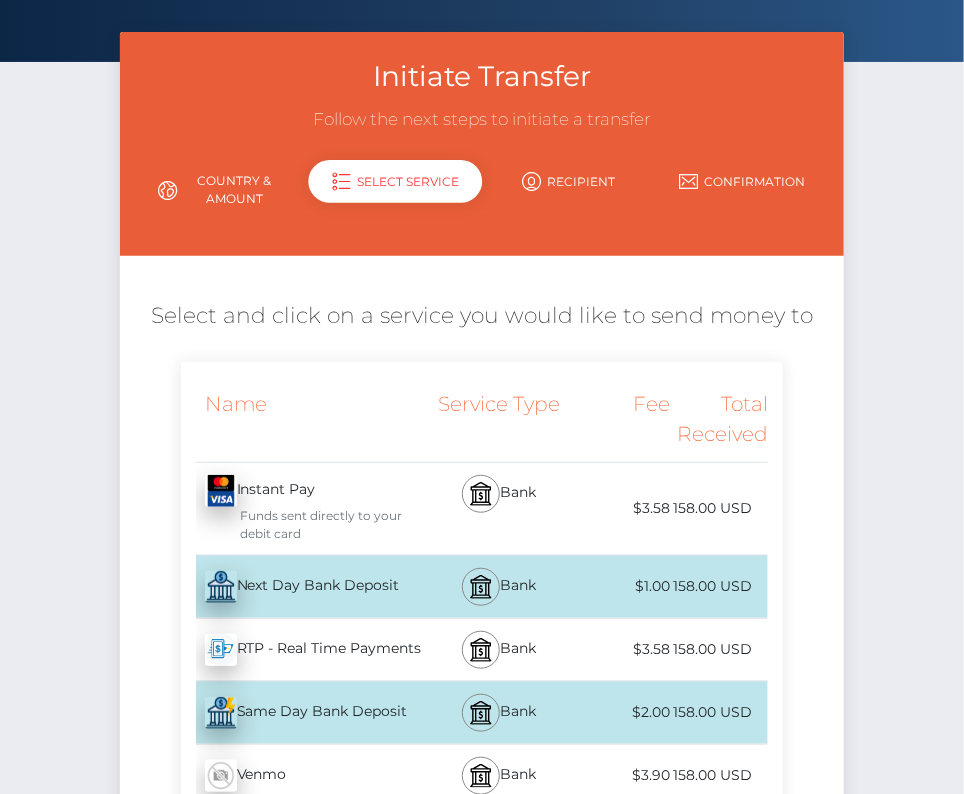 click on "Next Day Bank Deposit  - USD" at bounding box center [303, 587] 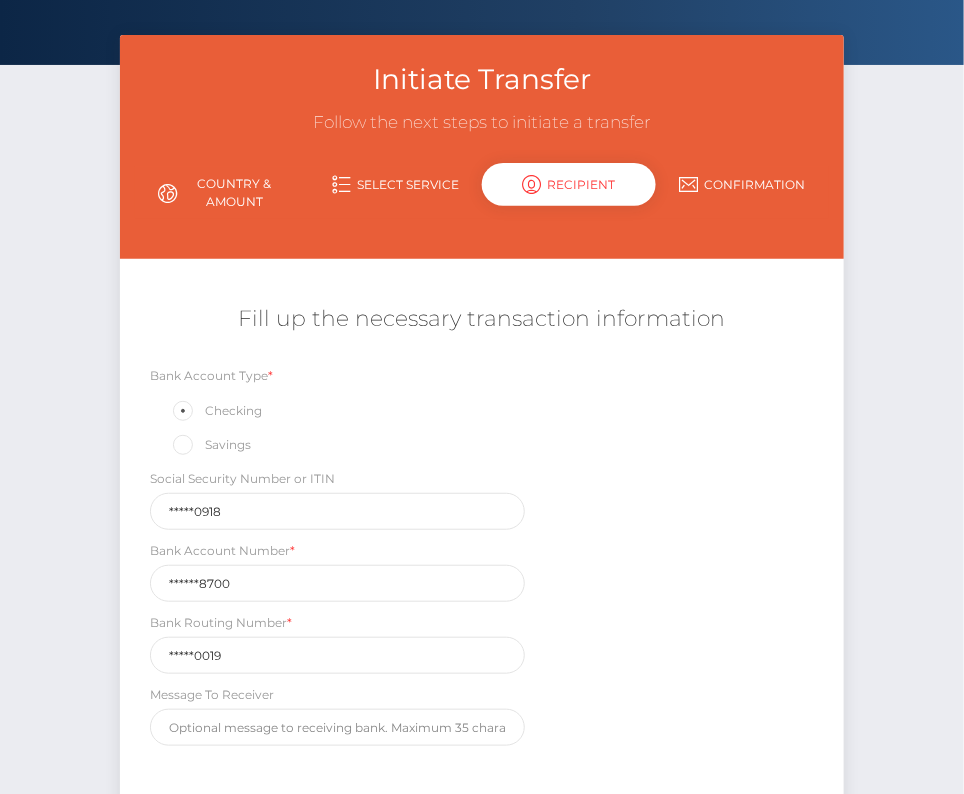 scroll, scrollTop: 118, scrollLeft: 0, axis: vertical 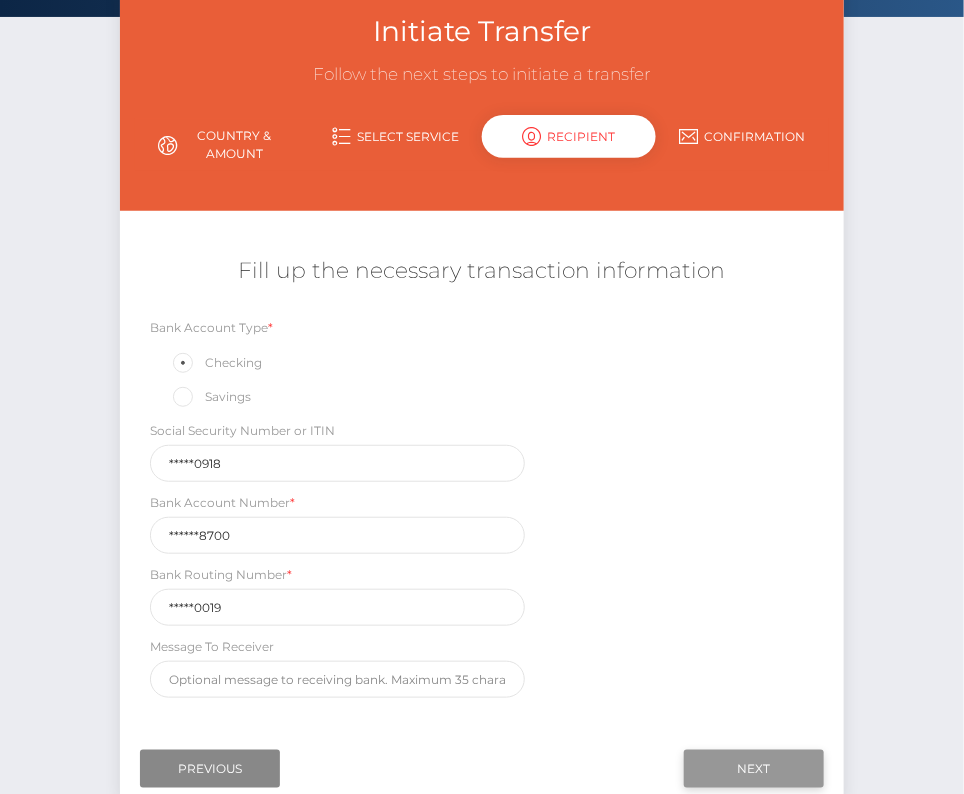 click on "Next" at bounding box center [754, 769] 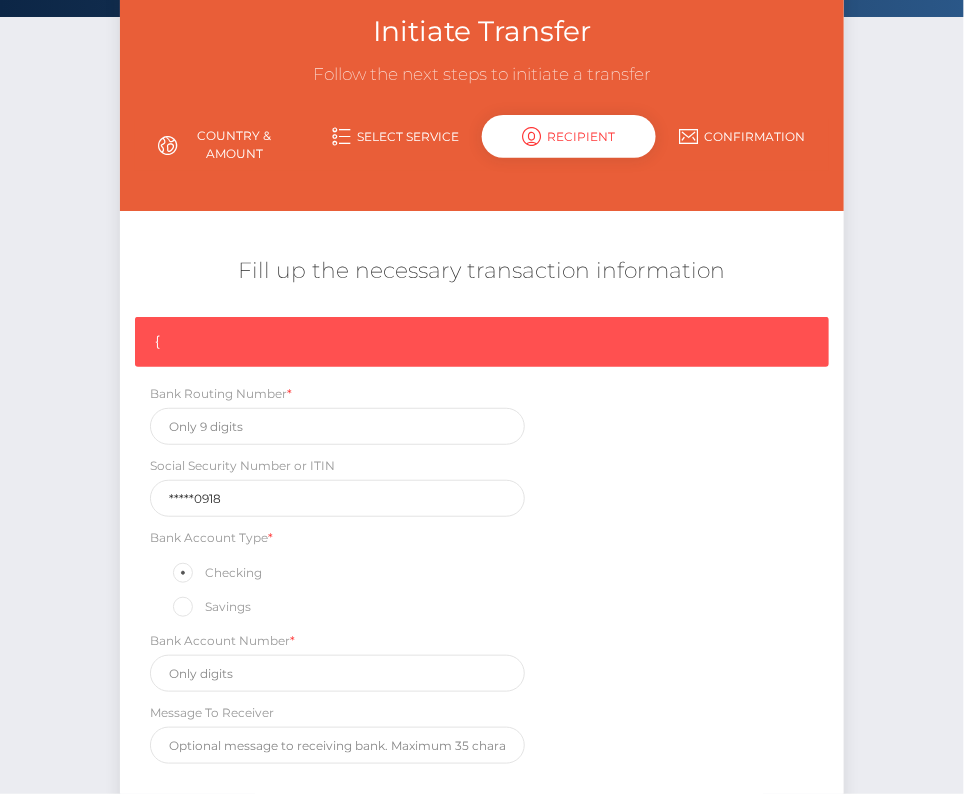 scroll, scrollTop: 301, scrollLeft: 0, axis: vertical 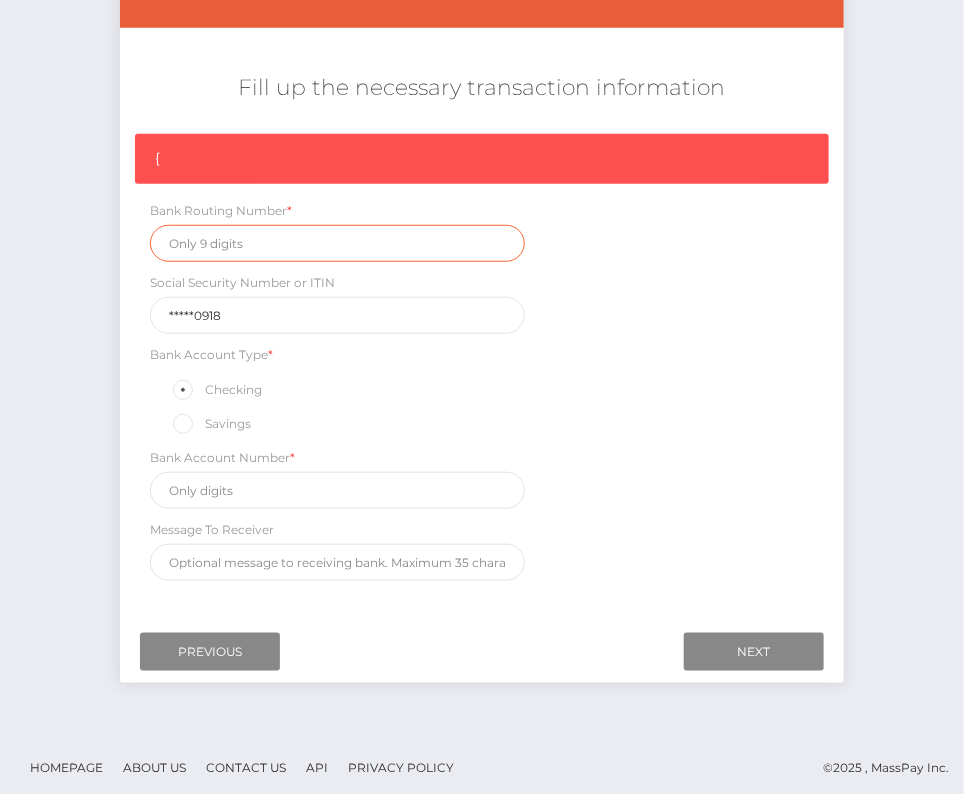 click at bounding box center (337, 243) 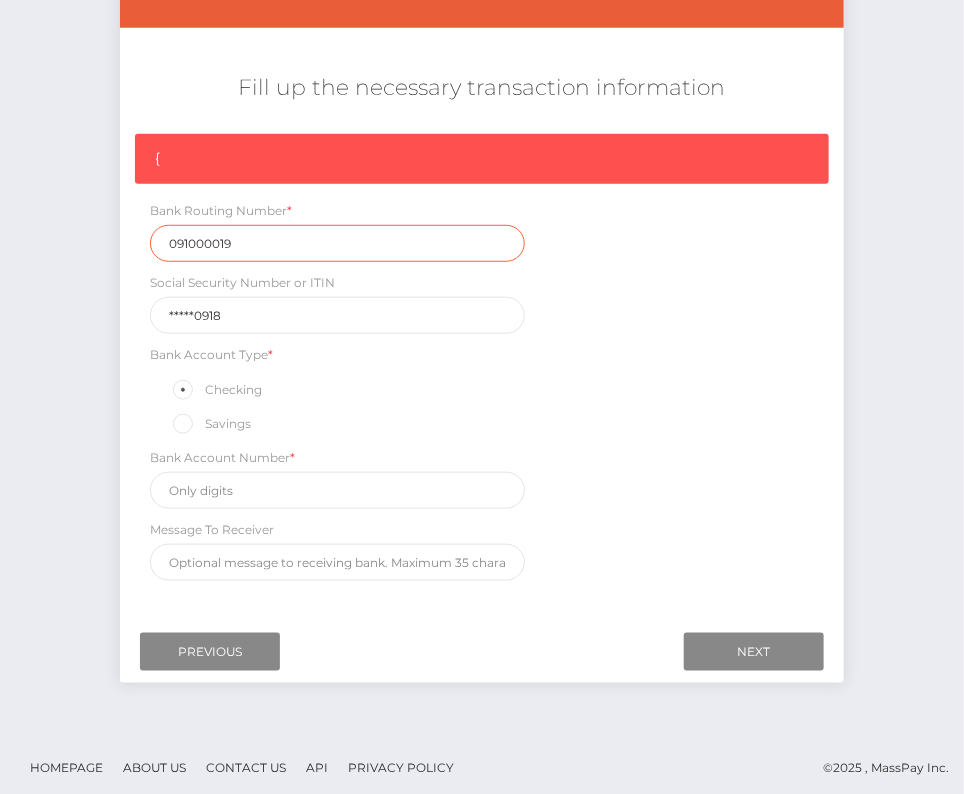 type on "091000019" 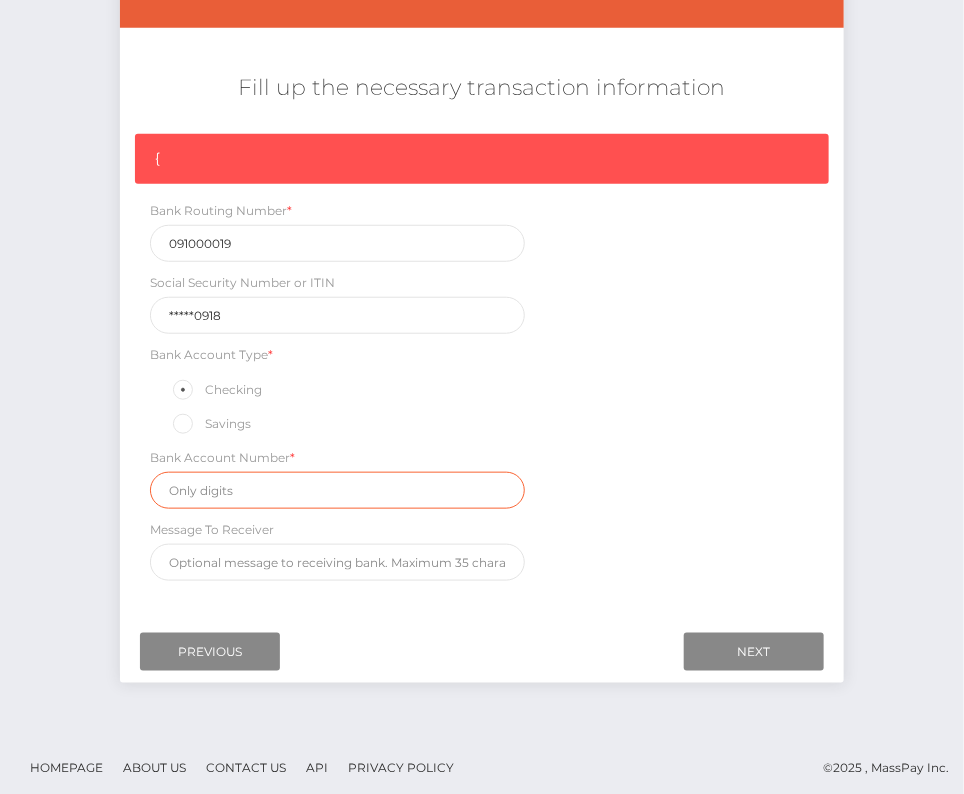 click at bounding box center (337, 490) 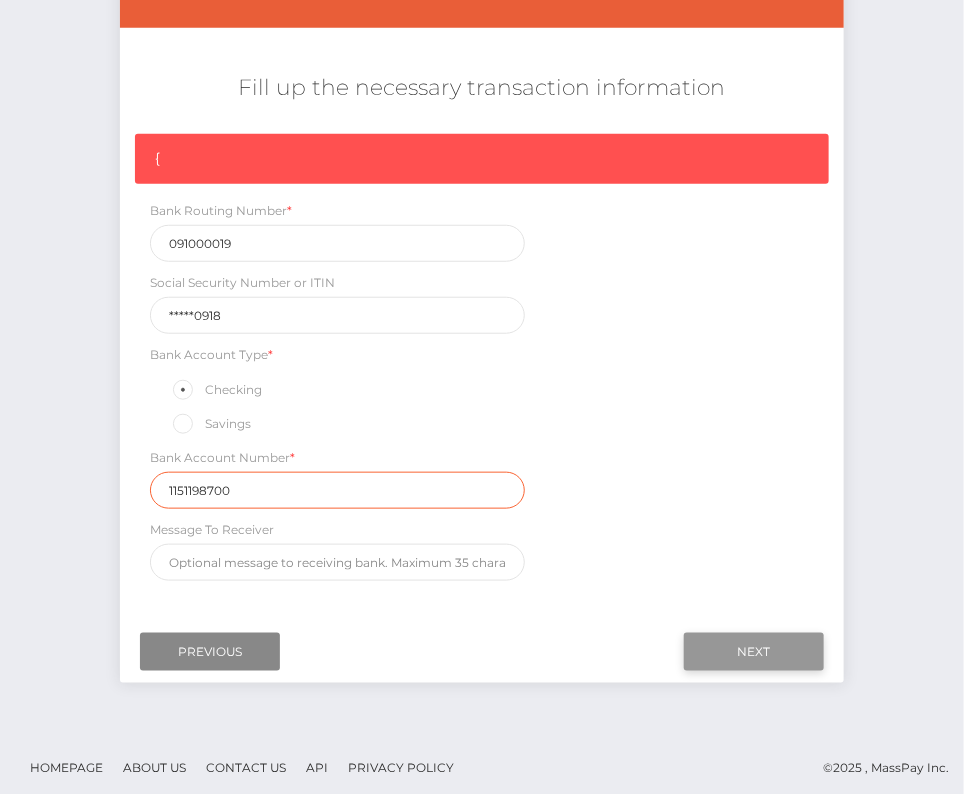 type on "1151198700" 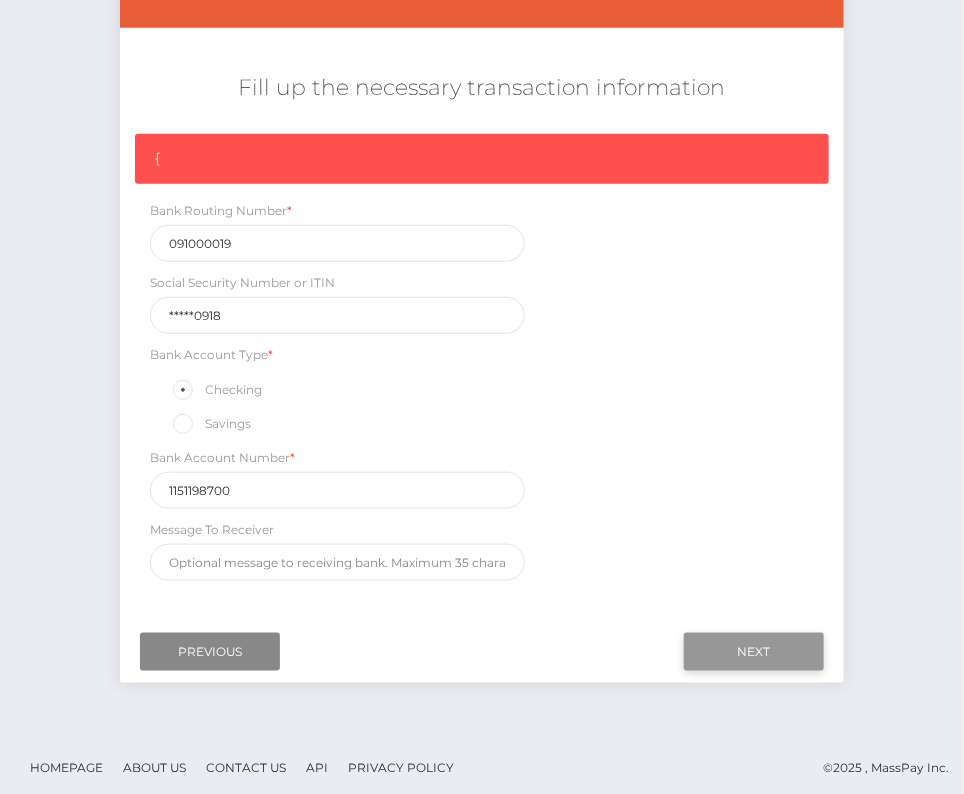 click on "Next" at bounding box center (754, 652) 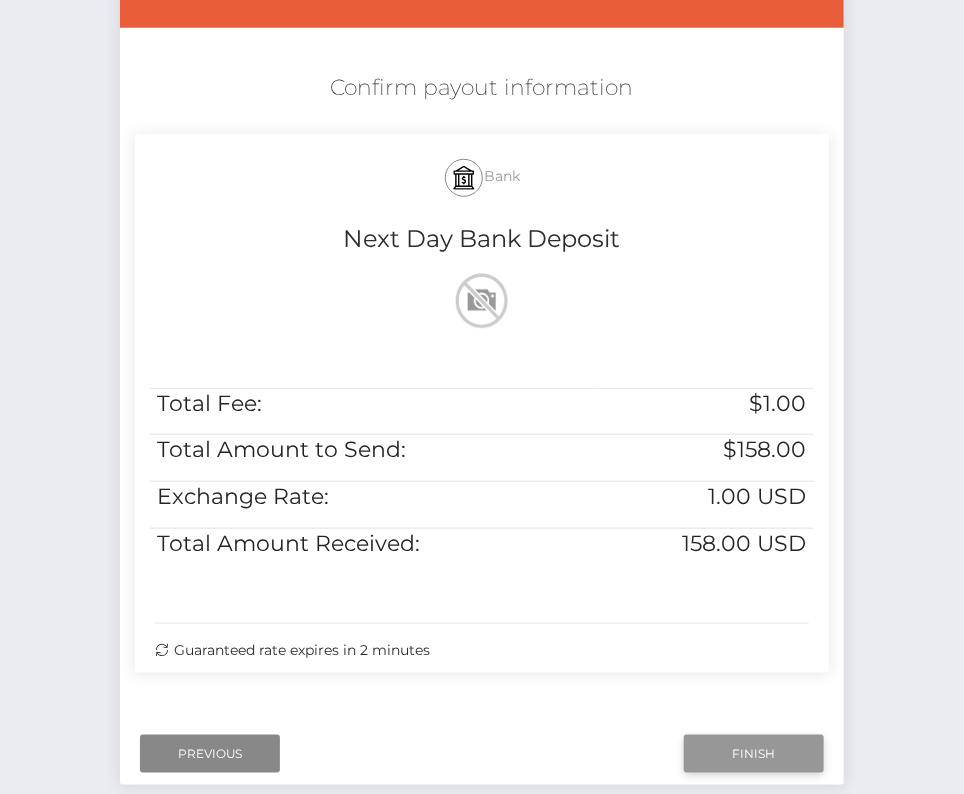 click on "Finish" at bounding box center [754, 754] 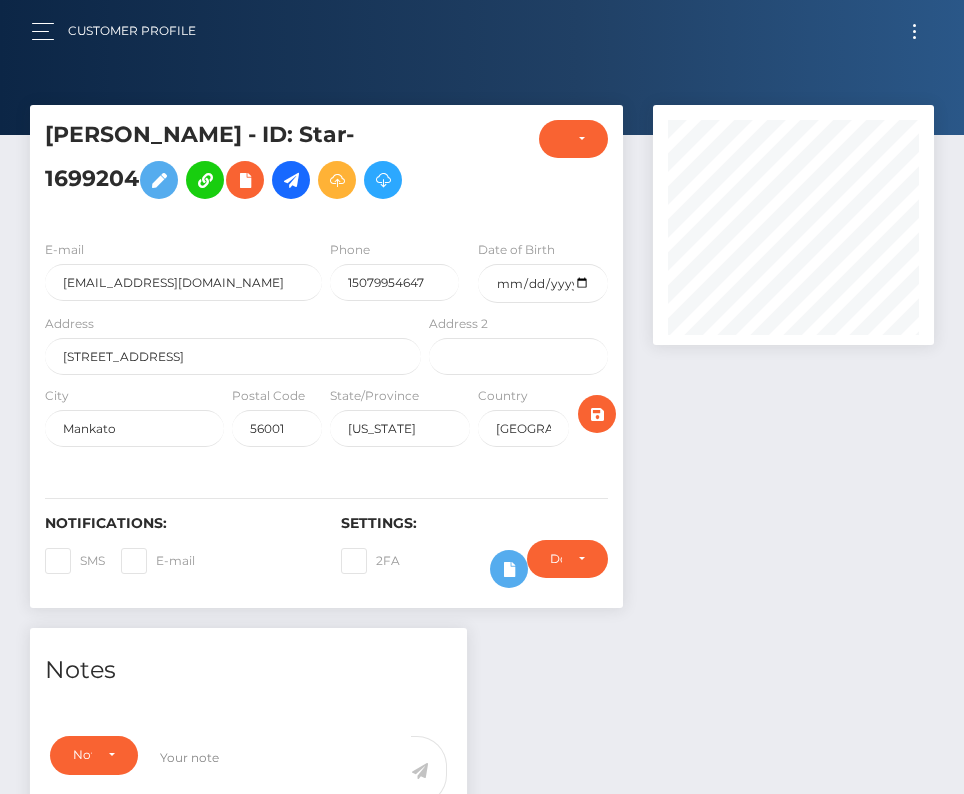 scroll, scrollTop: 0, scrollLeft: 0, axis: both 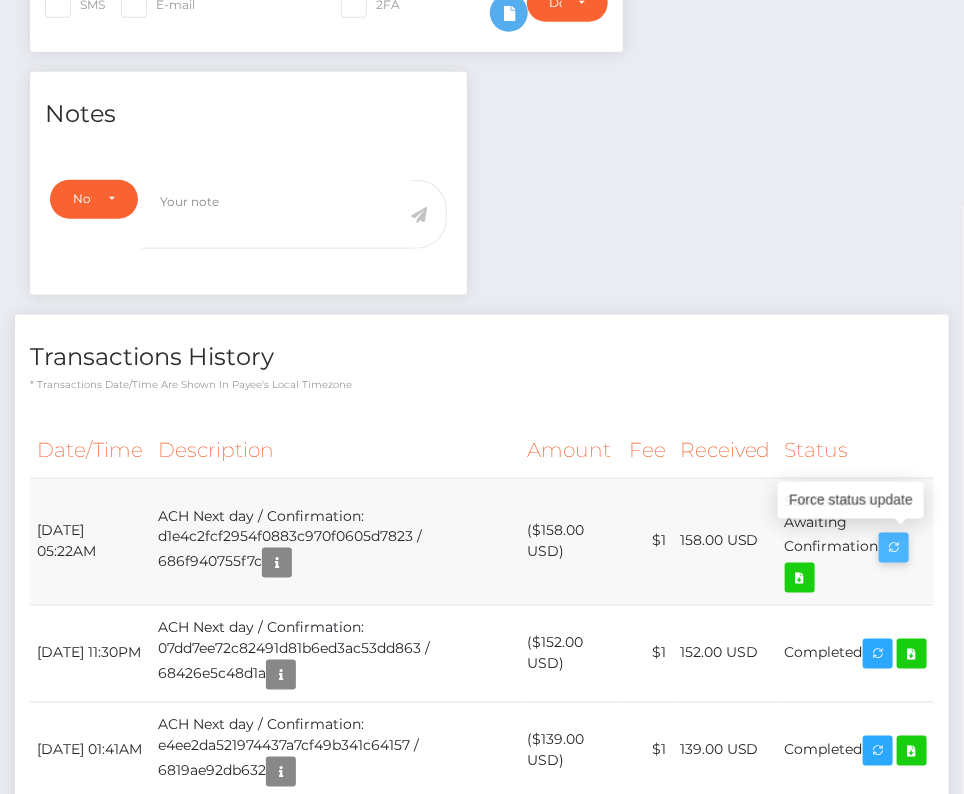 drag, startPoint x: 36, startPoint y: 519, endPoint x: 916, endPoint y: 545, distance: 880.38403 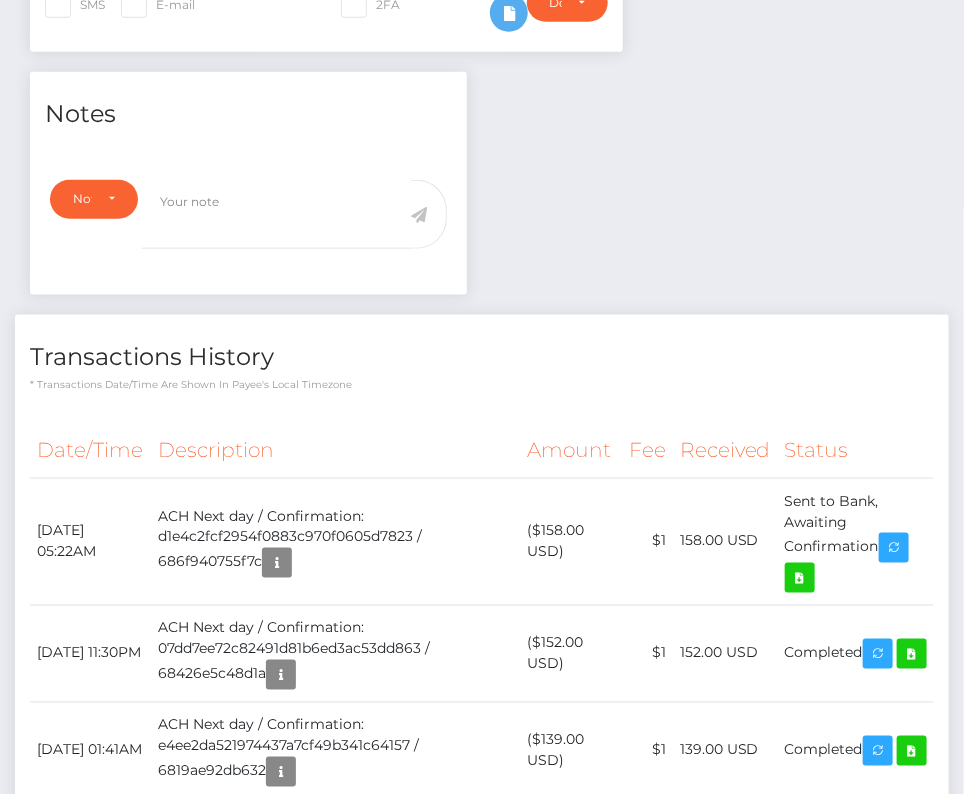 copy on "[DATE] 05:22AM
ACH Next day / Confirmation: d1e4c2fcf2954f0883c970f0605d7823 / 686f940755f7c
($158.00 USD)
$1
158.00 USD
Sent to Bank, Awaiting Confirmation" 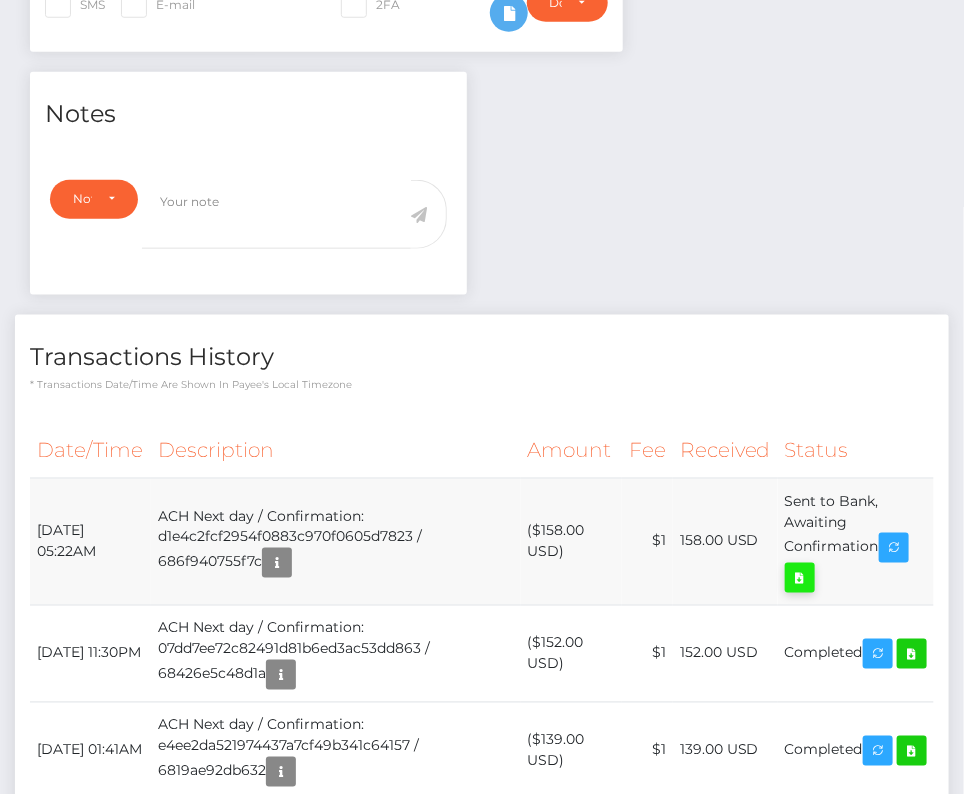 click at bounding box center [800, 578] 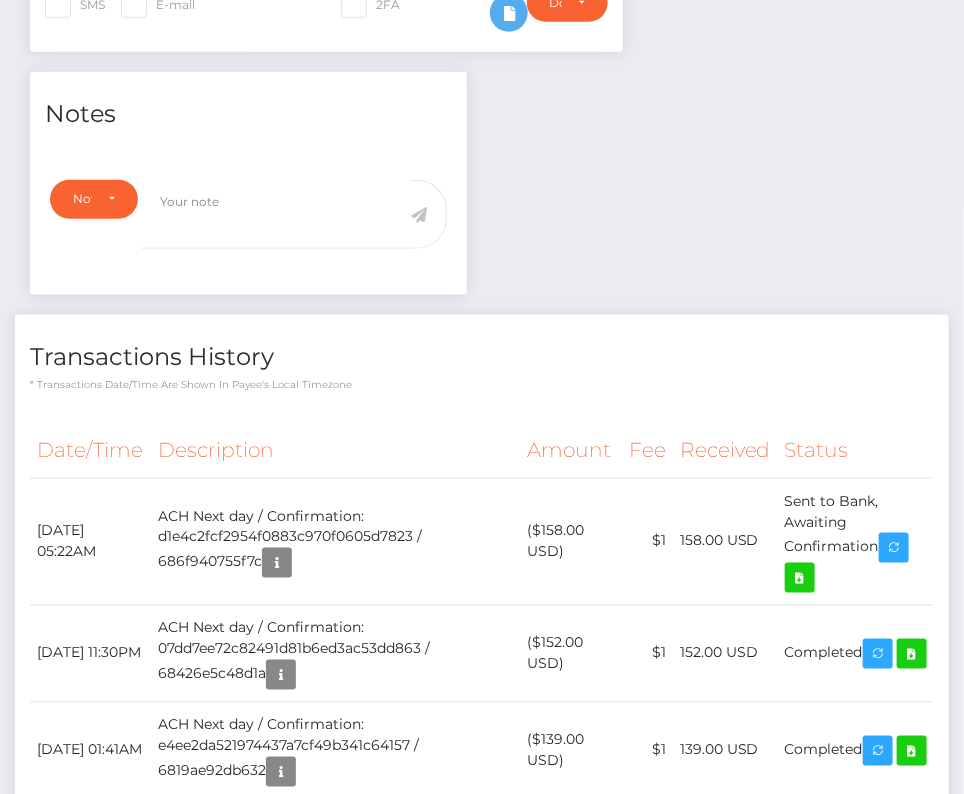 click on "Date/Time
Description
Amount
Fee
Received
Status" at bounding box center [482, 994] 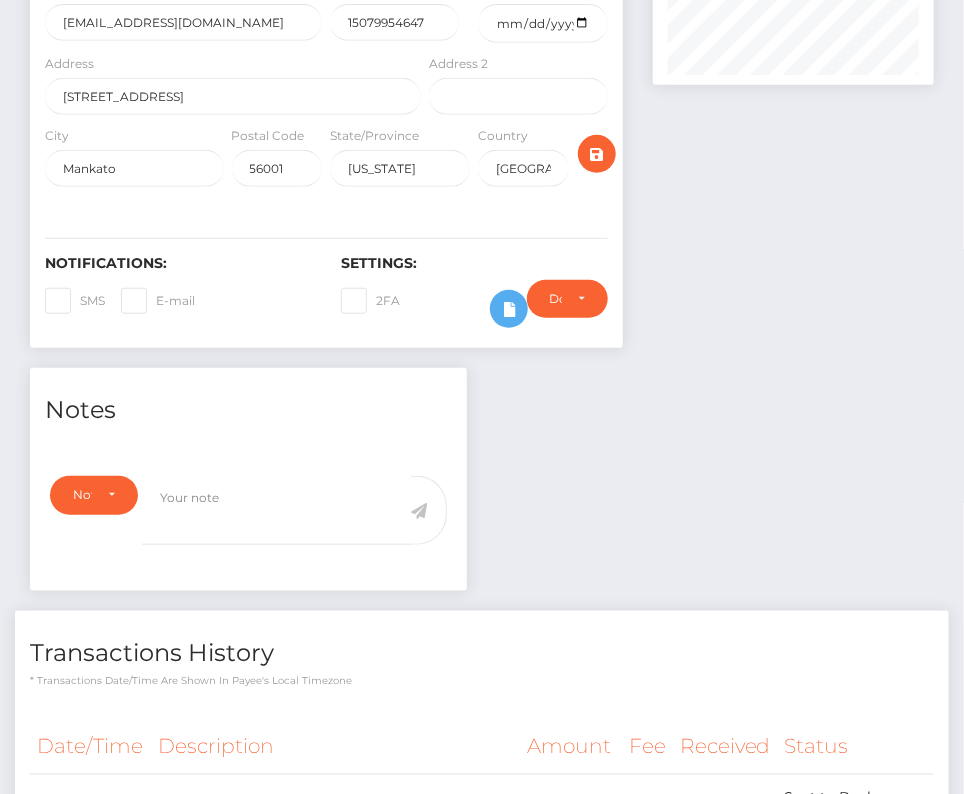 scroll, scrollTop: 0, scrollLeft: 0, axis: both 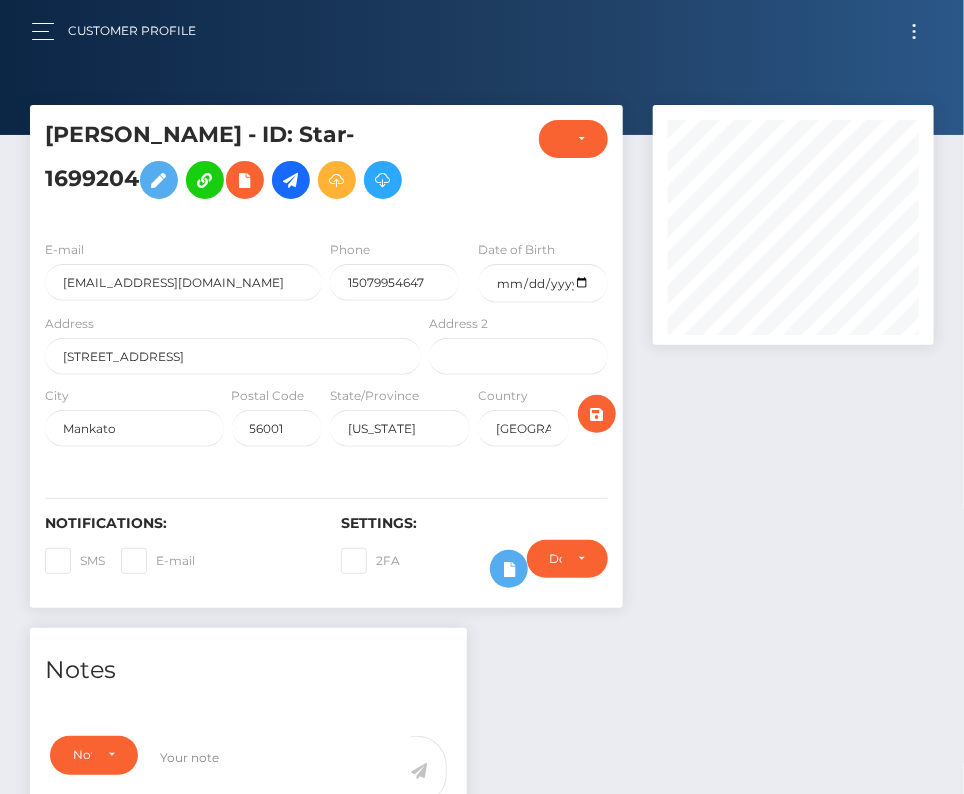 click at bounding box center [914, 31] 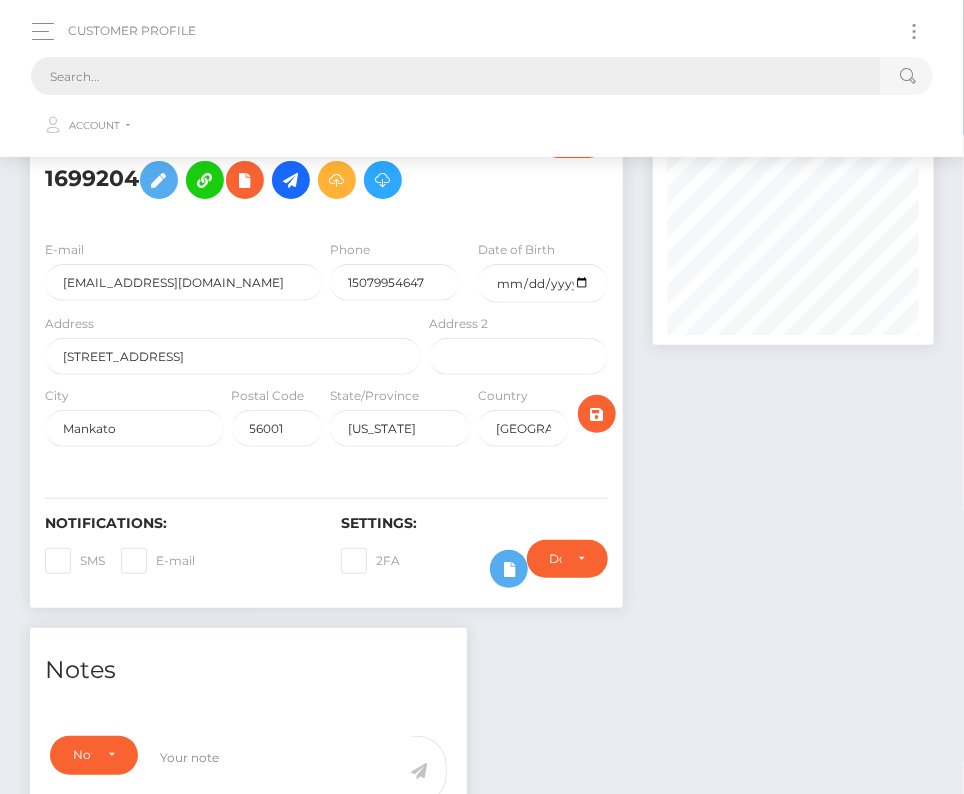 click at bounding box center (456, 76) 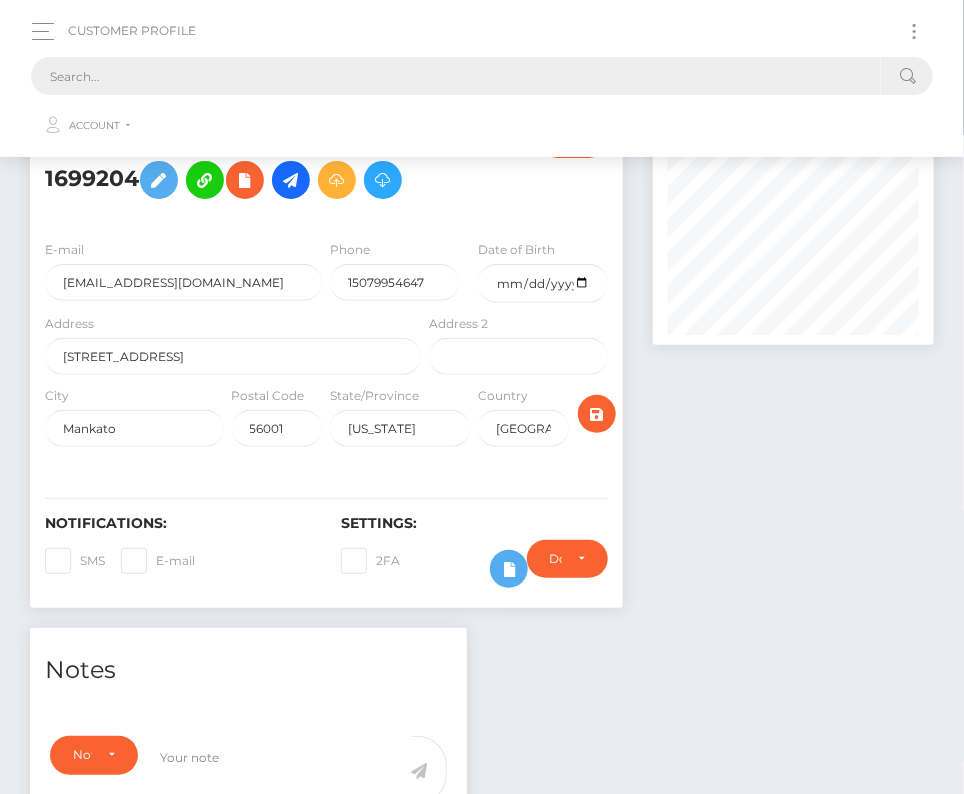paste on "2997486" 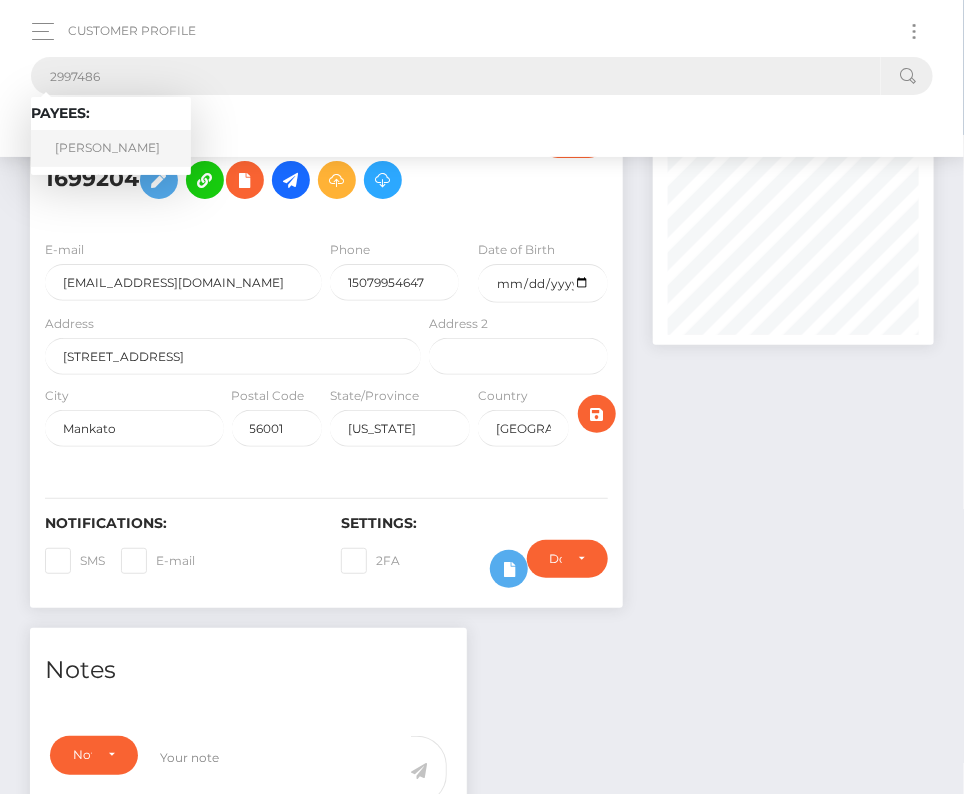 type on "2997486" 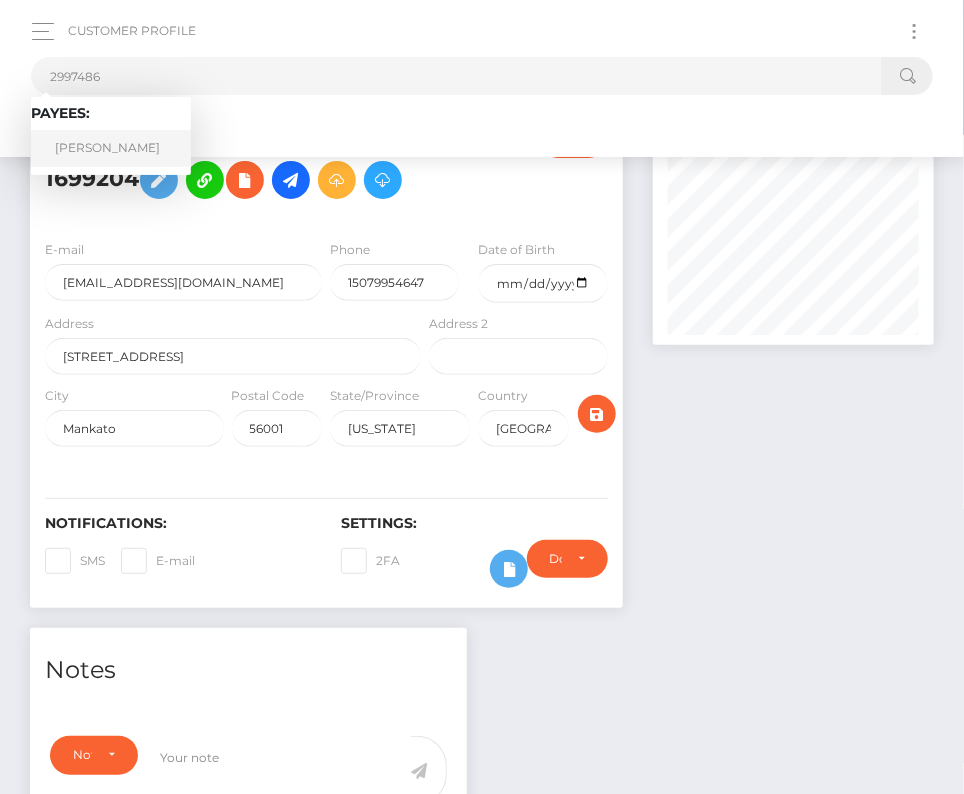 click on "Joshua Gabriel Oloris" at bounding box center [111, 148] 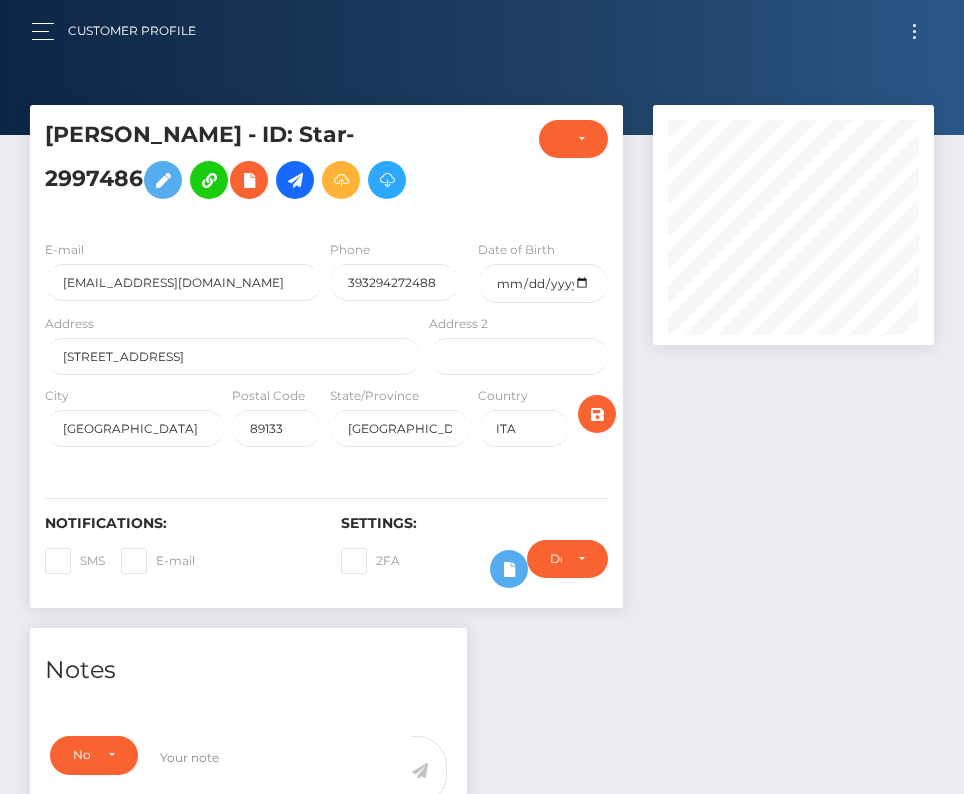 scroll, scrollTop: 0, scrollLeft: 0, axis: both 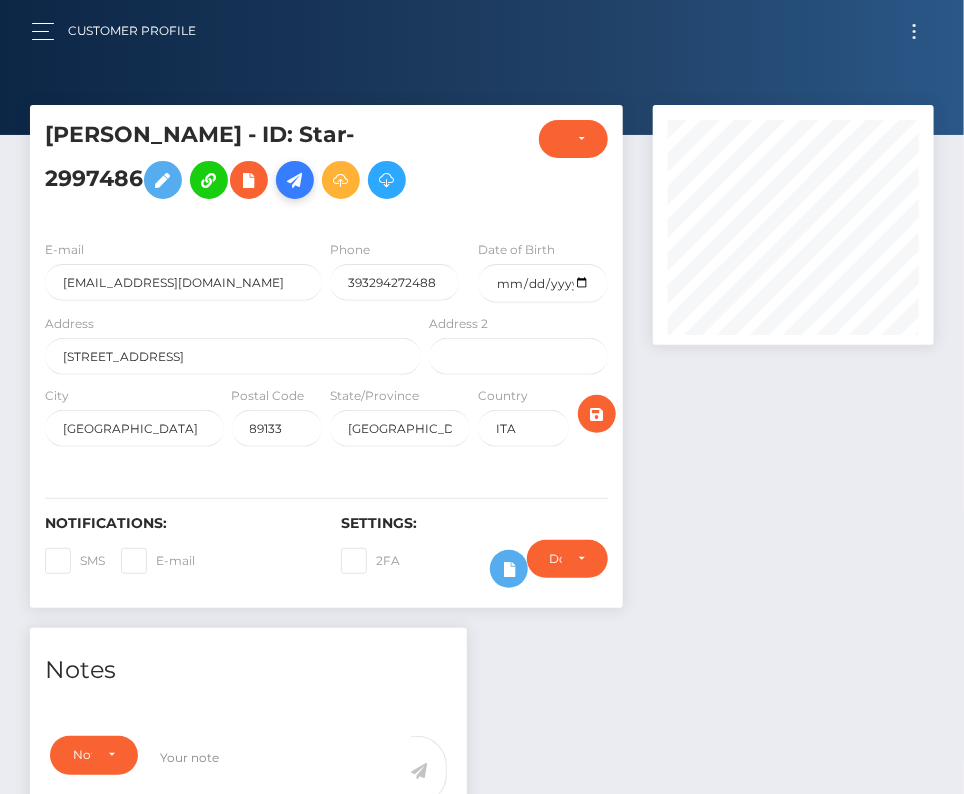 click at bounding box center [295, 180] 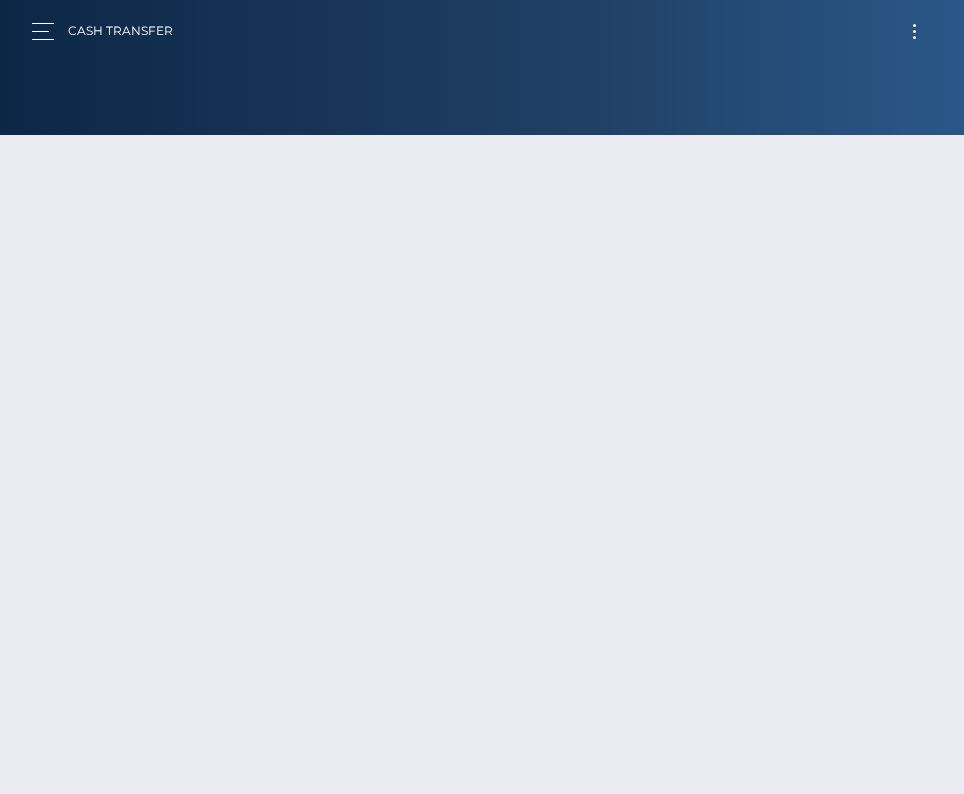 scroll, scrollTop: 0, scrollLeft: 0, axis: both 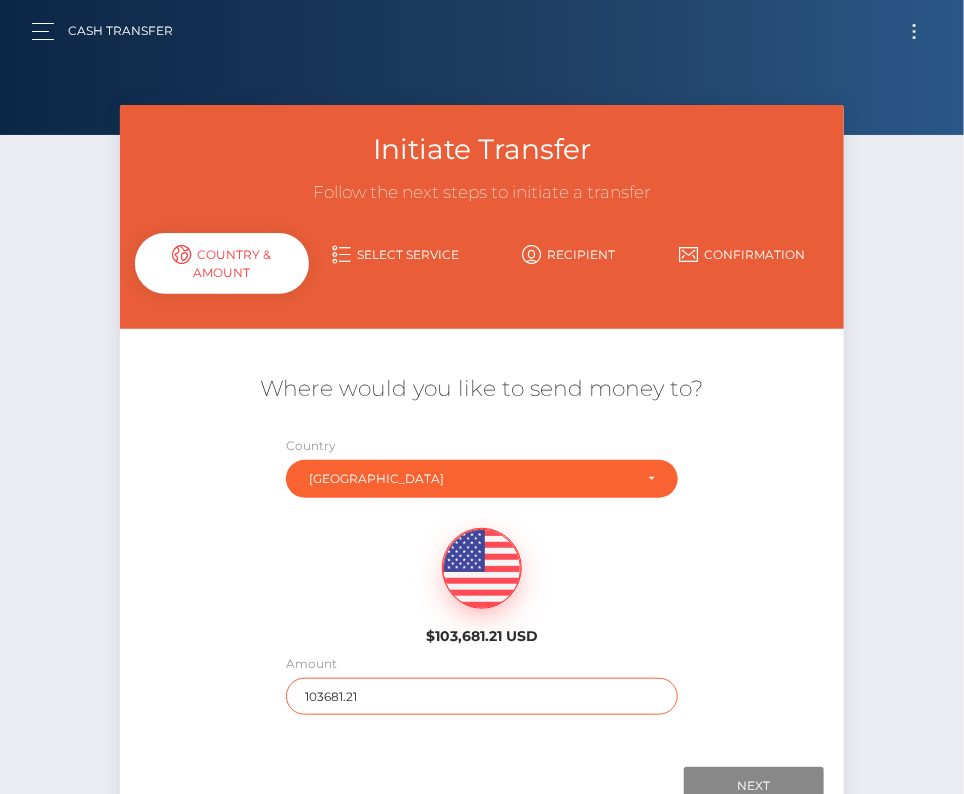 click on "103681.21" at bounding box center [482, 696] 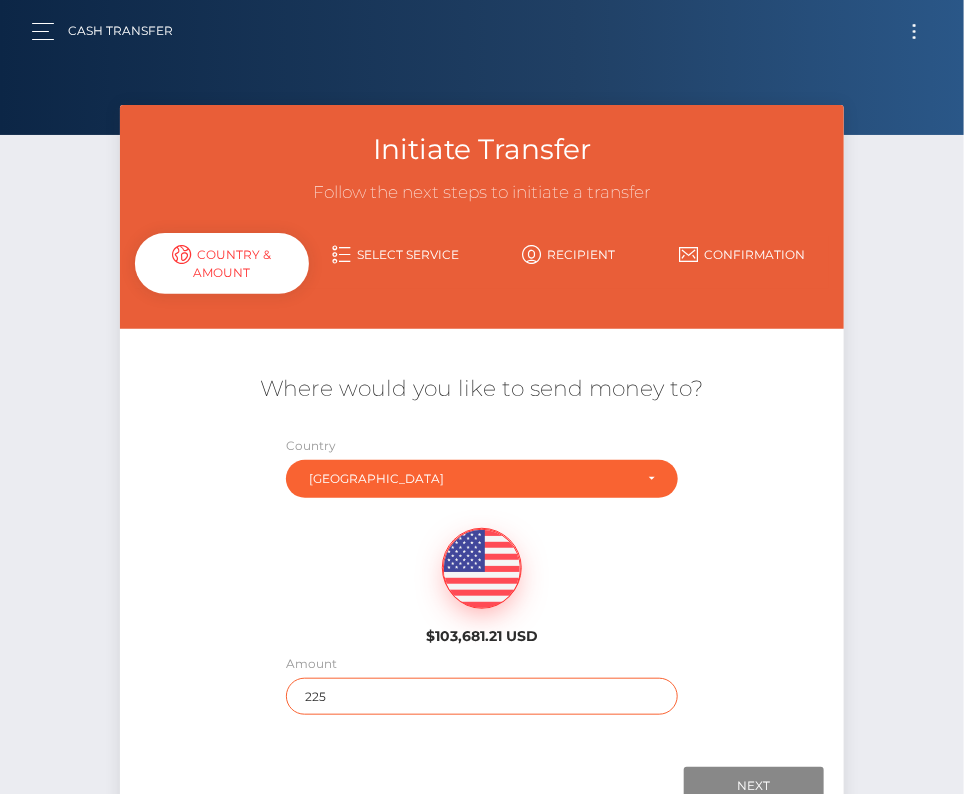 scroll, scrollTop: 140, scrollLeft: 0, axis: vertical 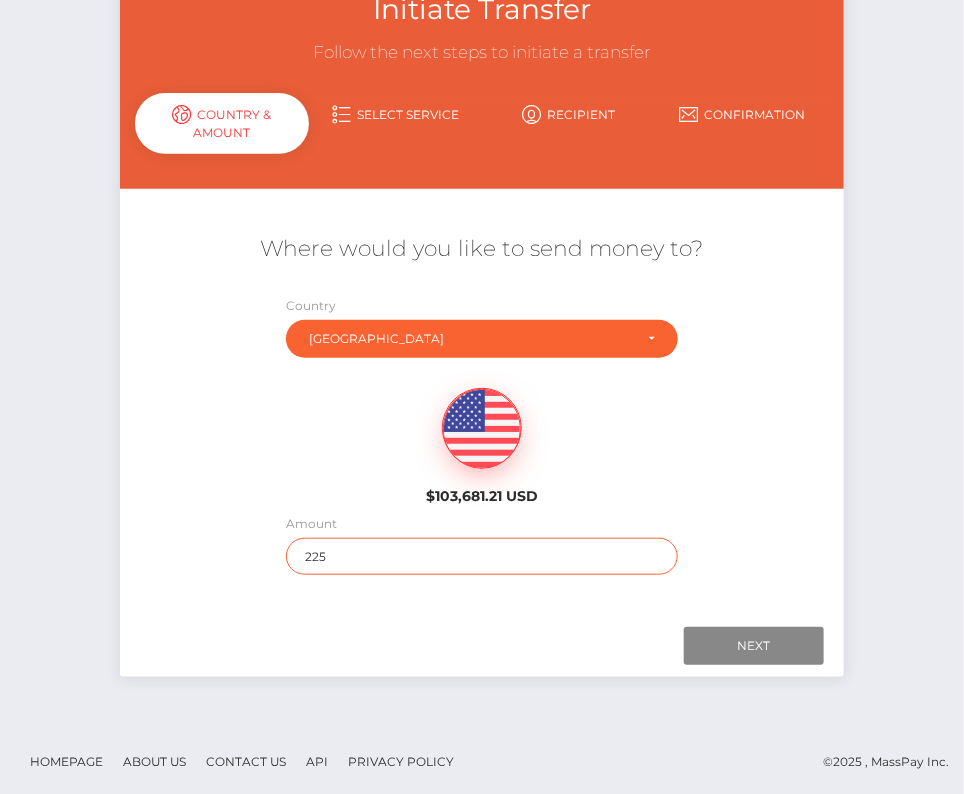 type on "225" 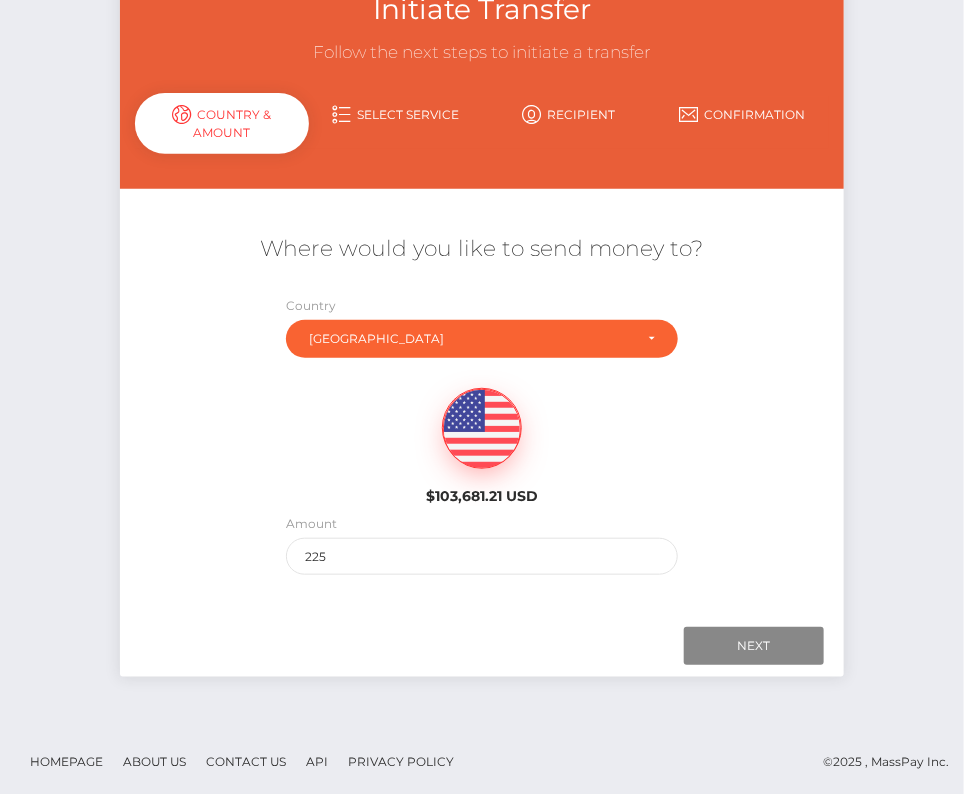 click on "Country
Abkhazia
Afghanistan
Albania
Algeria
American Samoa
Andorra
Angola
Anguilla   Antarctica" at bounding box center (482, 326) 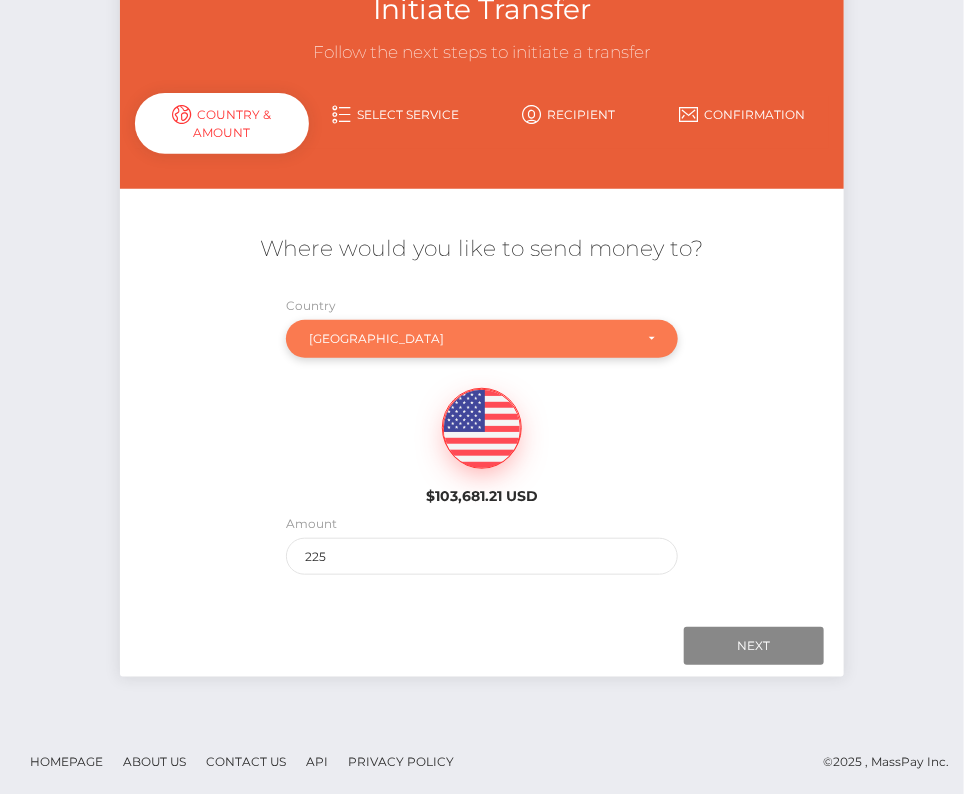 click on "[GEOGRAPHIC_DATA]" at bounding box center (470, 339) 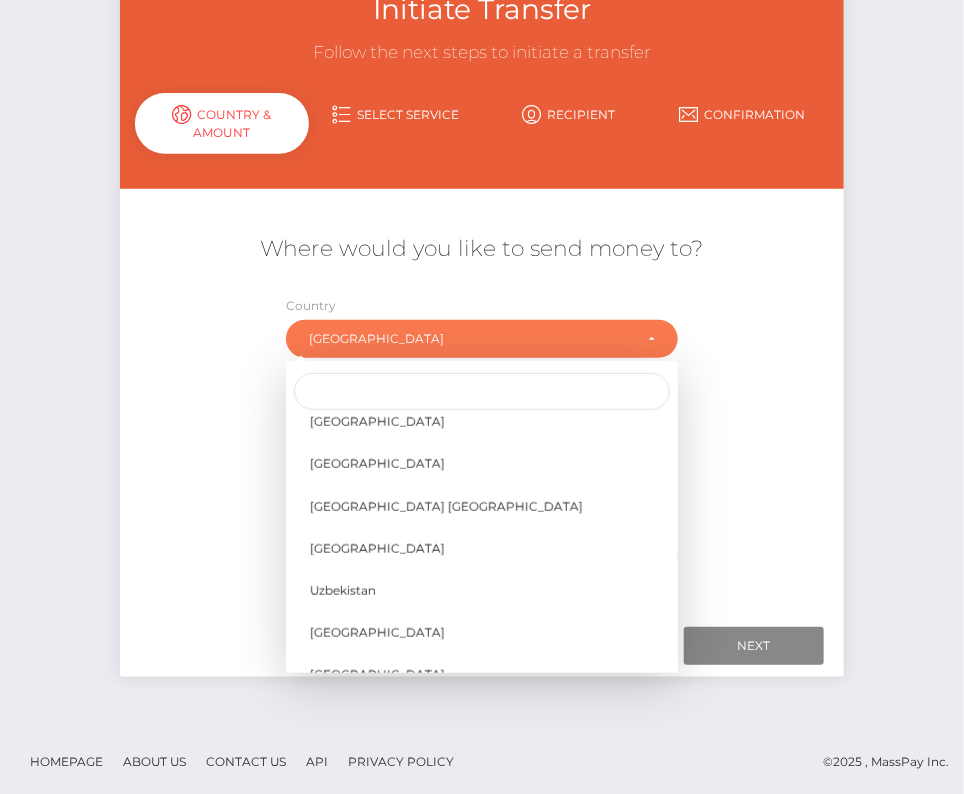 scroll, scrollTop: 9593, scrollLeft: 0, axis: vertical 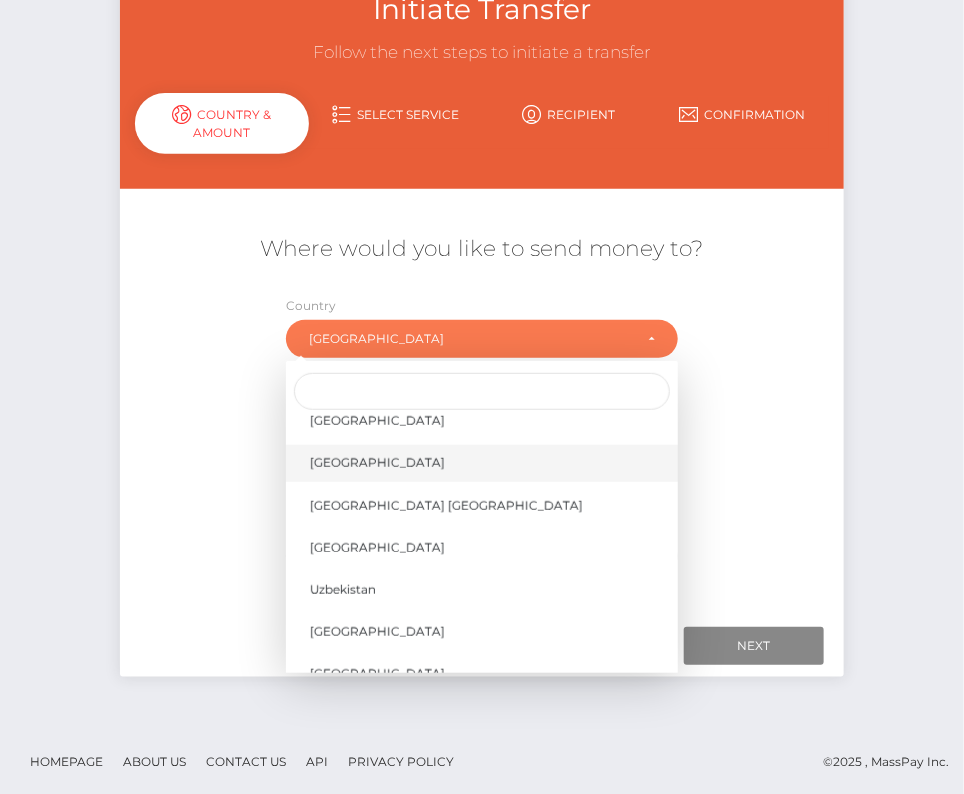 click on "[GEOGRAPHIC_DATA]" at bounding box center [482, 463] 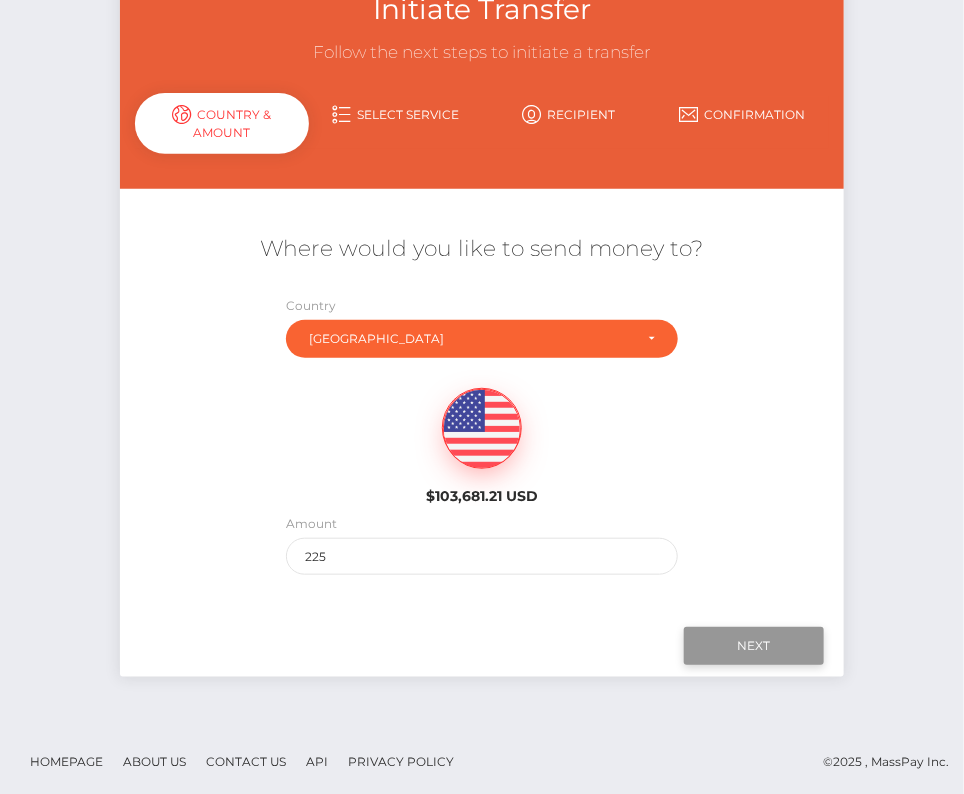 click on "Next" at bounding box center [754, 646] 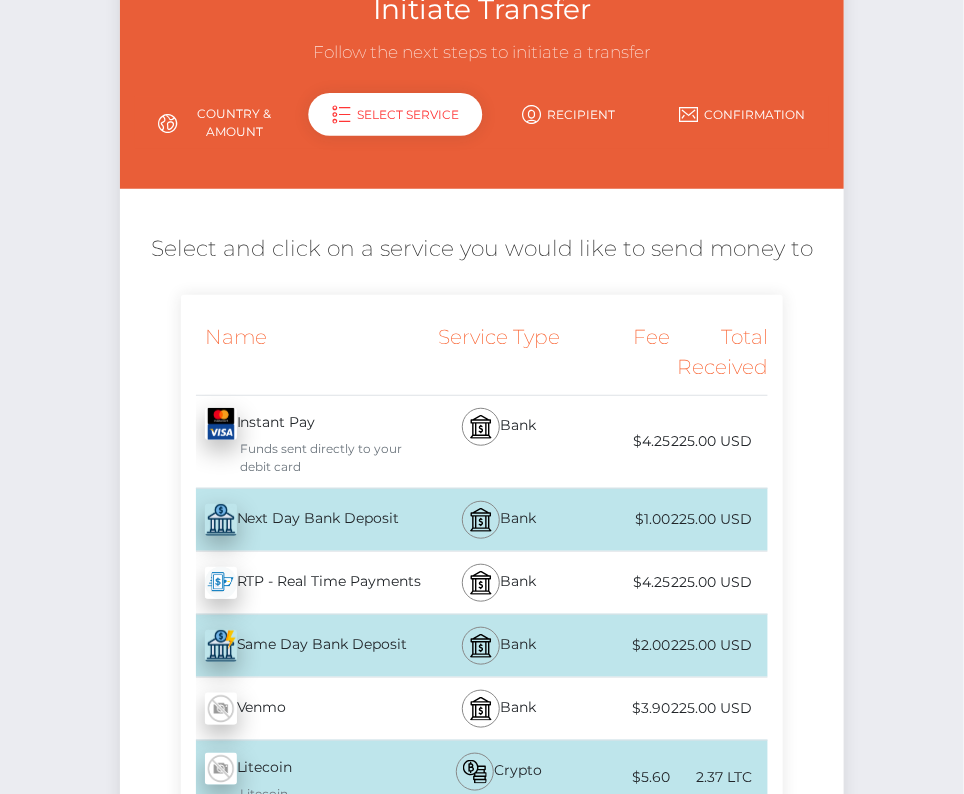 click on "Next Day Bank Deposit  - USD" at bounding box center [303, 520] 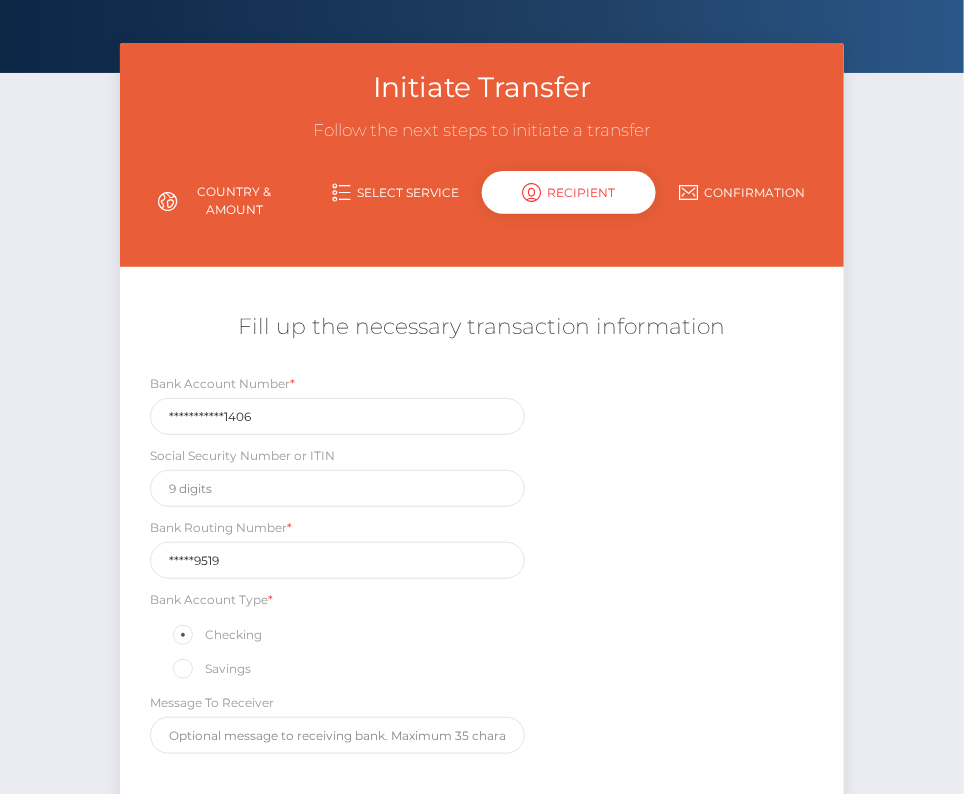 scroll, scrollTop: 141, scrollLeft: 0, axis: vertical 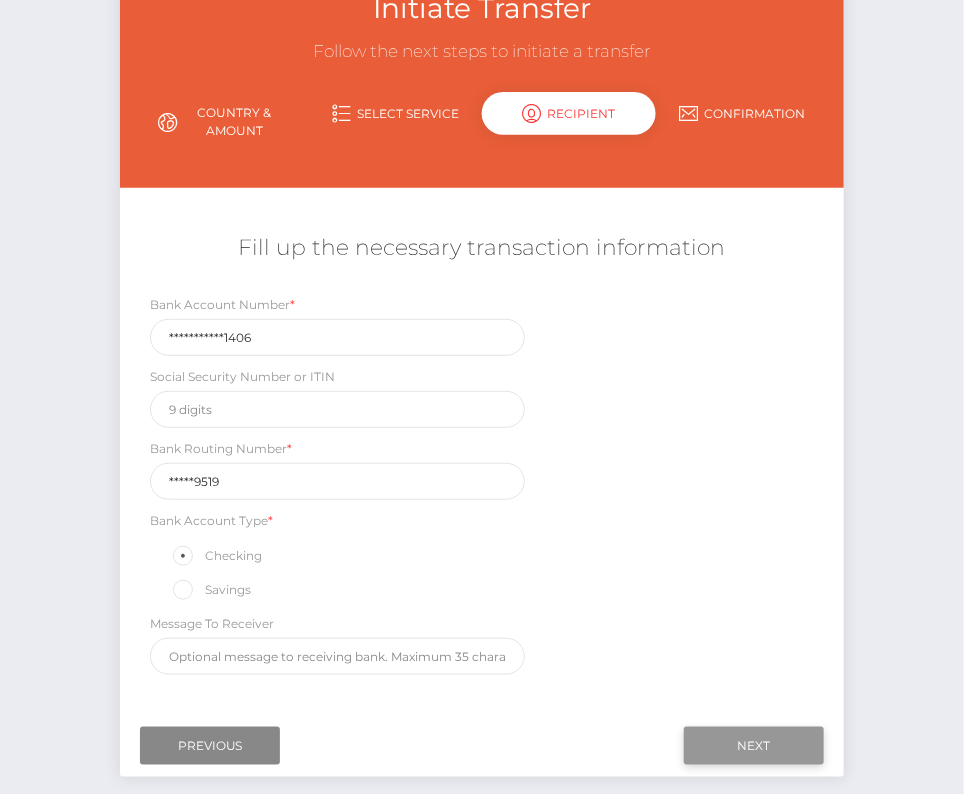 click on "Next" at bounding box center (754, 746) 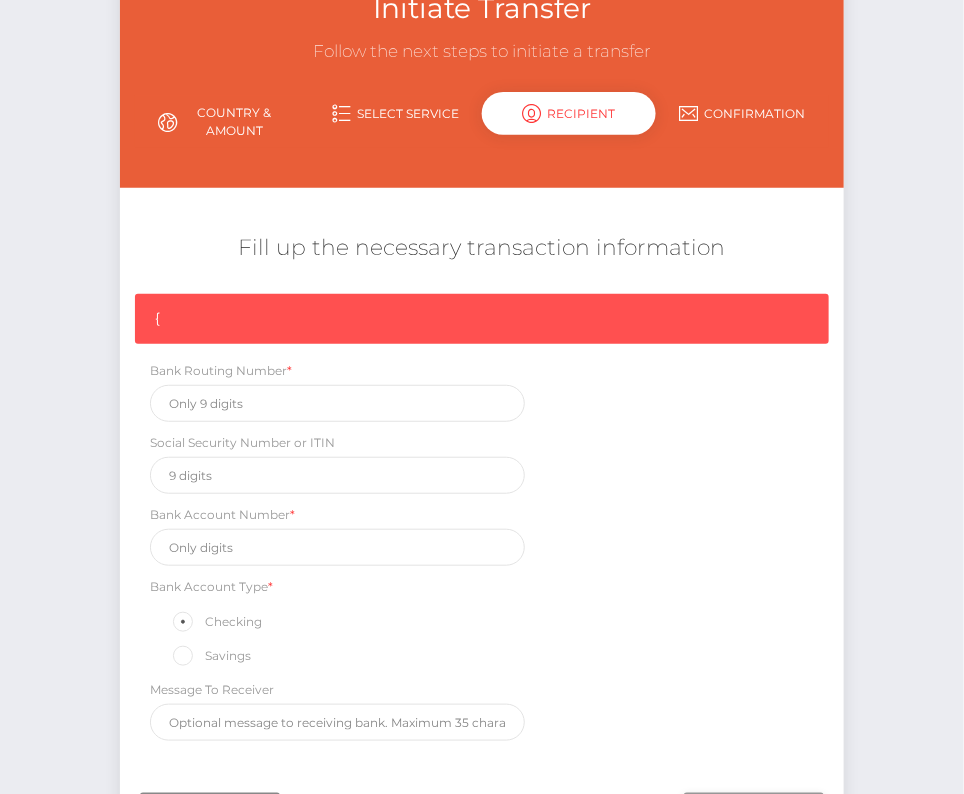 scroll, scrollTop: 169, scrollLeft: 0, axis: vertical 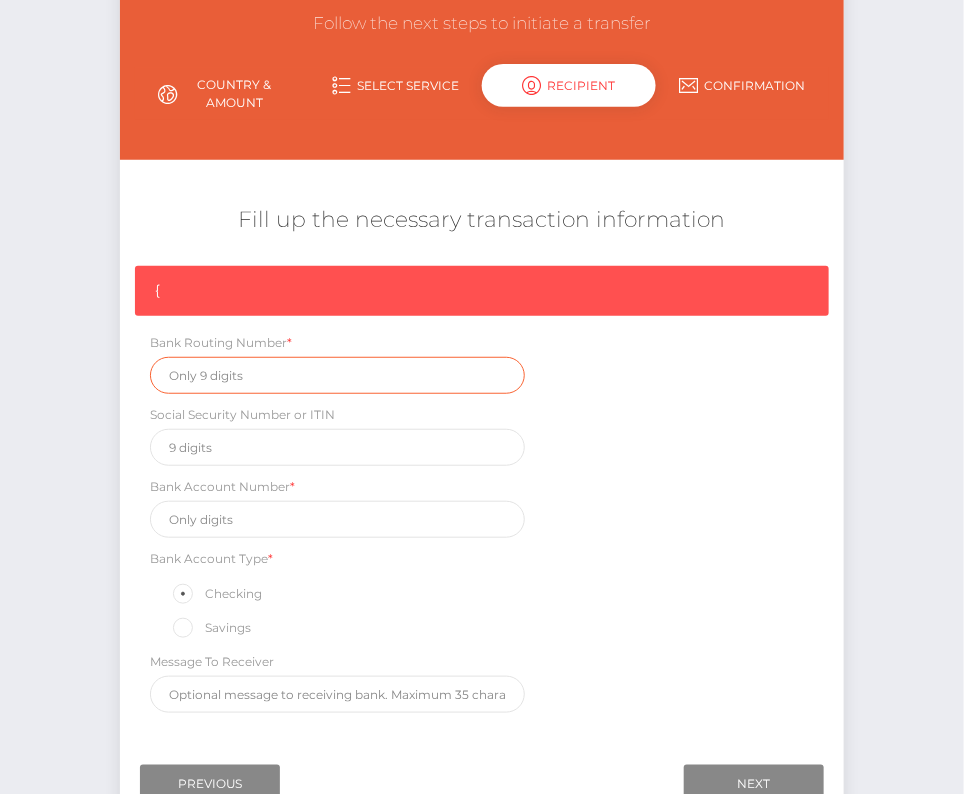 click at bounding box center (337, 375) 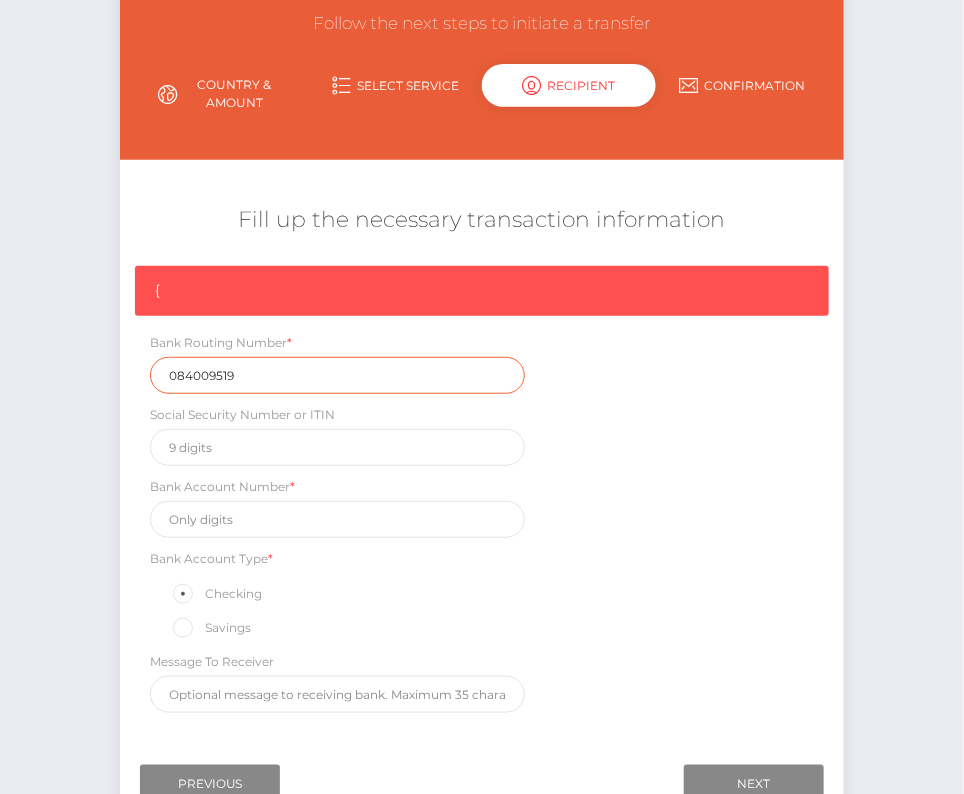 type on "084009519" 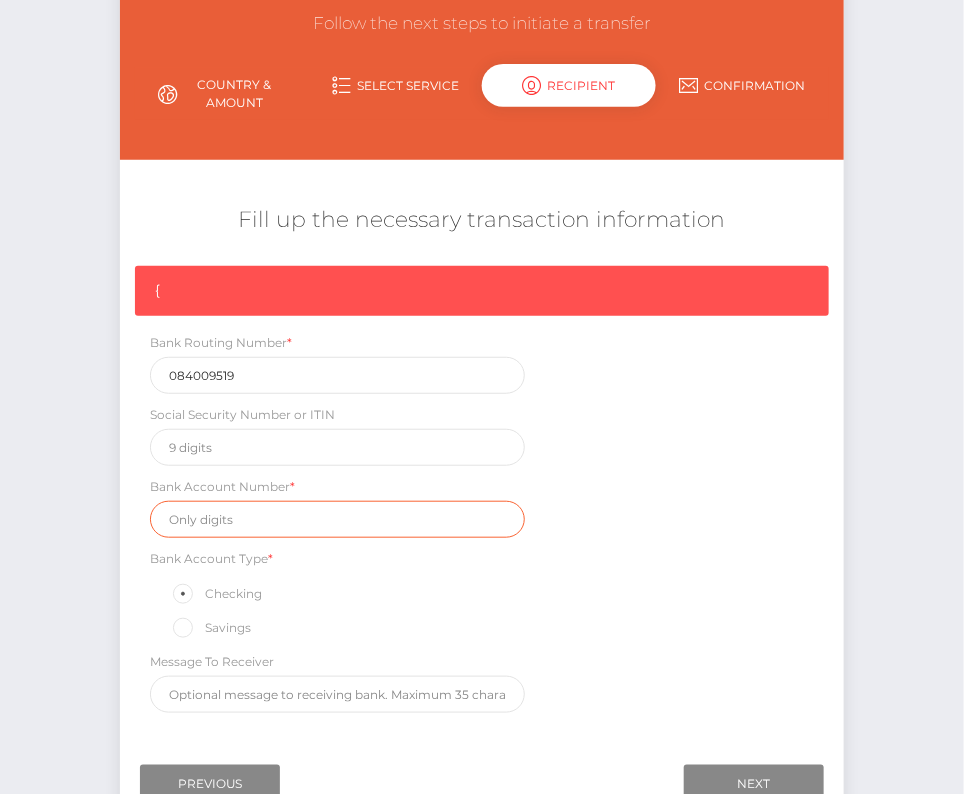 click at bounding box center [337, 519] 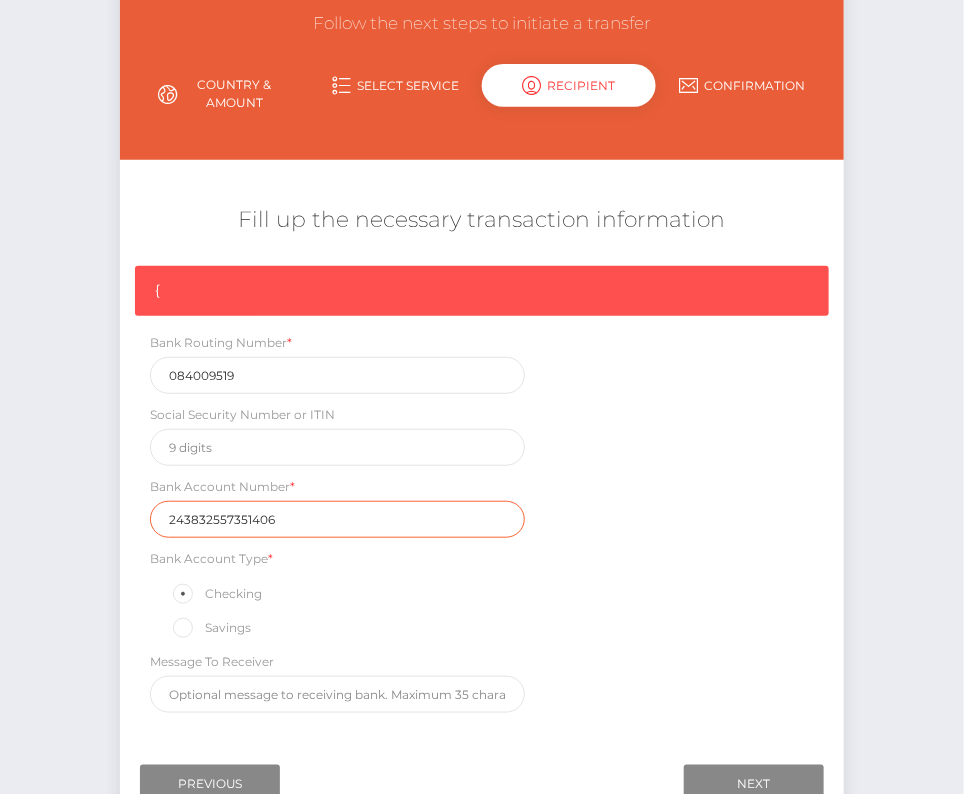 type on "243832557351406" 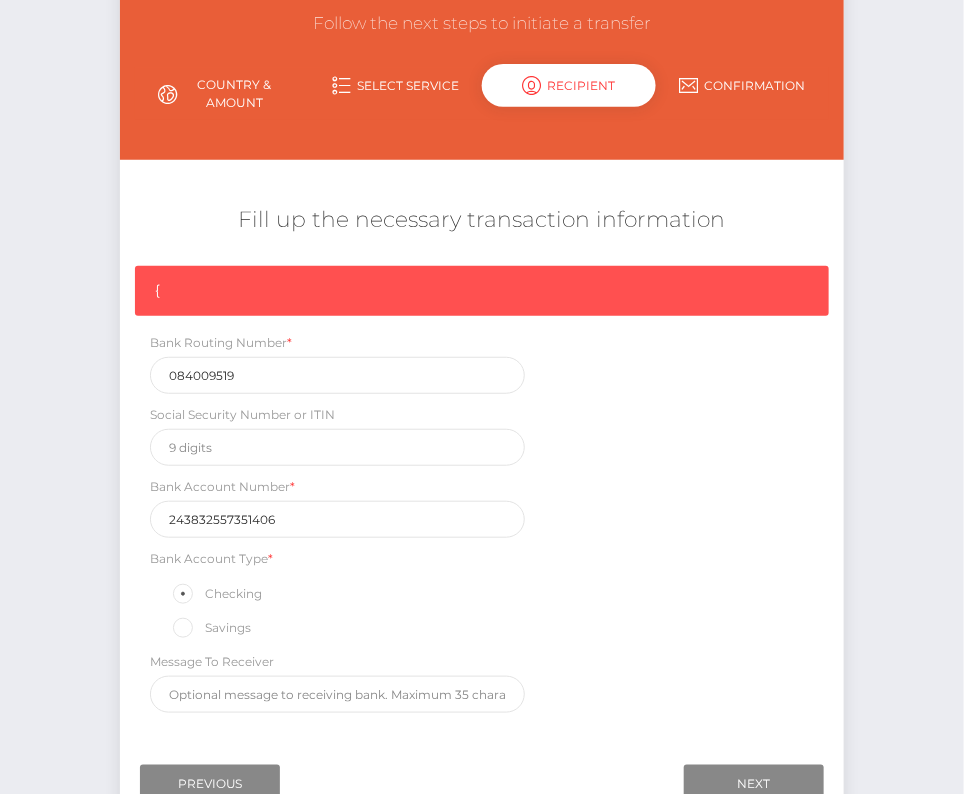click on "{
Bank Routing Number  *
084009519
Social Security Number or ITIN
Bank Account Number  *
243832557351406
Bank Account Type  *
Checking
Savings
Message To Receiver" at bounding box center (481, 494) 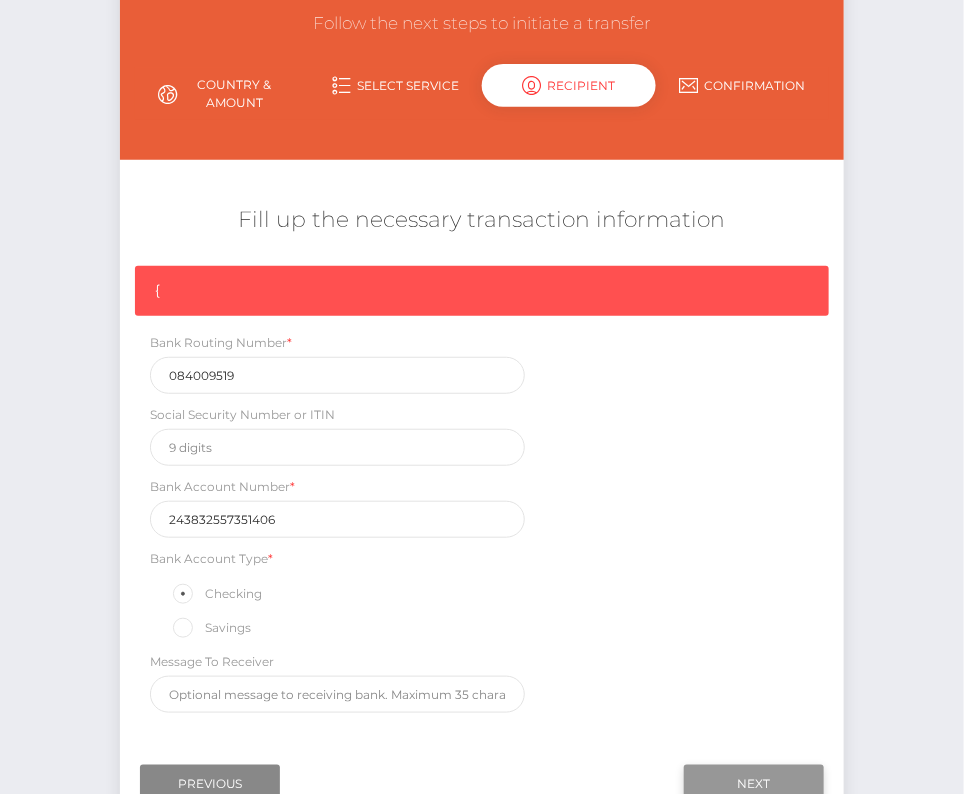 click on "Next" at bounding box center [754, 784] 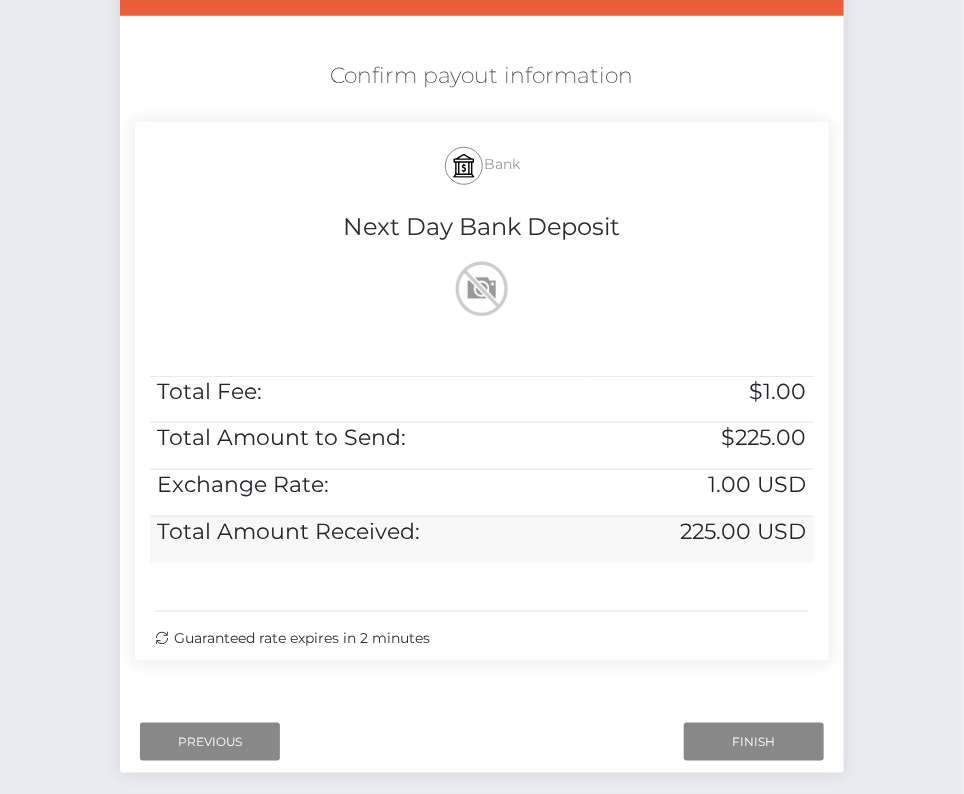 scroll, scrollTop: 333, scrollLeft: 0, axis: vertical 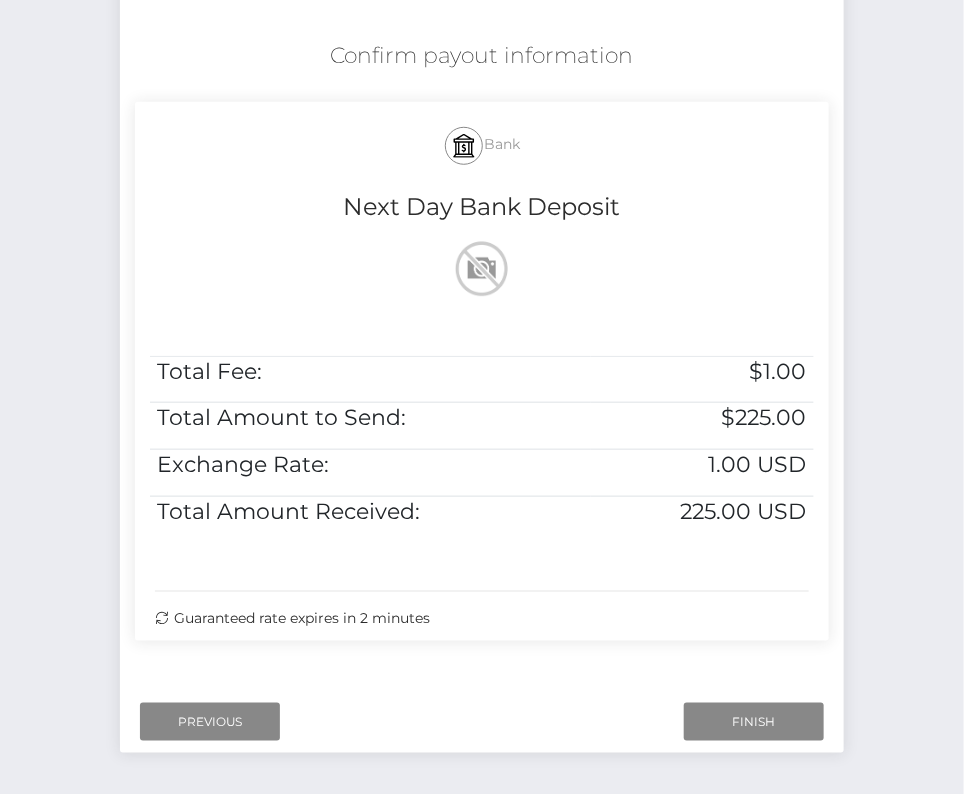 click on "Next
Finish
Previous" at bounding box center [481, 722] 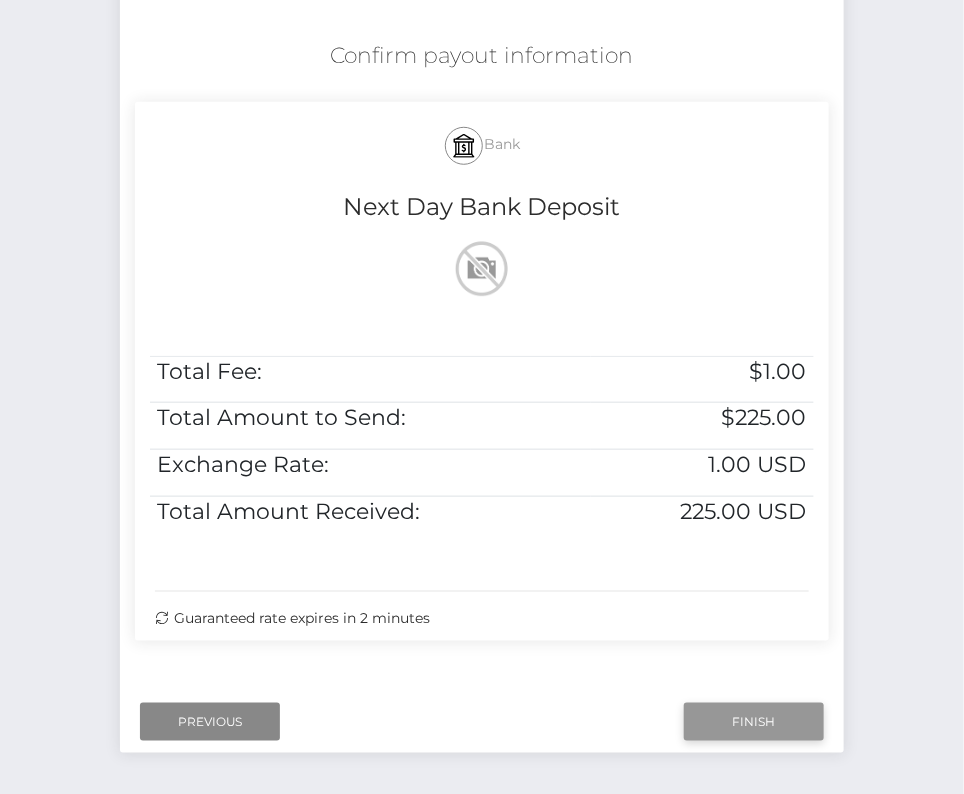 click on "Finish" at bounding box center (754, 722) 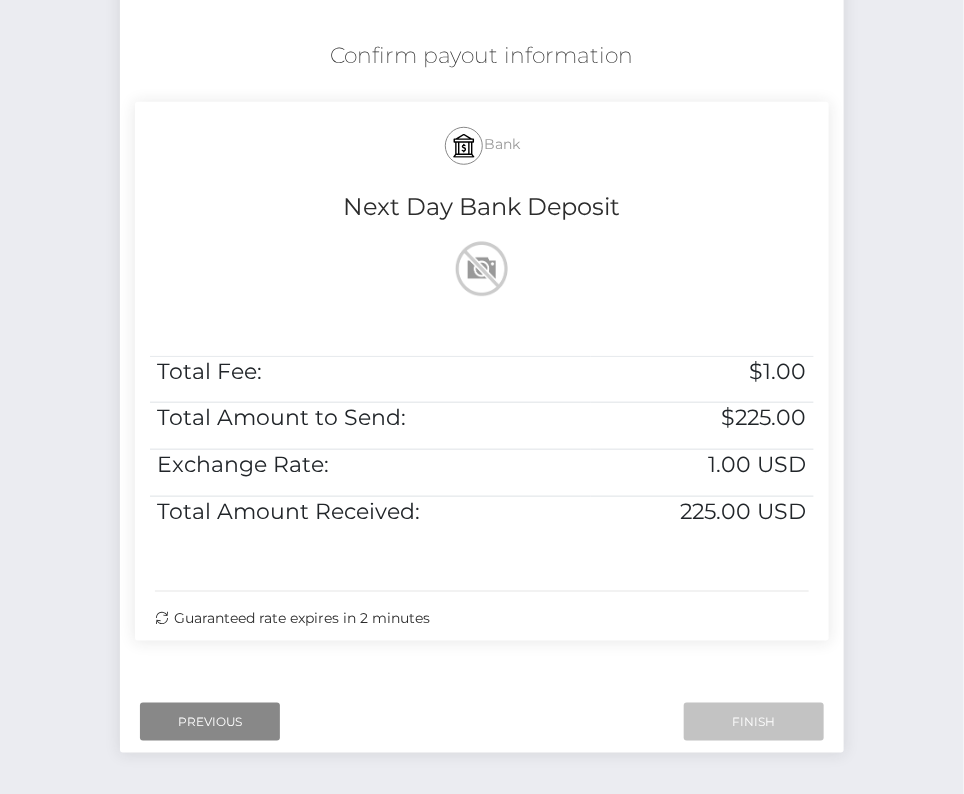 scroll, scrollTop: 408, scrollLeft: 0, axis: vertical 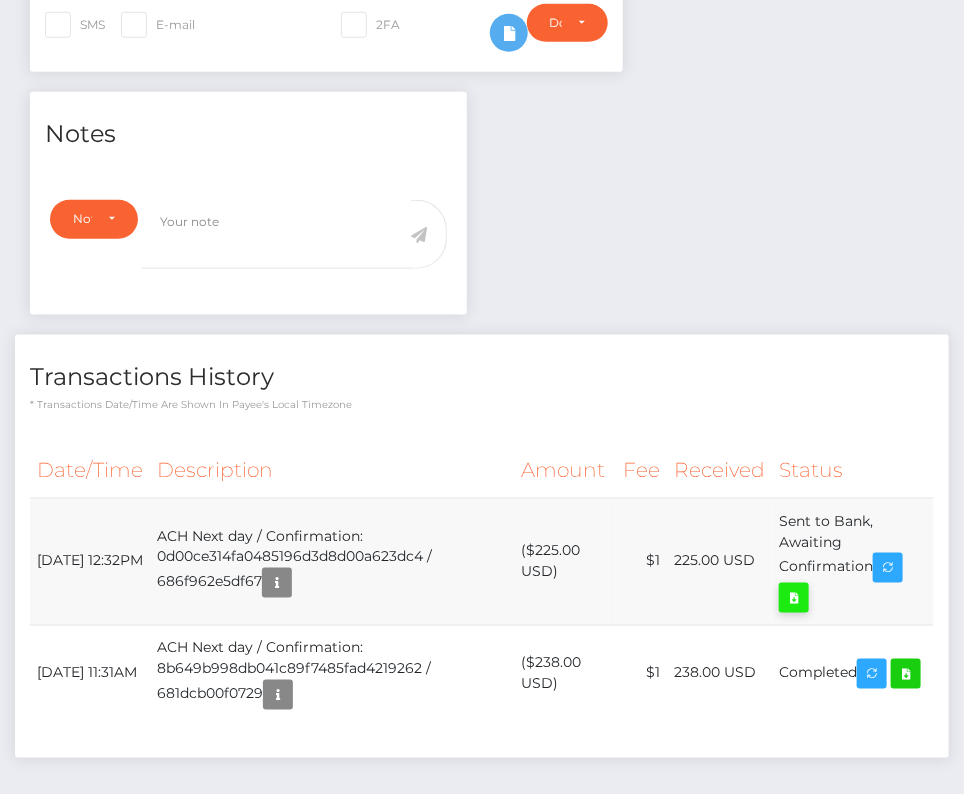 click at bounding box center [794, 598] 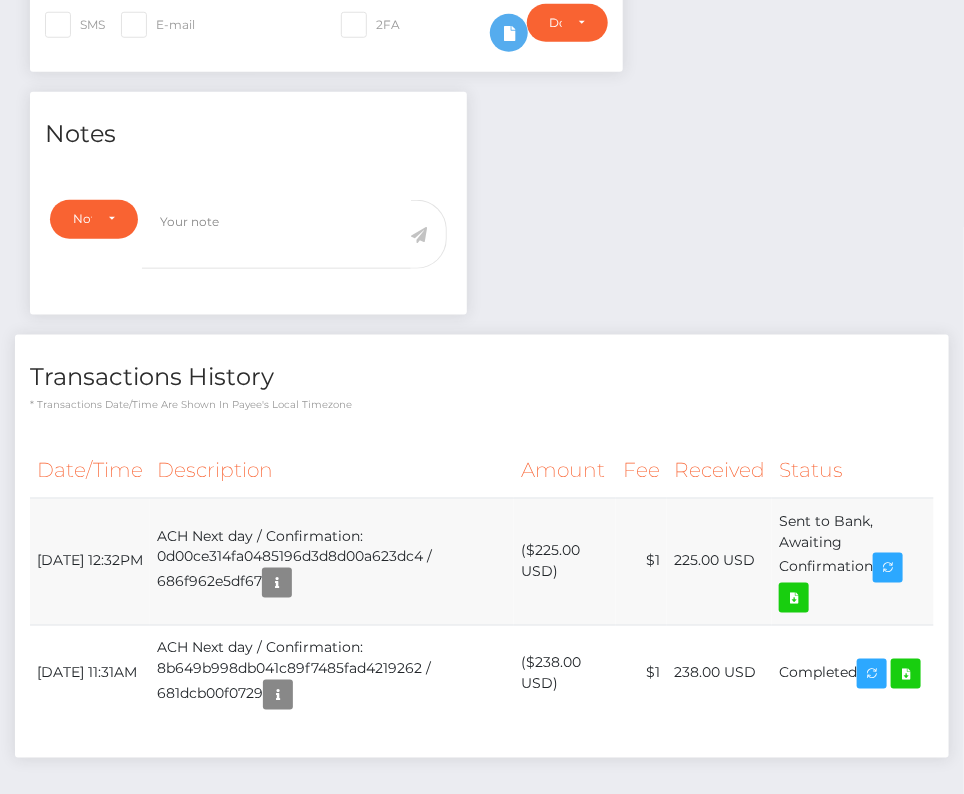 drag, startPoint x: 31, startPoint y: 594, endPoint x: 859, endPoint y: 662, distance: 830.7876 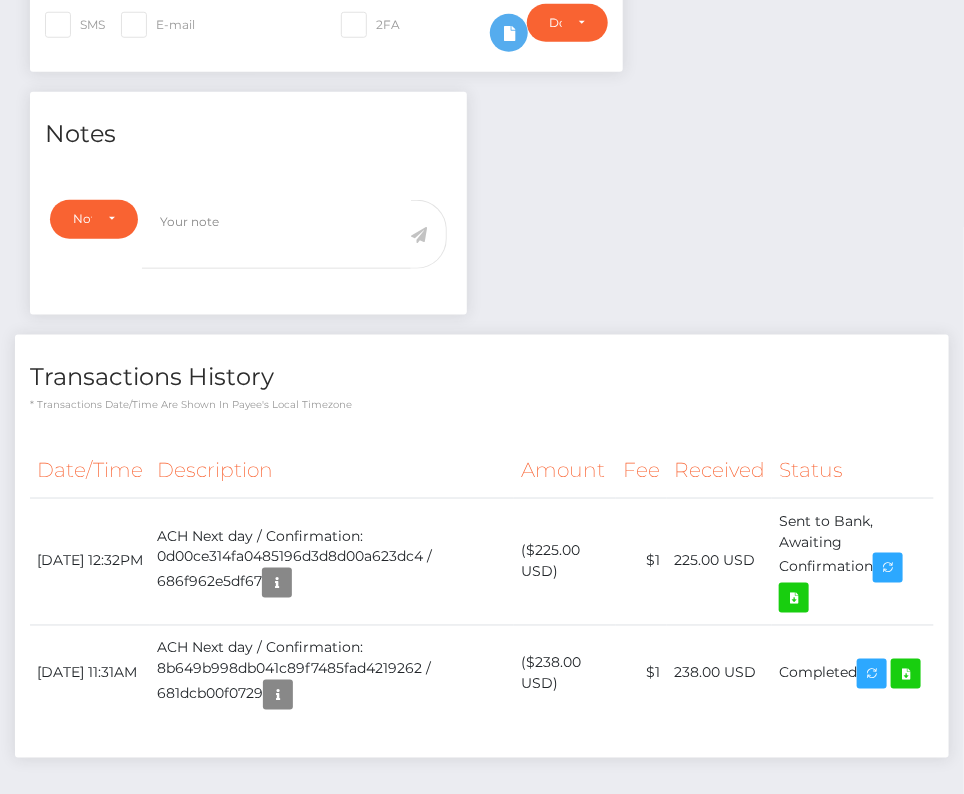 copy on "July 10, 2025 12:32PM
ACH Next day / Confirmation: 0d00ce314fa0485196d3d8d00a623dc4 / 686f962e5df67
($225.00 USD)
$1
225.00 USD
Sent to Bank, Awaiting Confirmation" 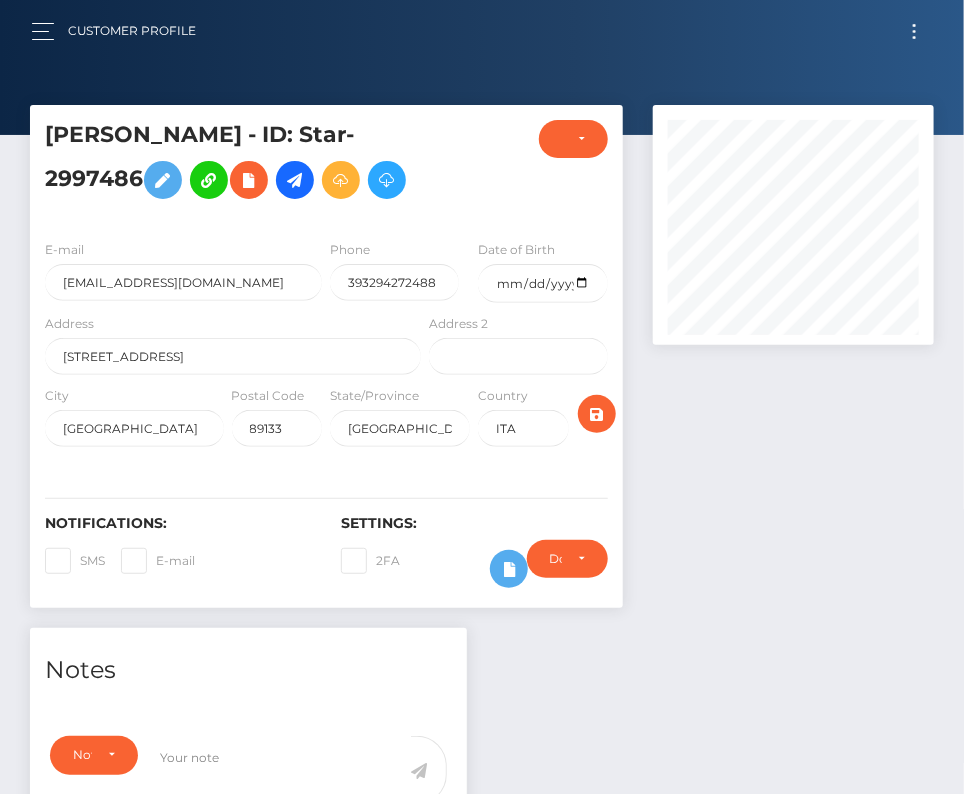click at bounding box center [914, 31] 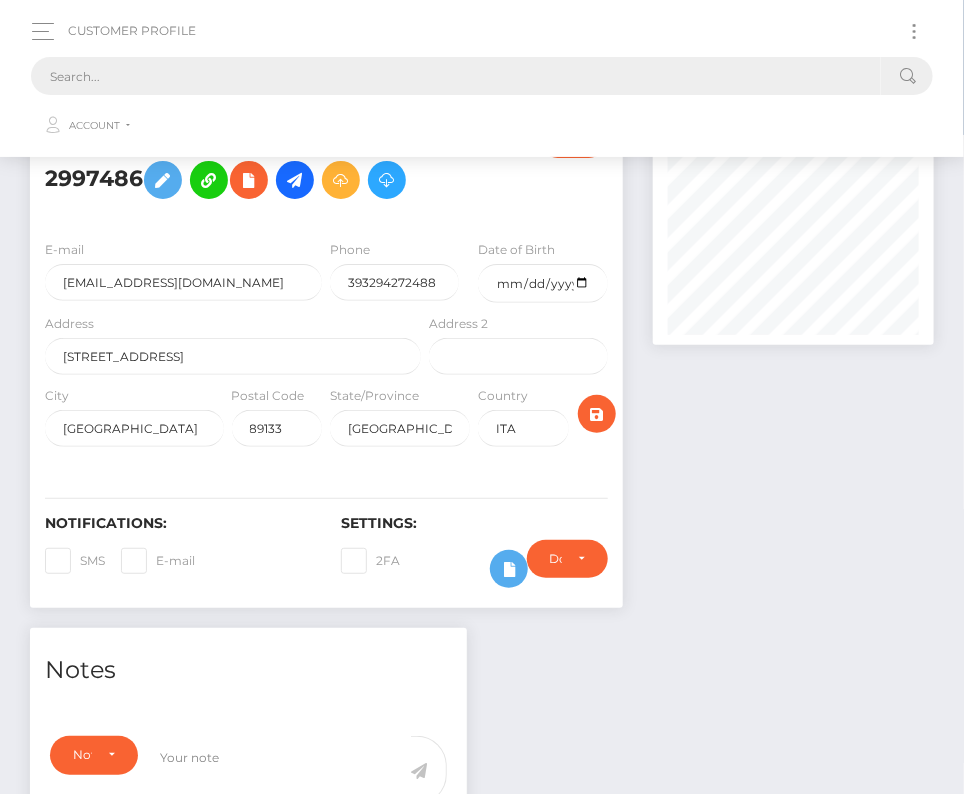 click at bounding box center [456, 76] 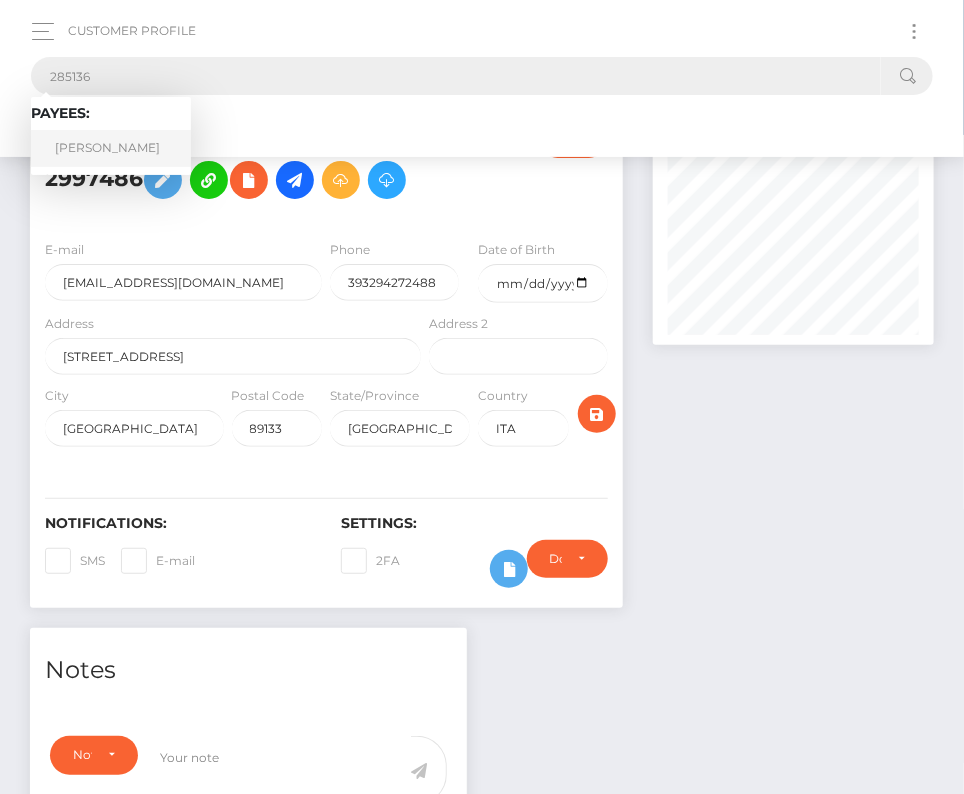 type on "285136" 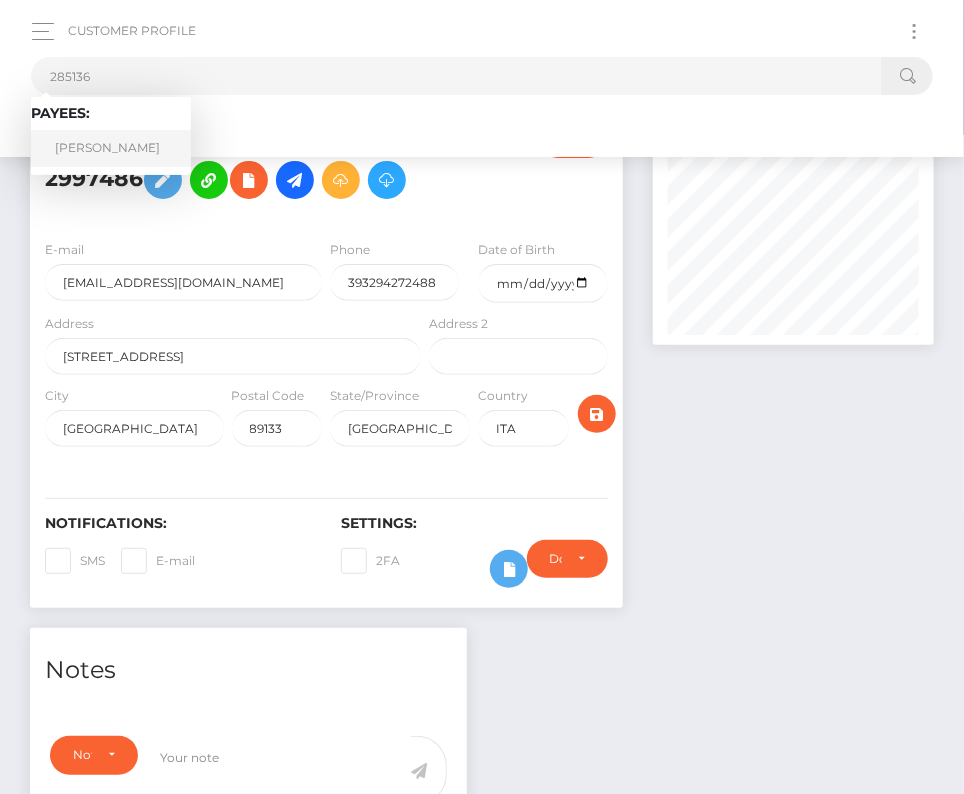 click on "Ignacio Otero Conejero" at bounding box center [111, 148] 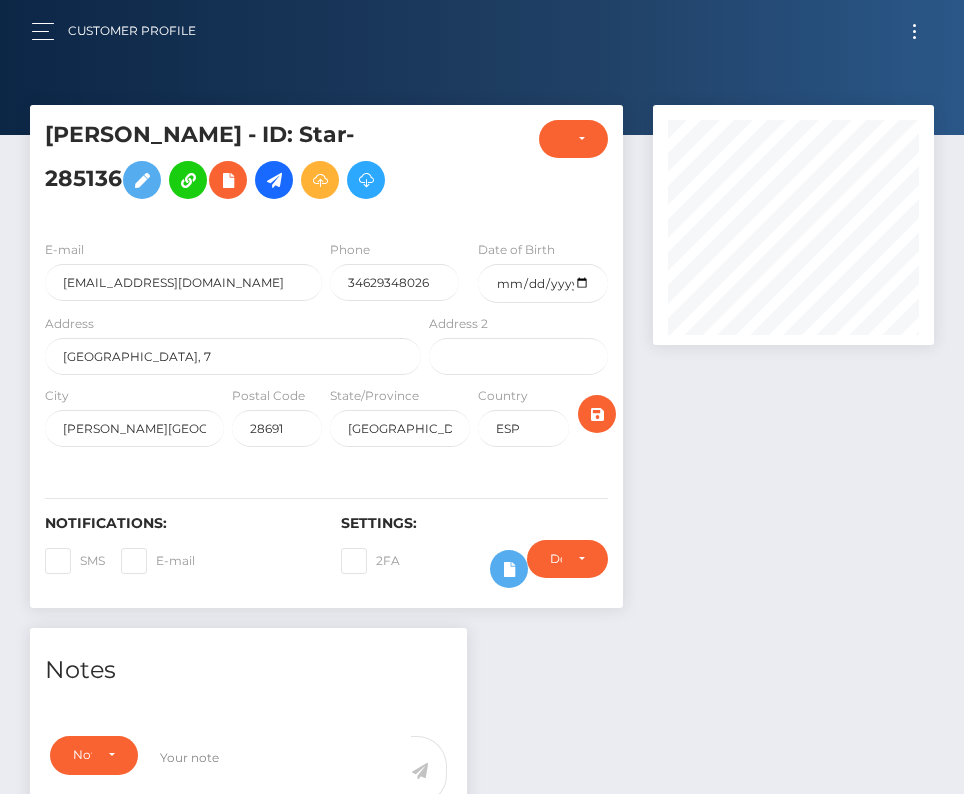 scroll, scrollTop: 0, scrollLeft: 0, axis: both 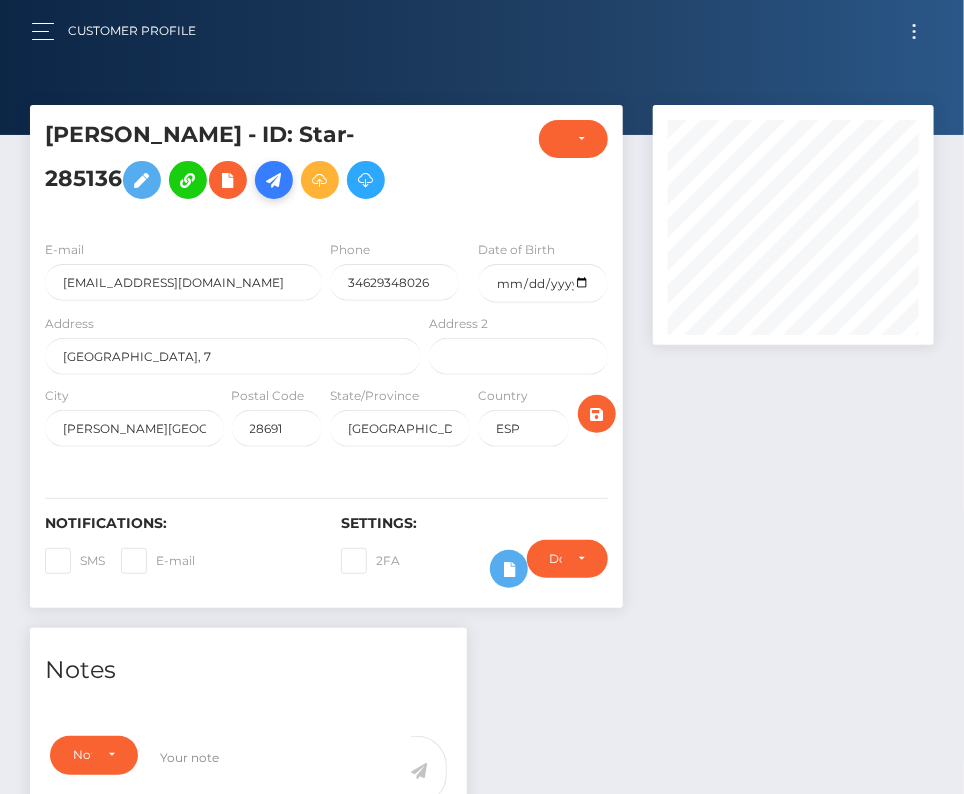 click at bounding box center (274, 180) 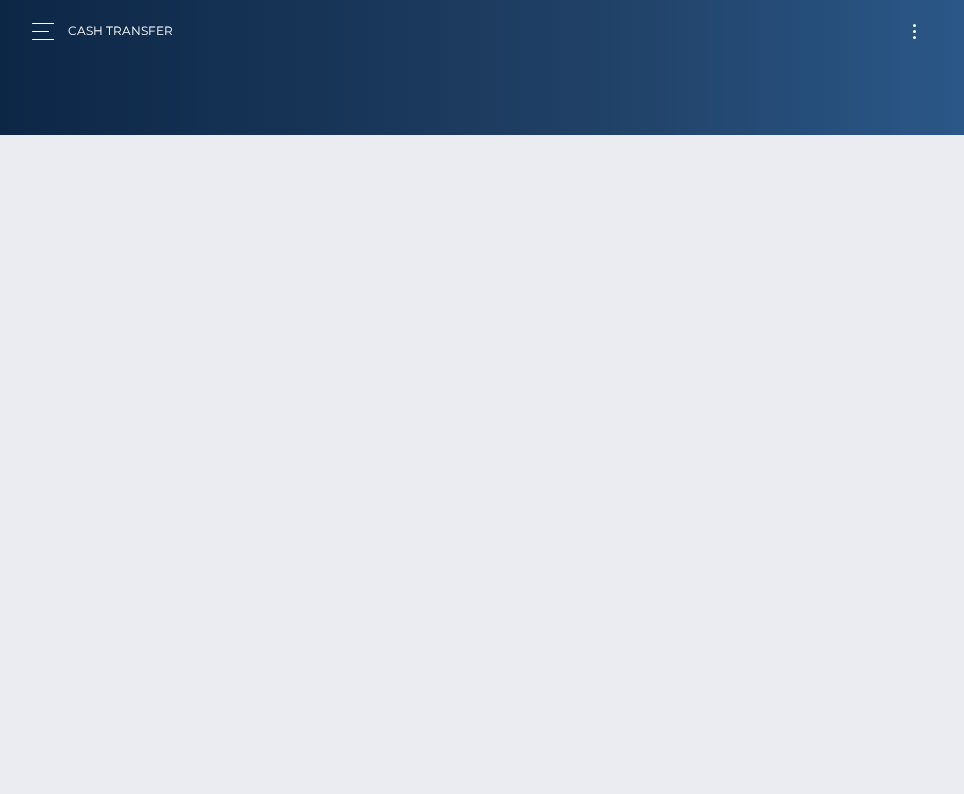 scroll, scrollTop: 0, scrollLeft: 0, axis: both 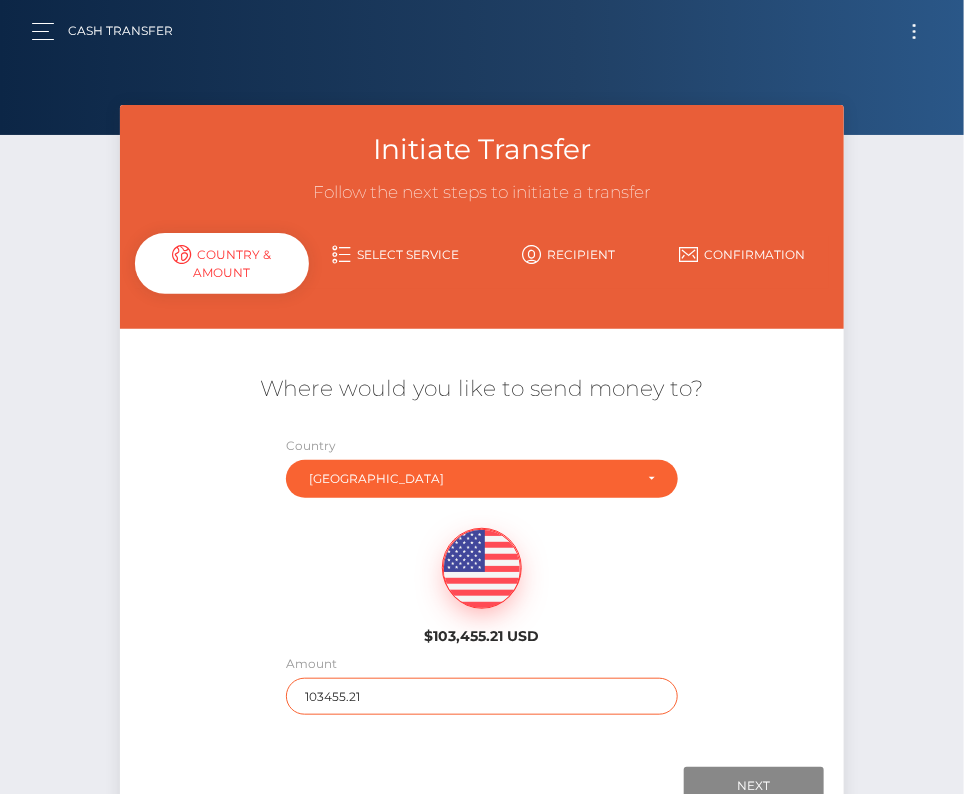 click on "103455.21" at bounding box center [482, 696] 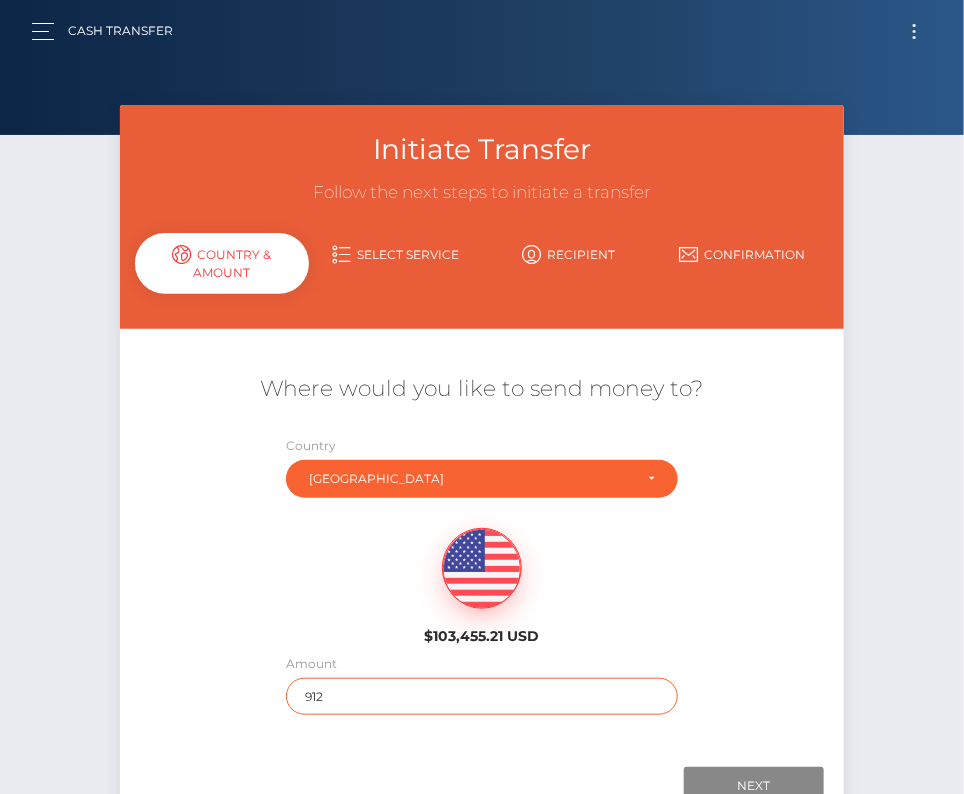 scroll, scrollTop: 112, scrollLeft: 0, axis: vertical 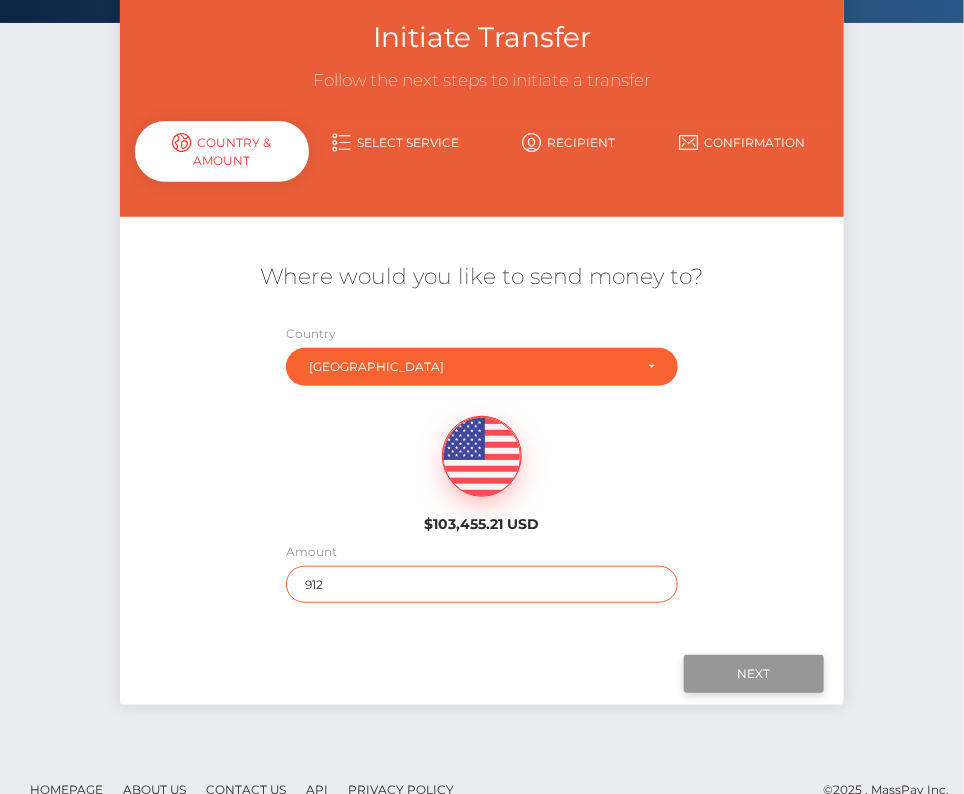 type on "912" 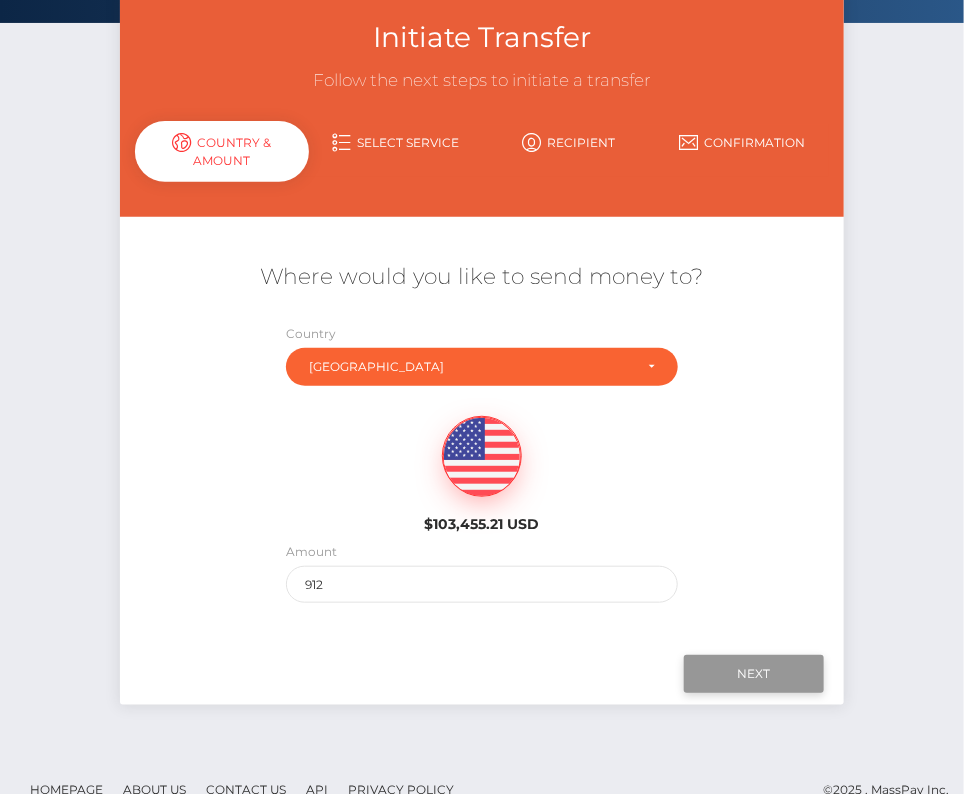 click on "Next" at bounding box center (754, 674) 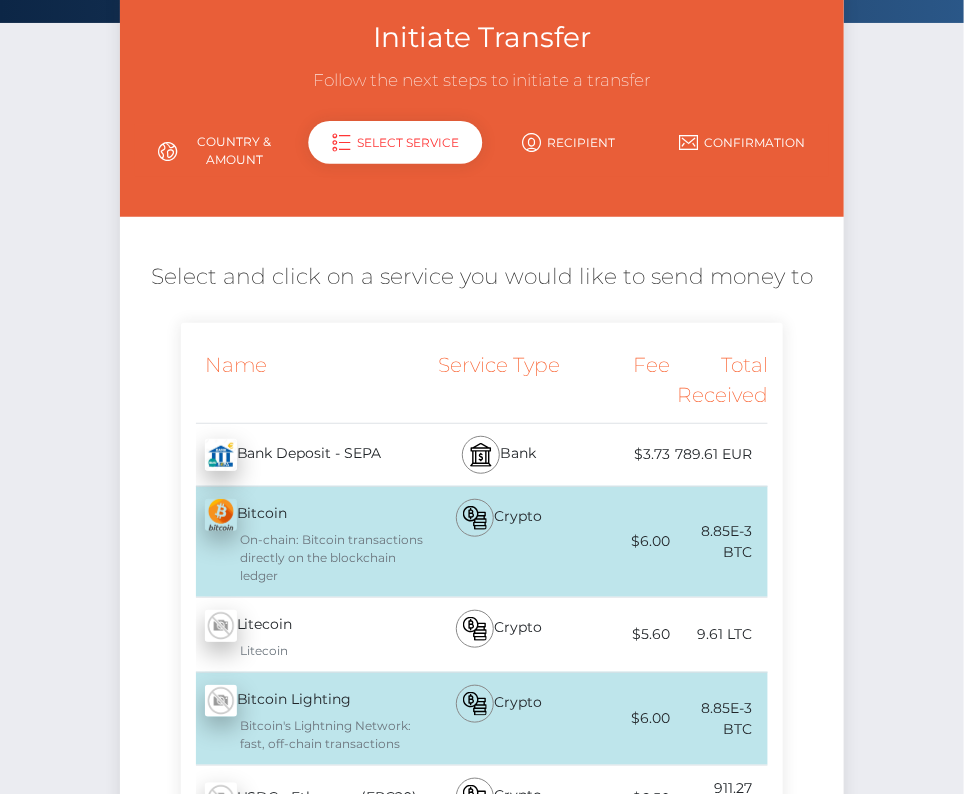 click on "Bank Deposit - SEPA  - EUR" at bounding box center [303, 455] 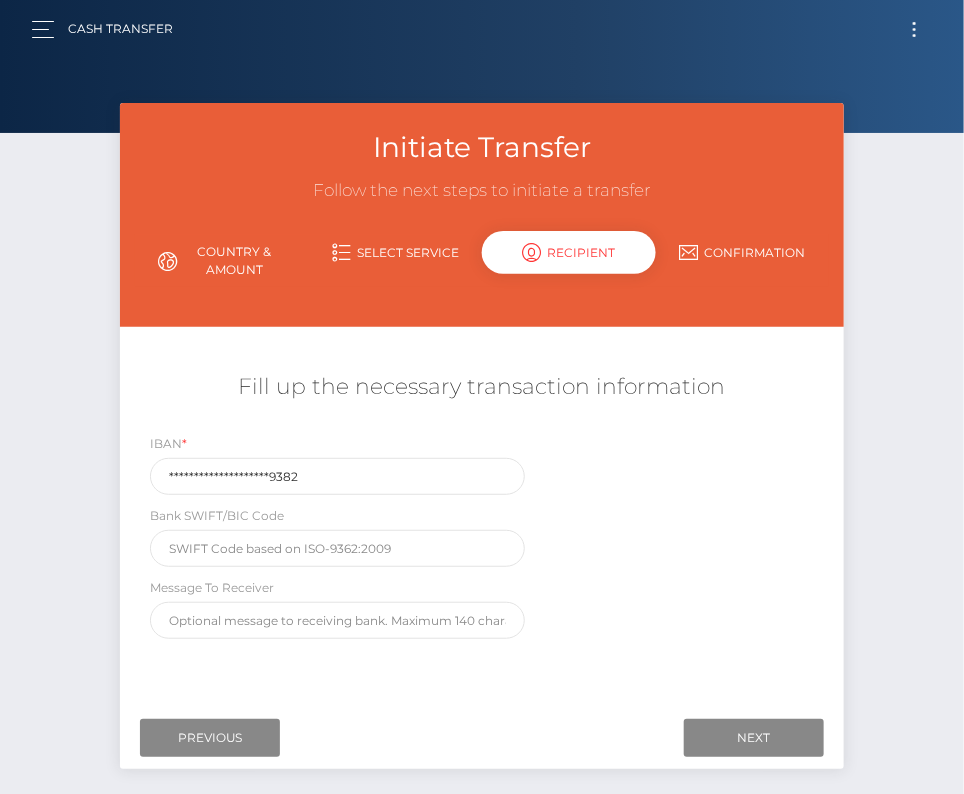 scroll, scrollTop: 0, scrollLeft: 0, axis: both 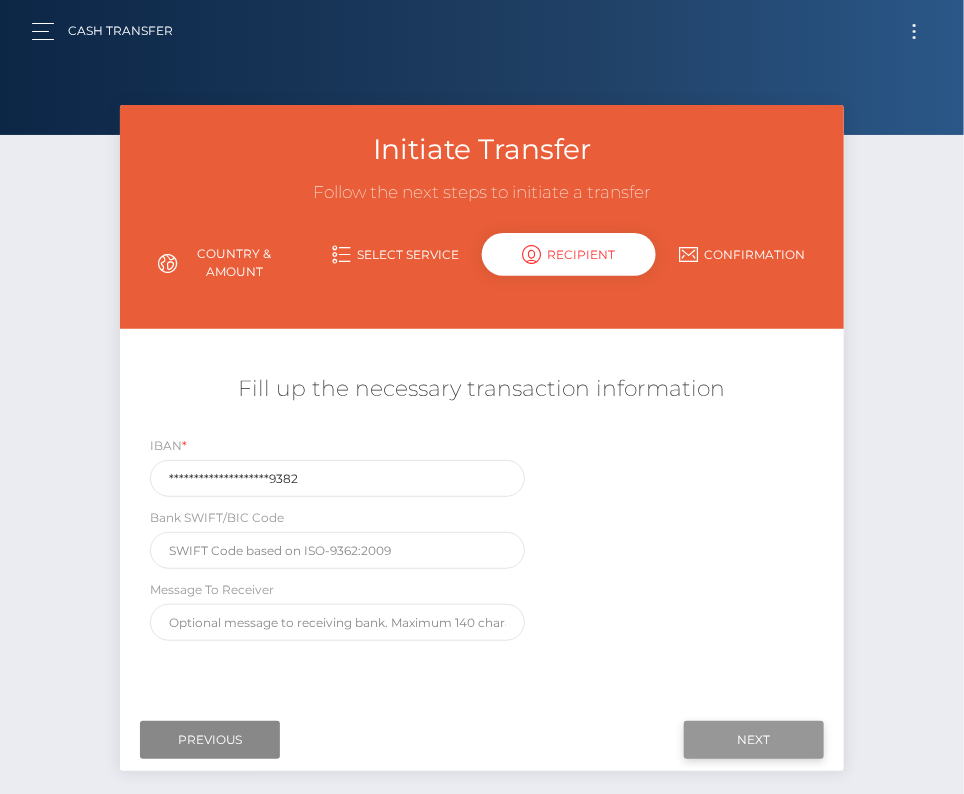 click on "Next" at bounding box center [754, 740] 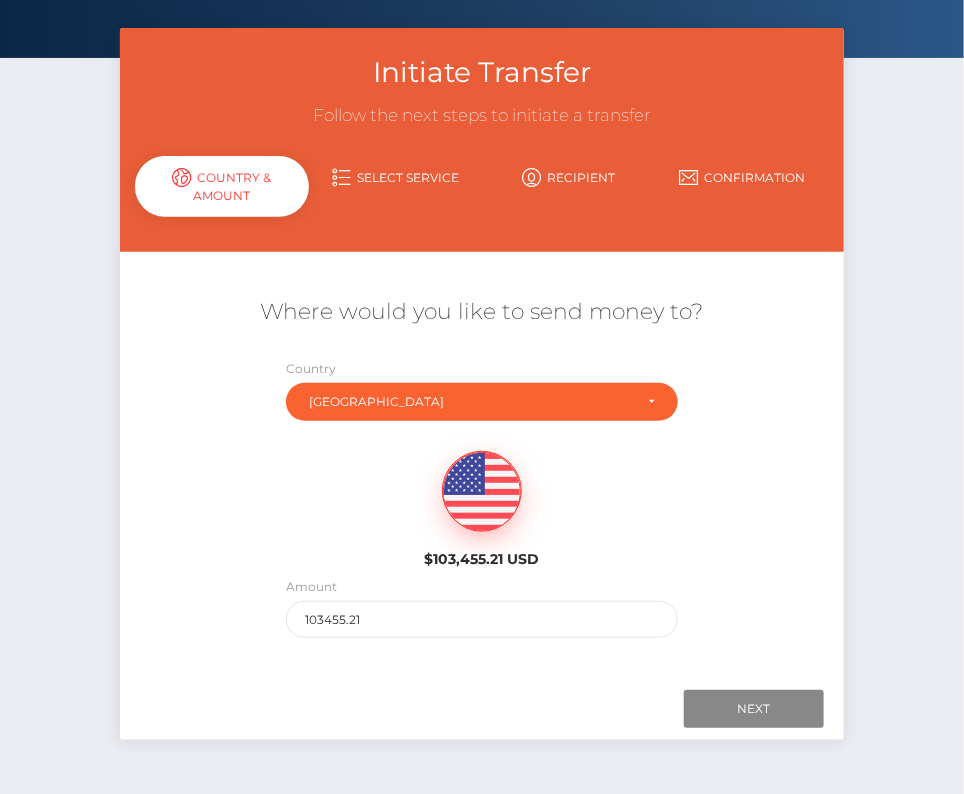 scroll, scrollTop: 76, scrollLeft: 0, axis: vertical 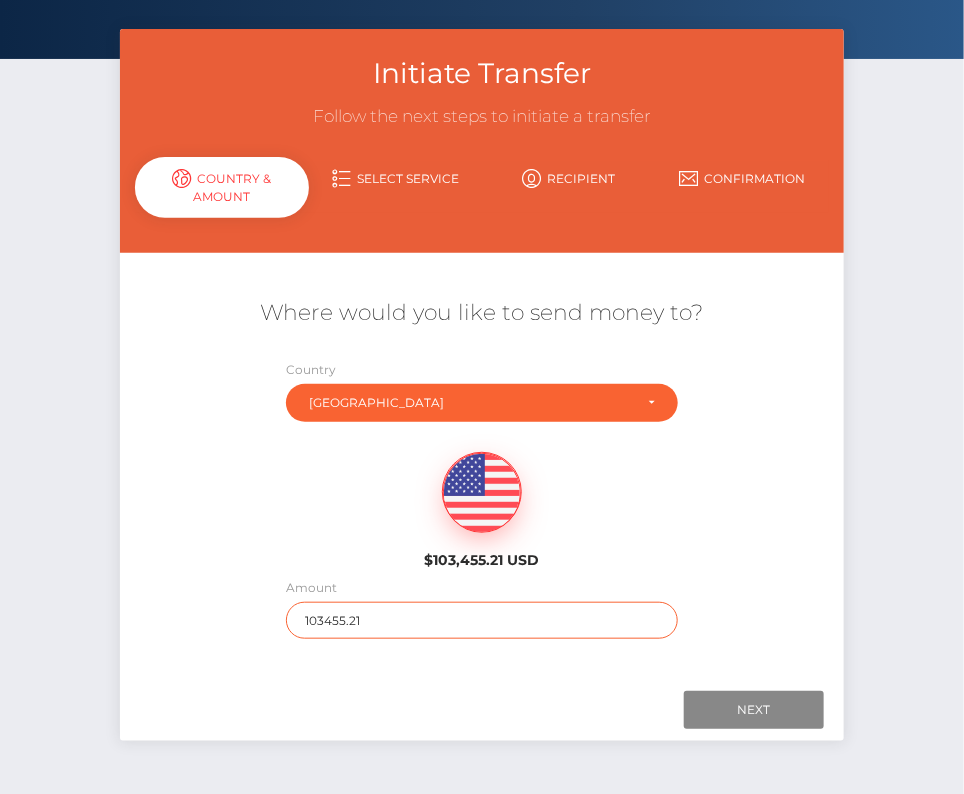 click on "103455.21" at bounding box center [482, 620] 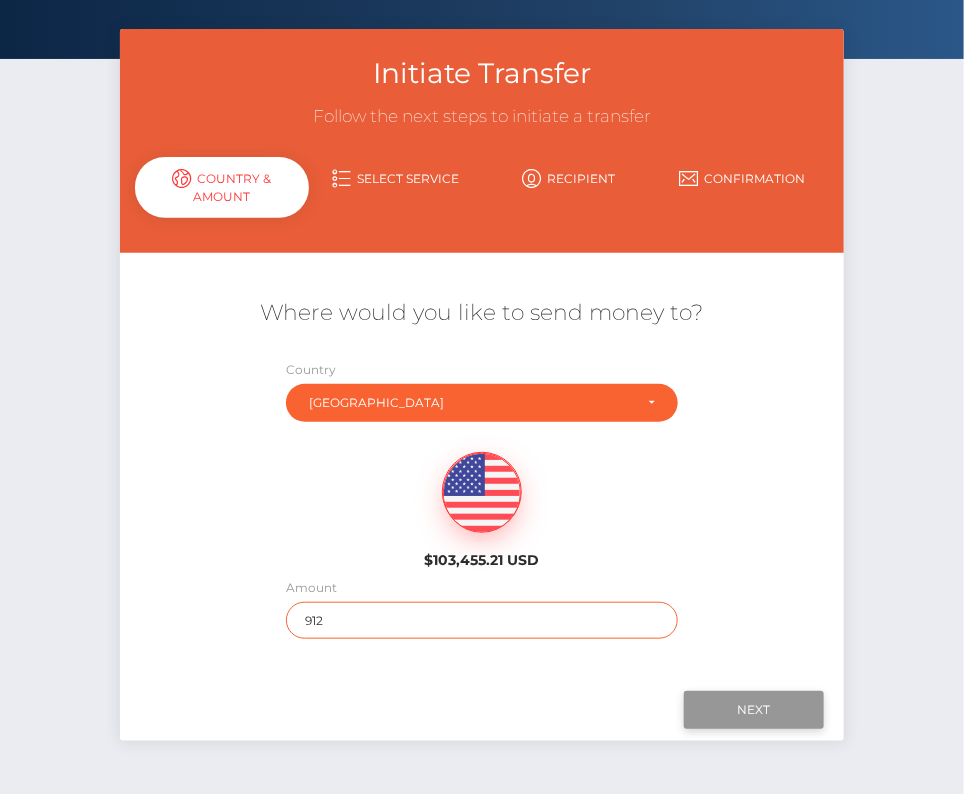 type on "912" 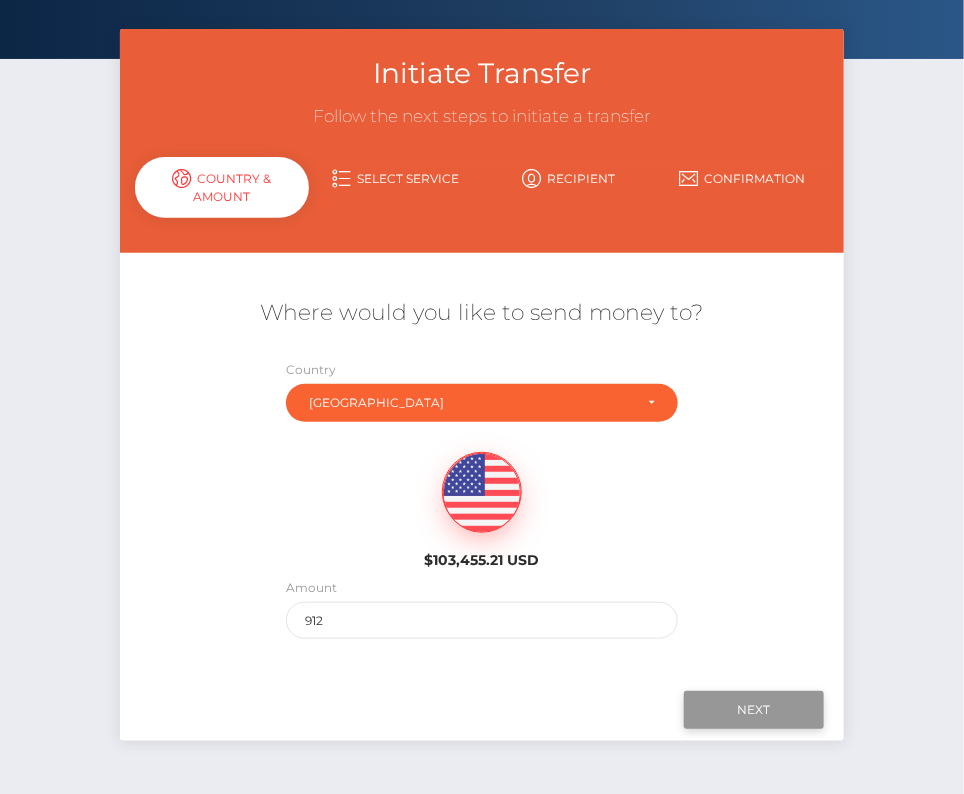 click on "Next" at bounding box center (754, 710) 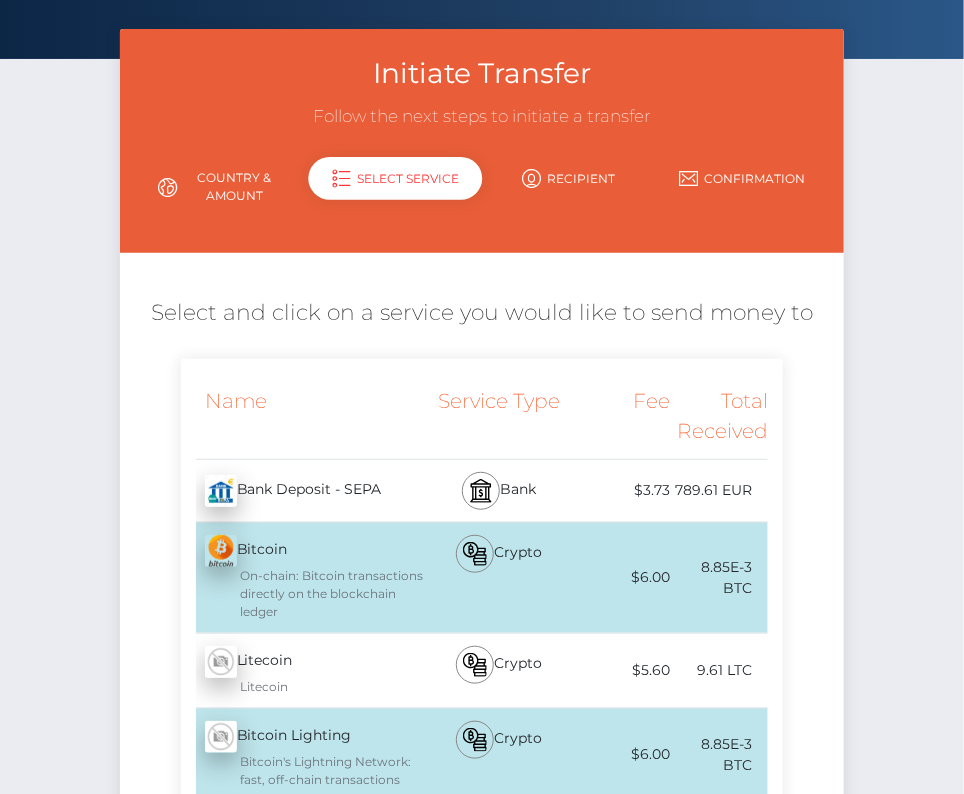 click on "Bank Deposit - SEPA  - EUR" at bounding box center [303, 491] 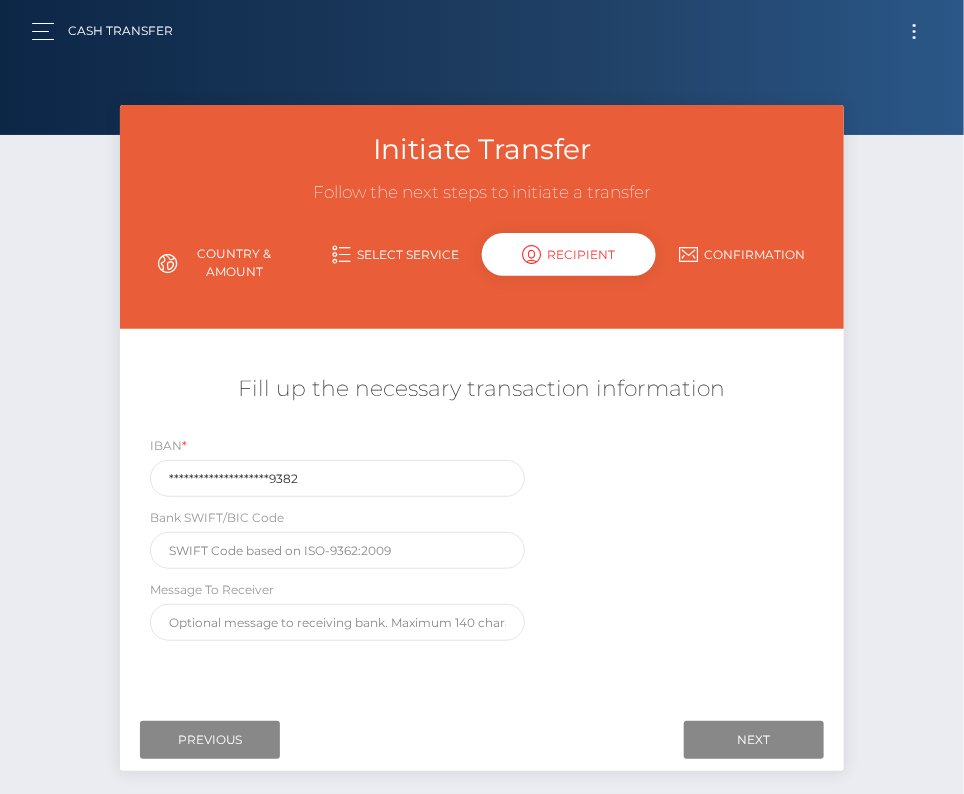 scroll, scrollTop: 0, scrollLeft: 0, axis: both 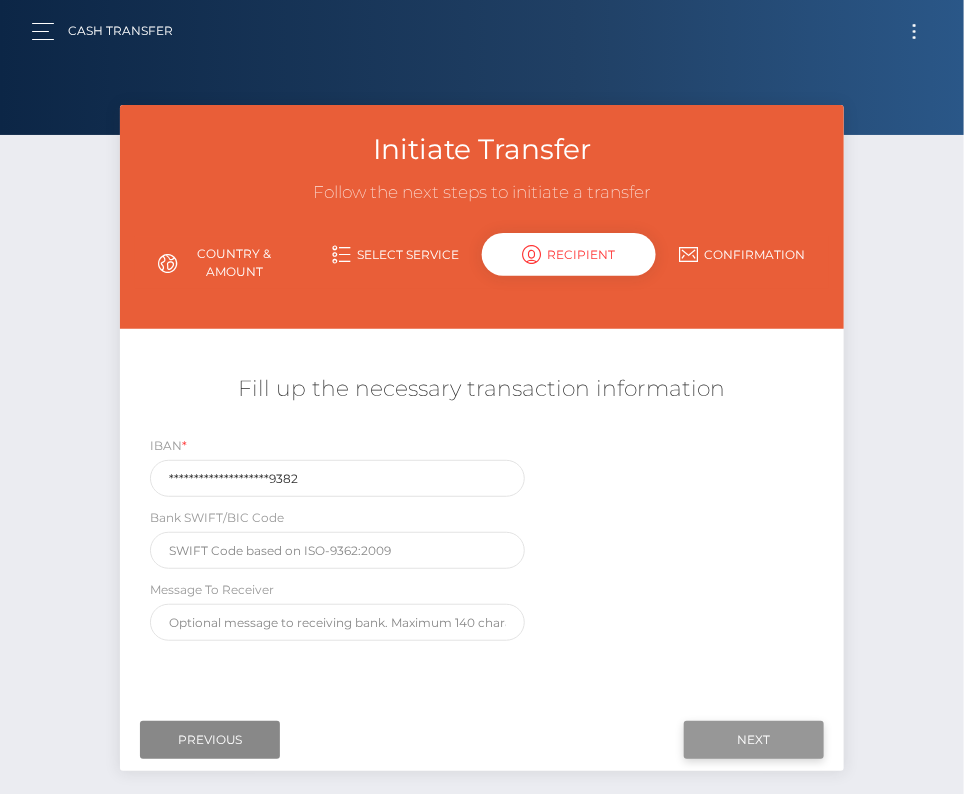click on "Next" at bounding box center [754, 740] 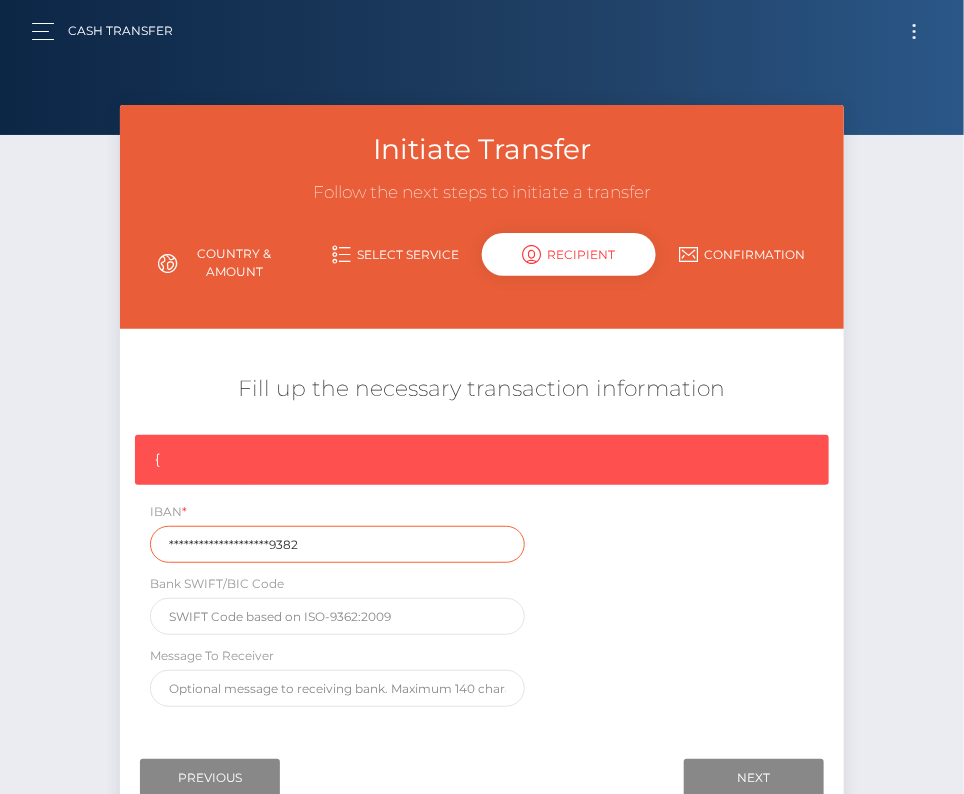 click on "**********" at bounding box center (337, 544) 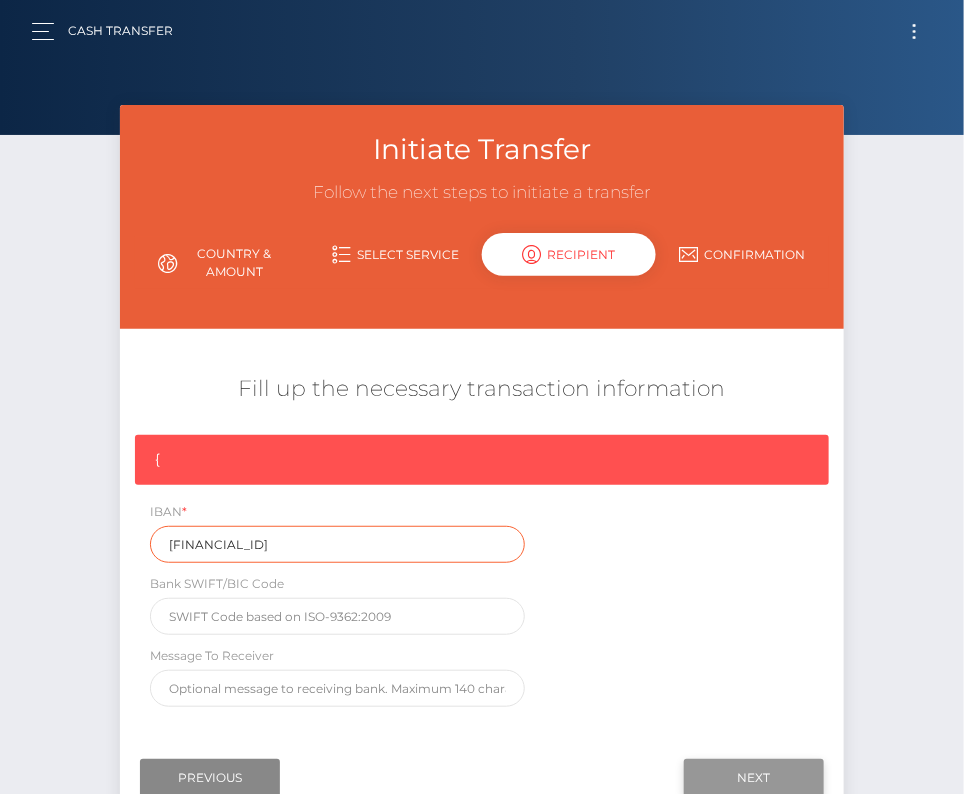 type on "ES0201821930520201519382" 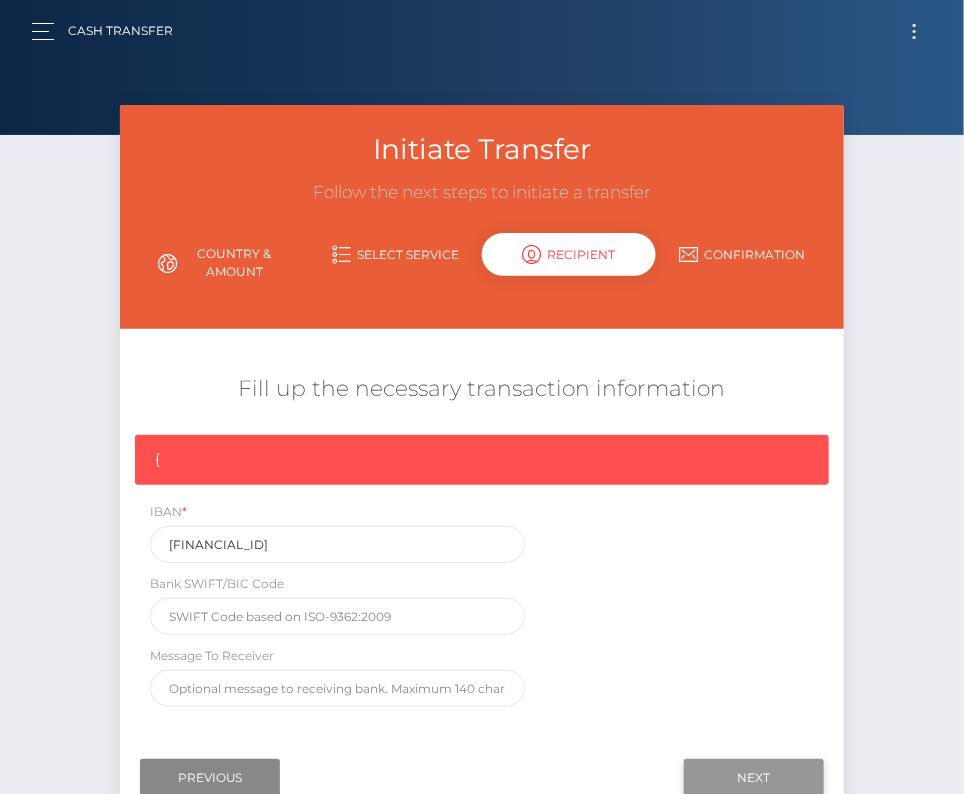 click on "Next" at bounding box center [754, 778] 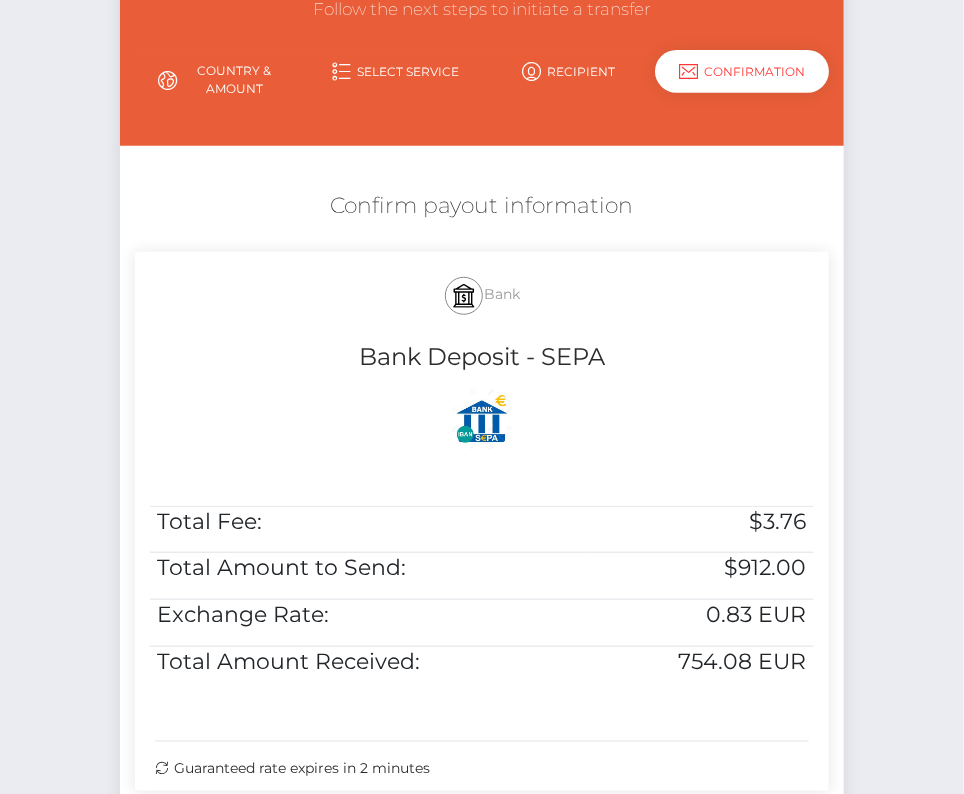 scroll, scrollTop: 203, scrollLeft: 0, axis: vertical 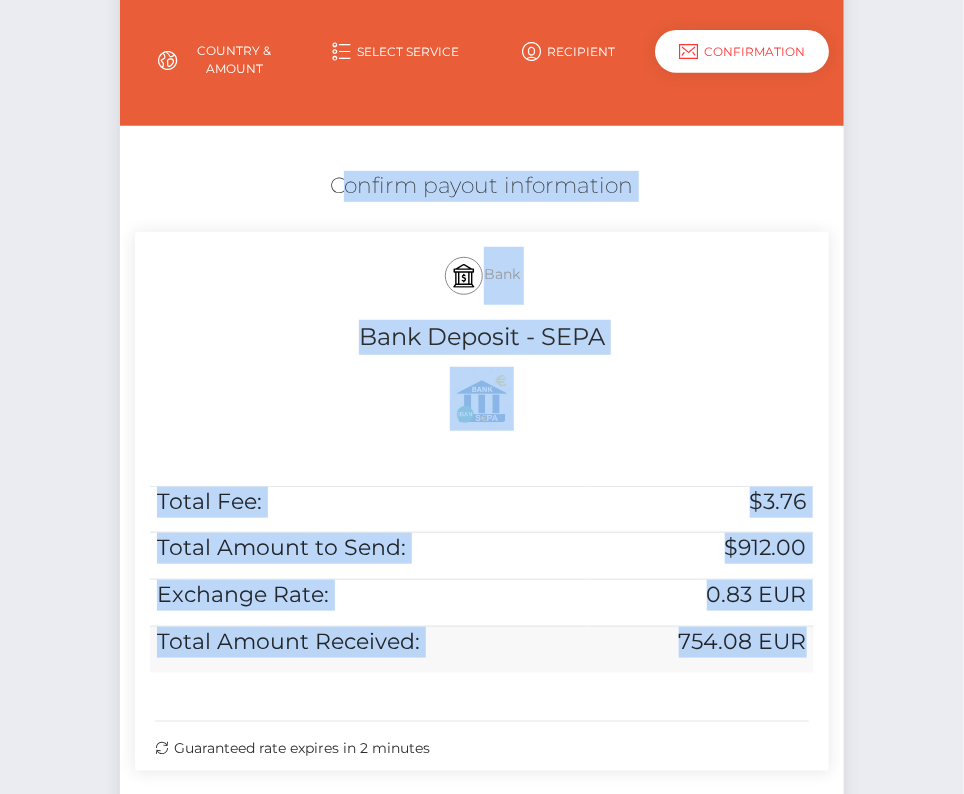 drag, startPoint x: 327, startPoint y: 169, endPoint x: 802, endPoint y: 651, distance: 676.7193 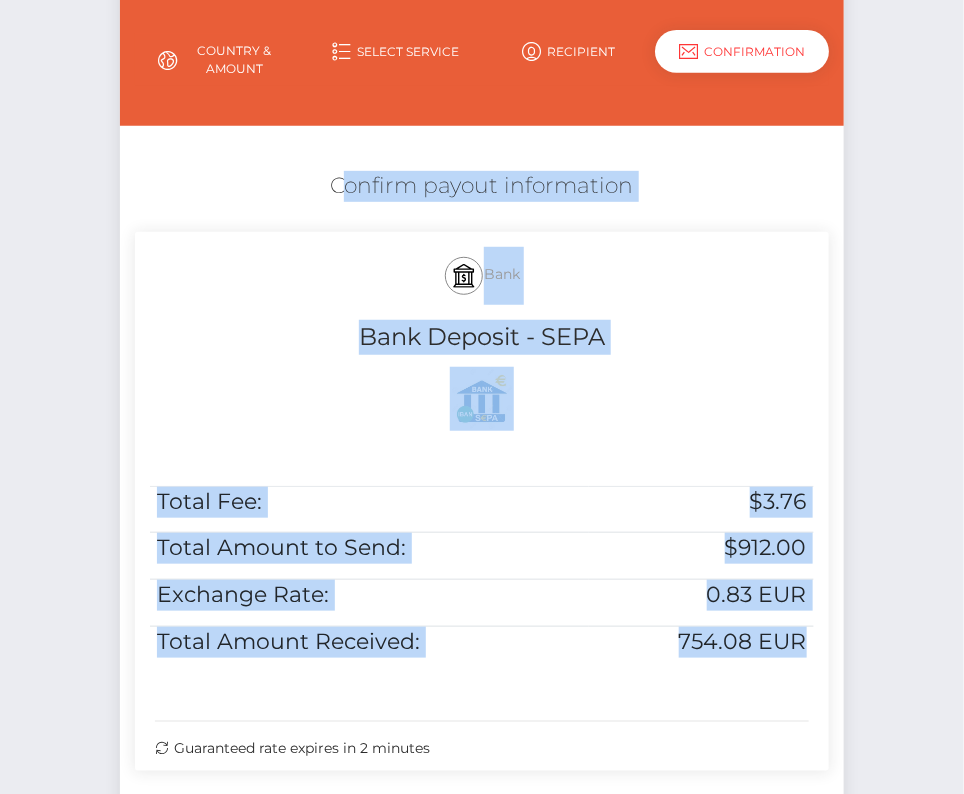 copy on "Confirm payout information
Bank
Bank Deposit - SEPA
Total Fee:
$3.76
Total Amount to Send:
$912.00
Exchange Rate:
0.83 EUR
Total Amount Received:
754.08 EUR" 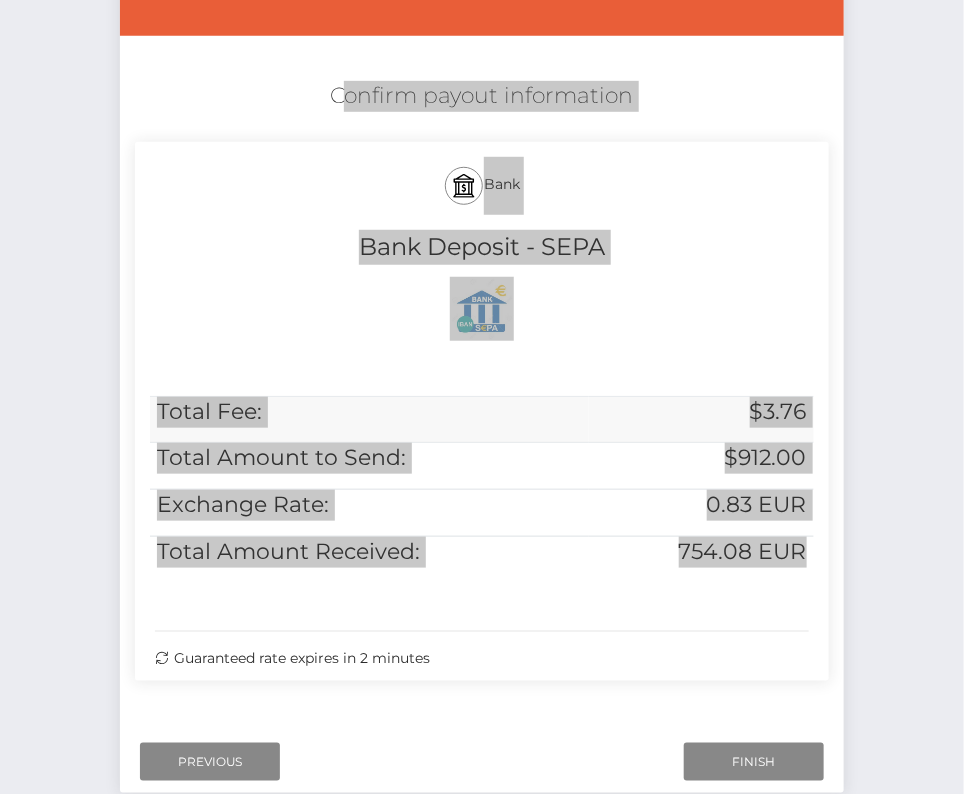 scroll, scrollTop: 306, scrollLeft: 0, axis: vertical 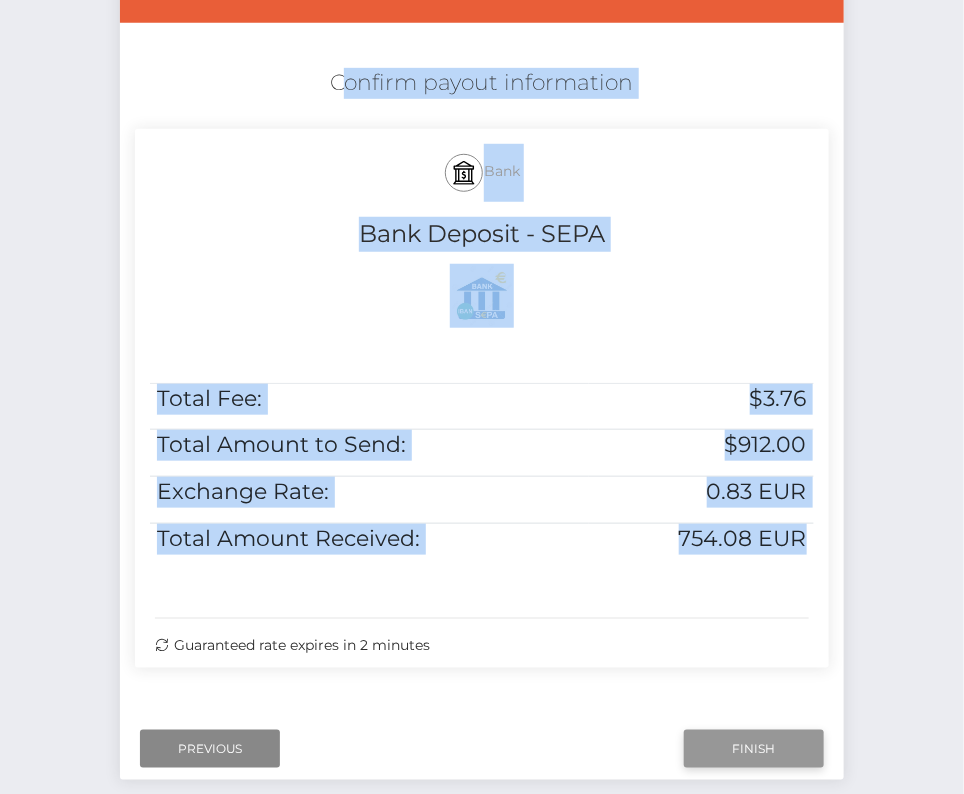 click on "Finish" at bounding box center [754, 749] 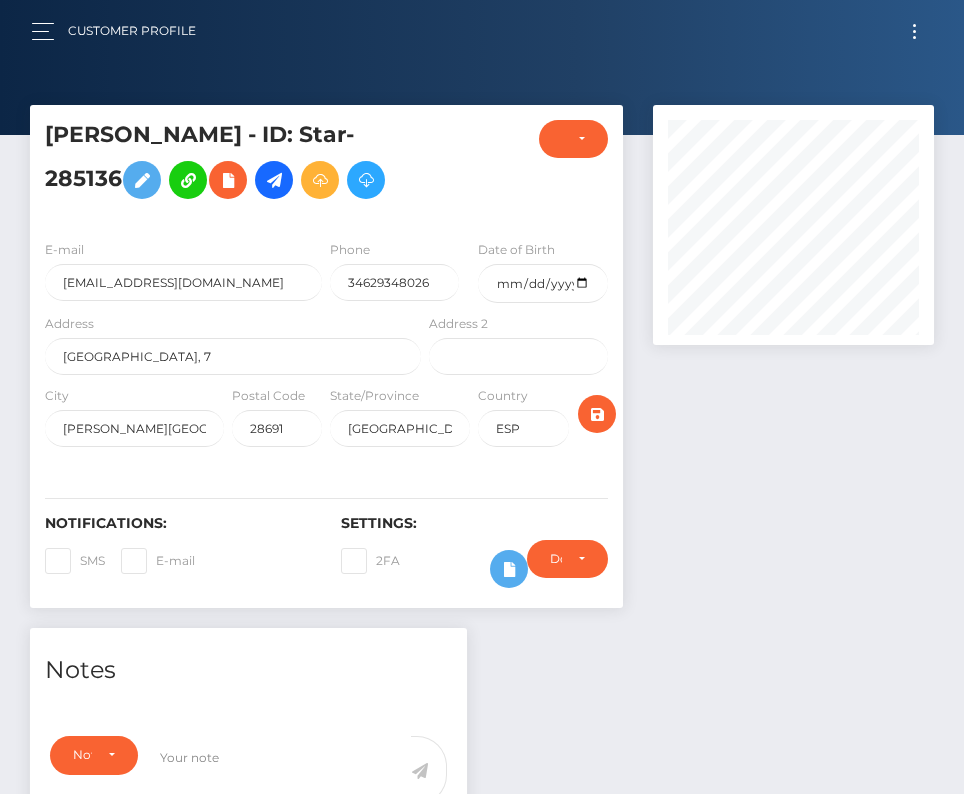 scroll, scrollTop: 0, scrollLeft: 0, axis: both 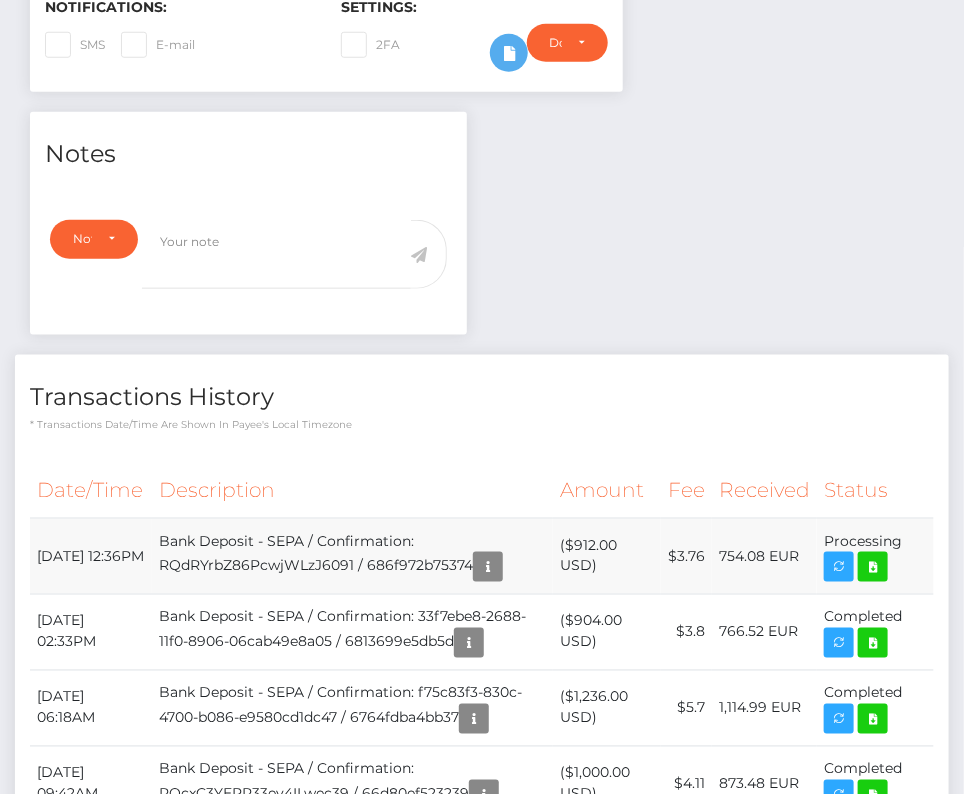 drag, startPoint x: 33, startPoint y: 590, endPoint x: 917, endPoint y: 605, distance: 884.12726 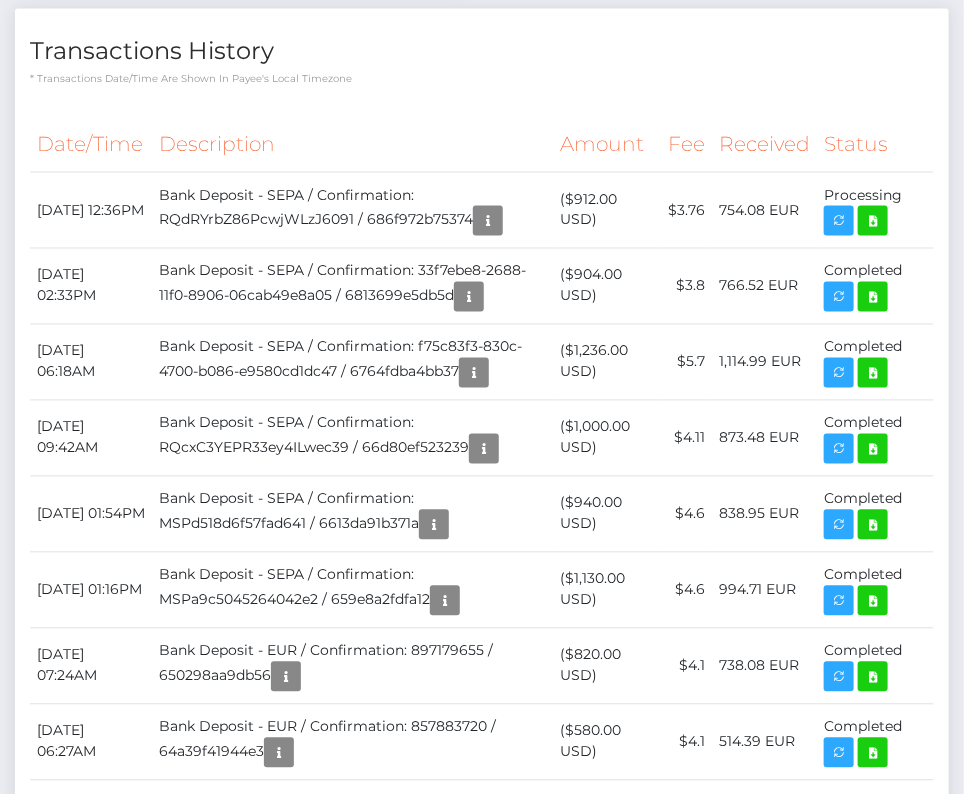 scroll, scrollTop: 858, scrollLeft: 0, axis: vertical 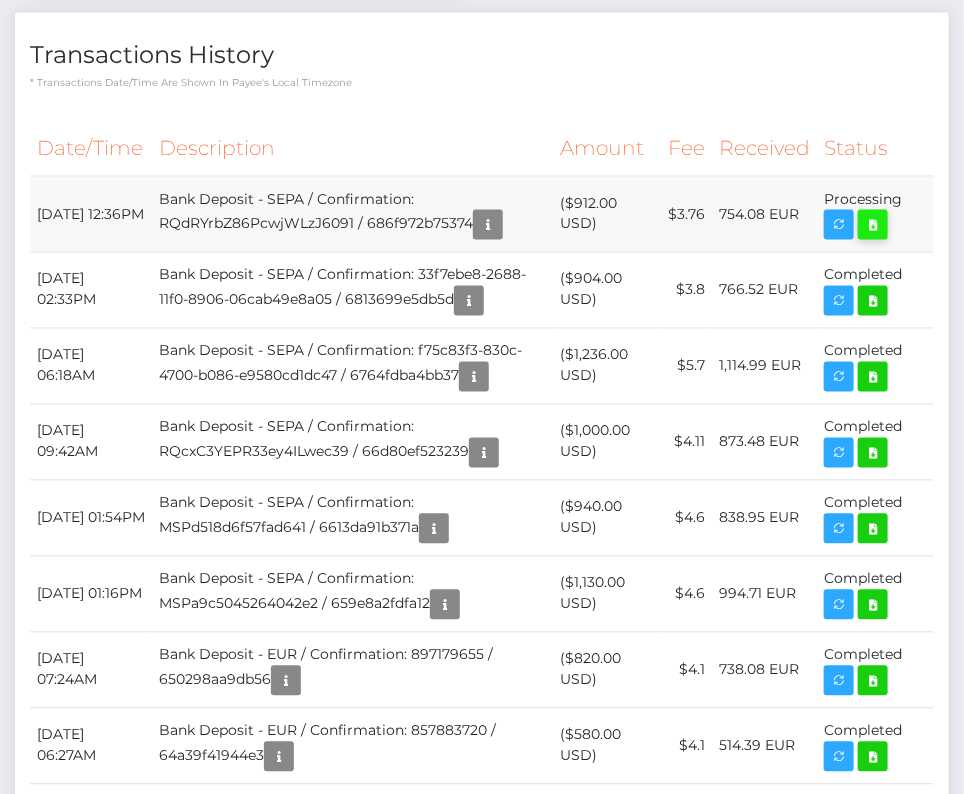 click at bounding box center (873, 225) 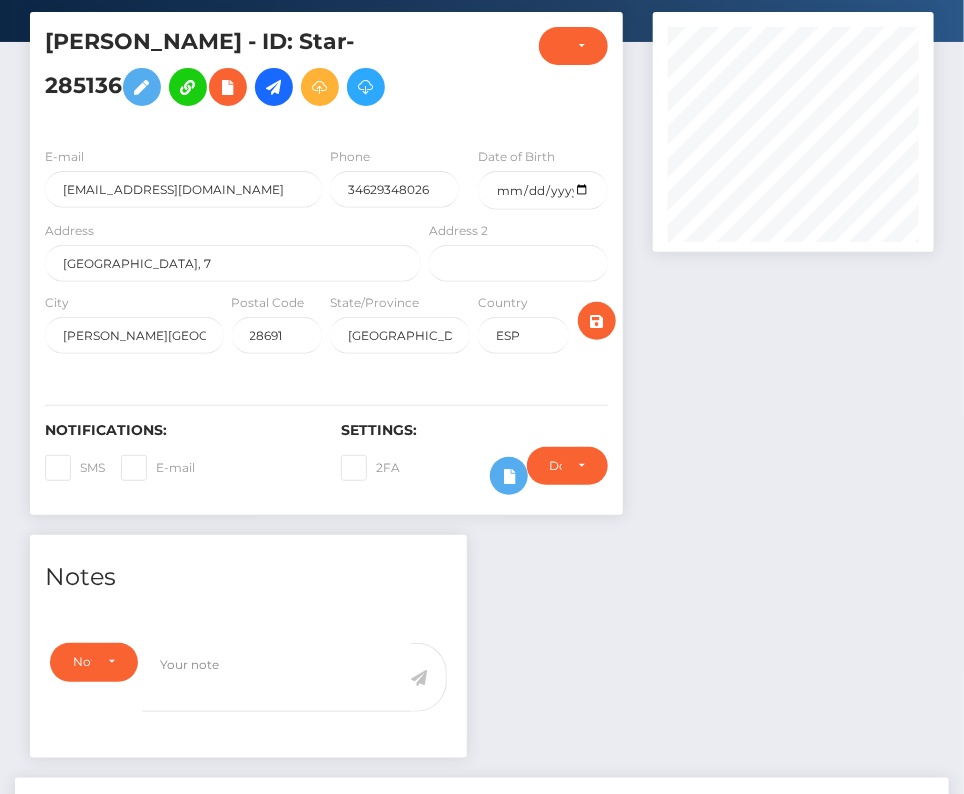 scroll, scrollTop: 0, scrollLeft: 0, axis: both 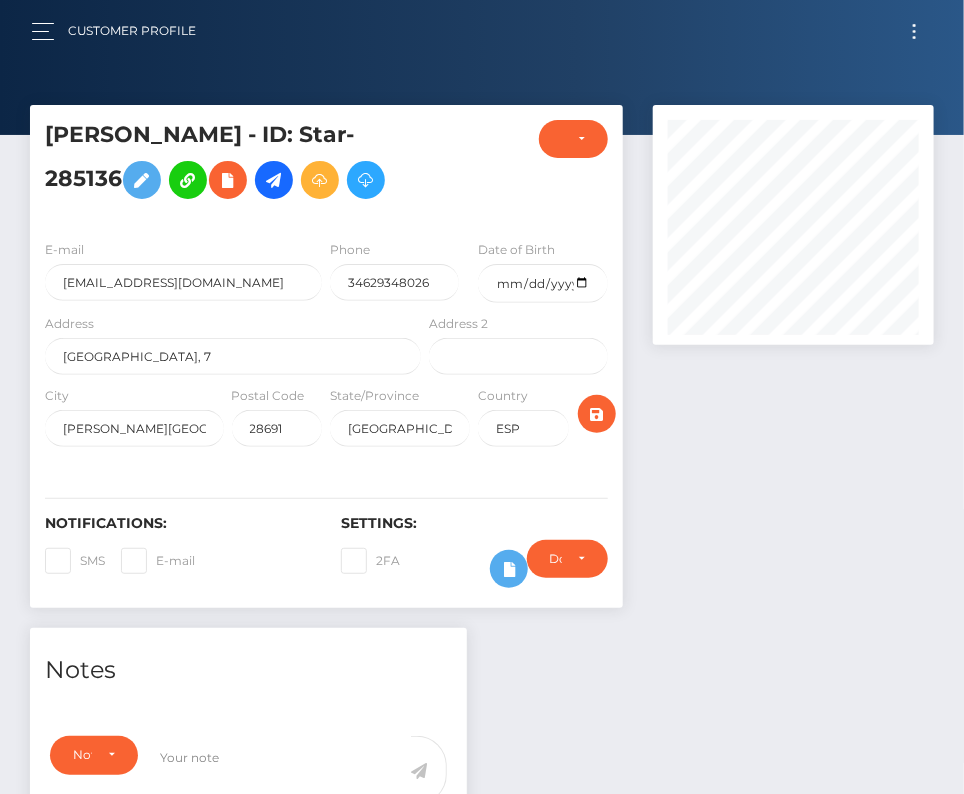 drag, startPoint x: 915, startPoint y: 31, endPoint x: 698, endPoint y: 14, distance: 217.66489 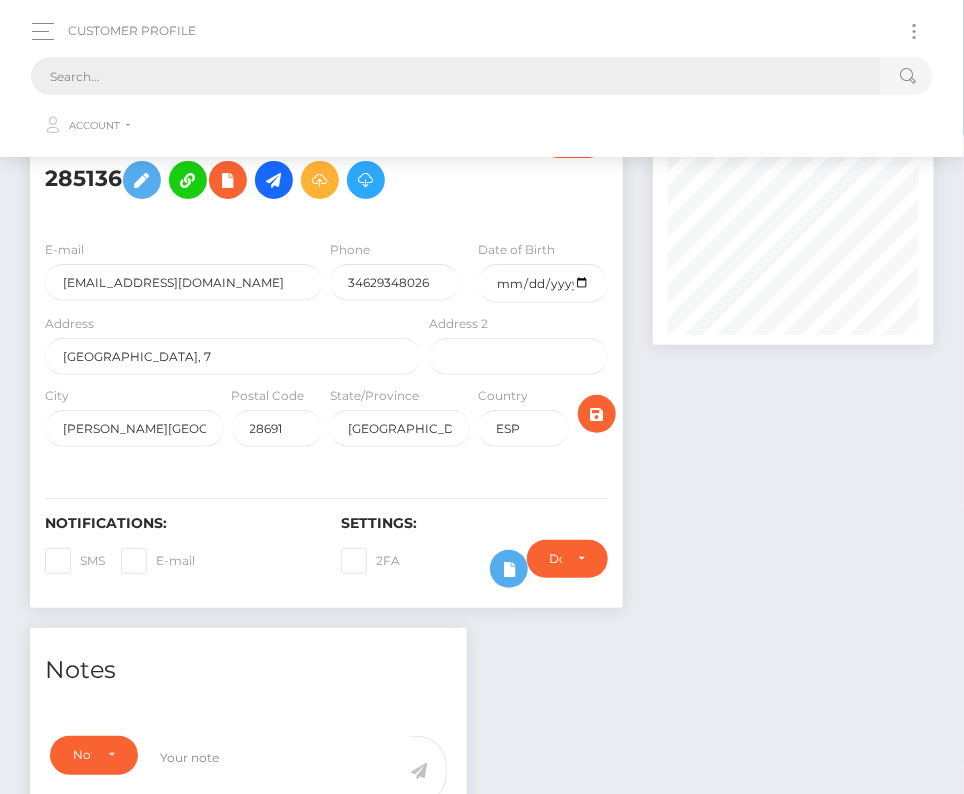 click at bounding box center (456, 76) 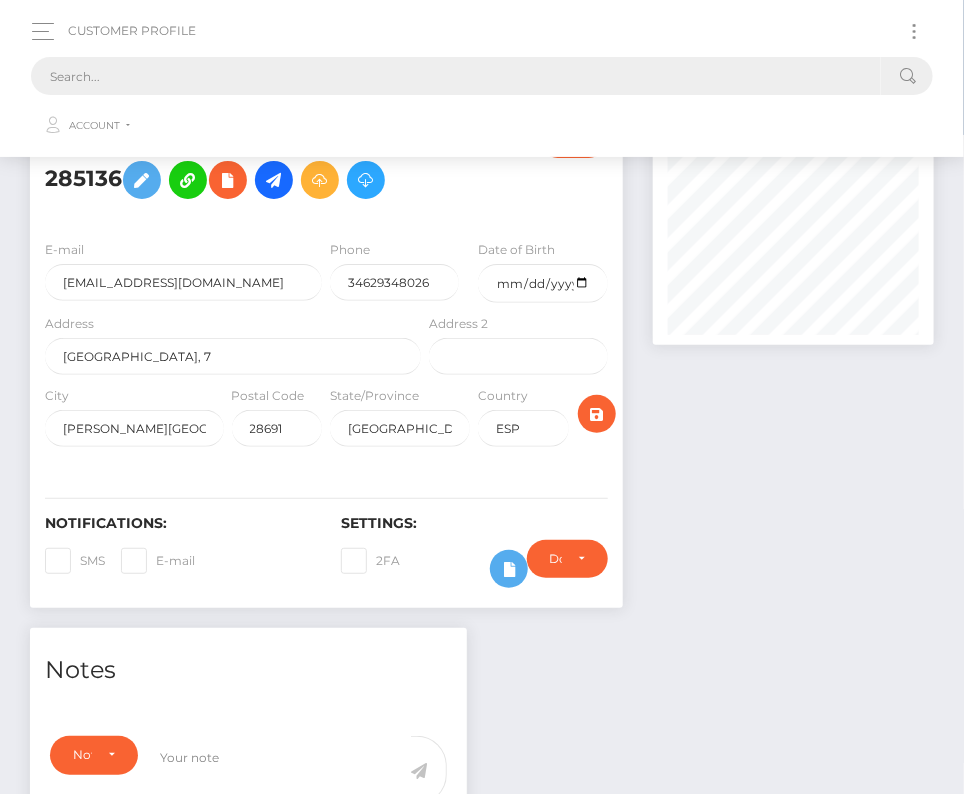 paste on "2035154" 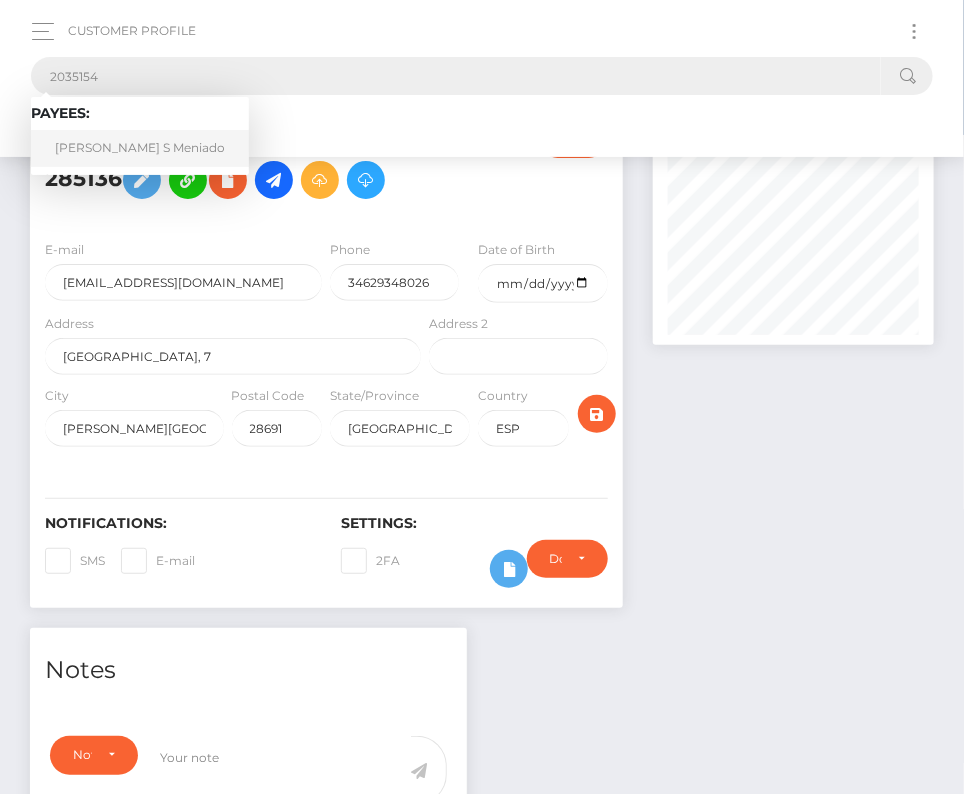 type on "2035154" 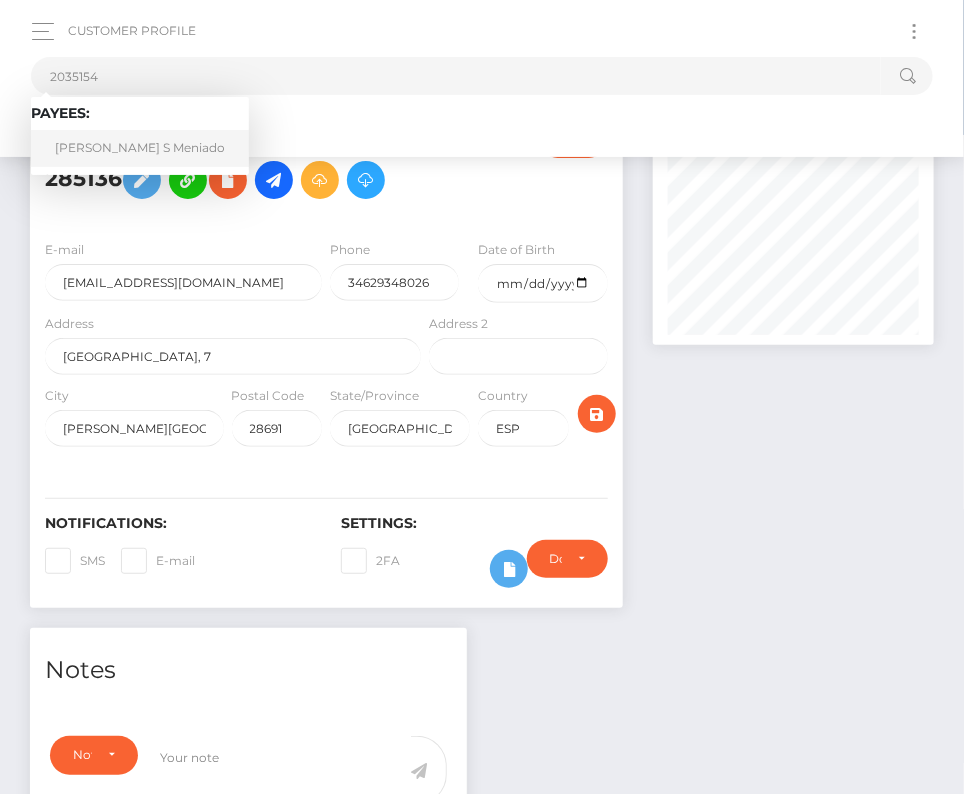 click on "Gabriel Gio S Meniado" at bounding box center (140, 148) 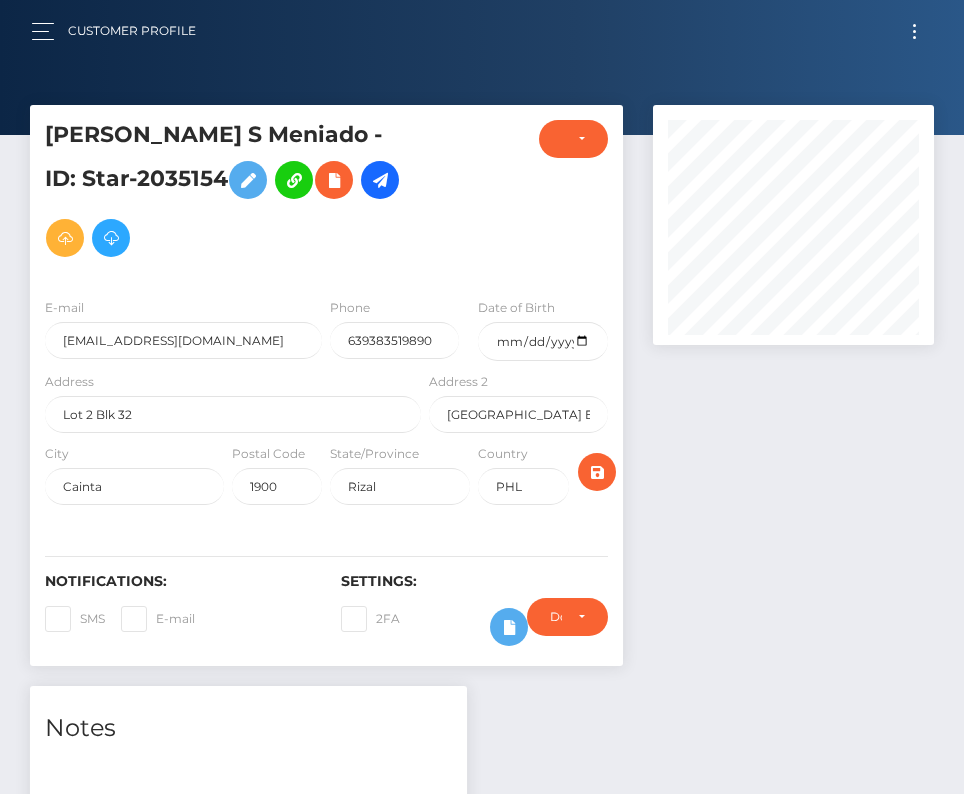 scroll, scrollTop: 0, scrollLeft: 0, axis: both 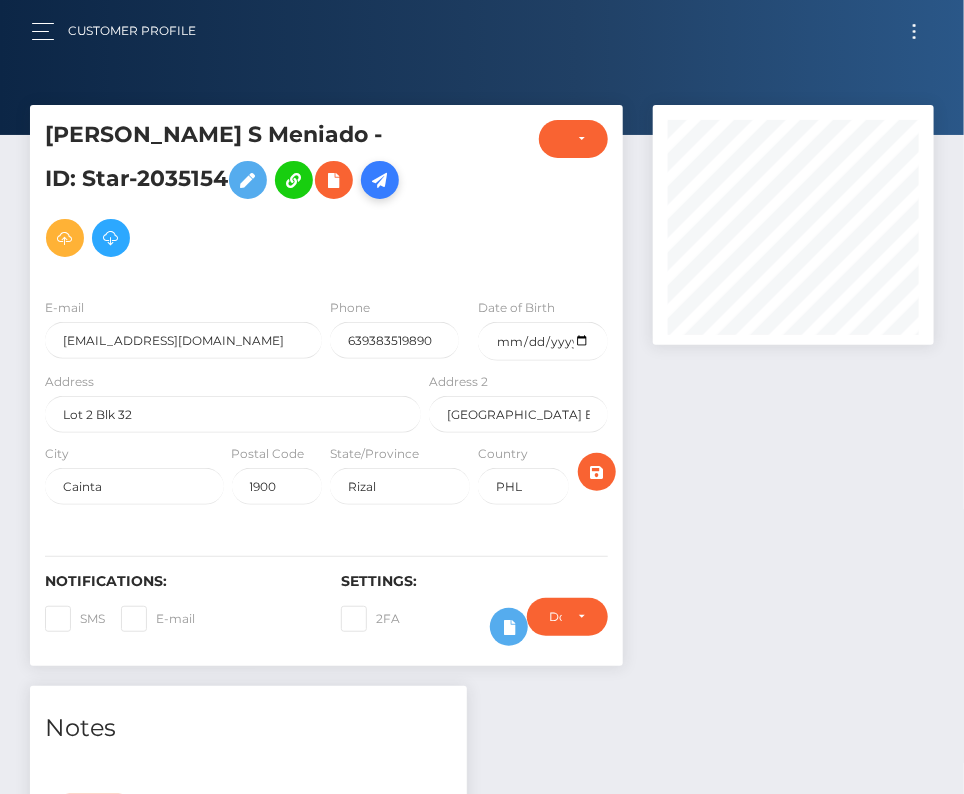click at bounding box center [380, 180] 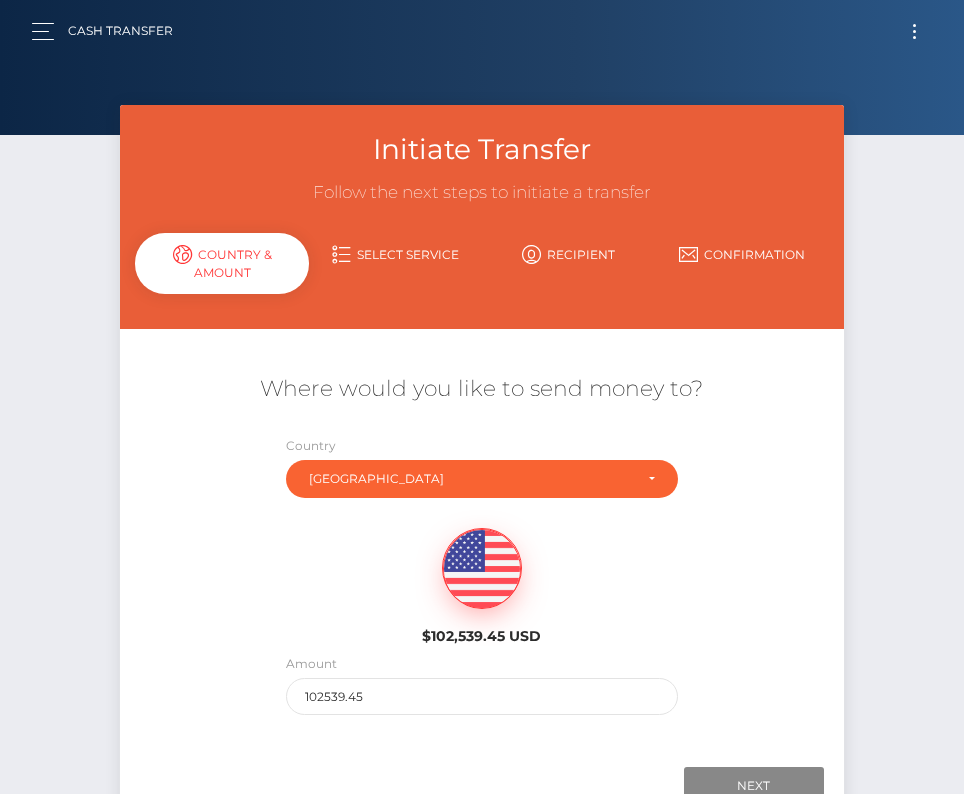 scroll, scrollTop: 0, scrollLeft: 0, axis: both 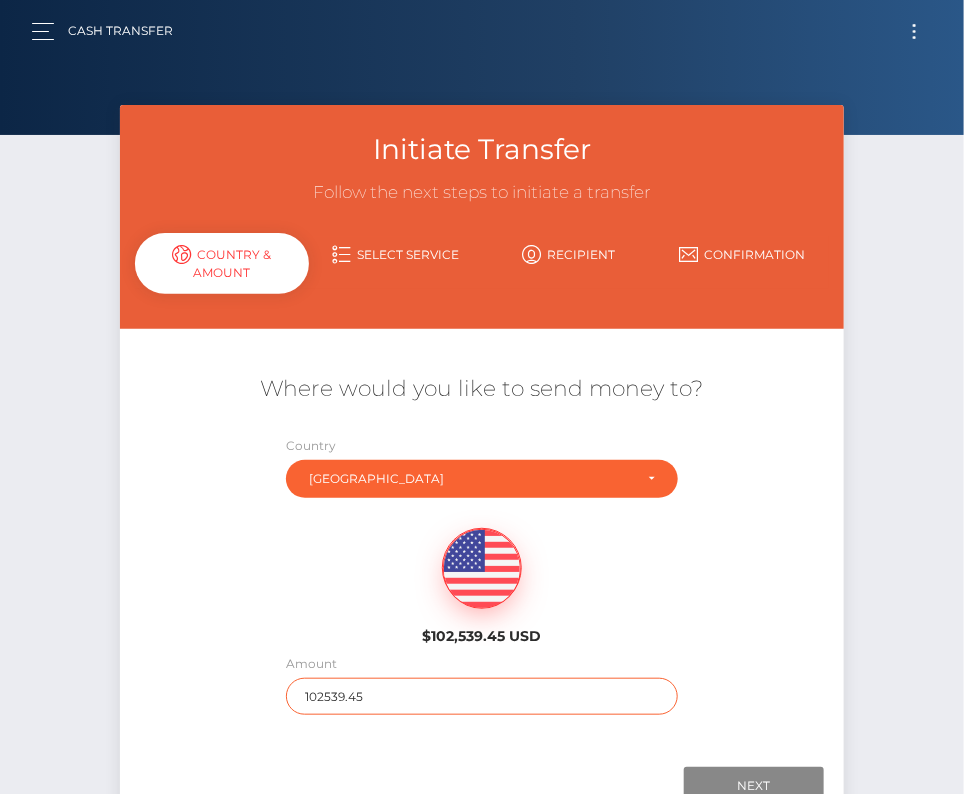 click on "102539.45" at bounding box center [482, 696] 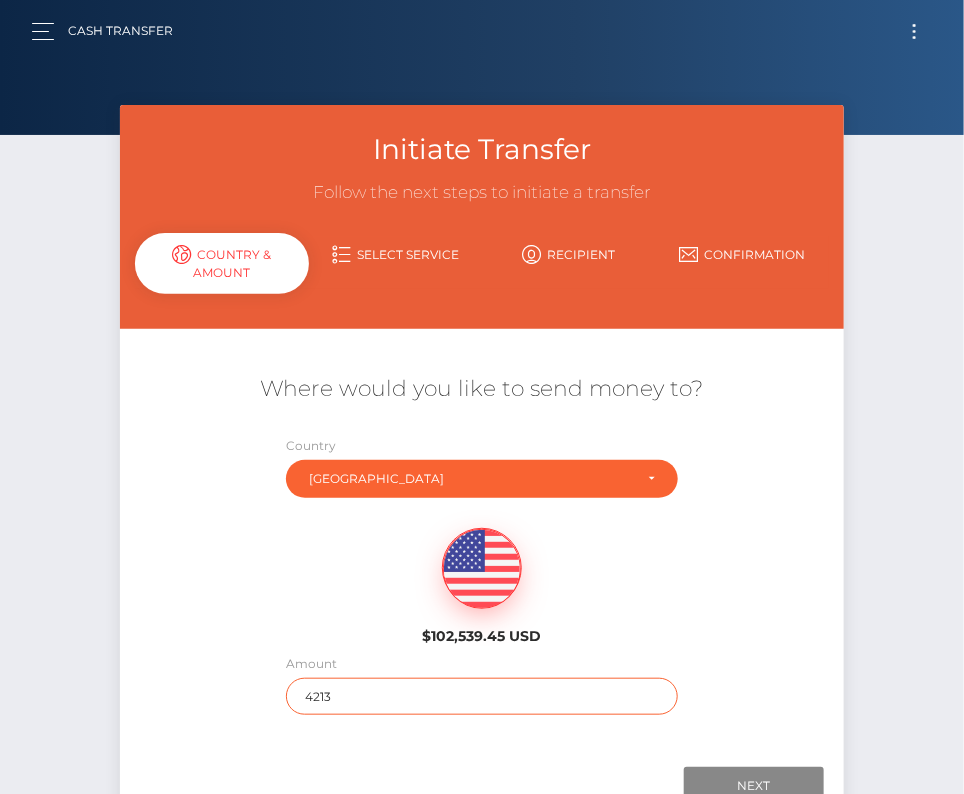 type on "4213" 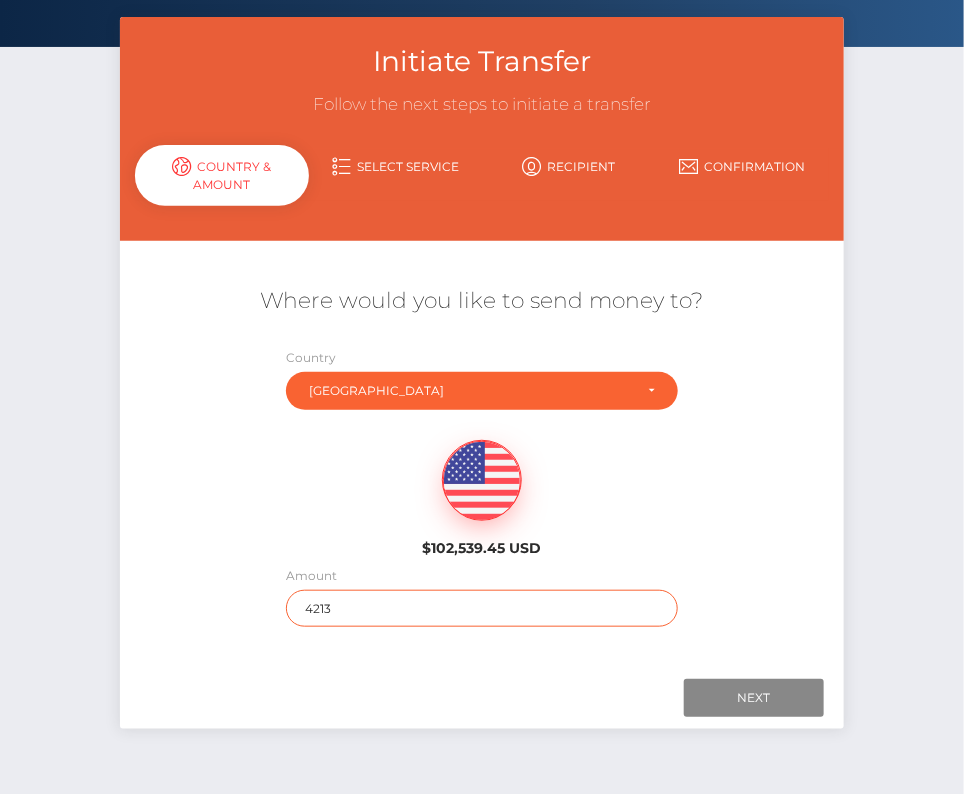 scroll, scrollTop: 105, scrollLeft: 0, axis: vertical 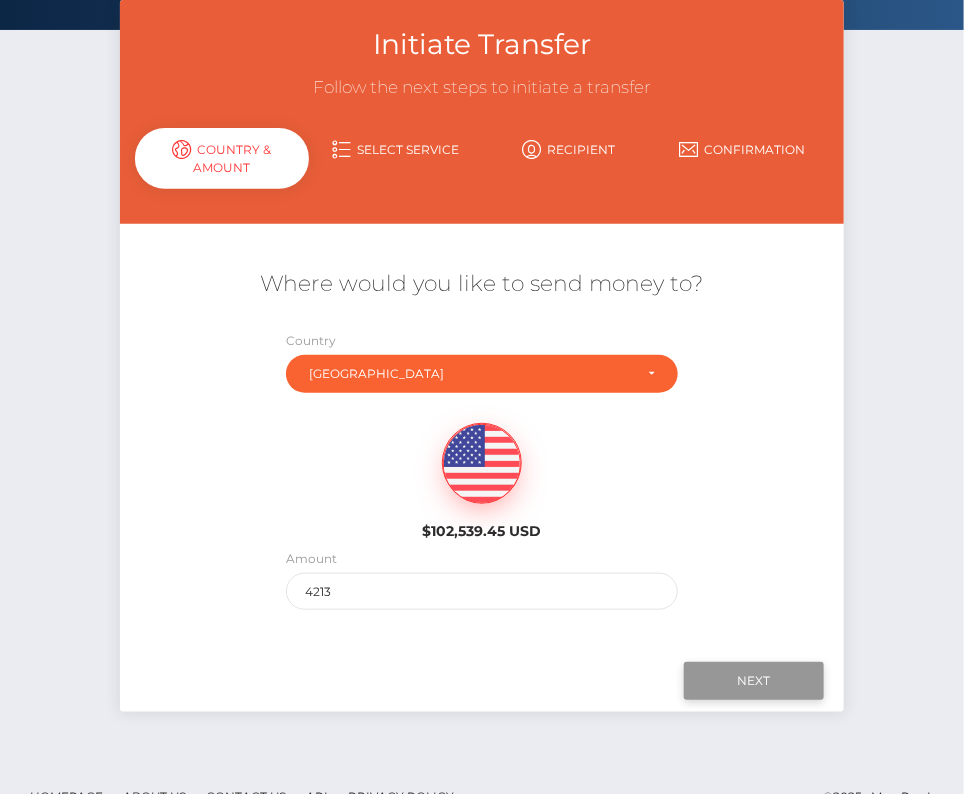 click on "Next" at bounding box center (754, 681) 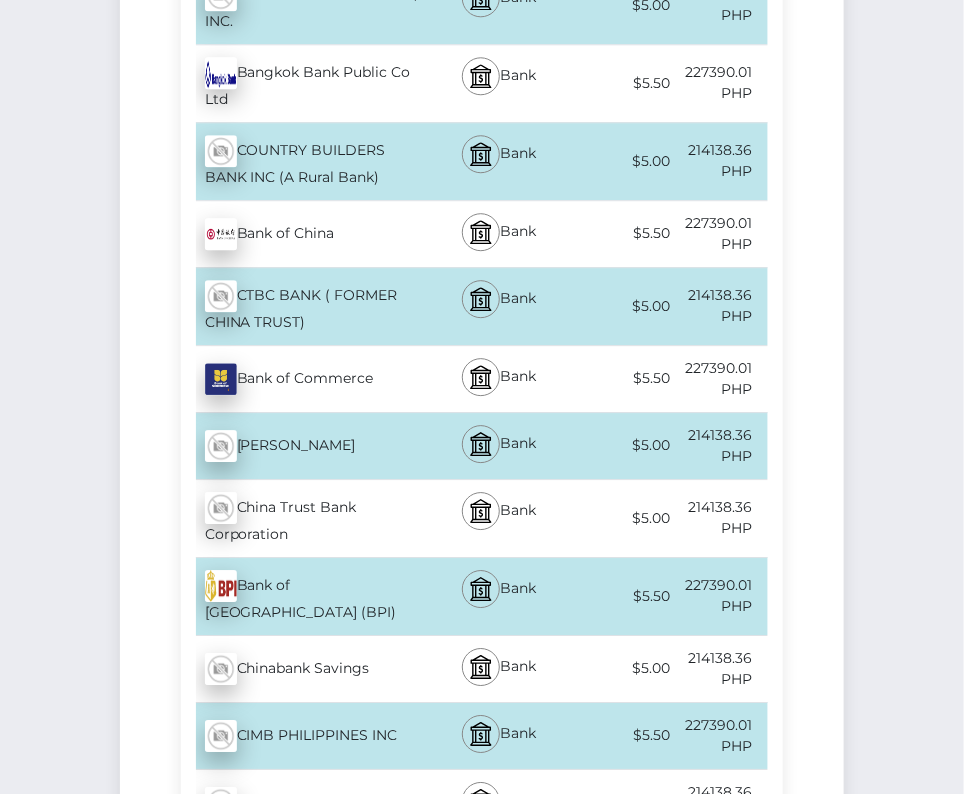 scroll, scrollTop: 1485, scrollLeft: 0, axis: vertical 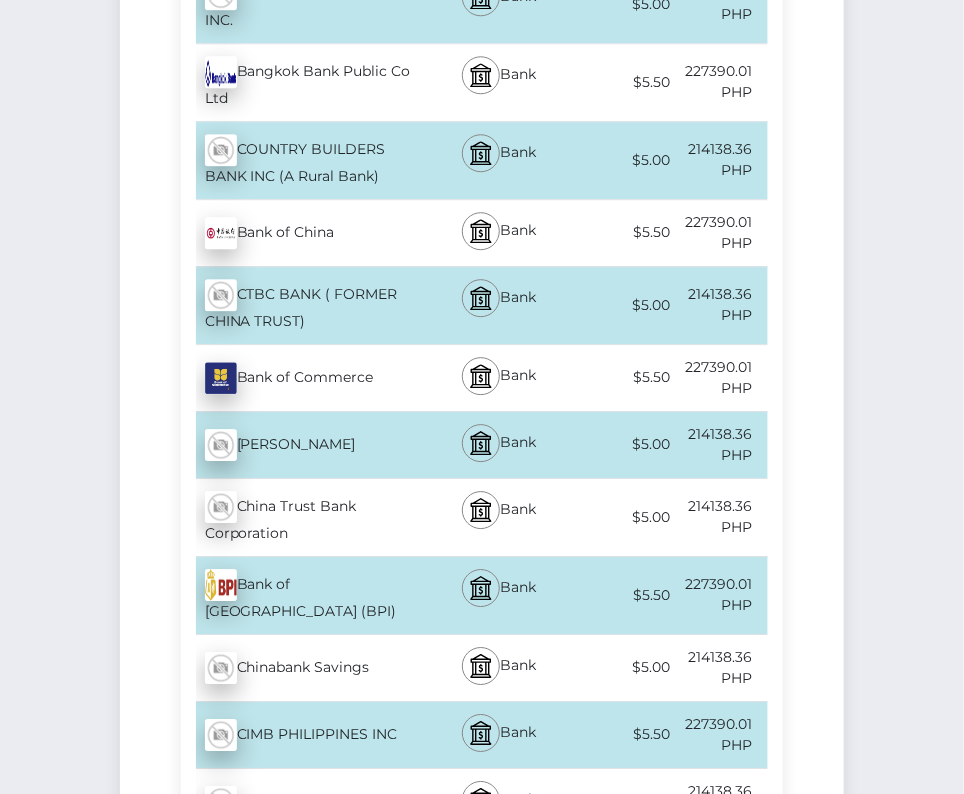 click on "Bank of Philippine Island (BPI)  - PHP" at bounding box center (303, 595) 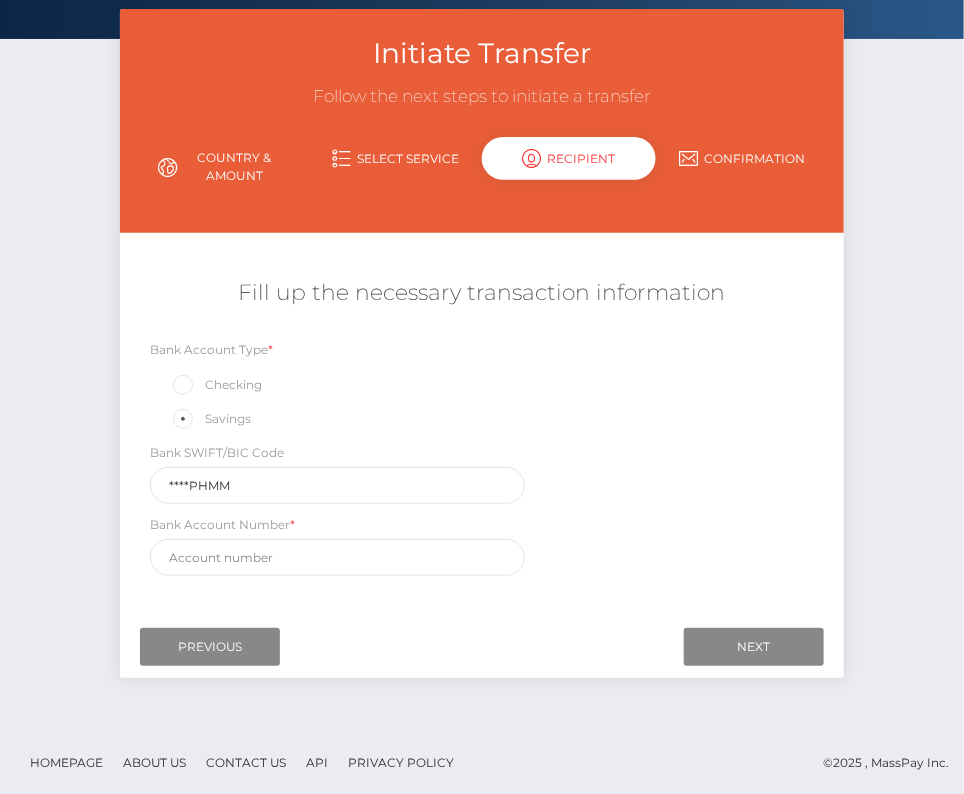 scroll, scrollTop: 0, scrollLeft: 0, axis: both 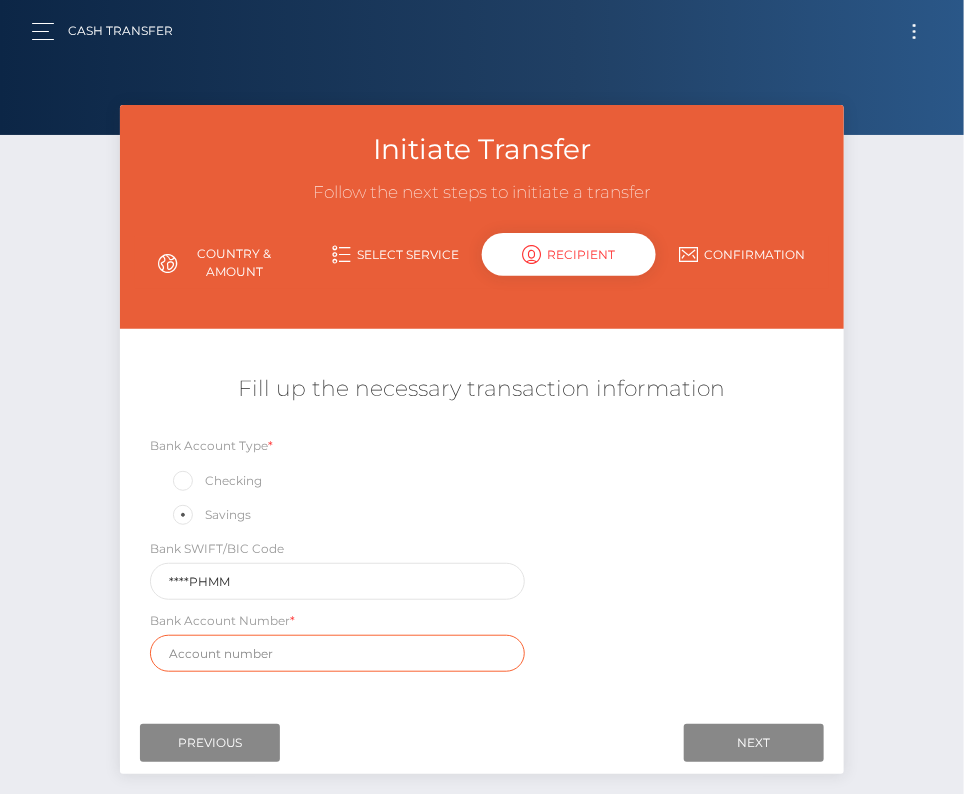 click at bounding box center [337, 653] 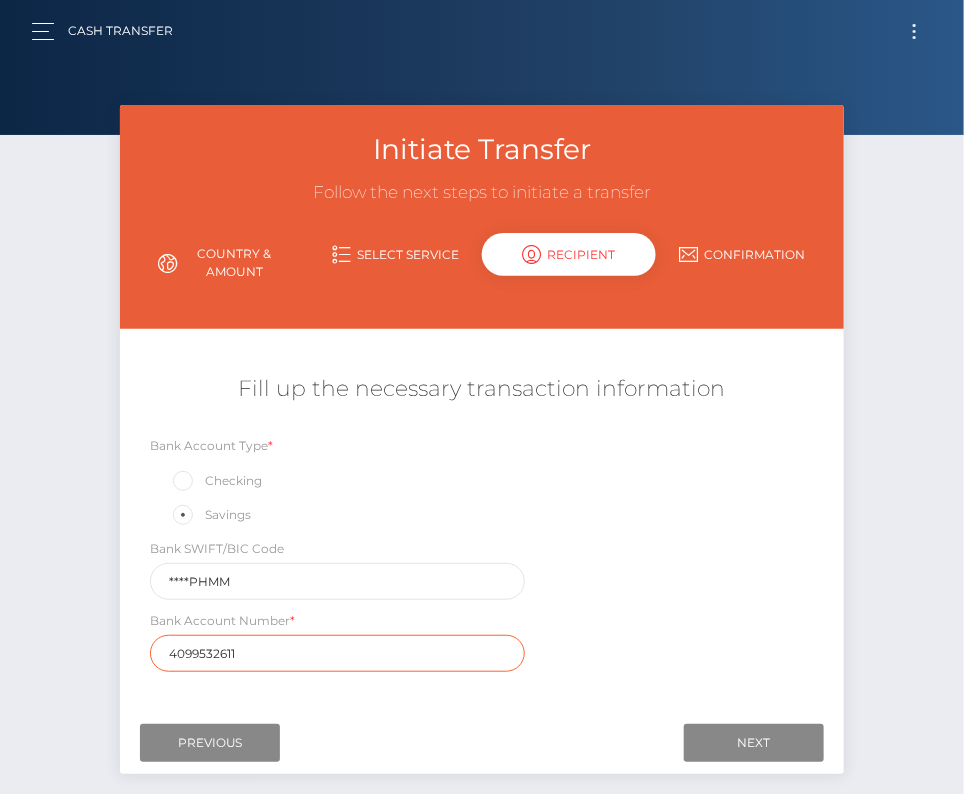 type on "4099532611" 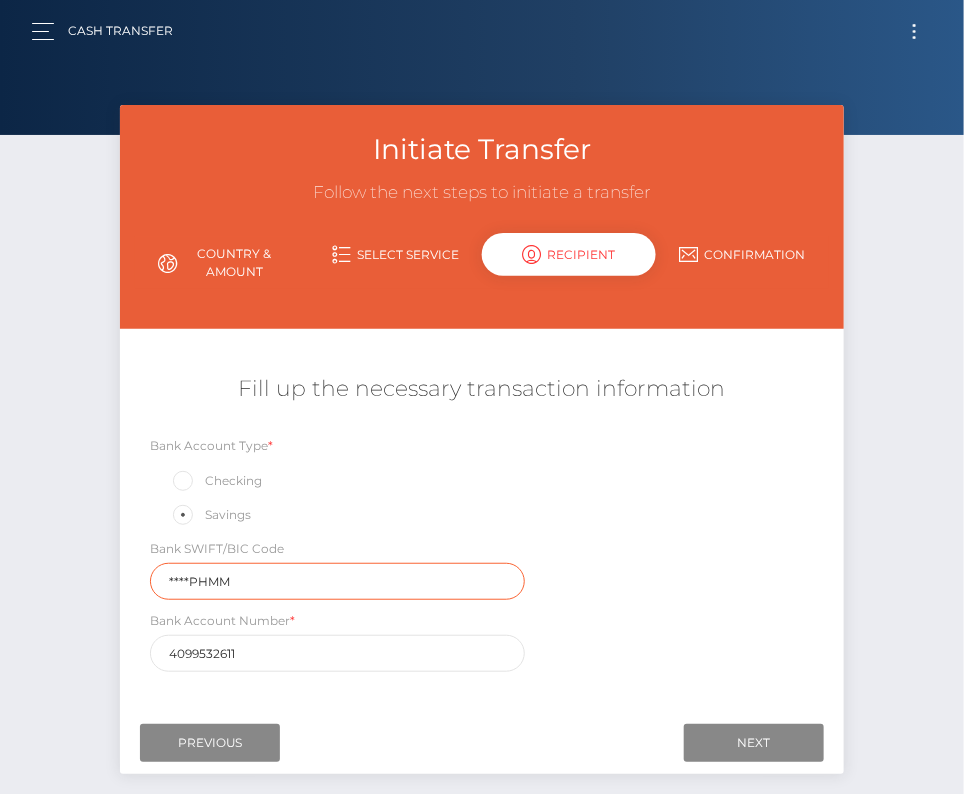 drag, startPoint x: 237, startPoint y: 575, endPoint x: 77, endPoint y: 575, distance: 160 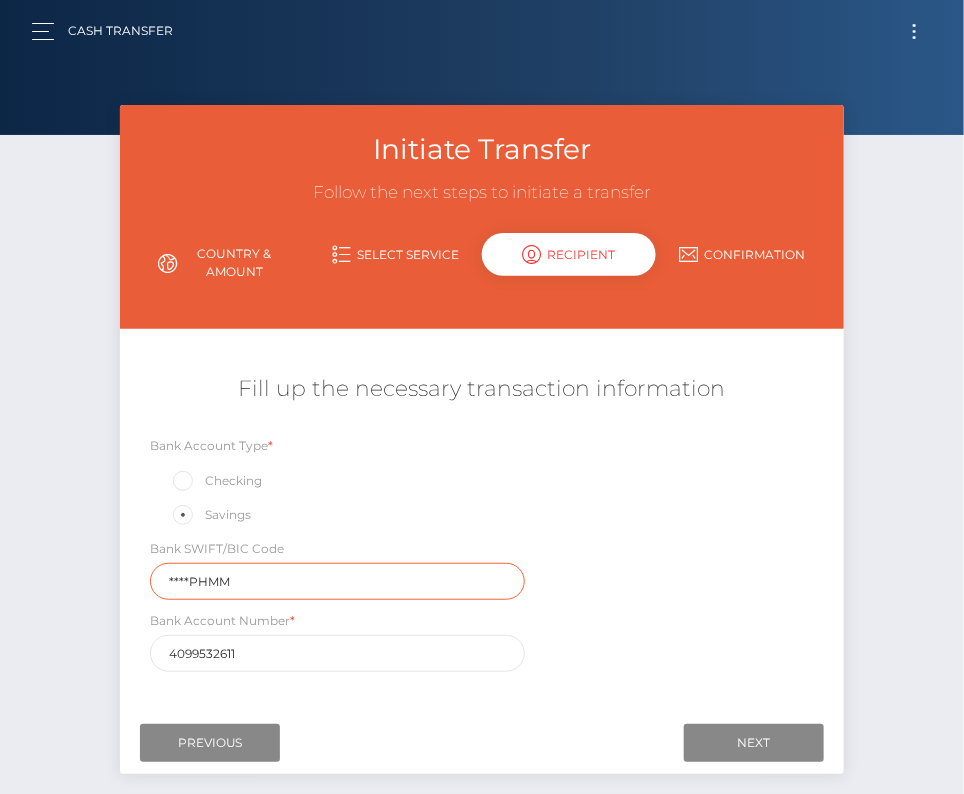 click on "Initiate Transfer
Follow the next steps to initiate a transfer
Country & Amount
Select Service
Recipient
Country" at bounding box center [482, 464] 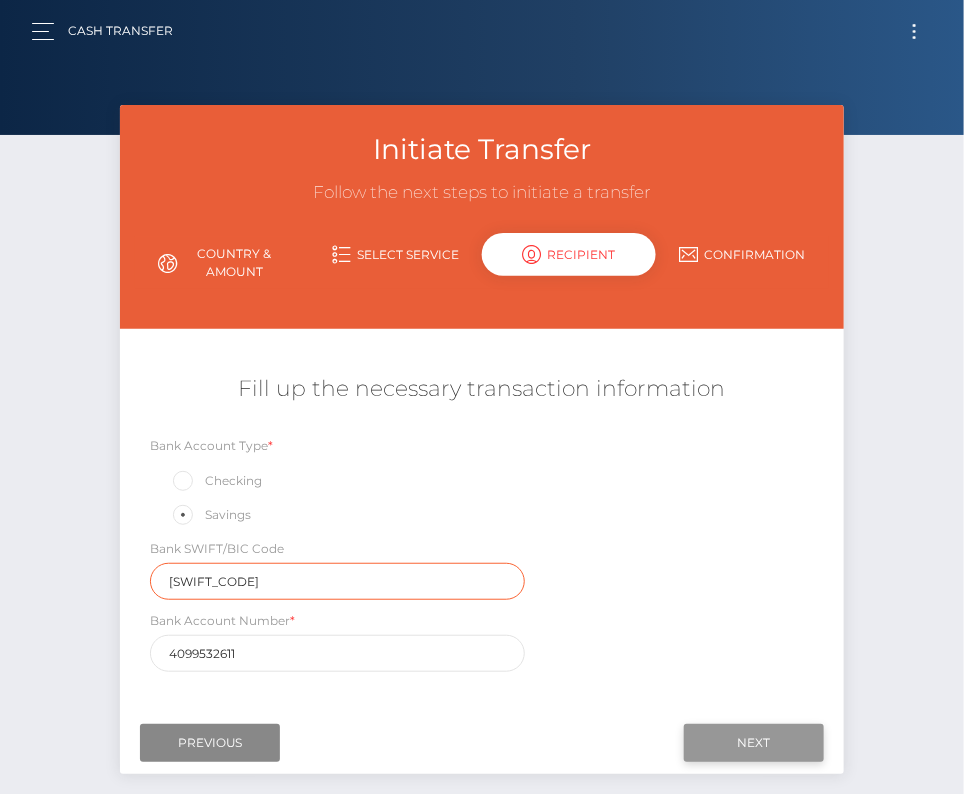 type on "BOPIPHMM" 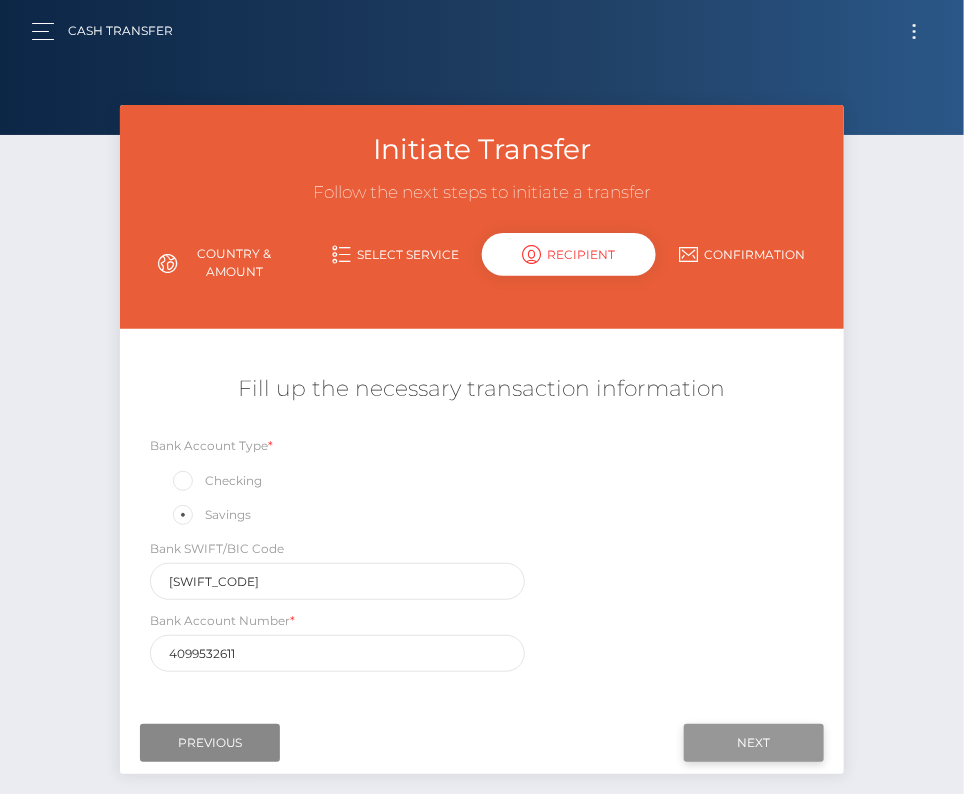click on "Next" at bounding box center [754, 743] 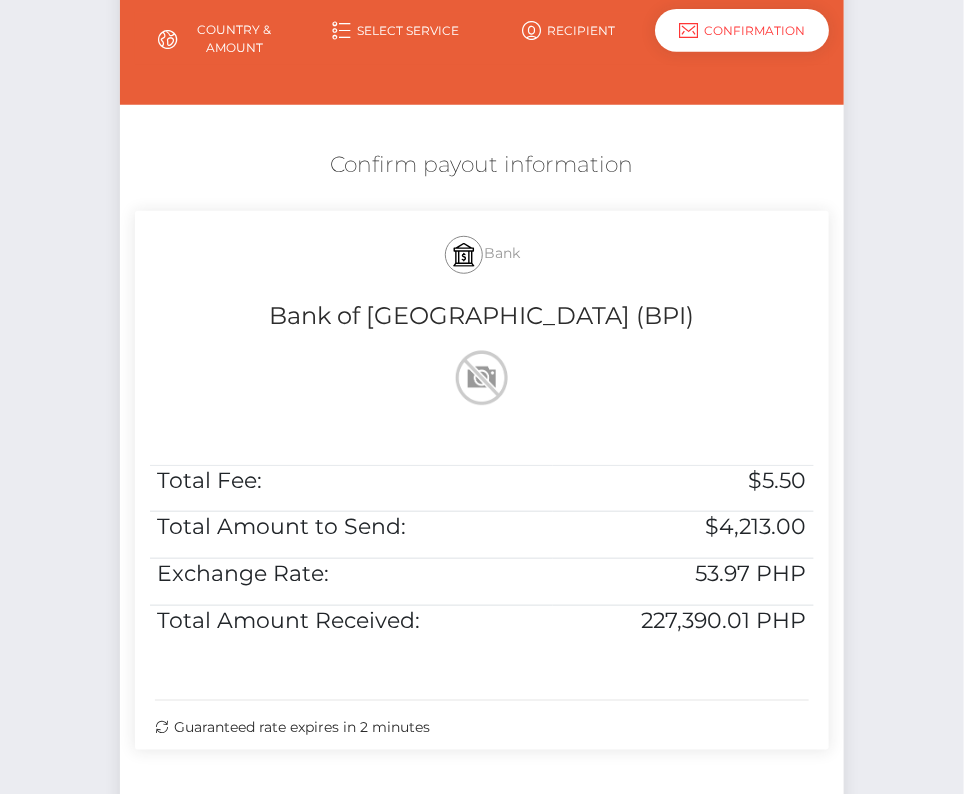 scroll, scrollTop: 244, scrollLeft: 0, axis: vertical 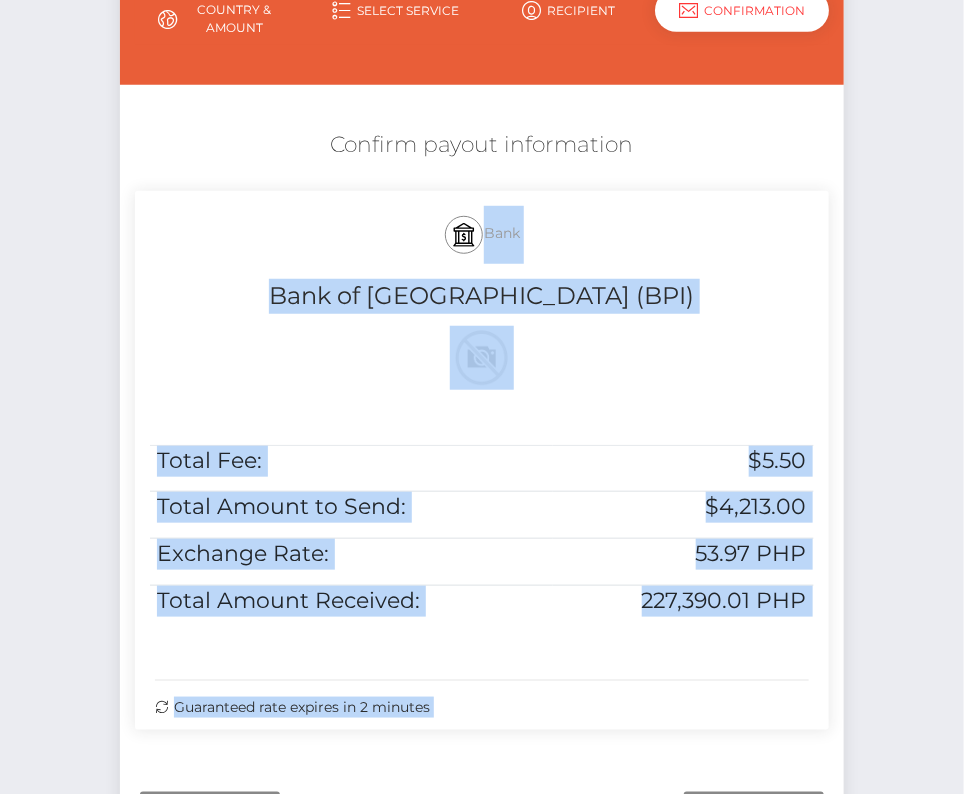 drag, startPoint x: 378, startPoint y: 222, endPoint x: 852, endPoint y: 647, distance: 636.63257 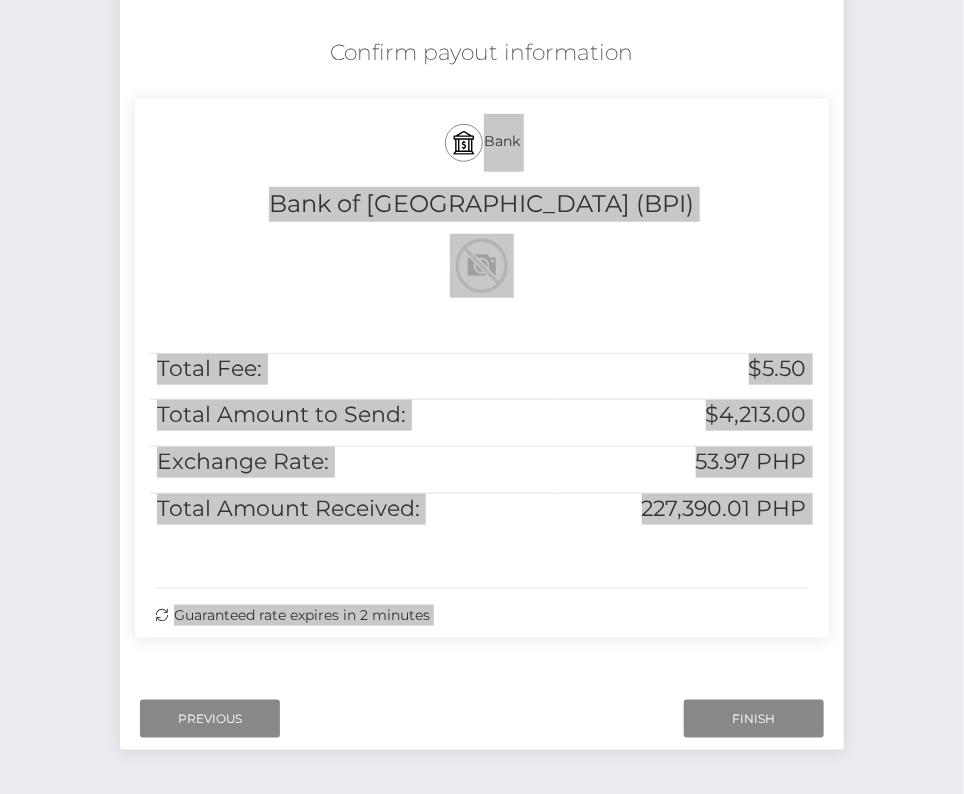 scroll, scrollTop: 342, scrollLeft: 0, axis: vertical 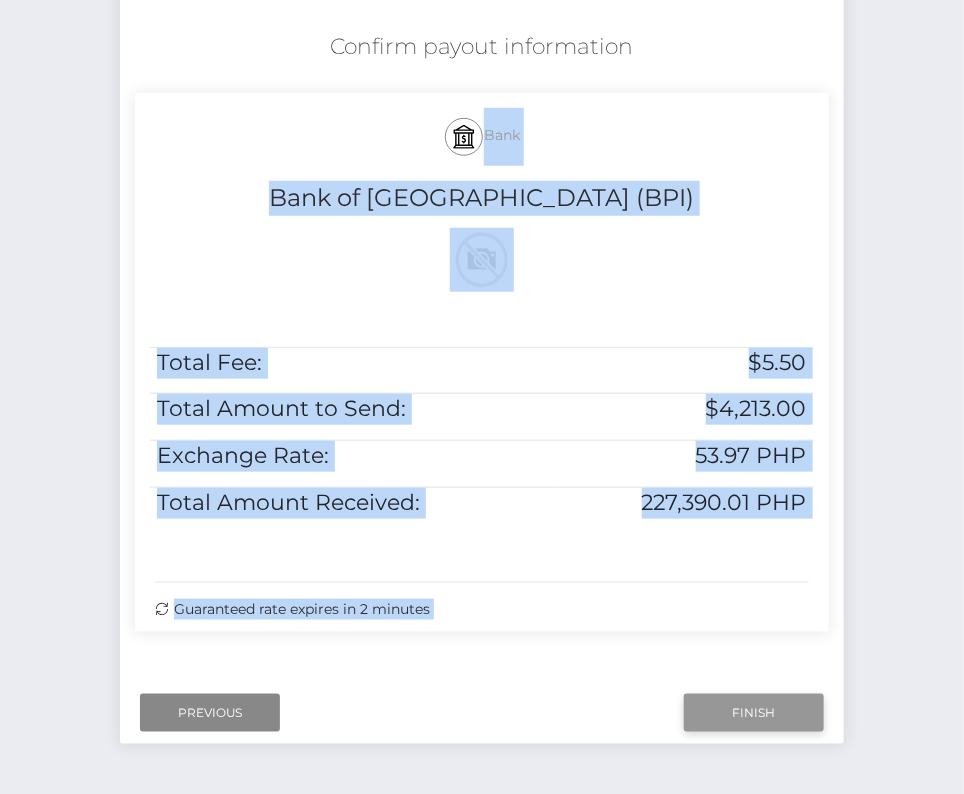 click on "Finish" at bounding box center (754, 713) 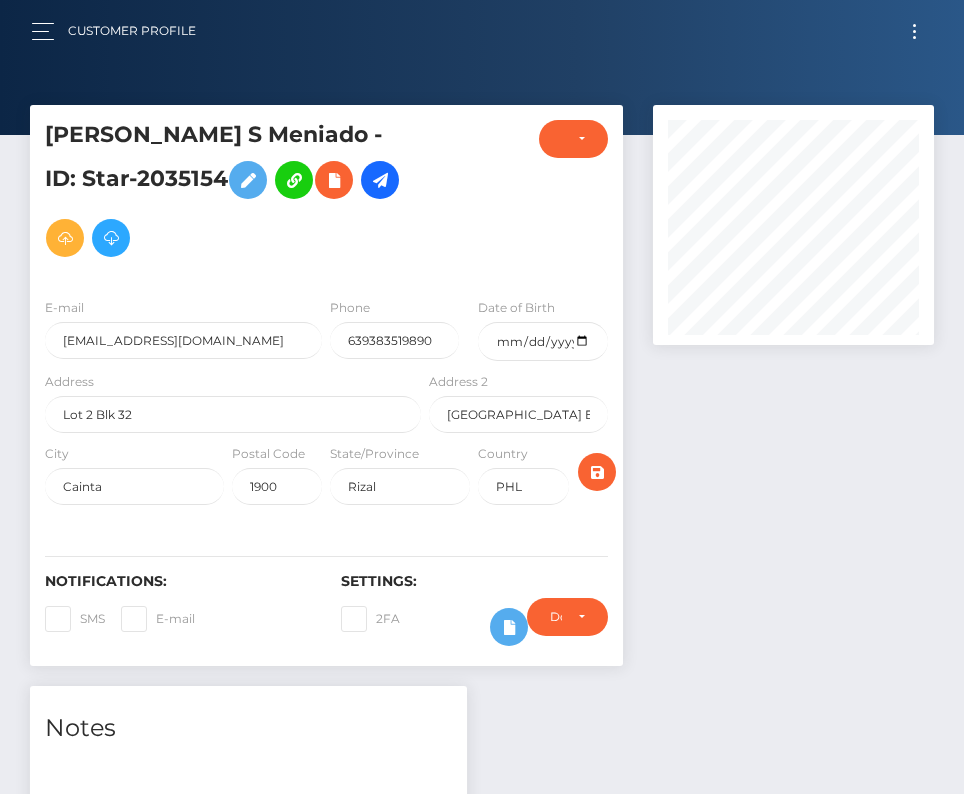 scroll, scrollTop: 0, scrollLeft: 0, axis: both 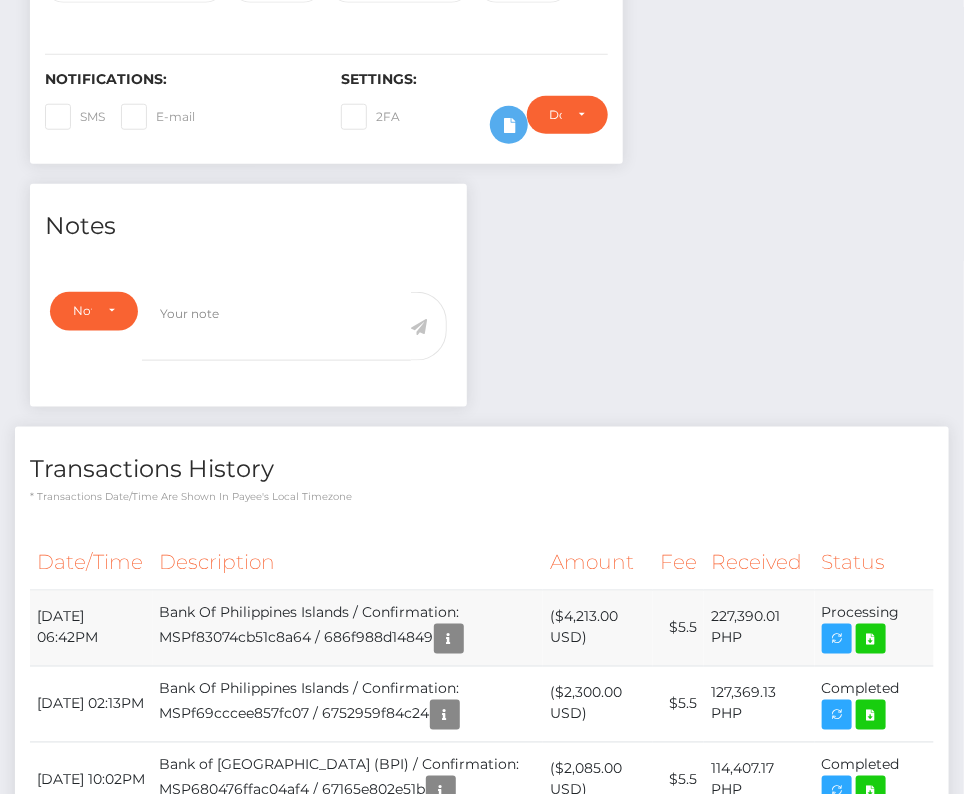 drag, startPoint x: 33, startPoint y: 602, endPoint x: 914, endPoint y: 612, distance: 881.05676 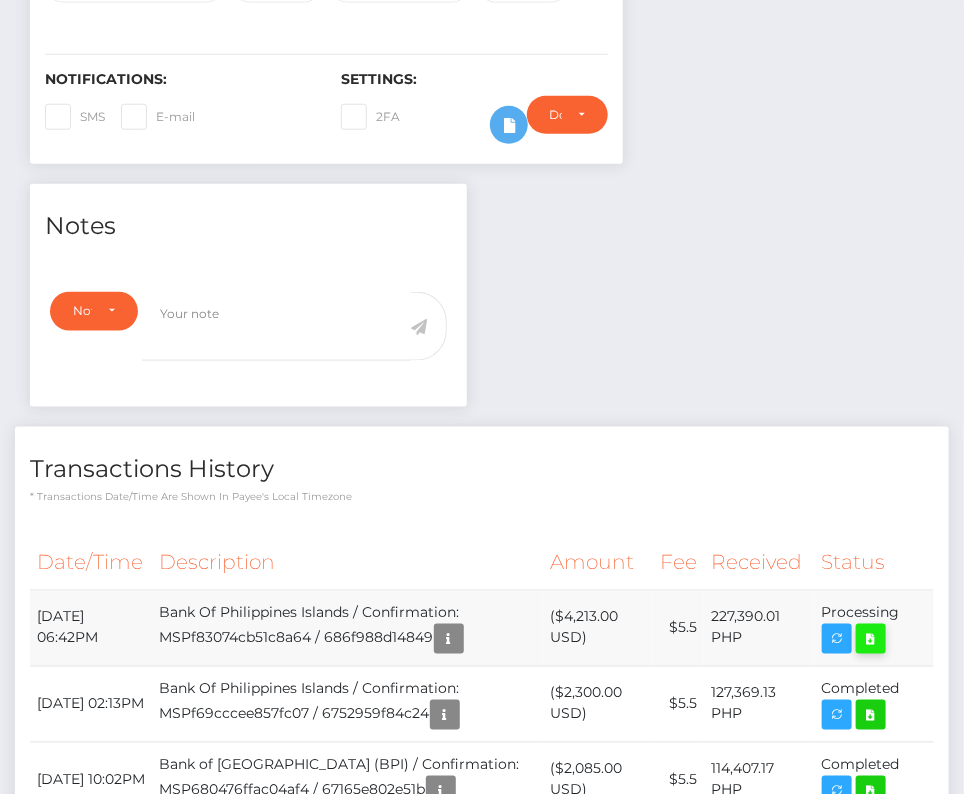 click at bounding box center (871, 639) 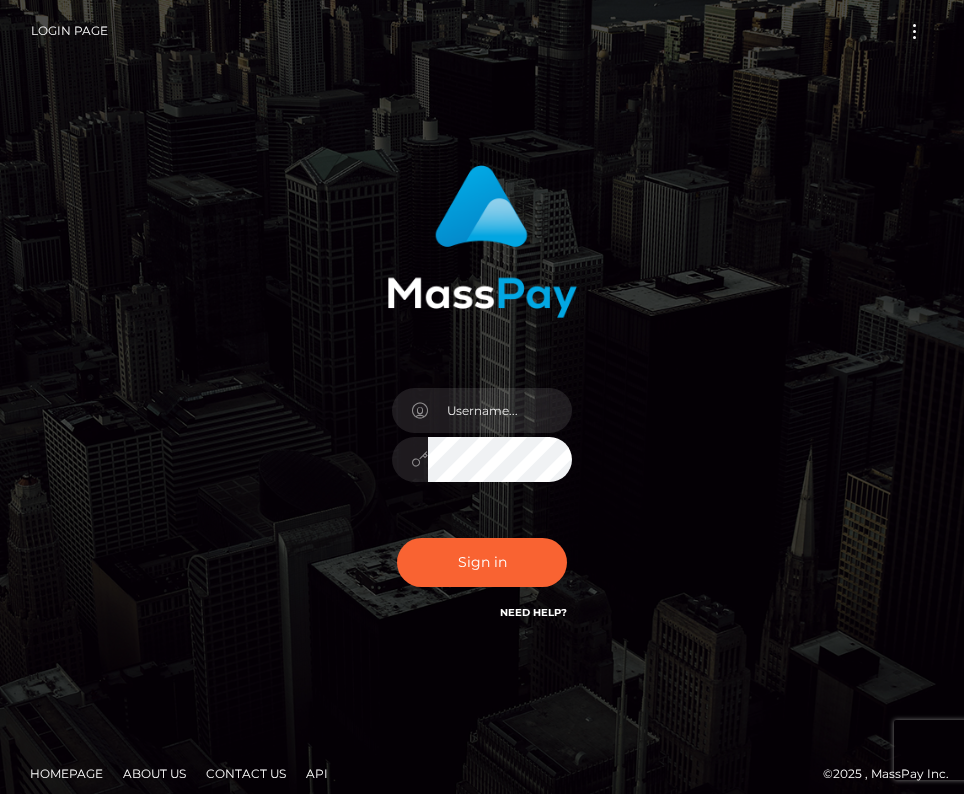 scroll, scrollTop: 0, scrollLeft: 0, axis: both 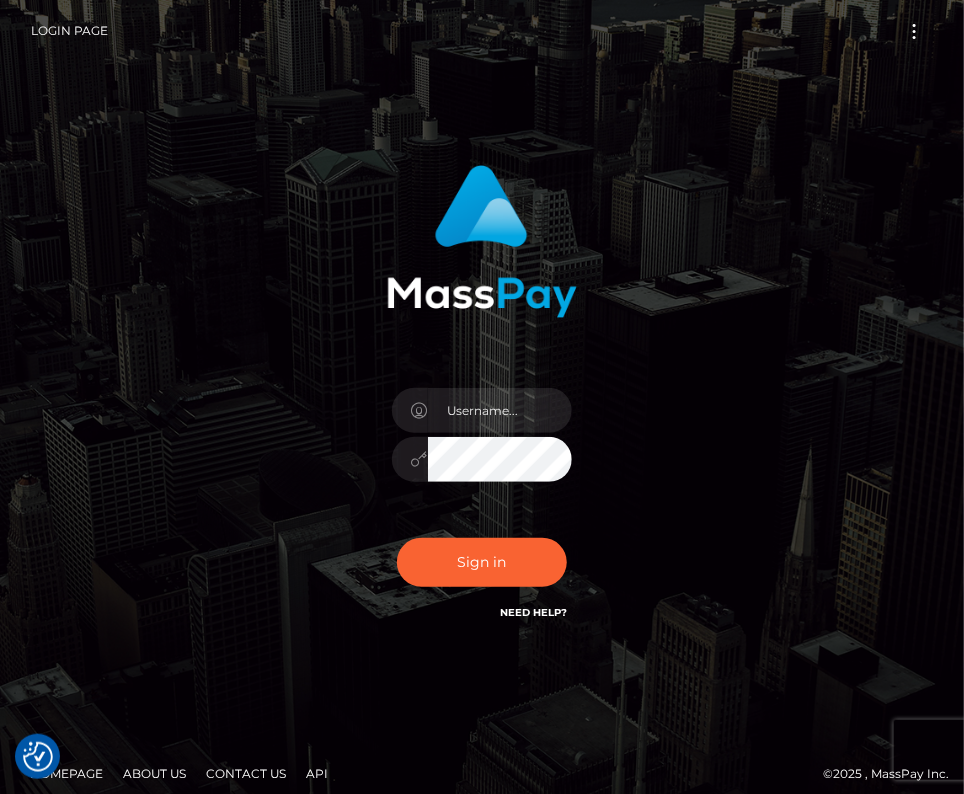 type on "kateo" 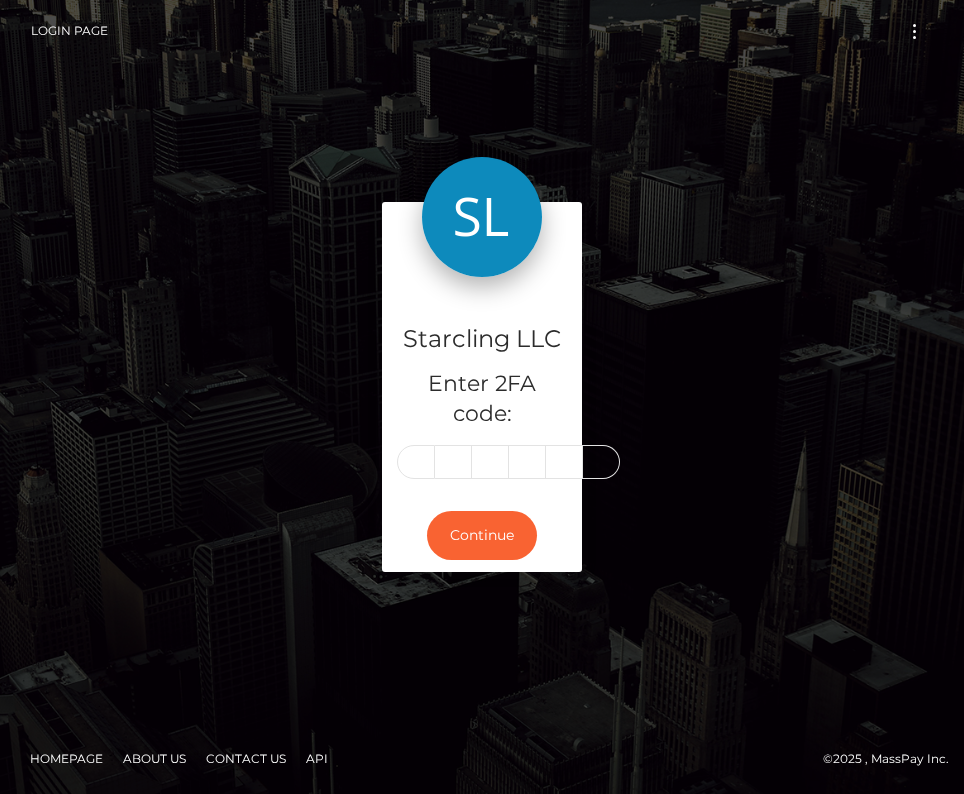 scroll, scrollTop: 0, scrollLeft: 0, axis: both 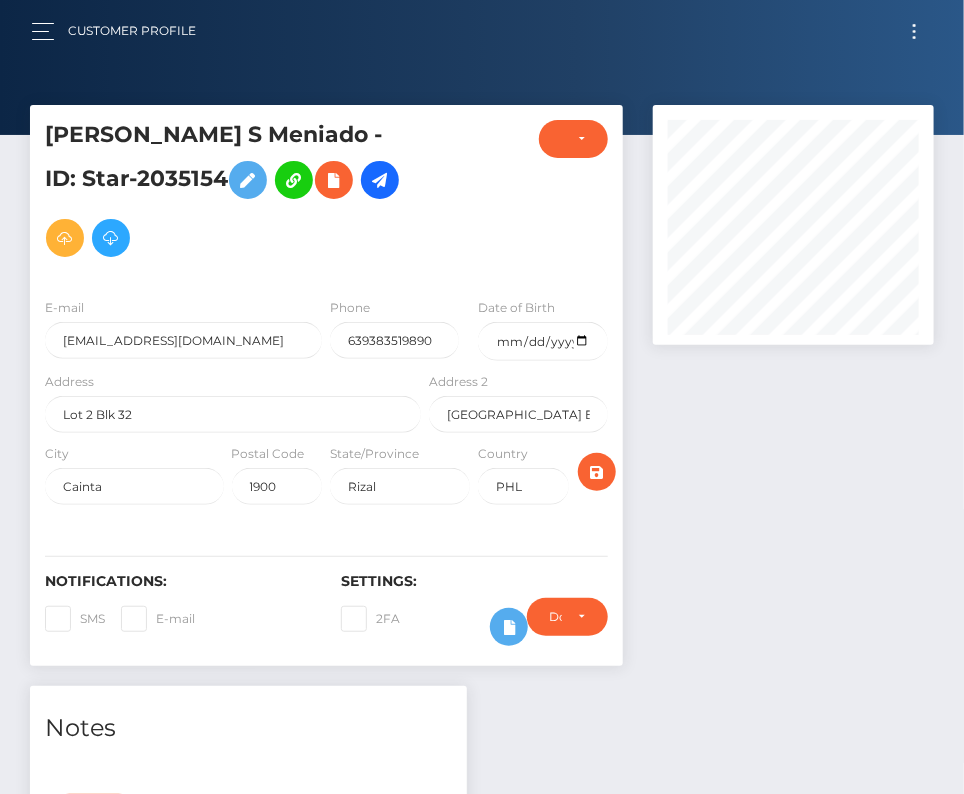 click at bounding box center (914, 31) 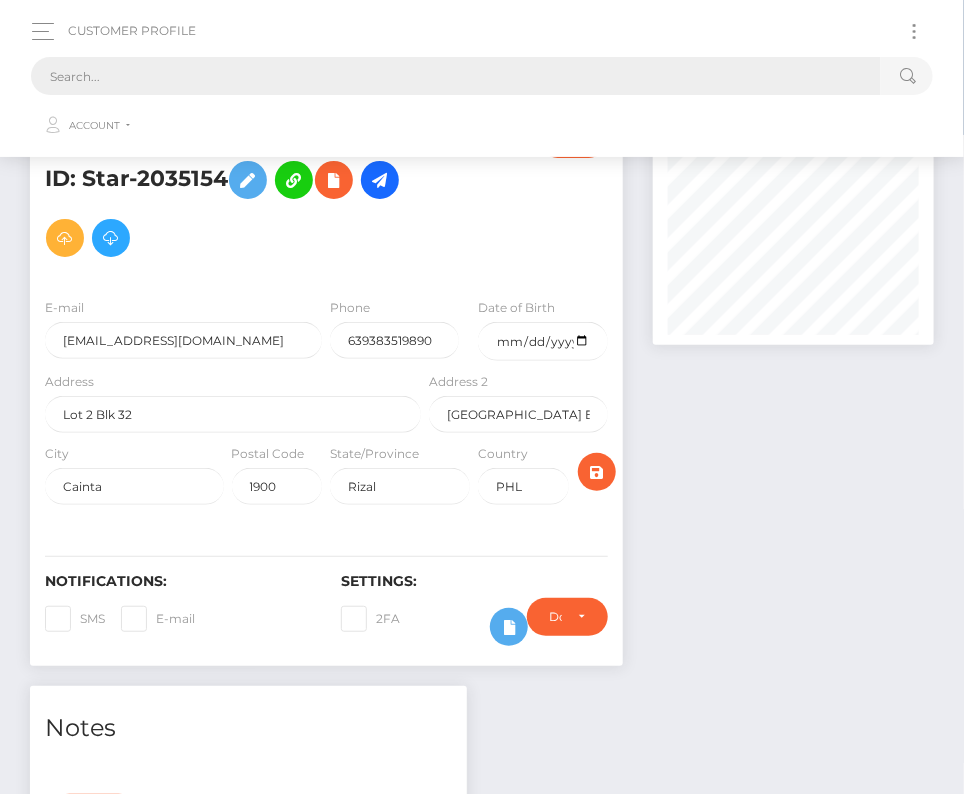 click at bounding box center [456, 76] 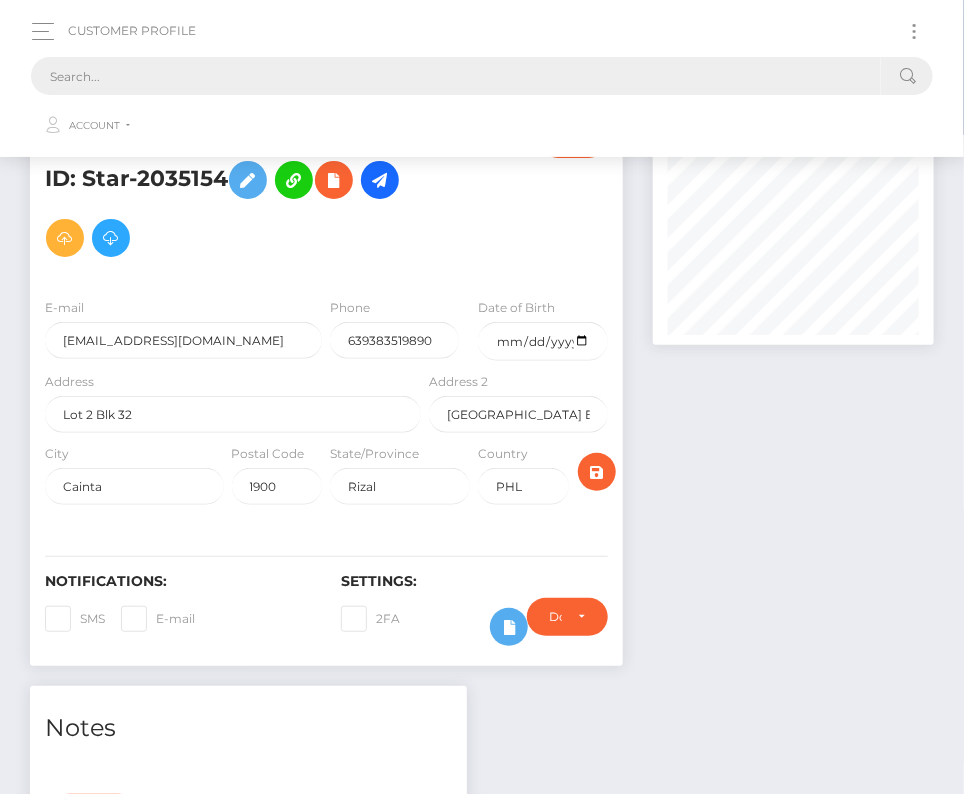 paste on "569172" 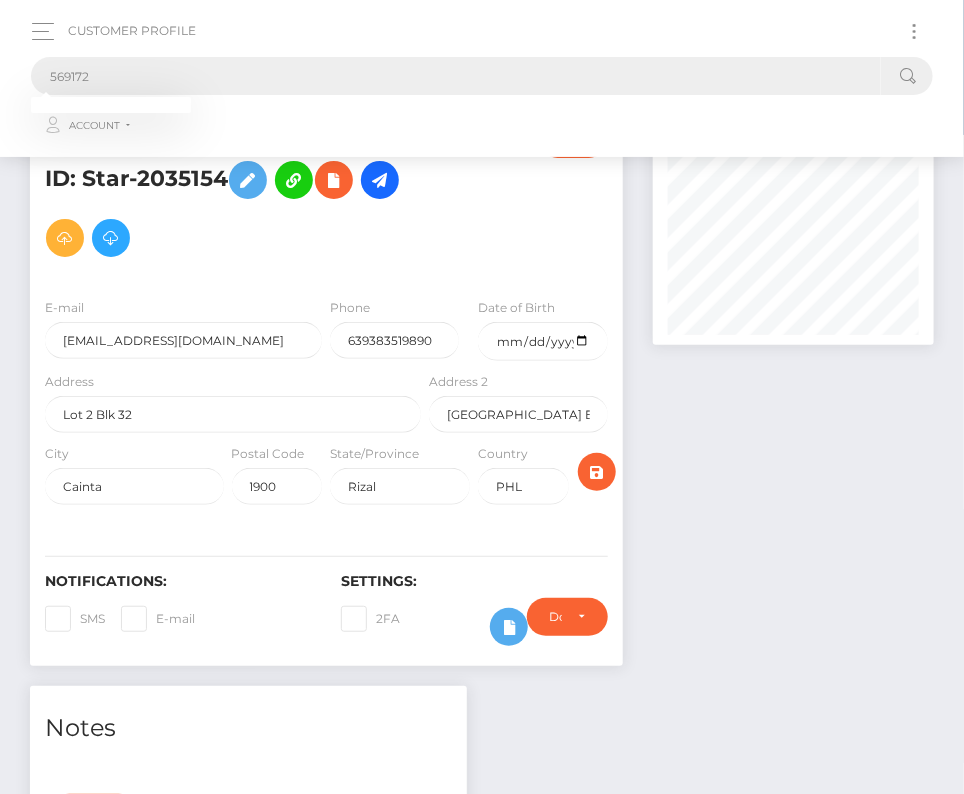 type on "569172" 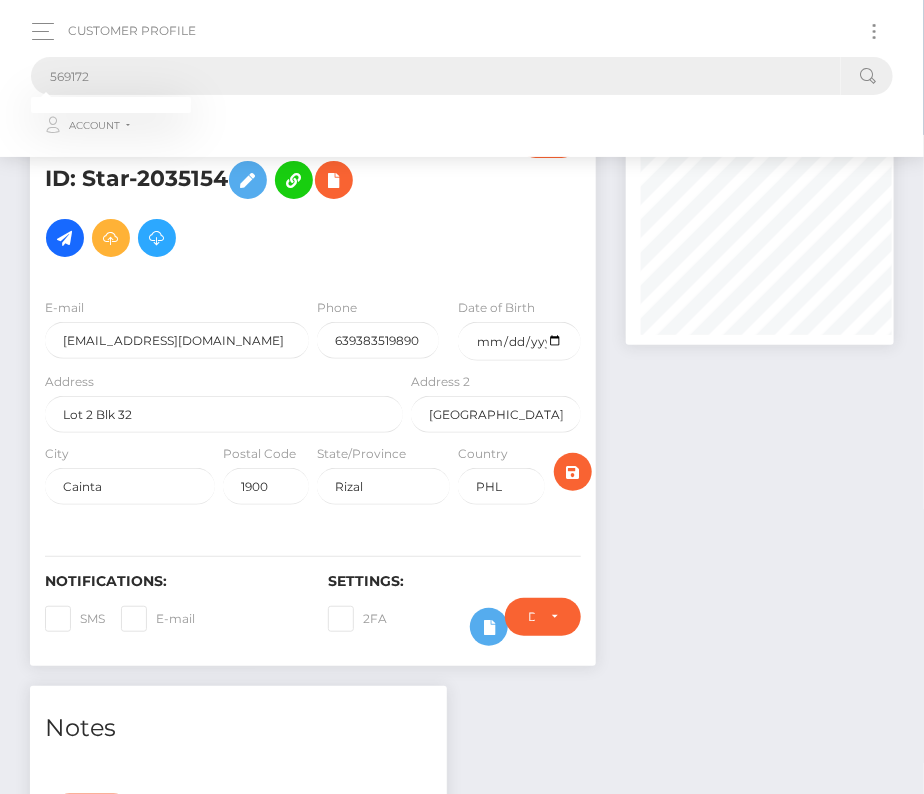 scroll, scrollTop: 240, scrollLeft: 267, axis: both 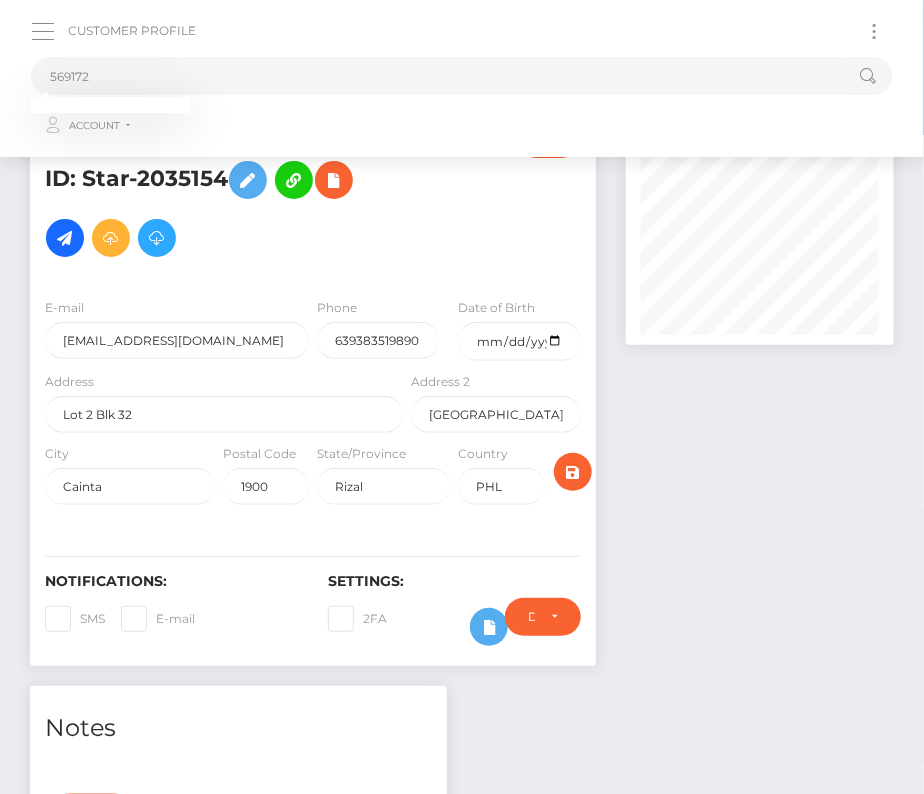 click at bounding box center [49, 31] 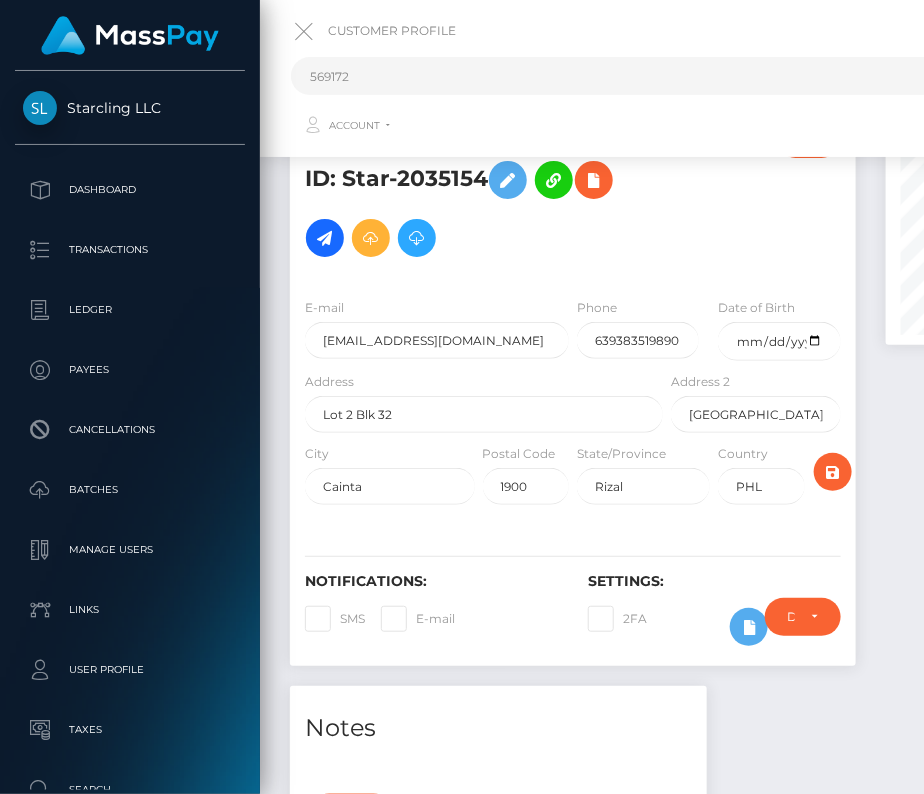 click at bounding box center [722, 397] 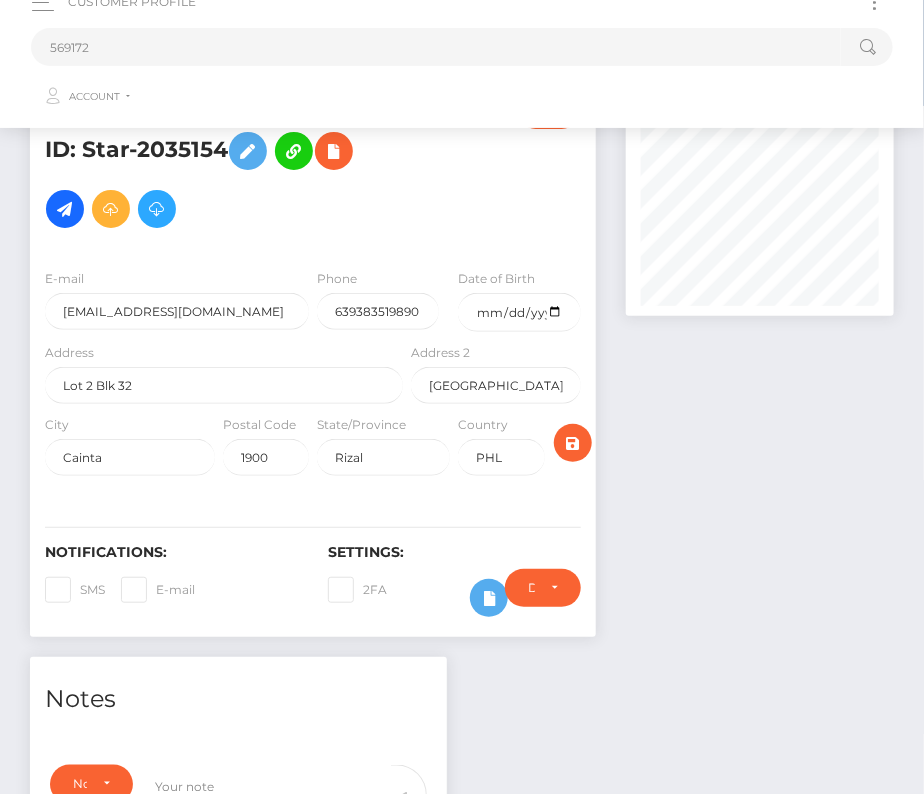scroll, scrollTop: 0, scrollLeft: 0, axis: both 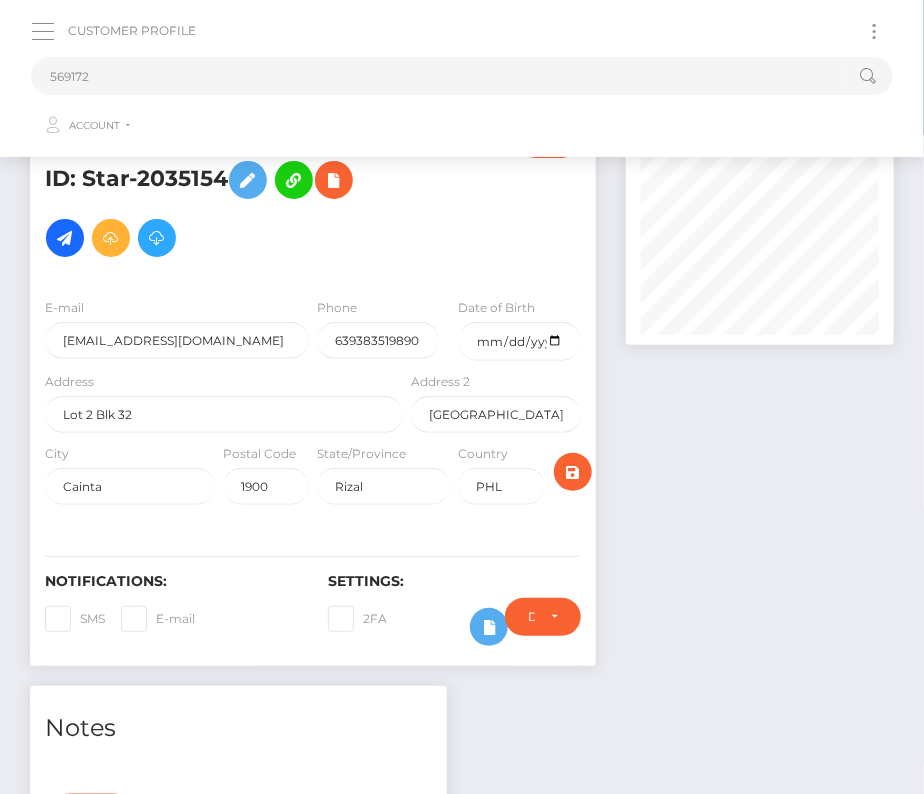click at bounding box center [49, 31] 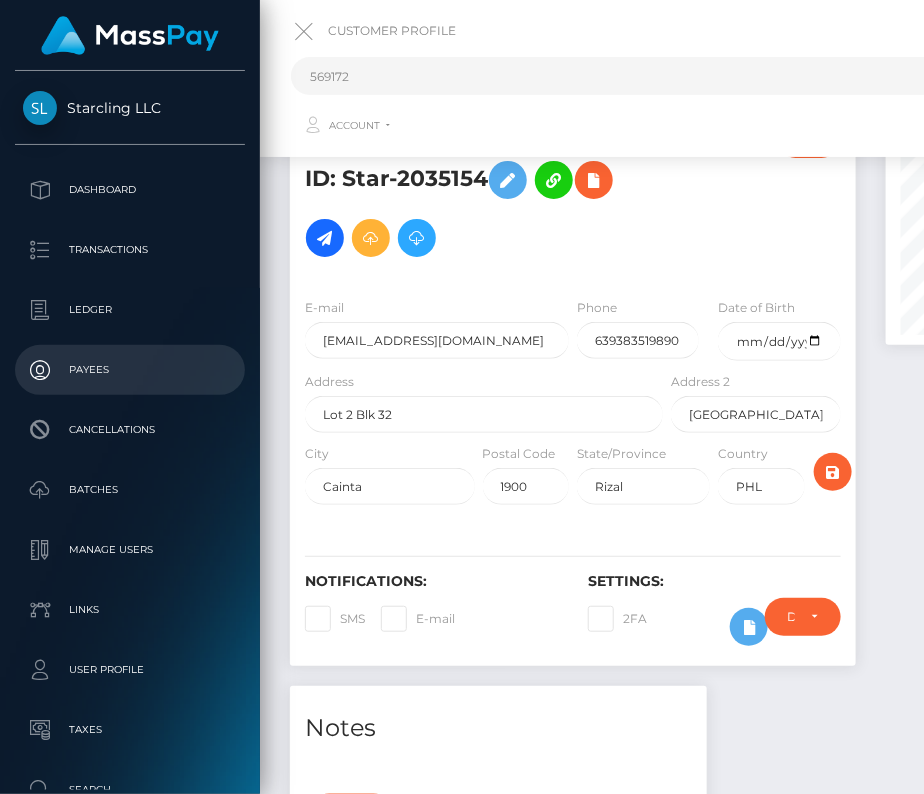 click on "Payees" at bounding box center (130, 370) 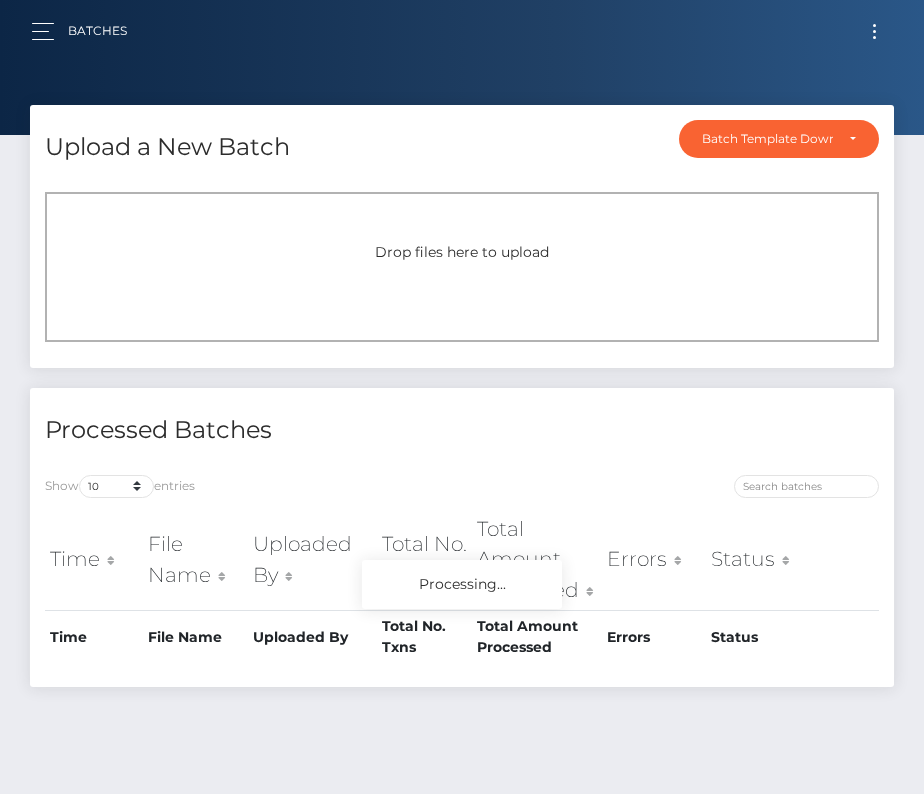scroll, scrollTop: 0, scrollLeft: 0, axis: both 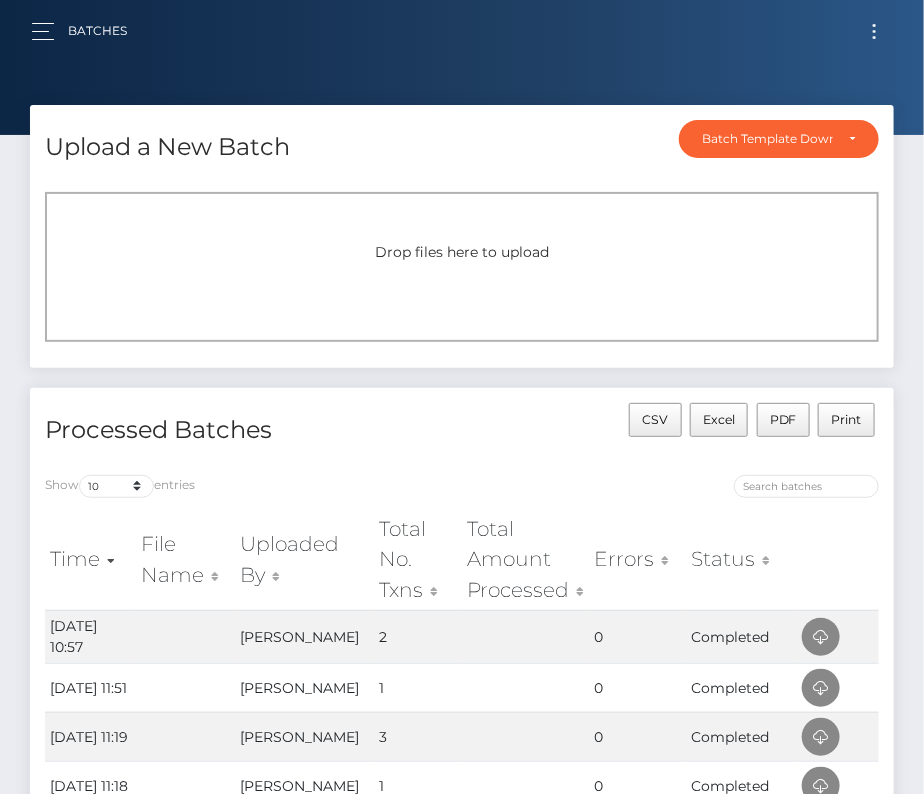 click at bounding box center (874, 31) 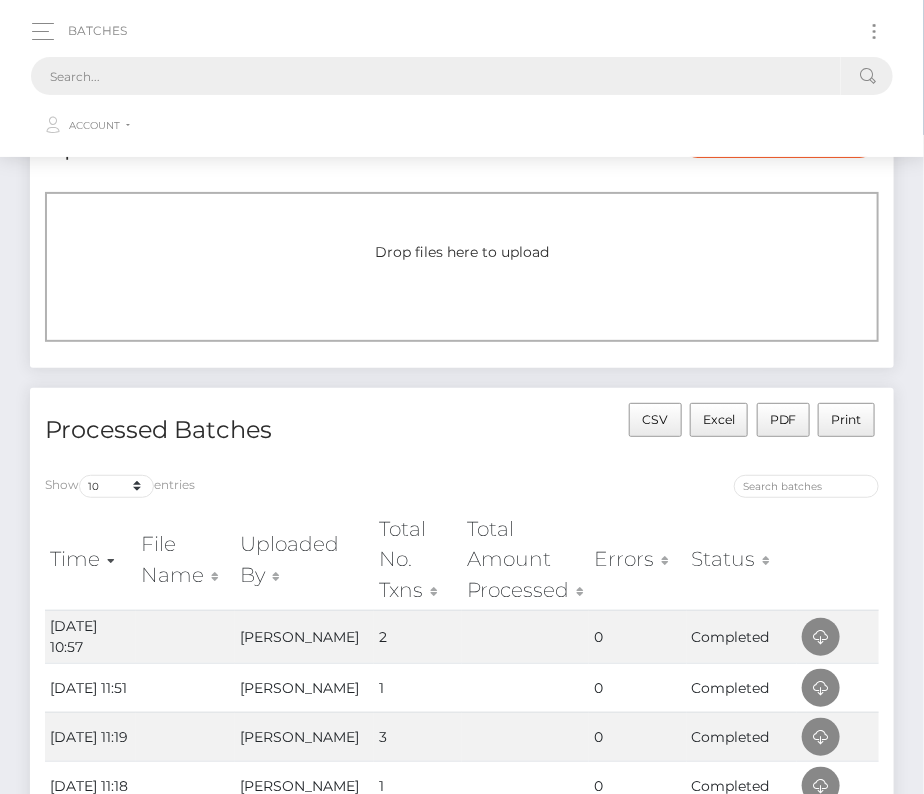 click at bounding box center [436, 76] 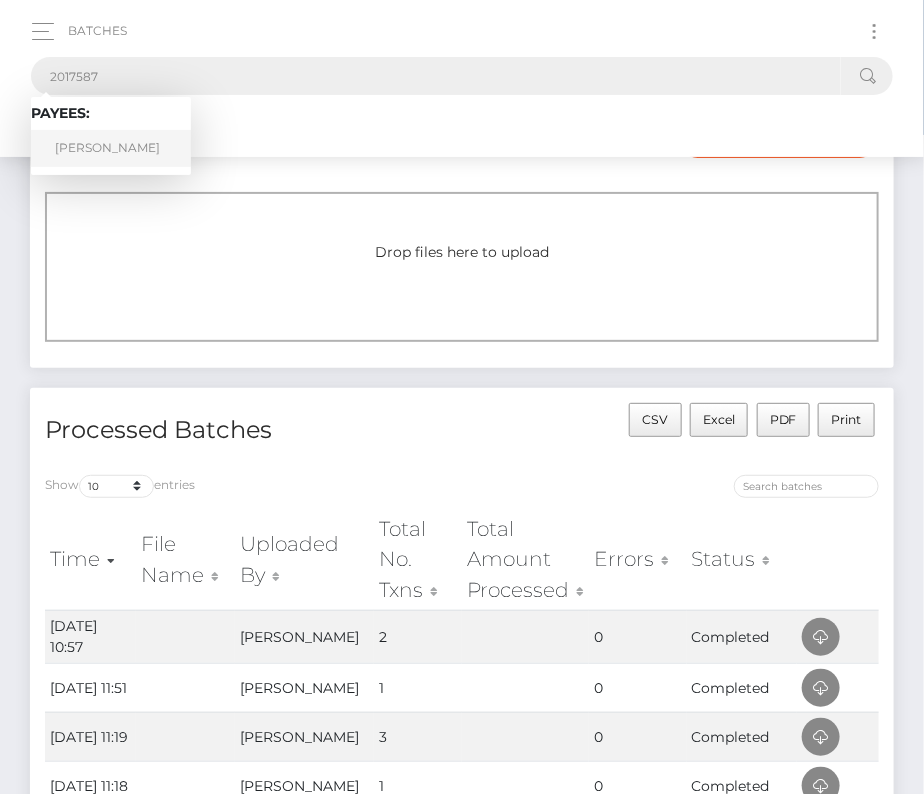 type on "2017587" 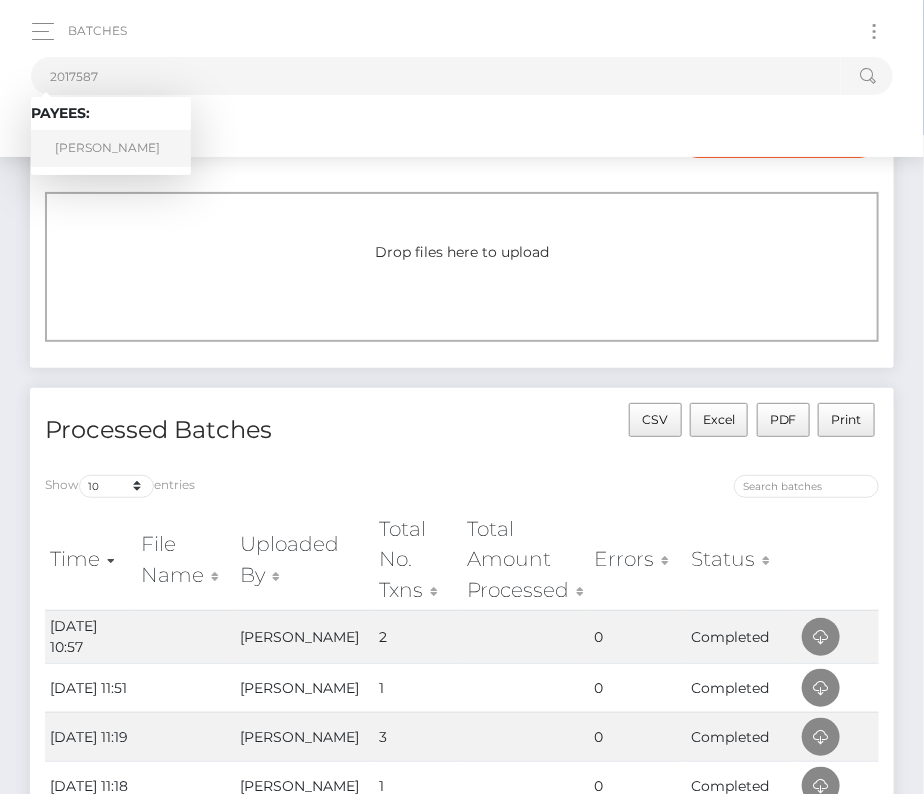 click on "Danielle  Bloemzaad" at bounding box center [111, 148] 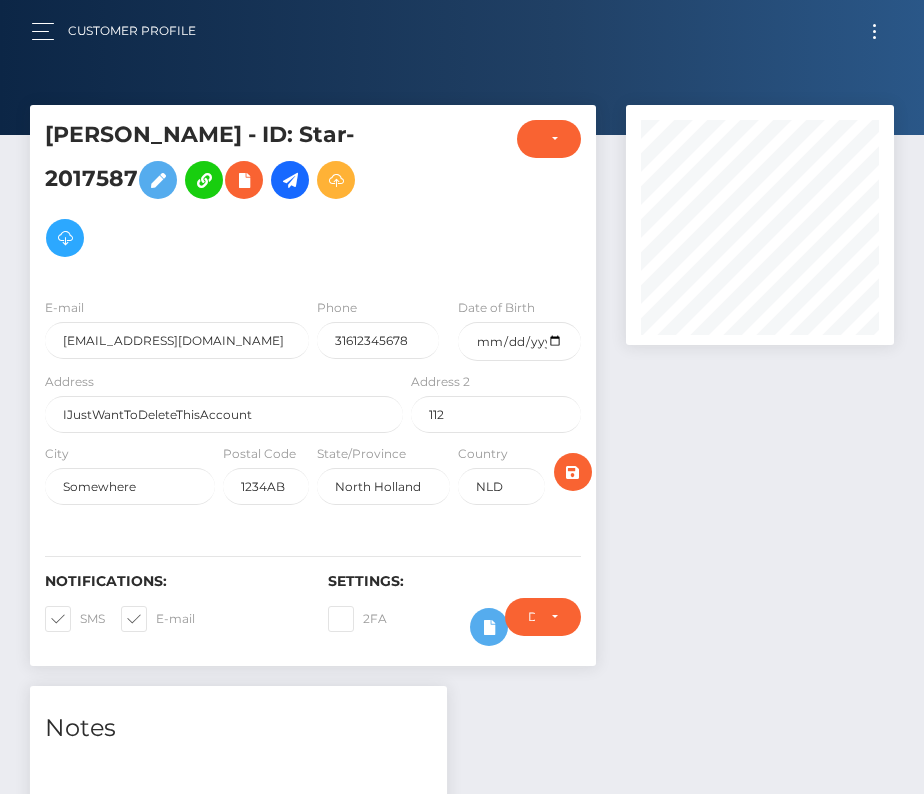 scroll, scrollTop: 0, scrollLeft: 0, axis: both 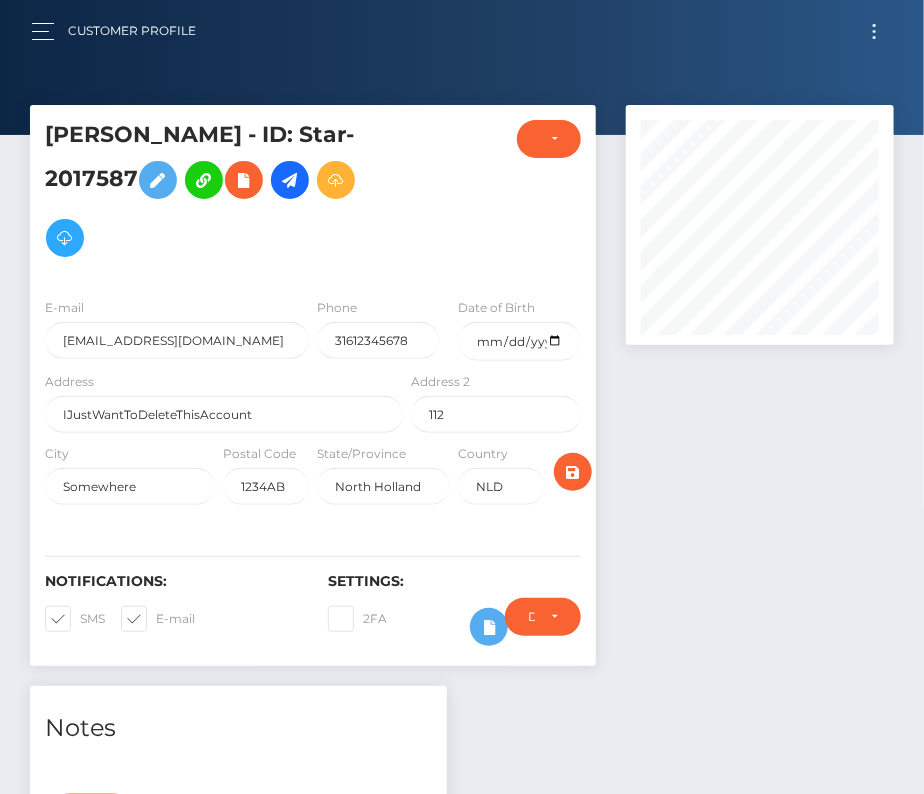 click on "State/Province" at bounding box center [361, 454] 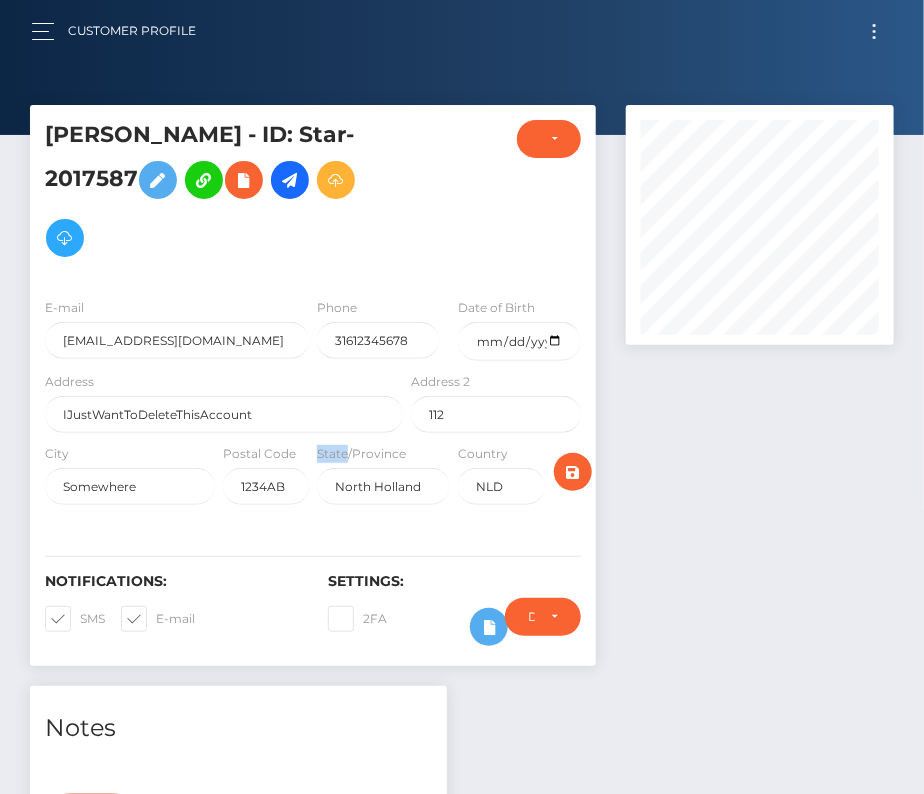 click on "State/Province" at bounding box center (361, 454) 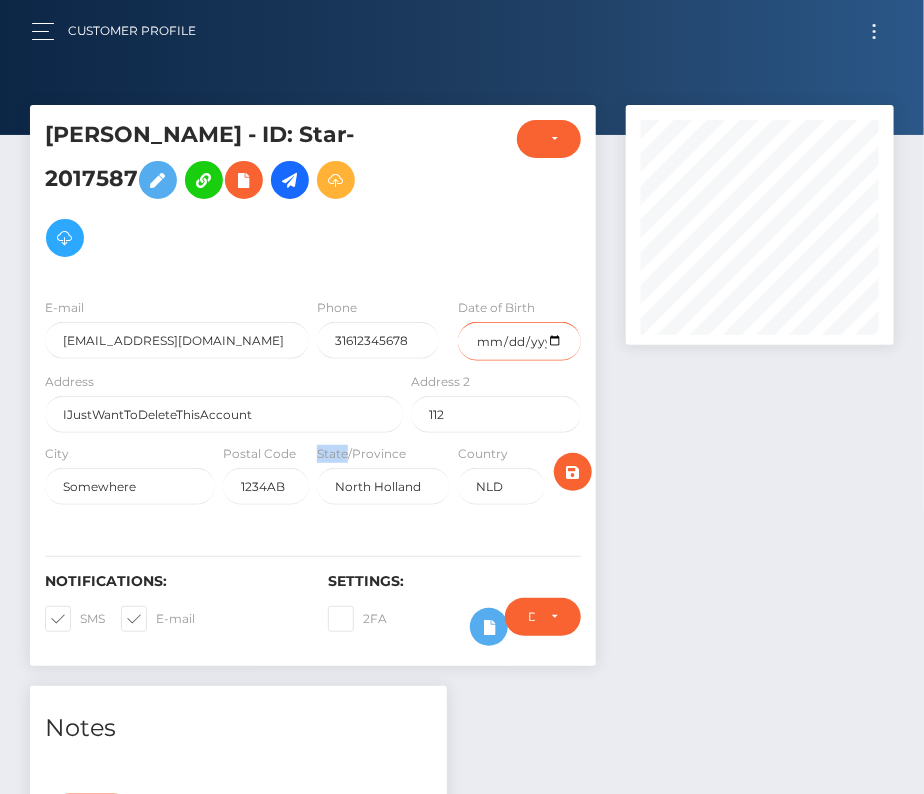 click at bounding box center [519, 341] 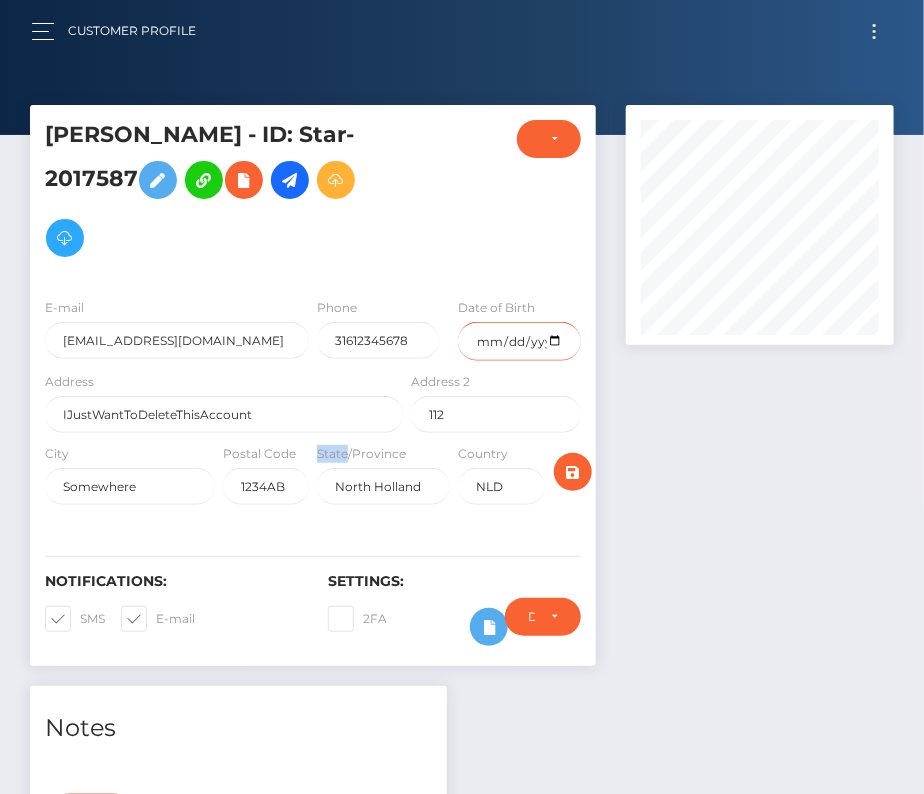 type on "[DATE]" 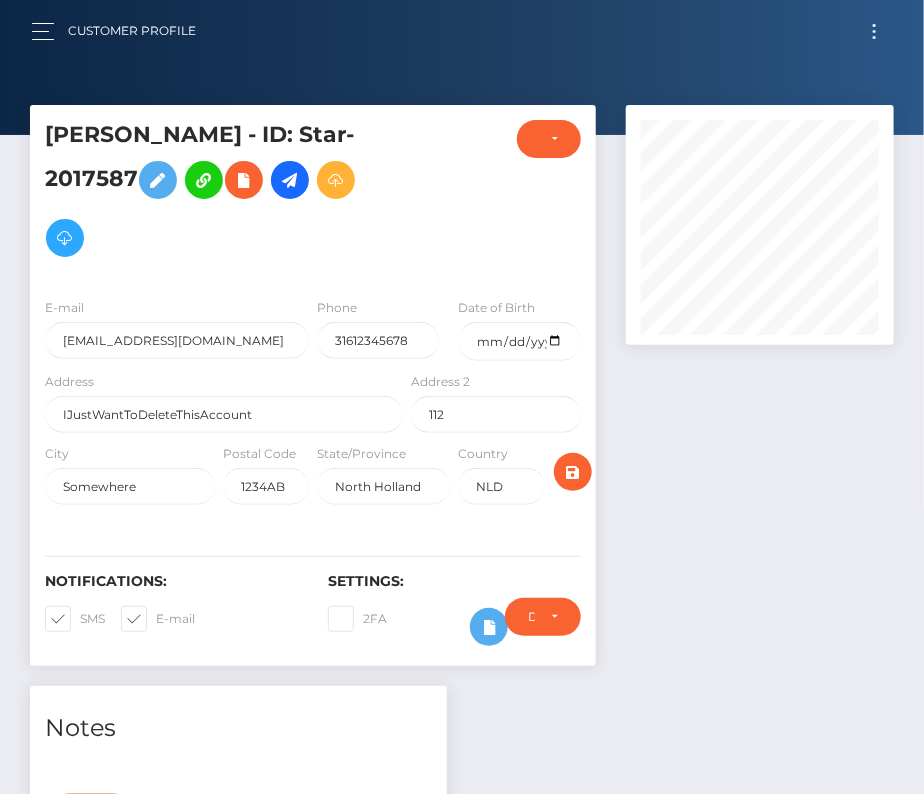 click at bounding box center [80, 618] 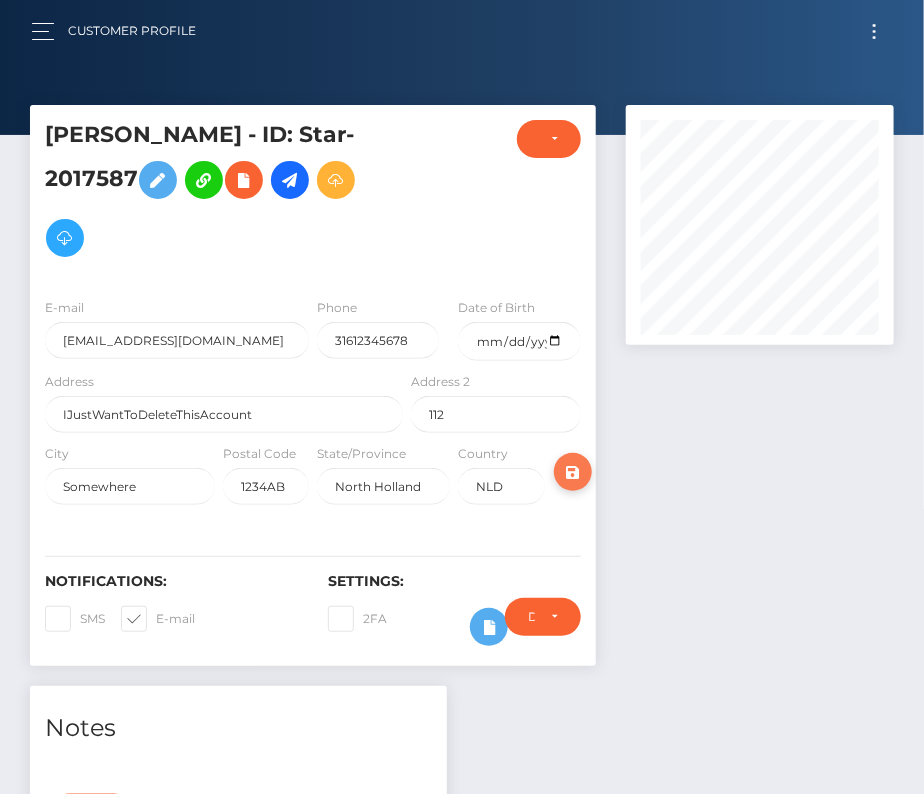click at bounding box center (156, 618) 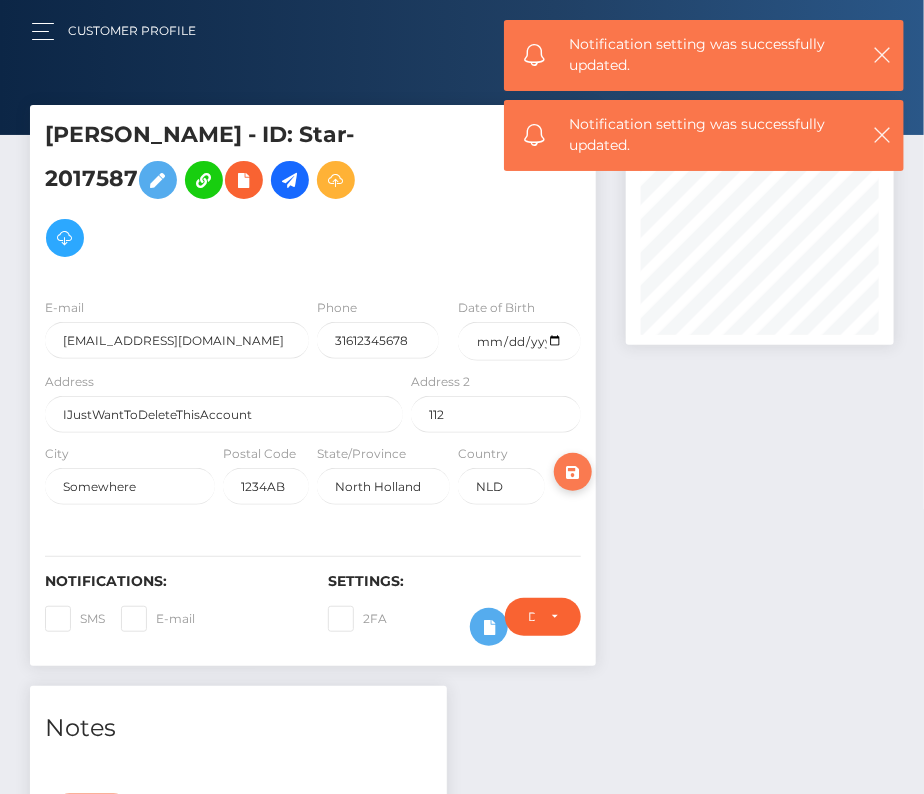 click at bounding box center [573, 472] 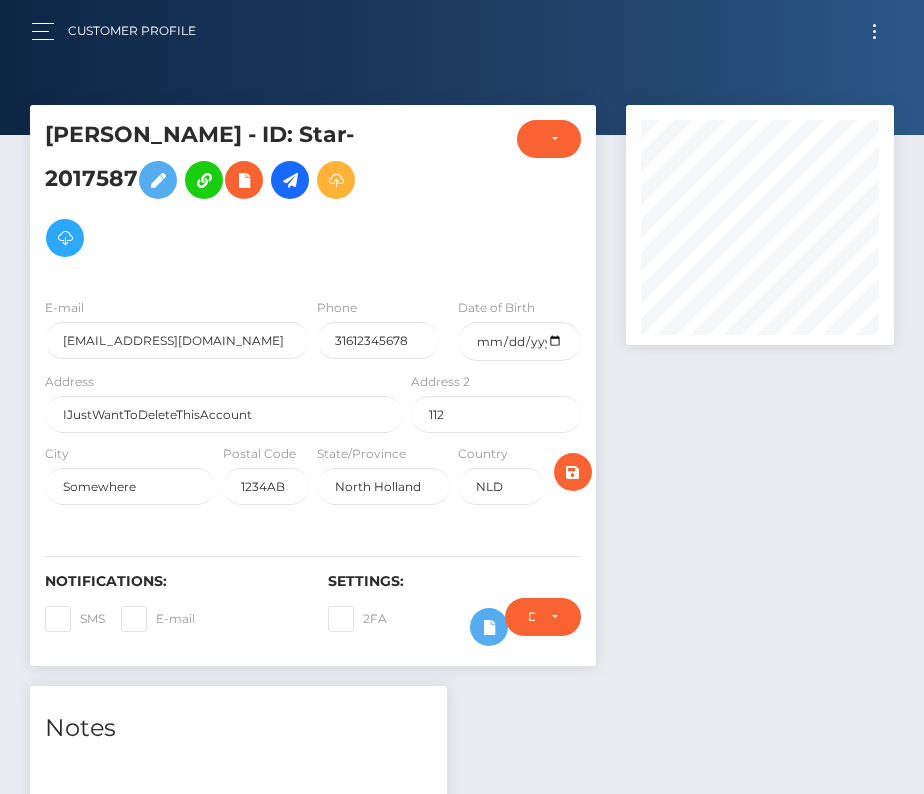 scroll, scrollTop: 0, scrollLeft: 0, axis: both 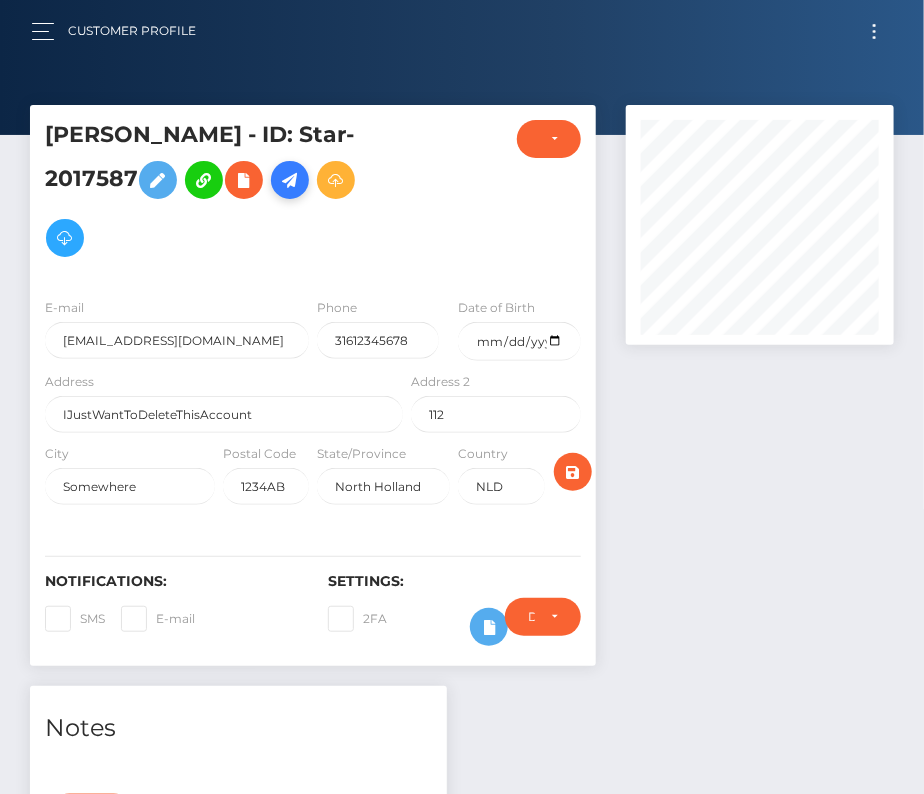 click at bounding box center [290, 180] 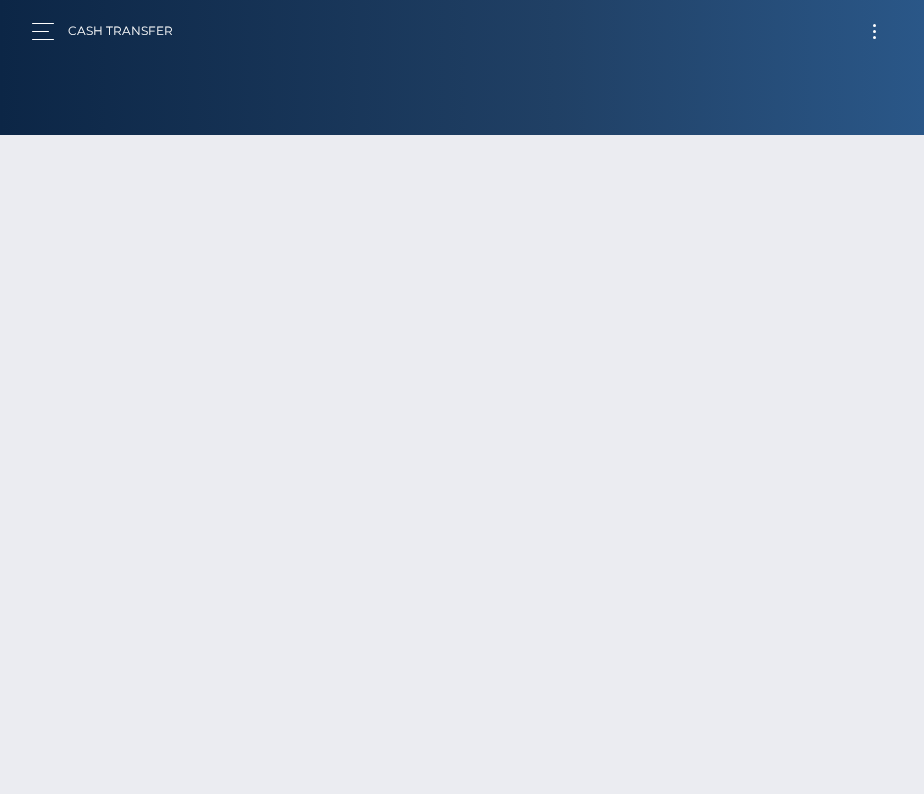 scroll, scrollTop: 0, scrollLeft: 0, axis: both 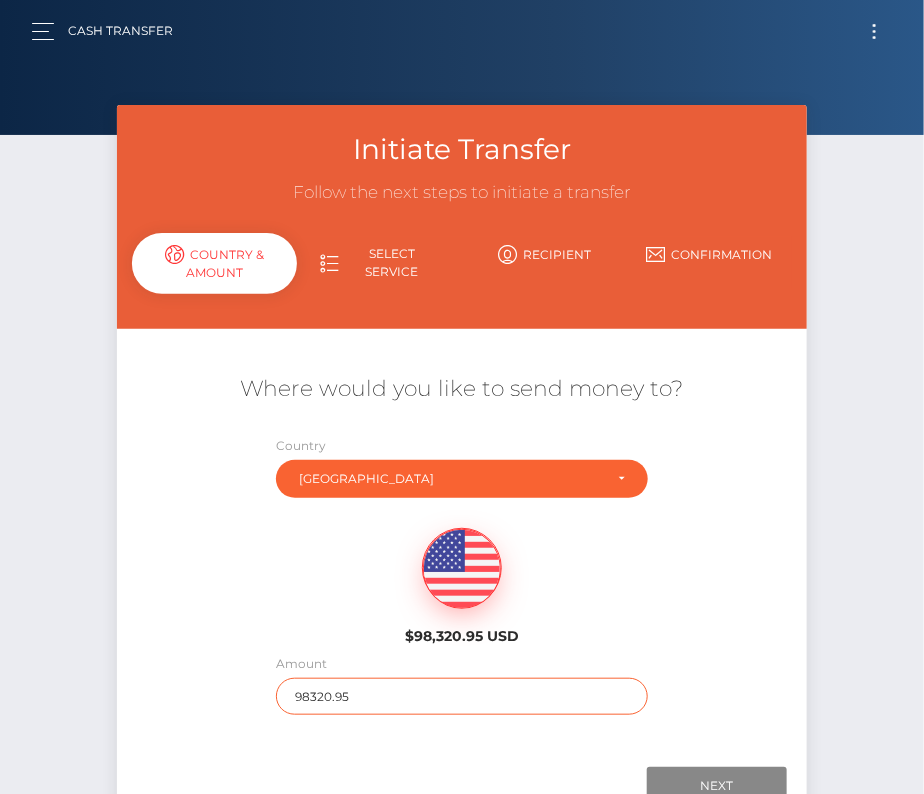 click on "98320.95" at bounding box center [462, 696] 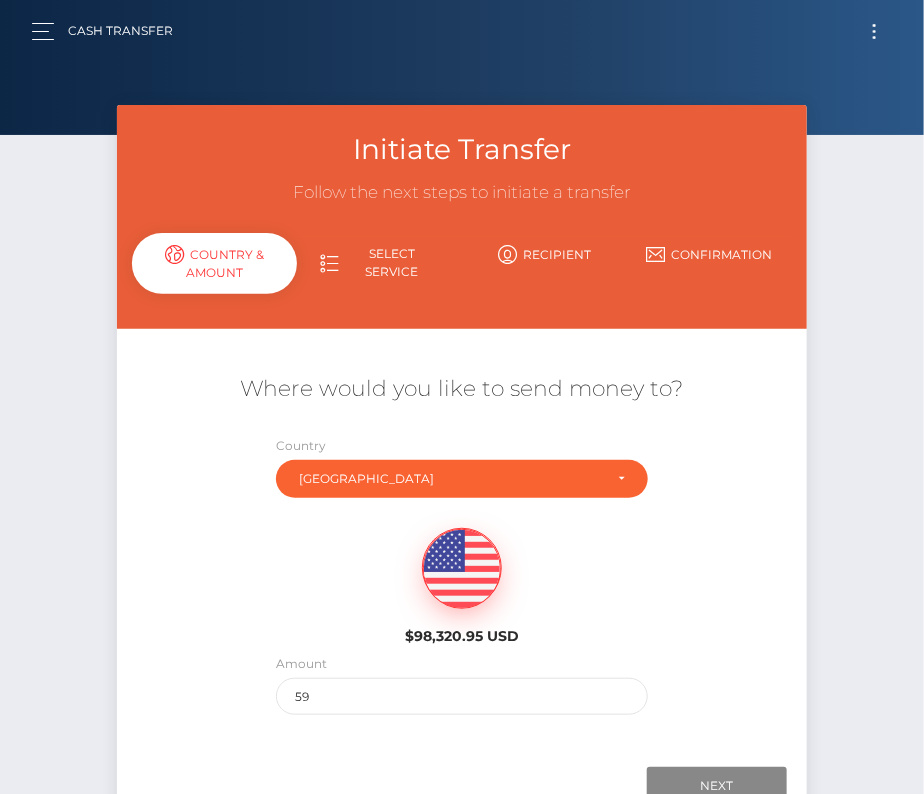 click on "$98,320.95 USD" at bounding box center (462, 580) 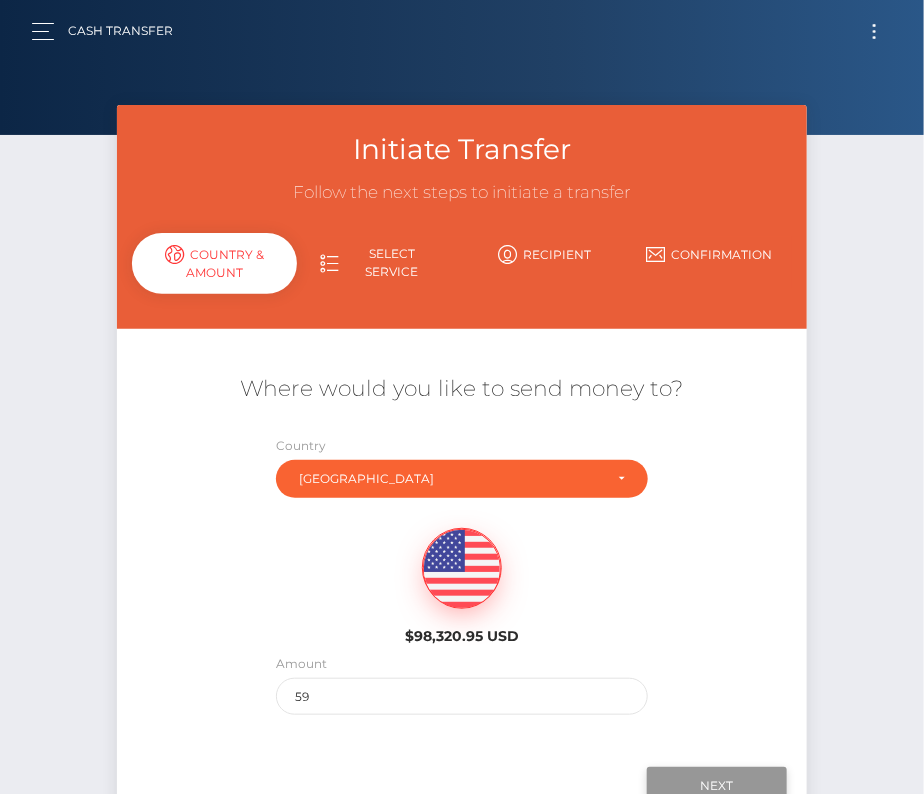 click on "Next" at bounding box center [717, 786] 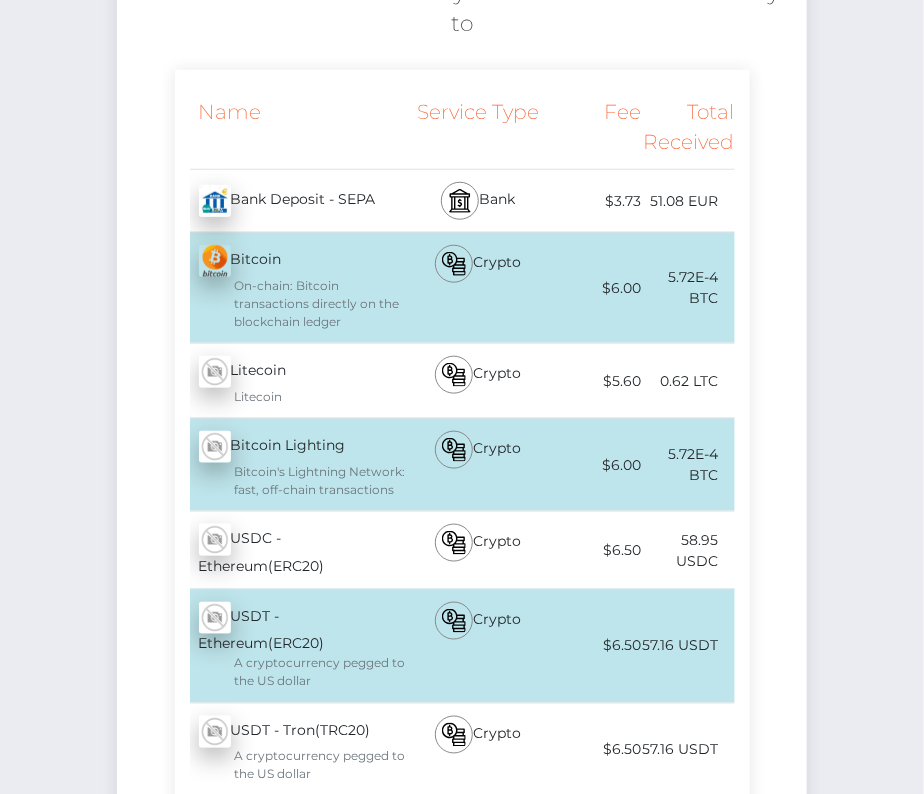 scroll, scrollTop: 0, scrollLeft: 0, axis: both 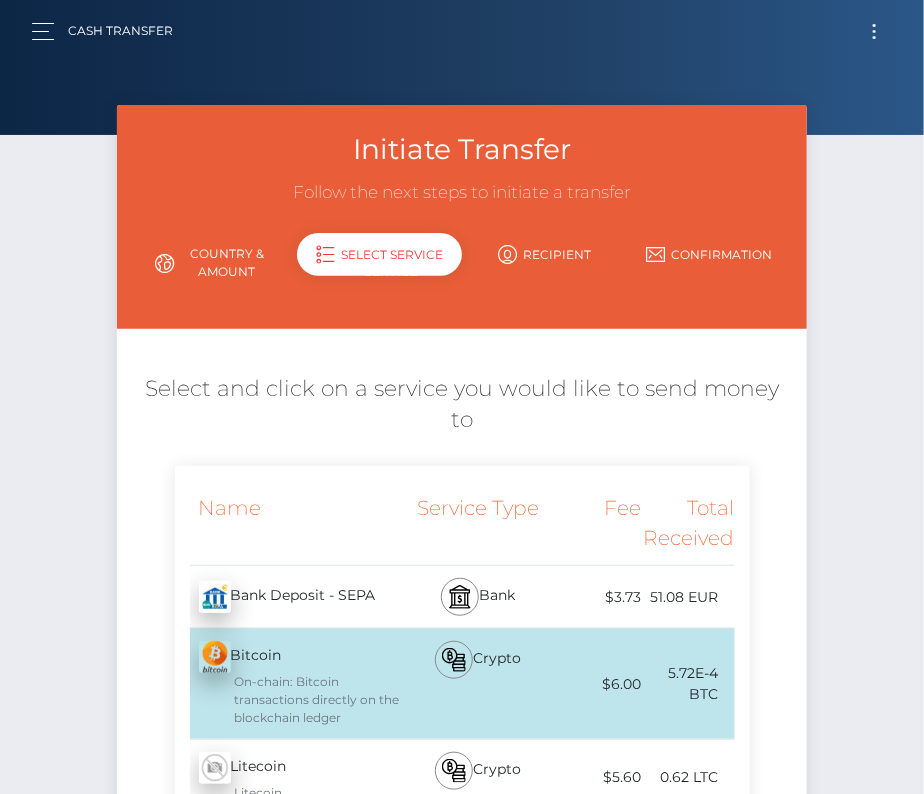 click on "Country & Amount" at bounding box center (214, 263) 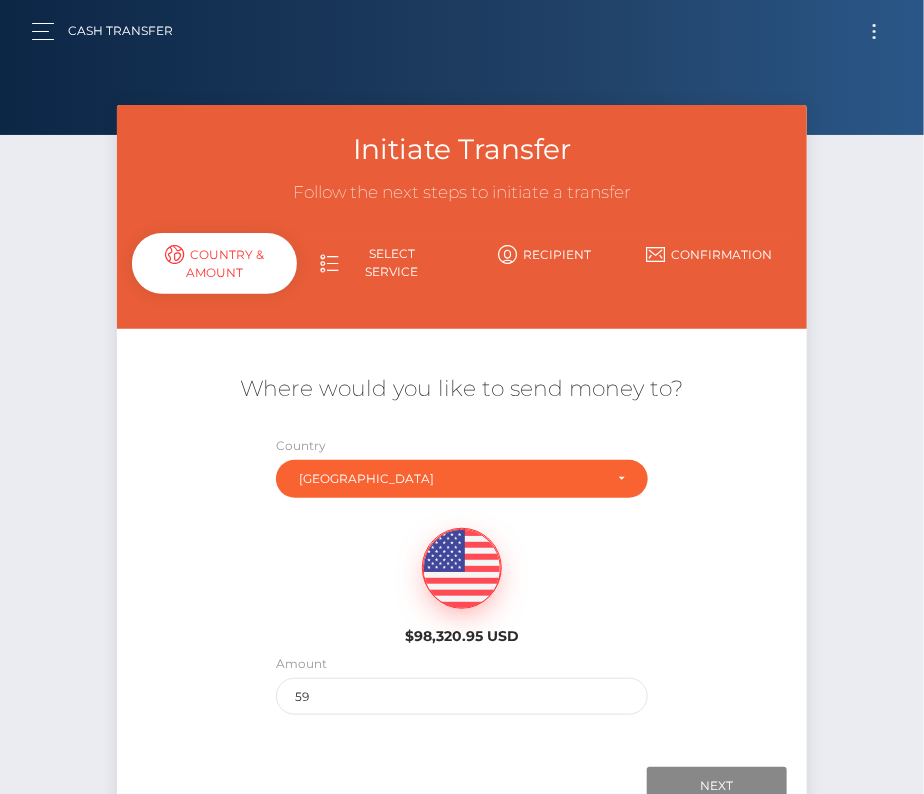 scroll, scrollTop: 140, scrollLeft: 0, axis: vertical 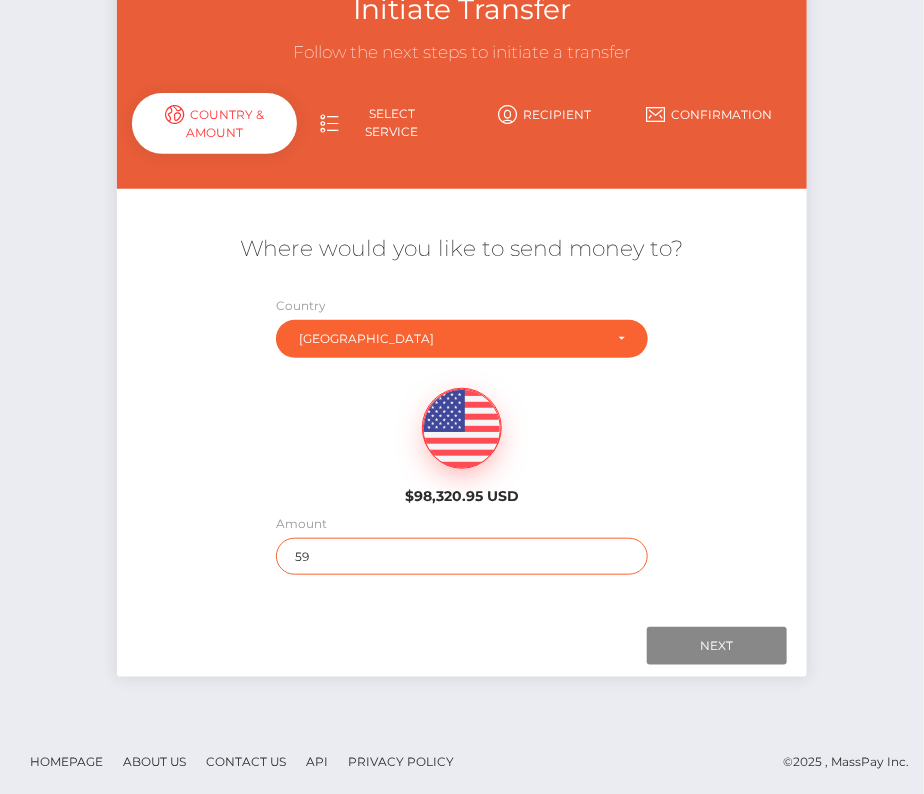 click on "59" at bounding box center (462, 556) 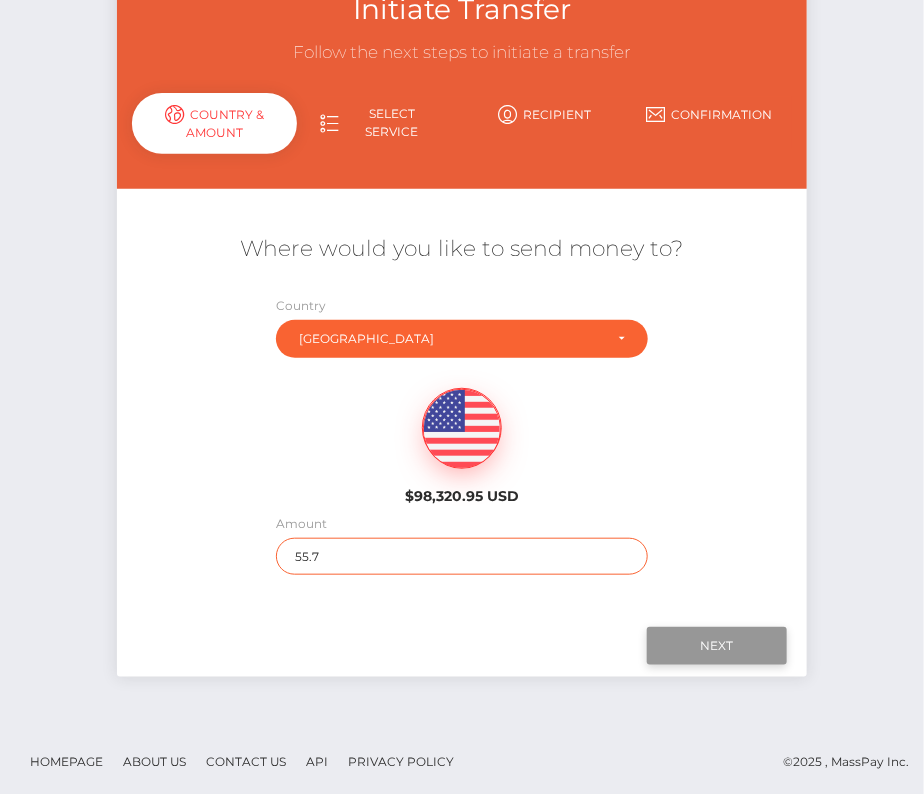 type on "55.7" 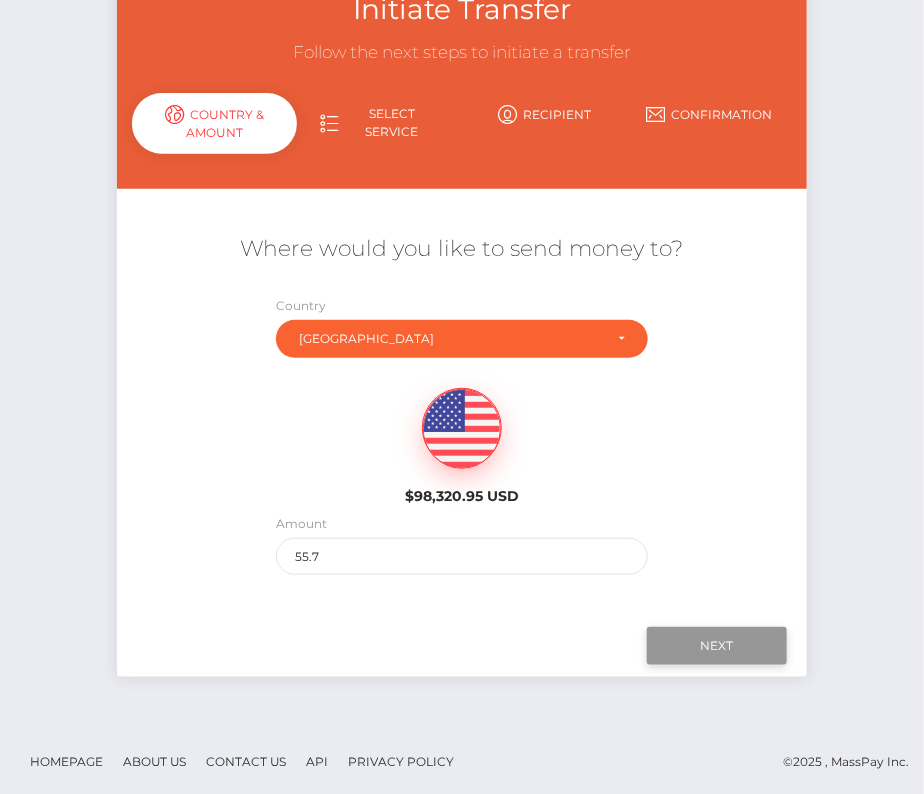 click on "Next" at bounding box center (717, 646) 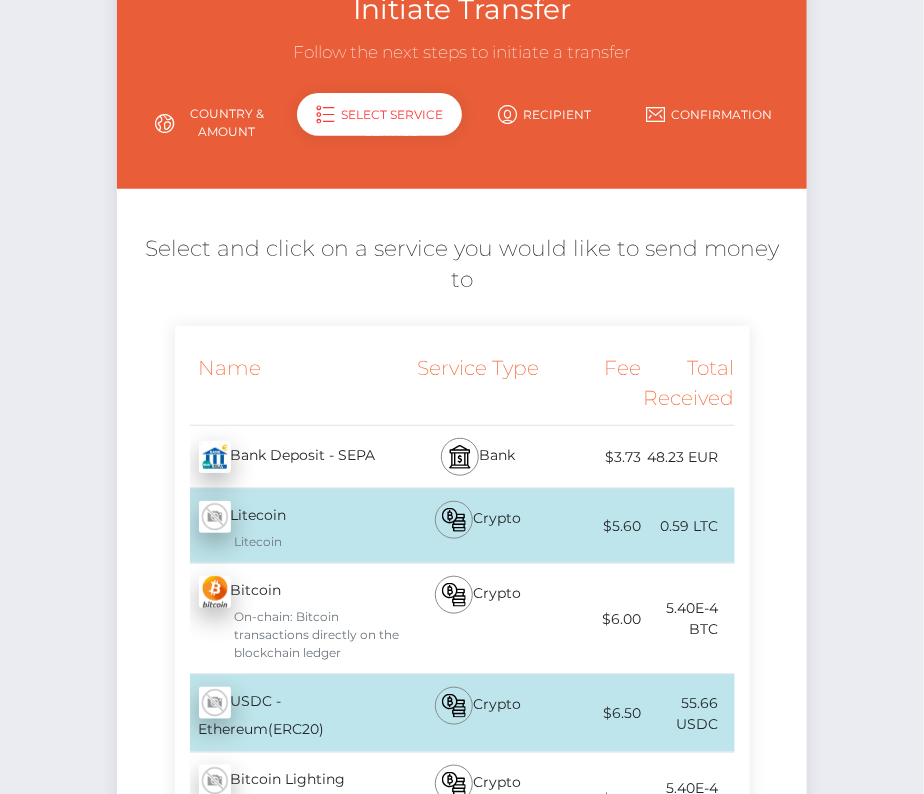 click on "Bank Deposit - SEPA  - EUR" at bounding box center [291, 457] 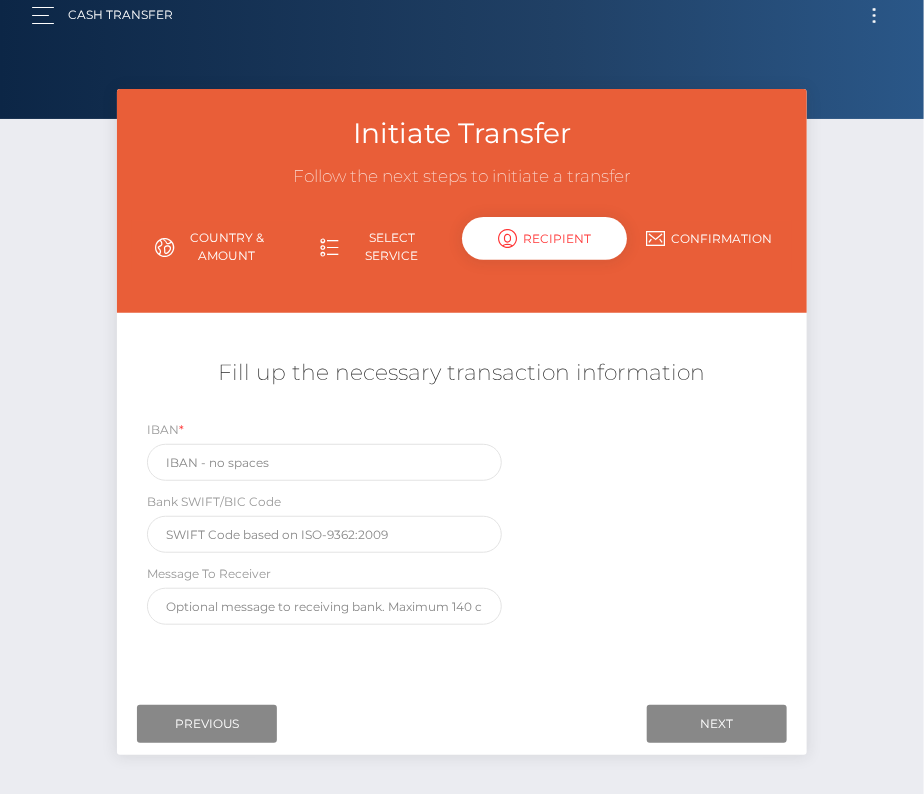 scroll, scrollTop: 0, scrollLeft: 0, axis: both 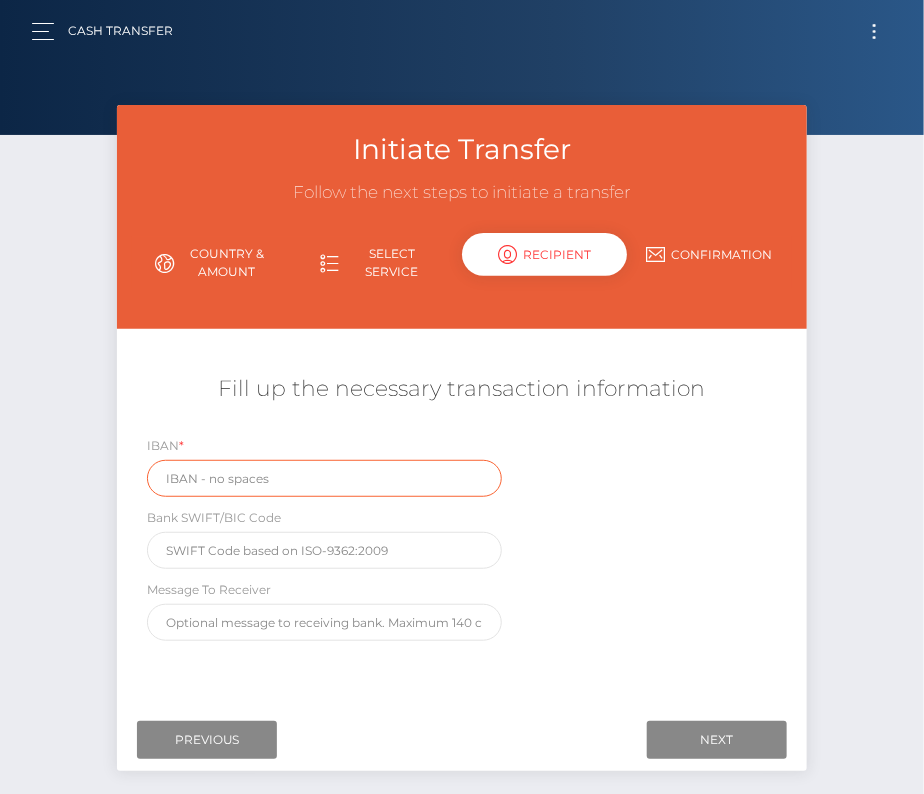 click at bounding box center (324, 478) 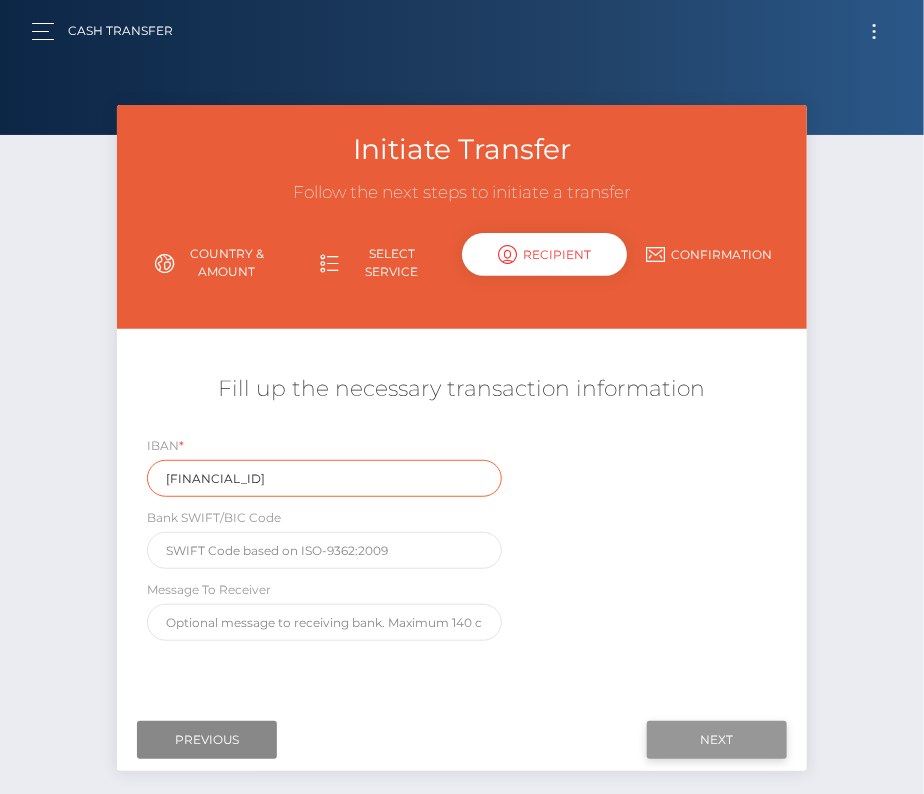 type on "NL36REVO0369226658" 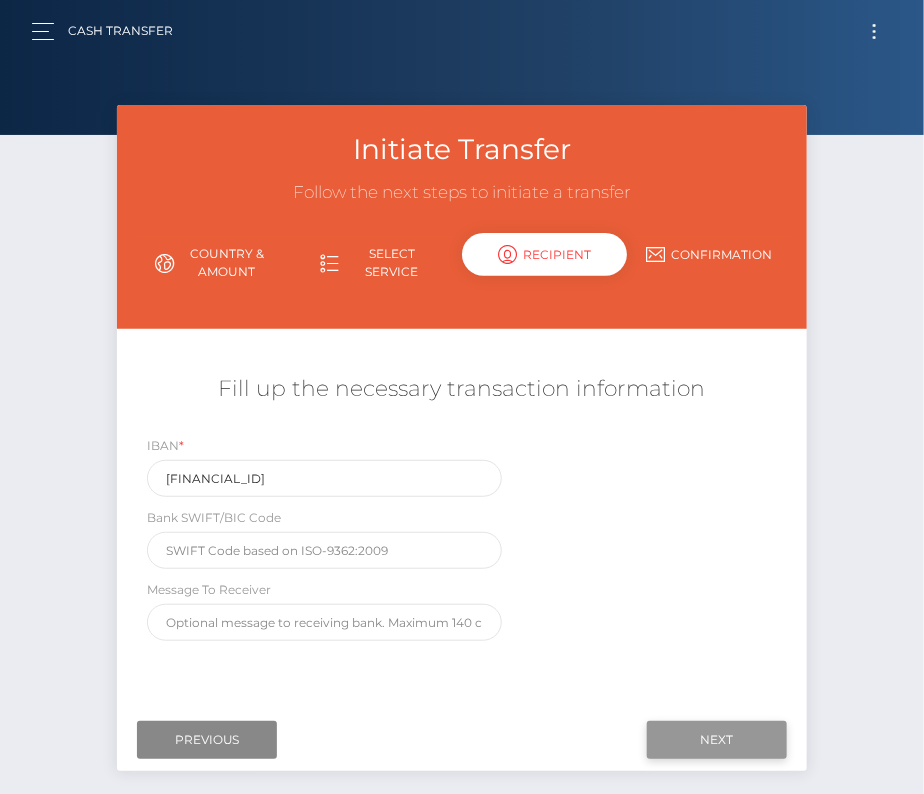 click on "Next" at bounding box center [717, 740] 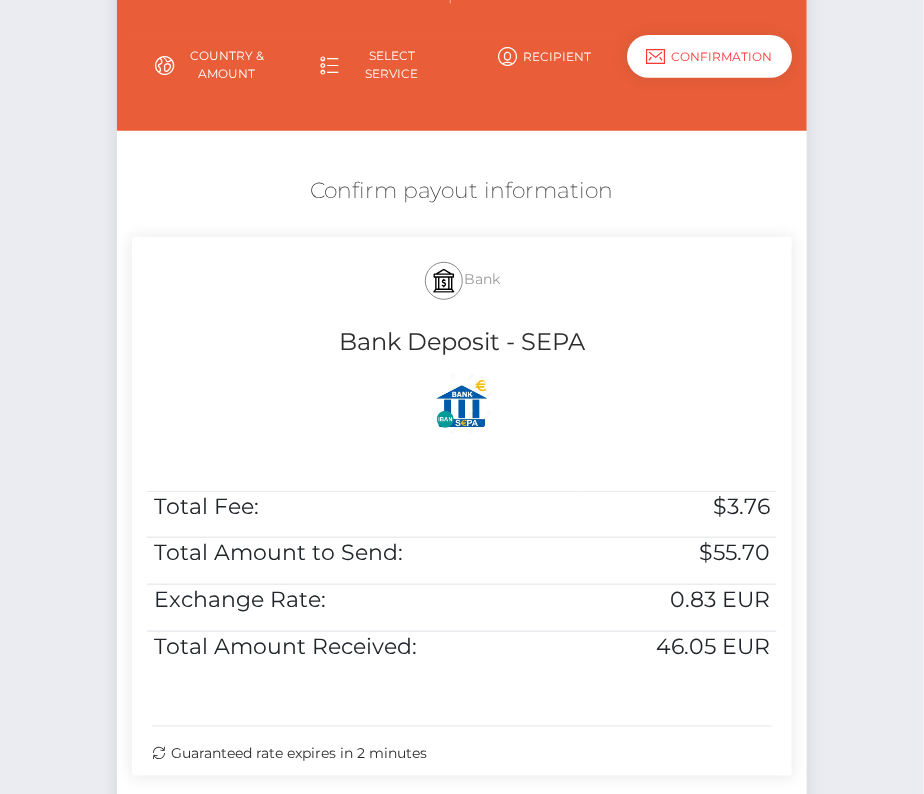 scroll, scrollTop: 408, scrollLeft: 0, axis: vertical 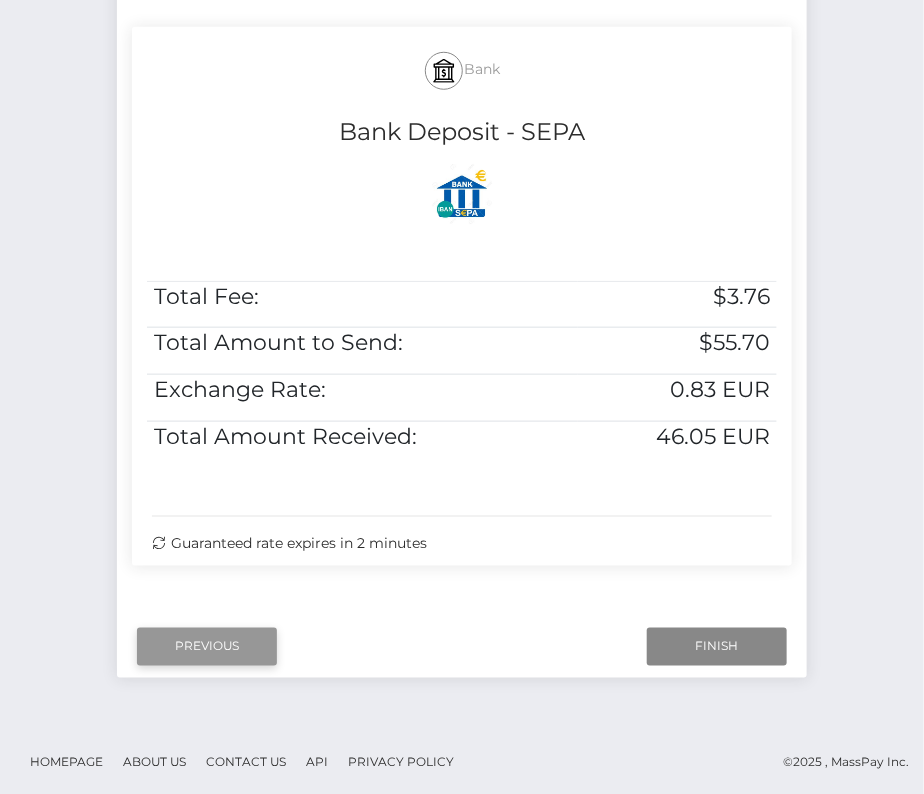 click on "Previous" at bounding box center [207, 647] 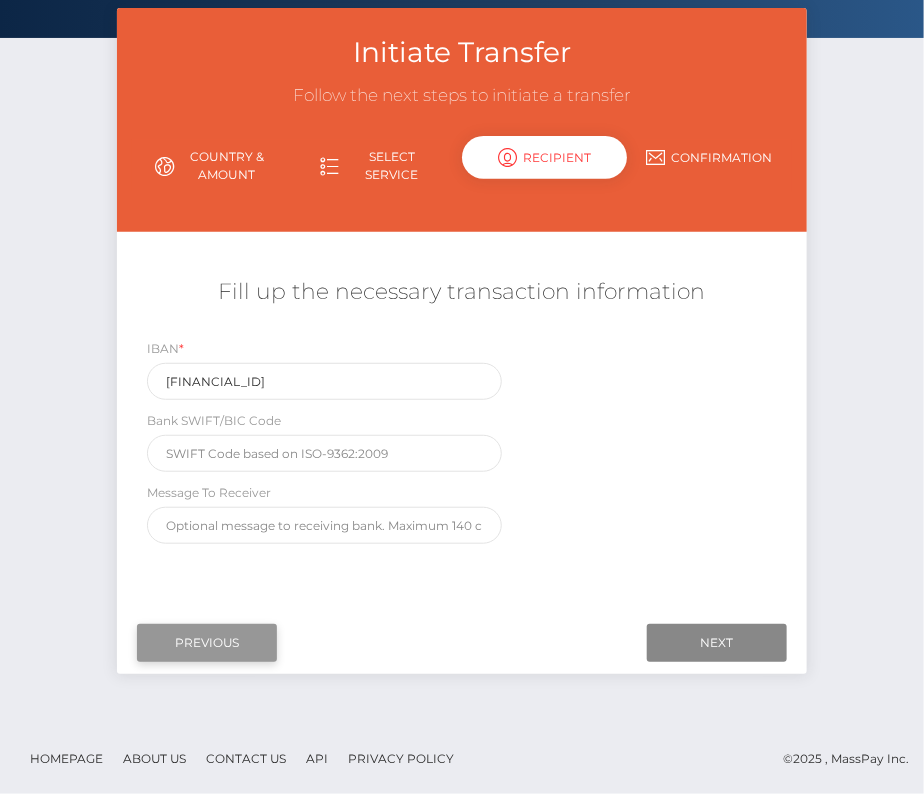 scroll, scrollTop: 96, scrollLeft: 0, axis: vertical 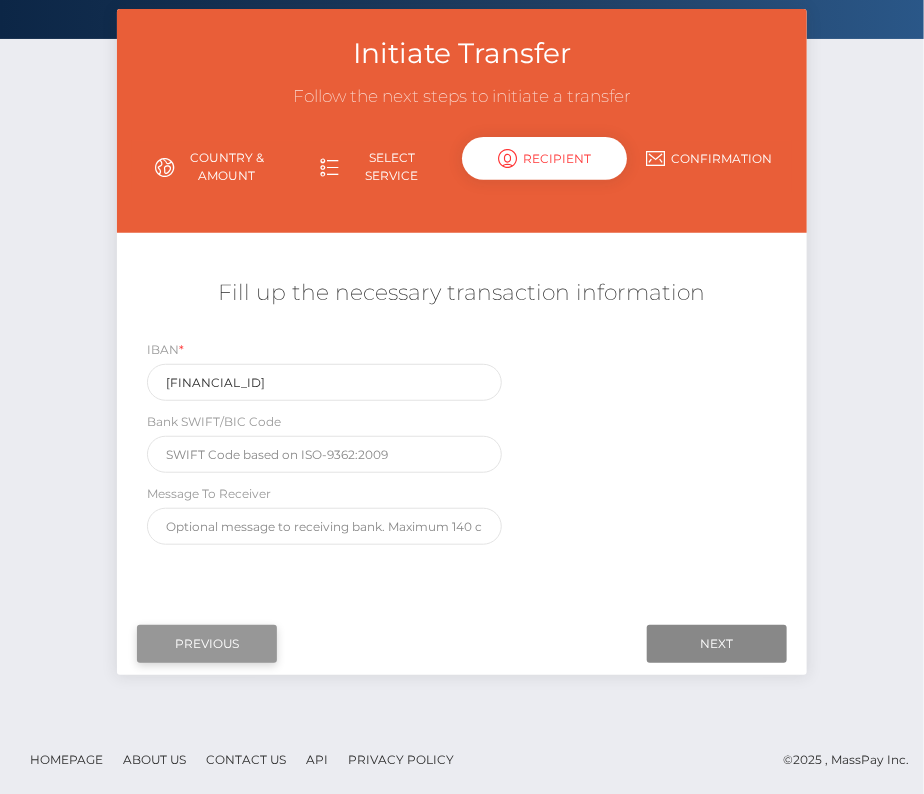 click on "Previous" at bounding box center [207, 644] 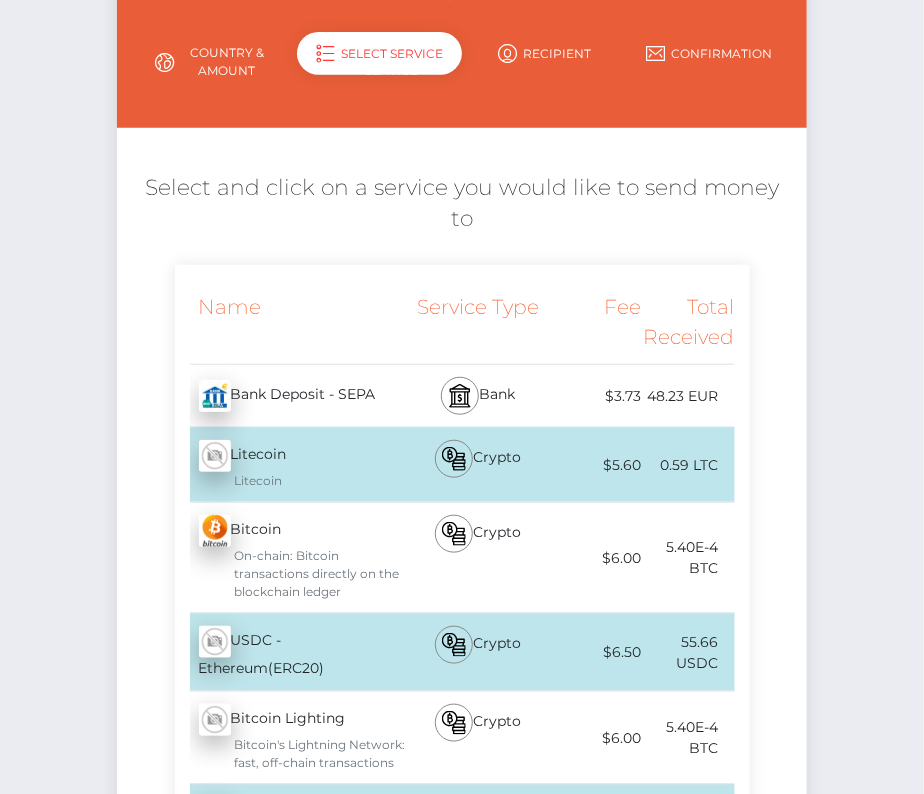 scroll, scrollTop: 154, scrollLeft: 0, axis: vertical 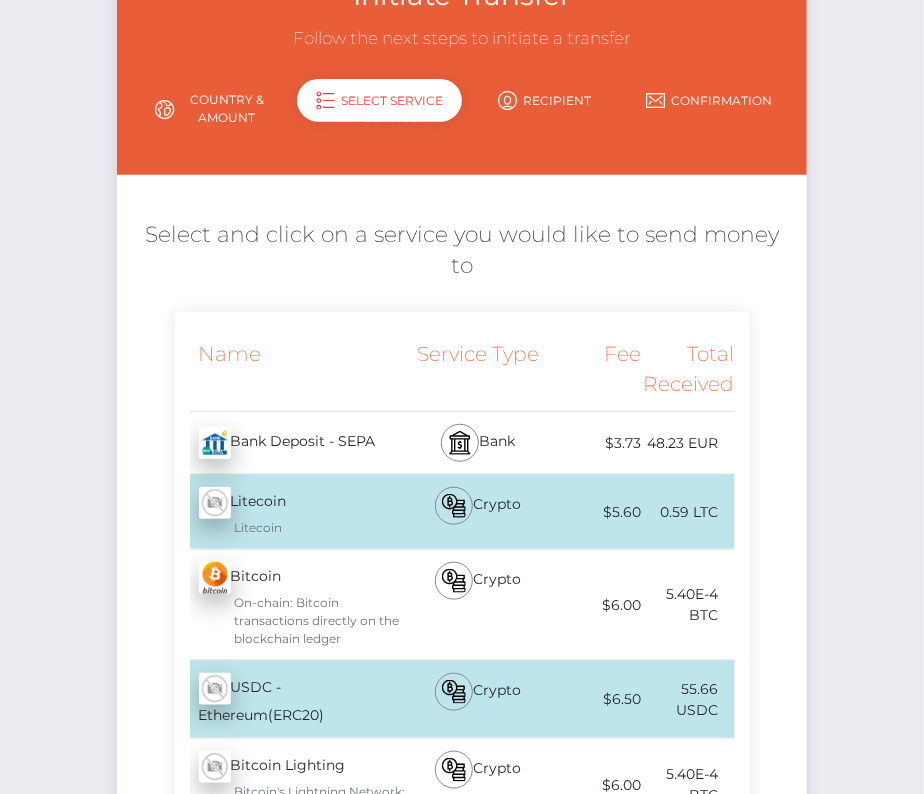 click on "Country & Amount" at bounding box center [214, 109] 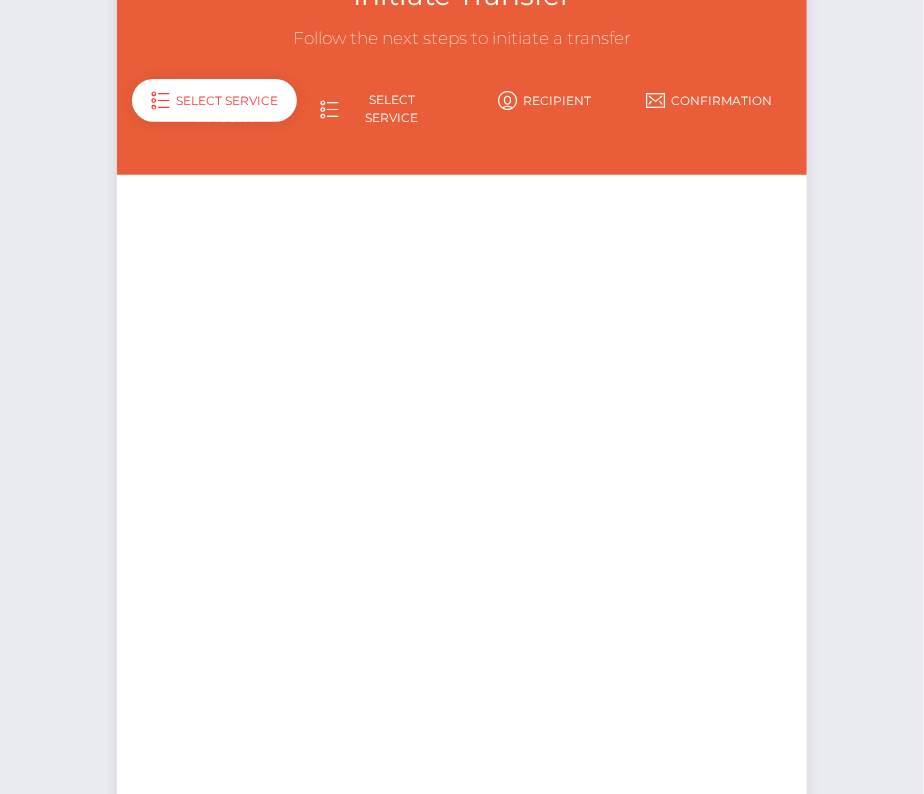 scroll, scrollTop: 140, scrollLeft: 0, axis: vertical 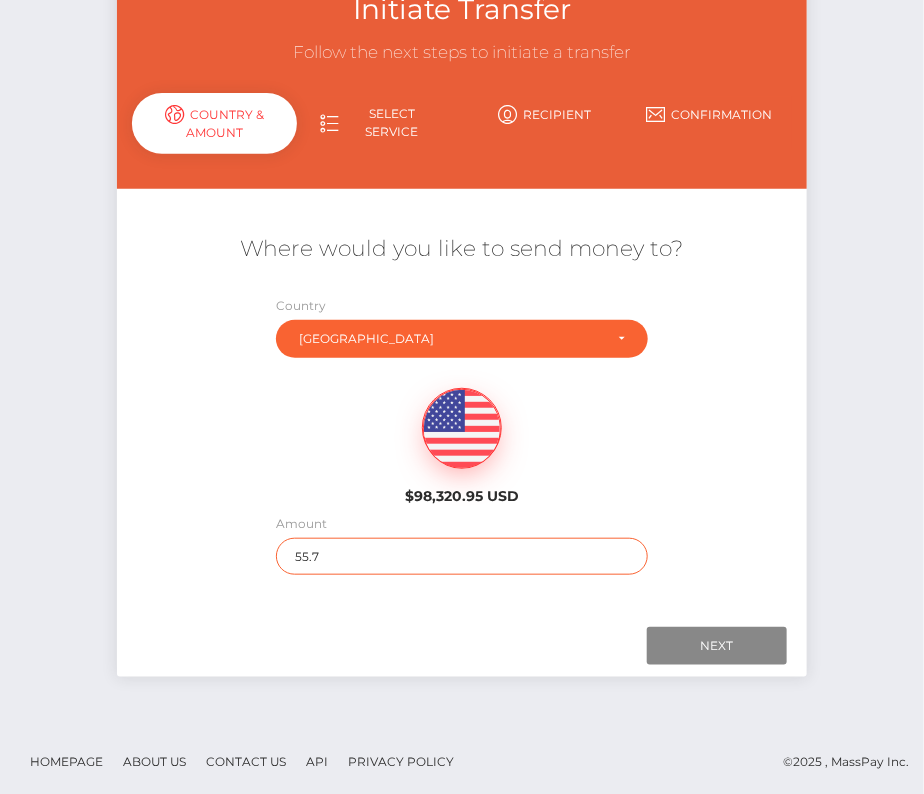 click on "55.7" at bounding box center [462, 556] 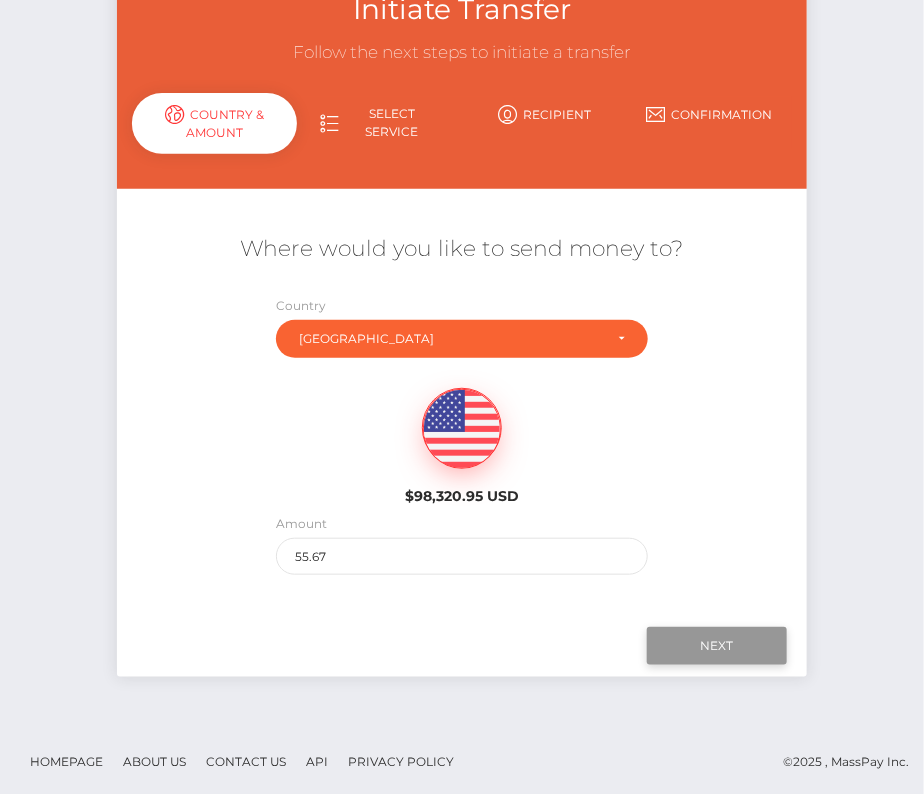 click on "Next" at bounding box center [717, 646] 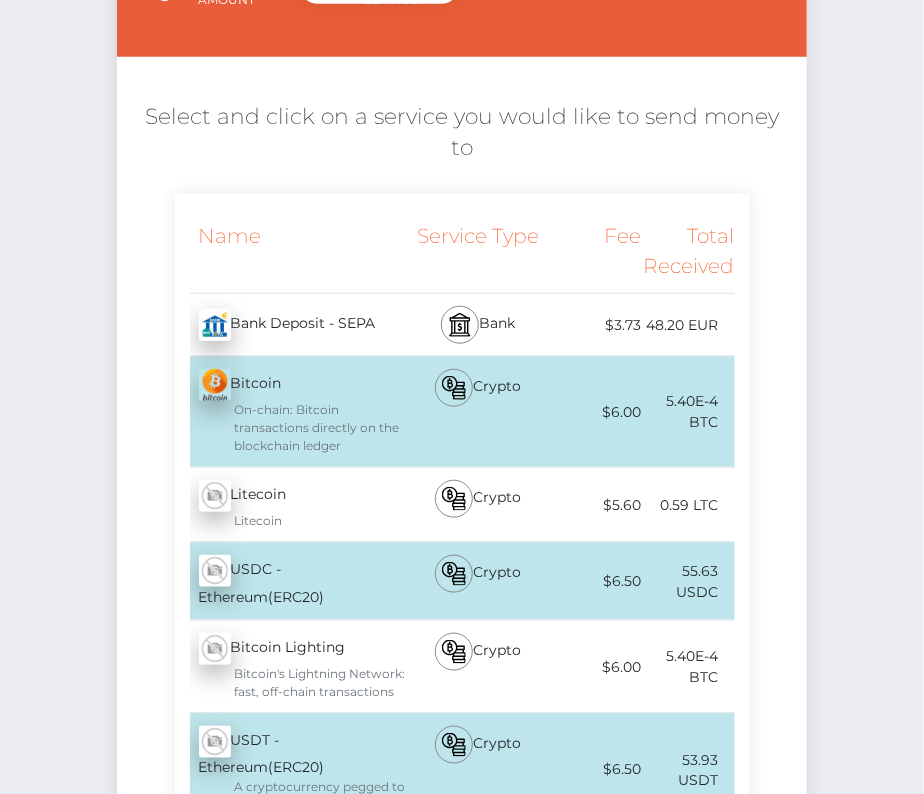 scroll, scrollTop: 240, scrollLeft: 0, axis: vertical 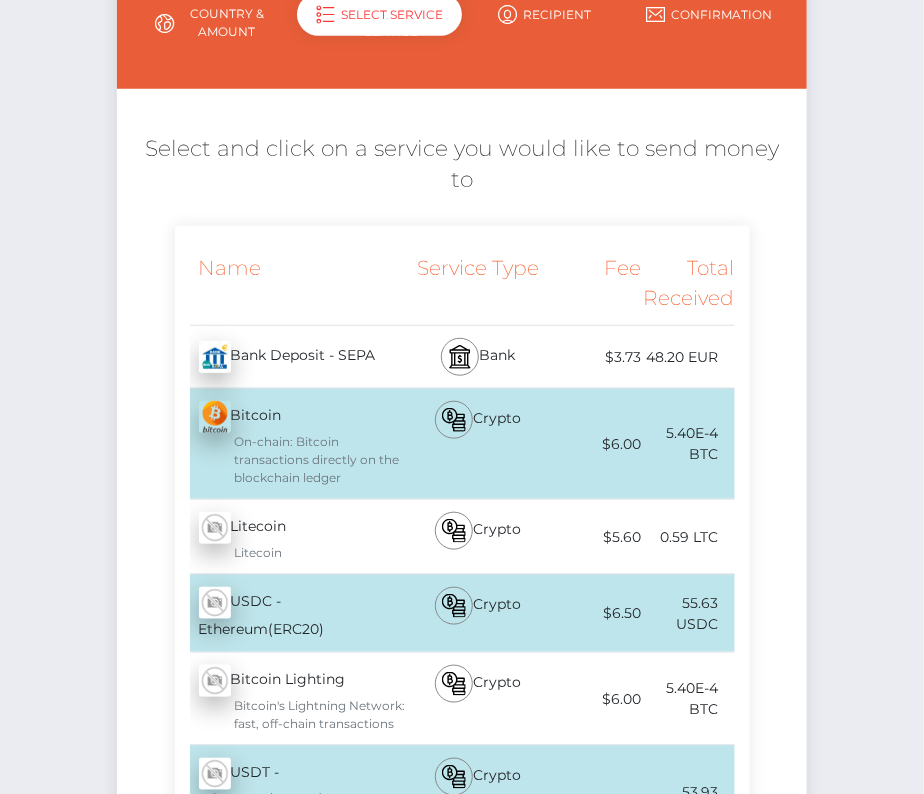 click on "Initiate Transfer
Follow the next steps to initiate a transfer
Country & Amount
Select Service
Recipient" at bounding box center [462, -23] 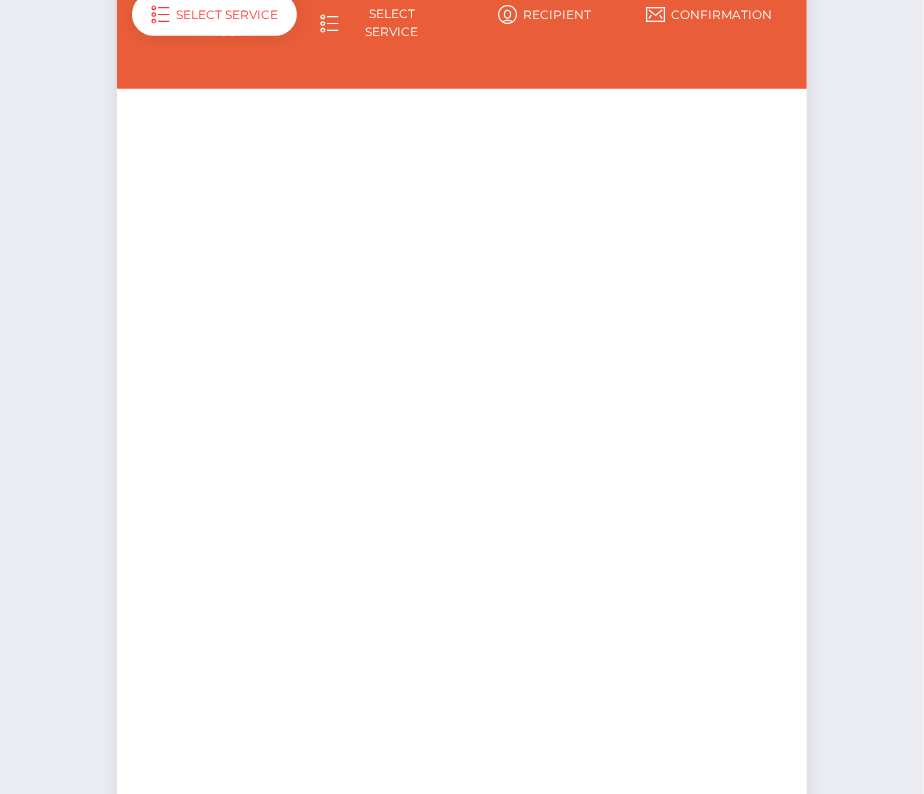 scroll, scrollTop: 140, scrollLeft: 0, axis: vertical 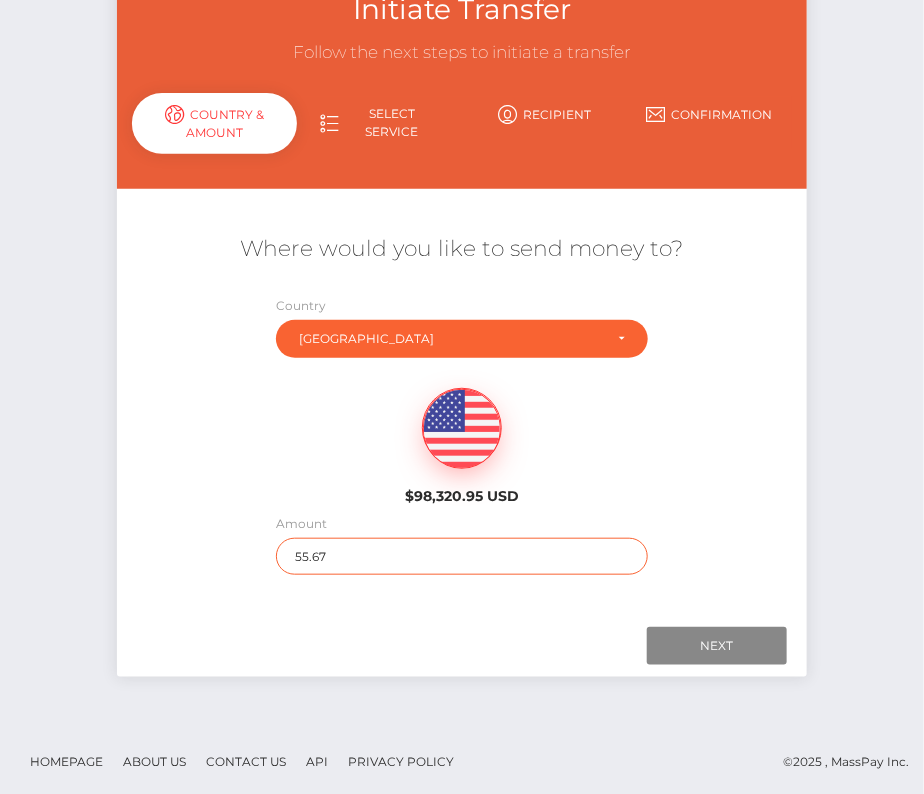 click on "55.67" at bounding box center [462, 556] 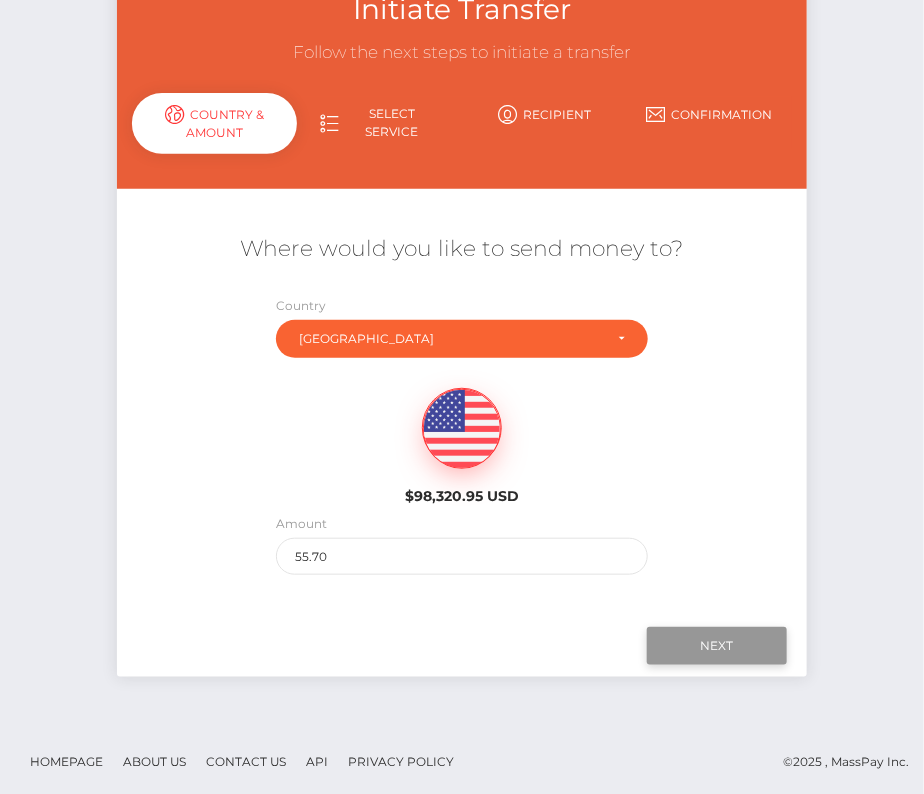 click on "Next" at bounding box center (717, 646) 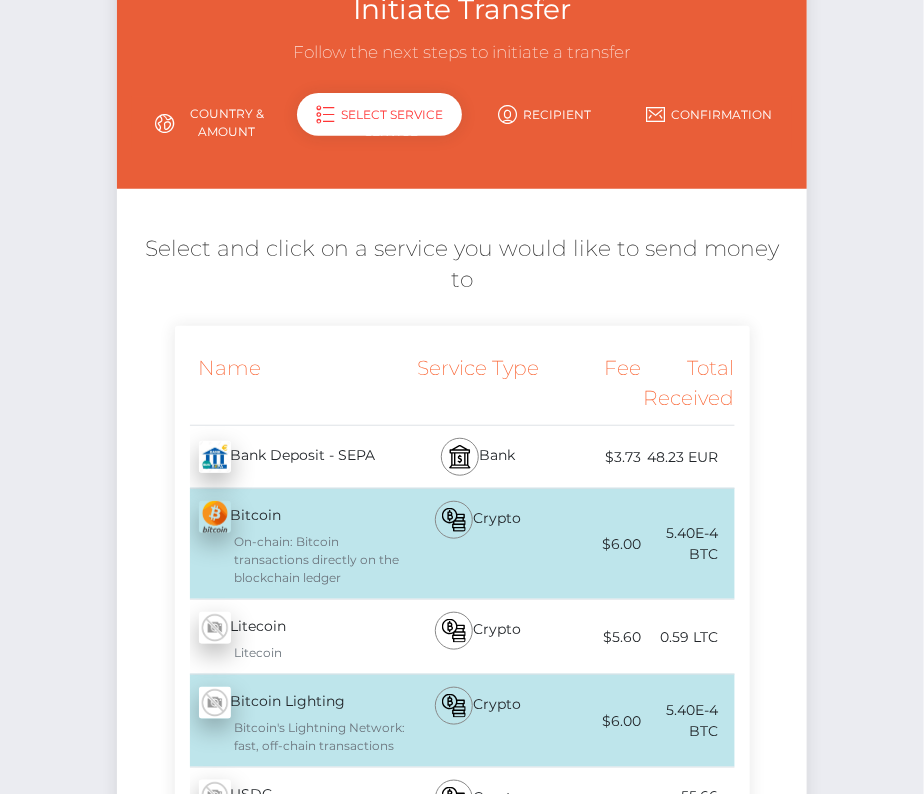 click on "Bank Deposit - SEPA  - EUR" at bounding box center (291, 457) 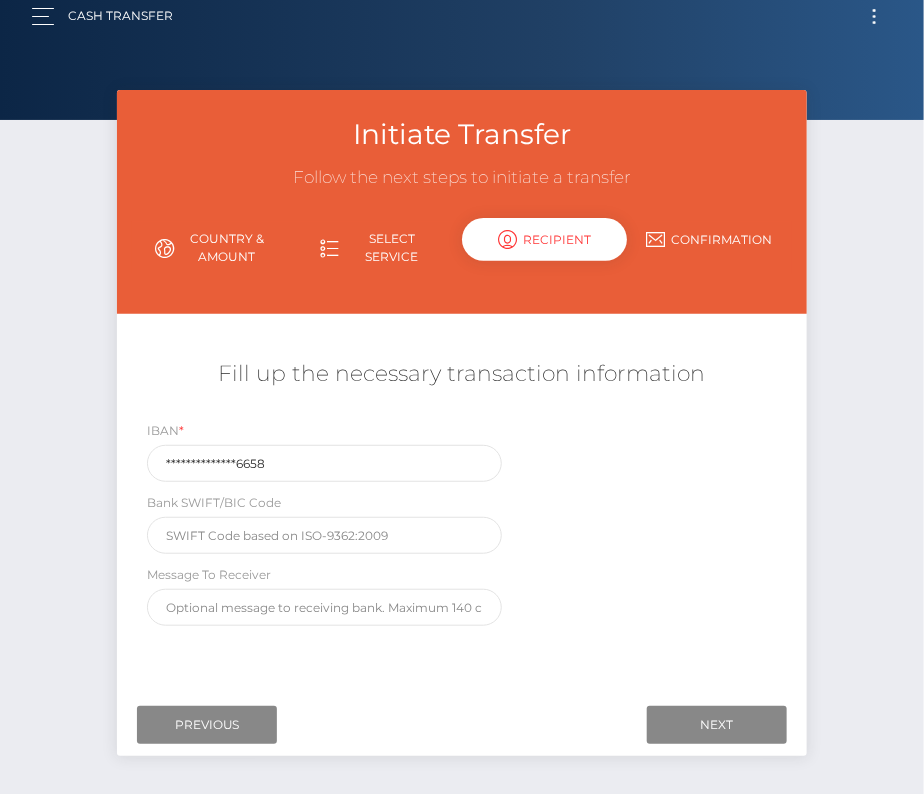 scroll, scrollTop: 0, scrollLeft: 0, axis: both 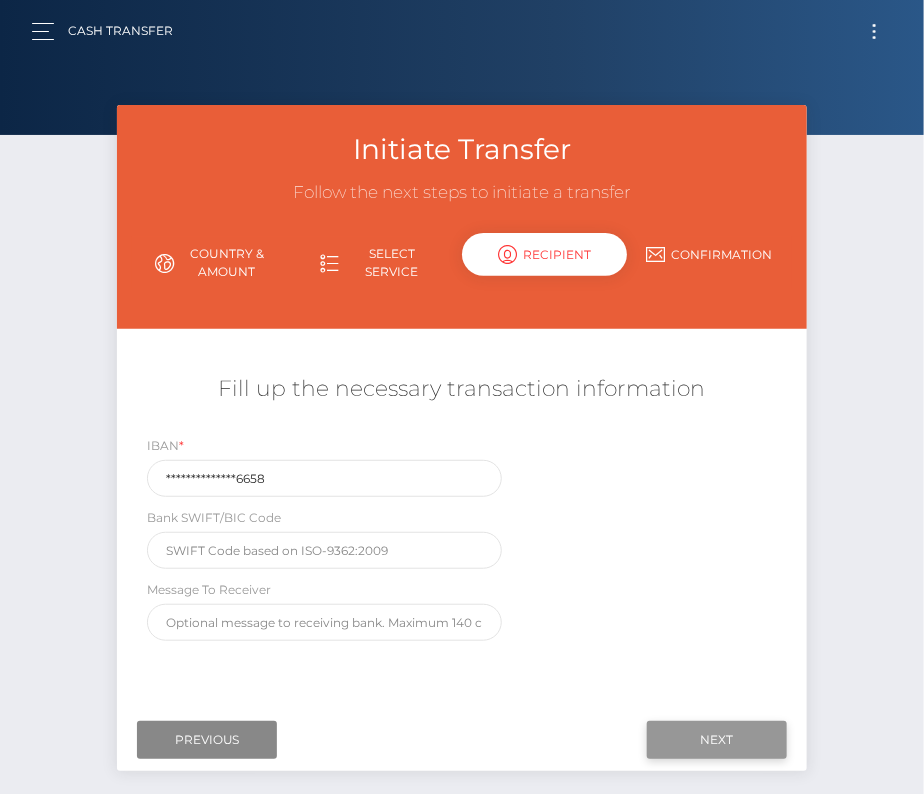 click on "Next" at bounding box center (717, 740) 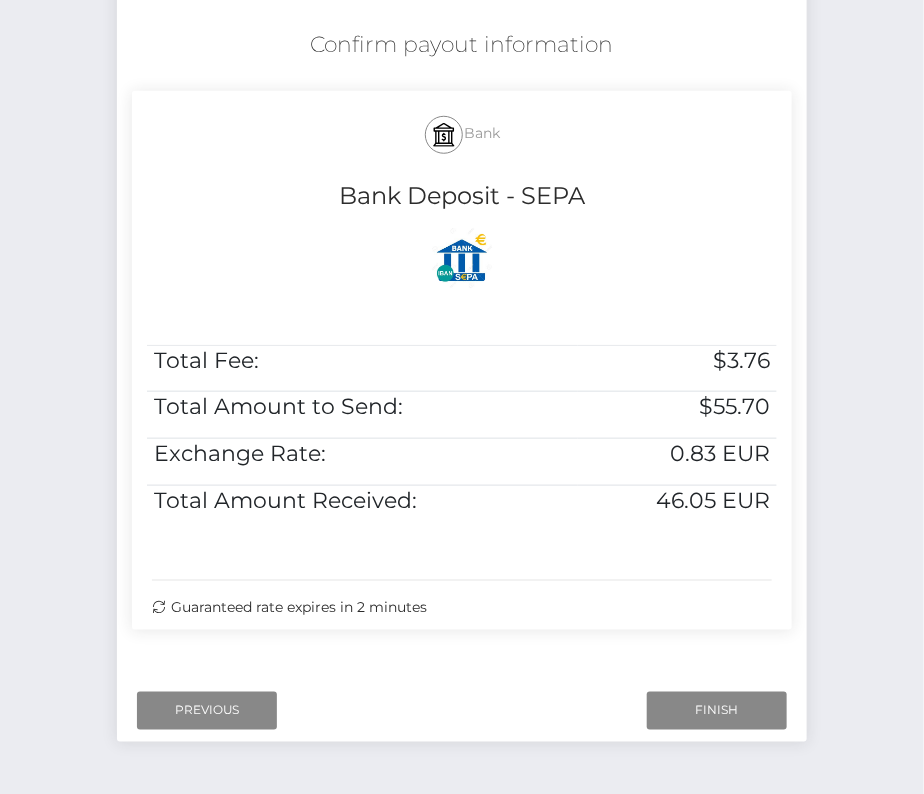 scroll, scrollTop: 408, scrollLeft: 0, axis: vertical 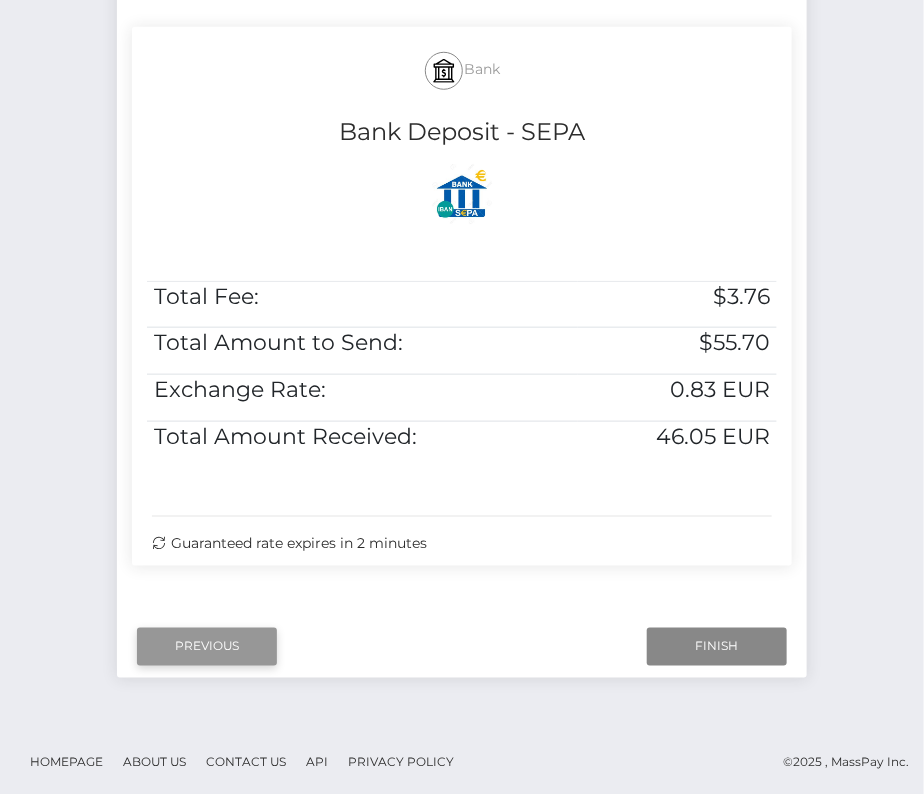 click on "Previous" at bounding box center [207, 647] 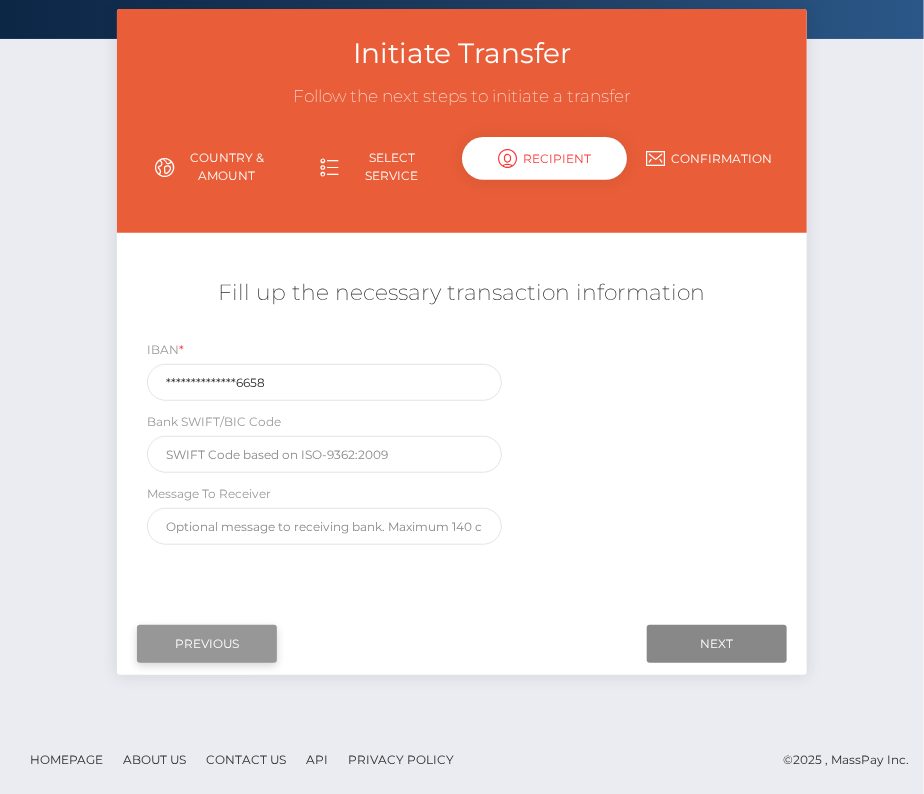 click on "Previous" at bounding box center [207, 644] 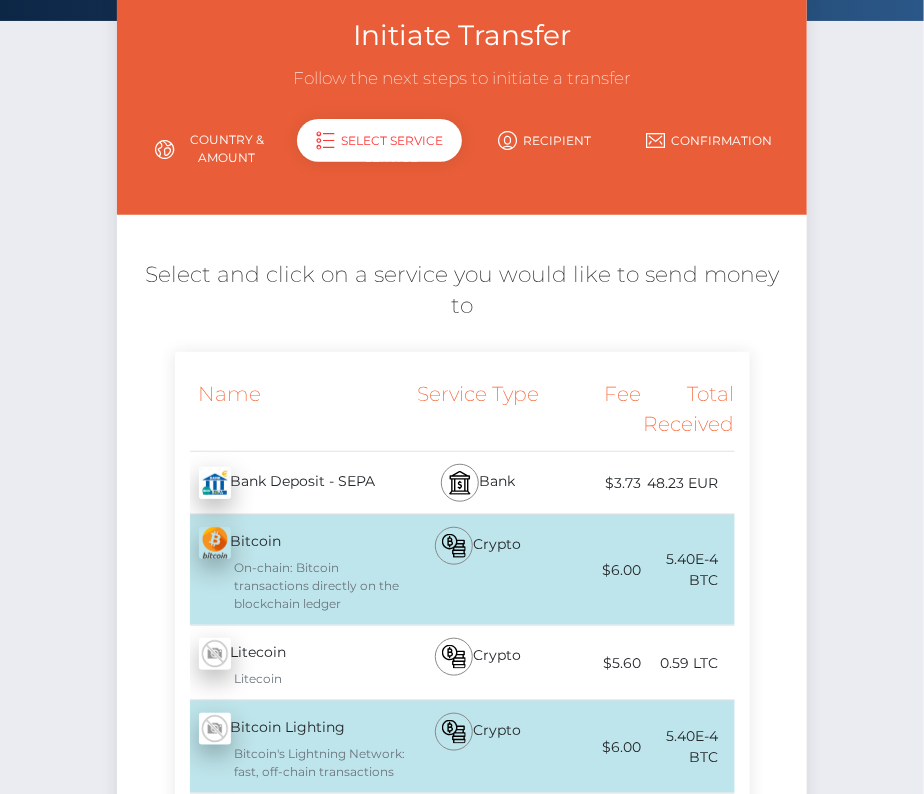 scroll, scrollTop: 44, scrollLeft: 0, axis: vertical 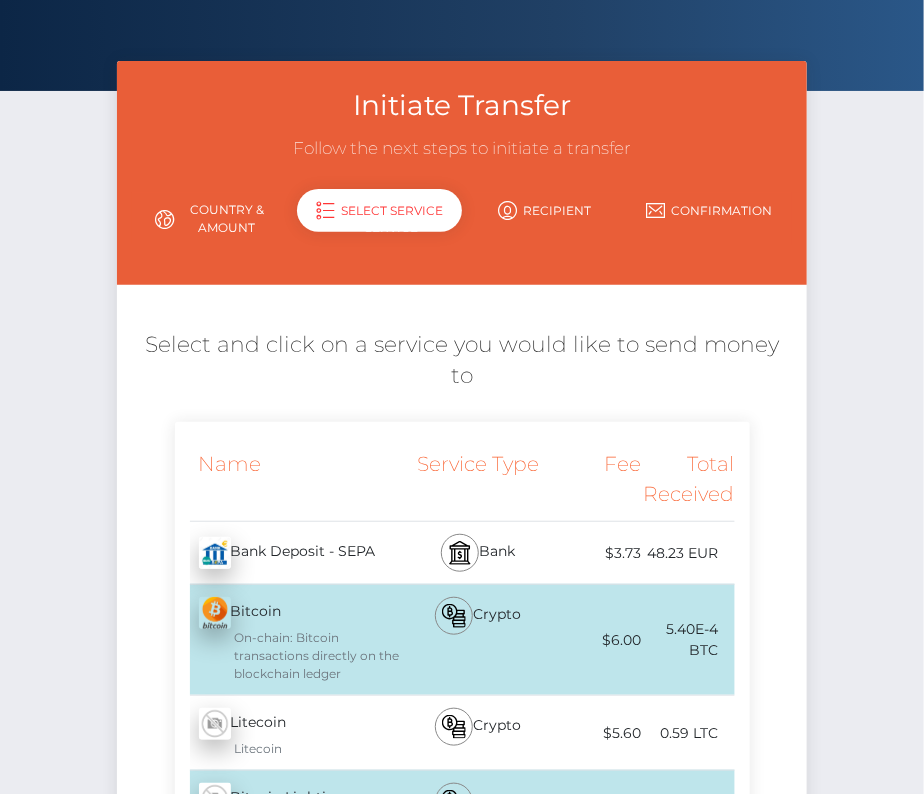 click on "Country & Amount" at bounding box center (214, 219) 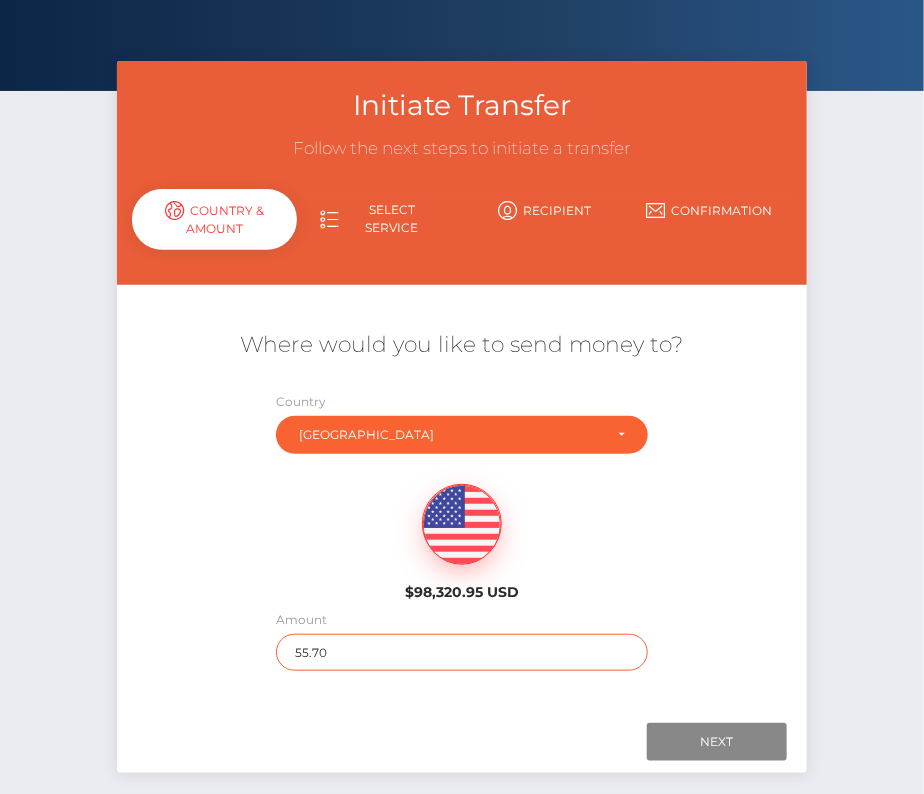 click on "55.70" at bounding box center [462, 652] 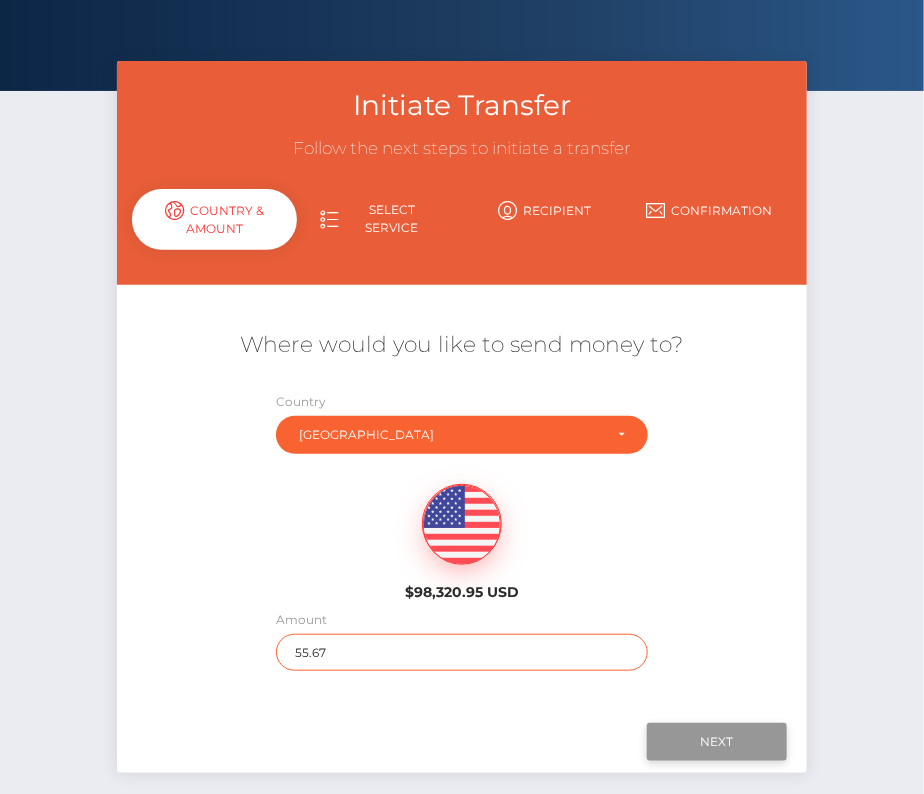 type on "55.67" 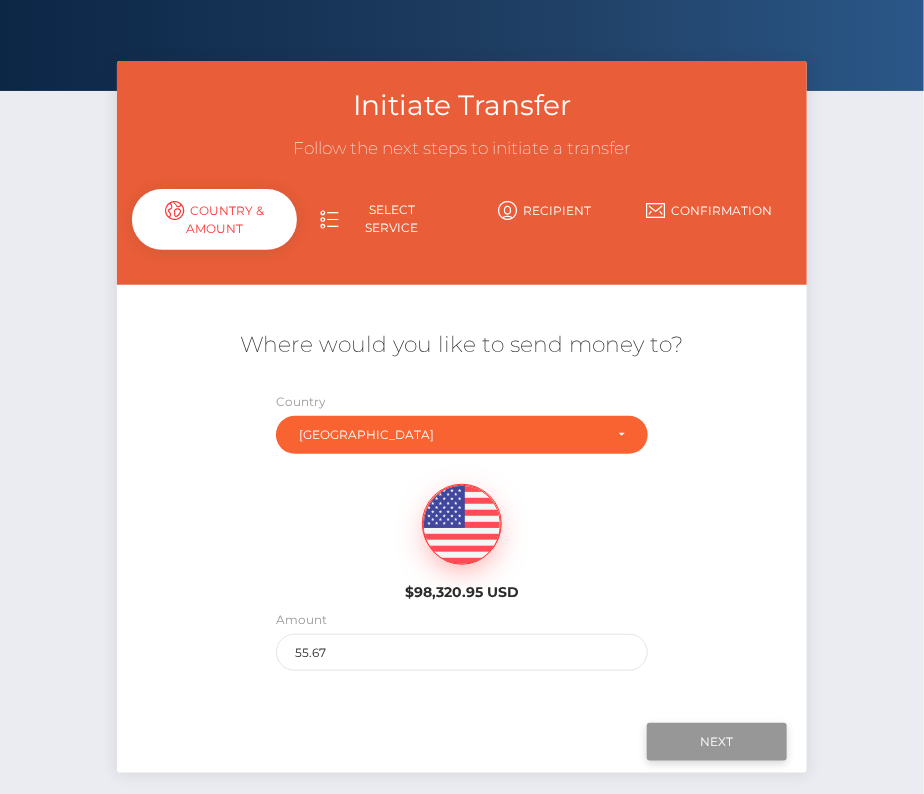 click on "Next" at bounding box center (717, 742) 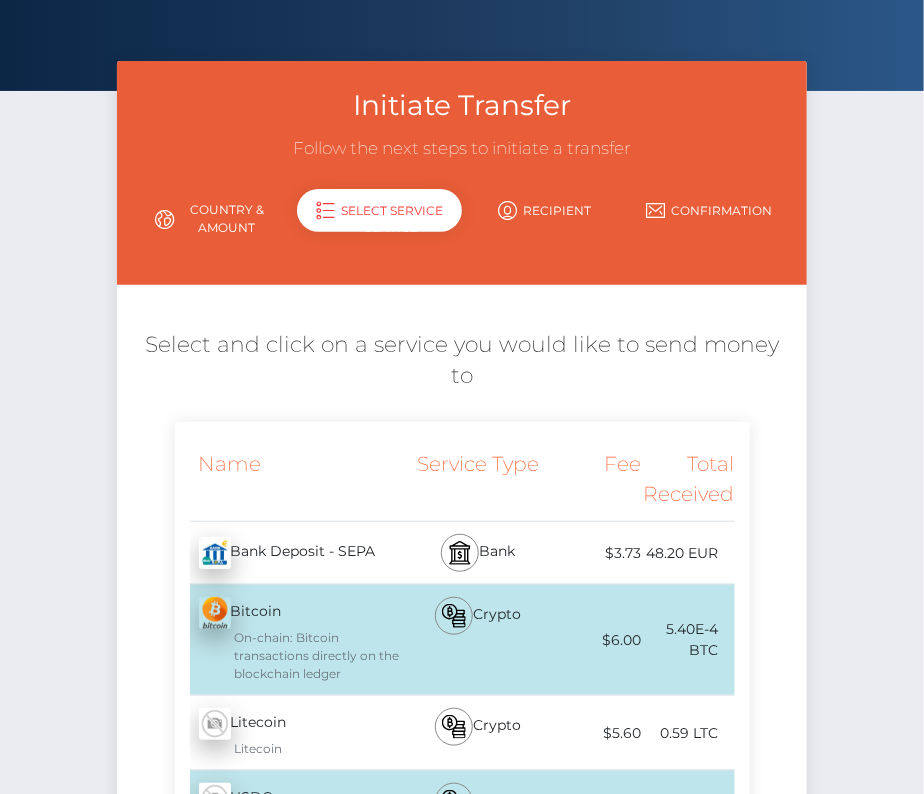 click on "Bank Deposit - SEPA  - EUR" at bounding box center [291, 553] 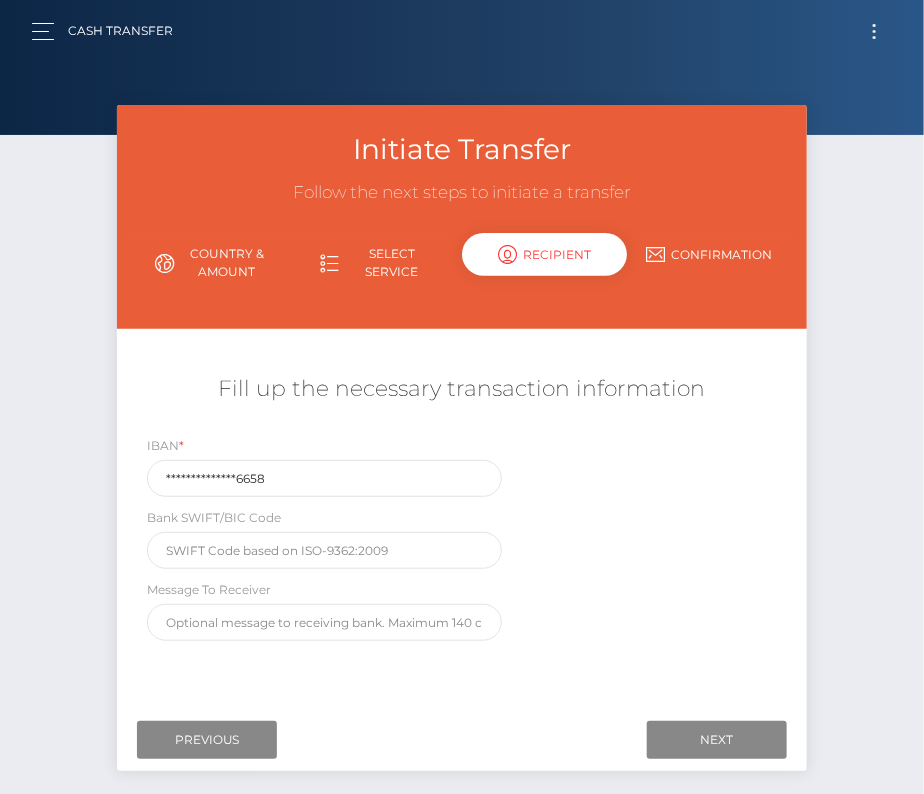 scroll, scrollTop: 0, scrollLeft: 0, axis: both 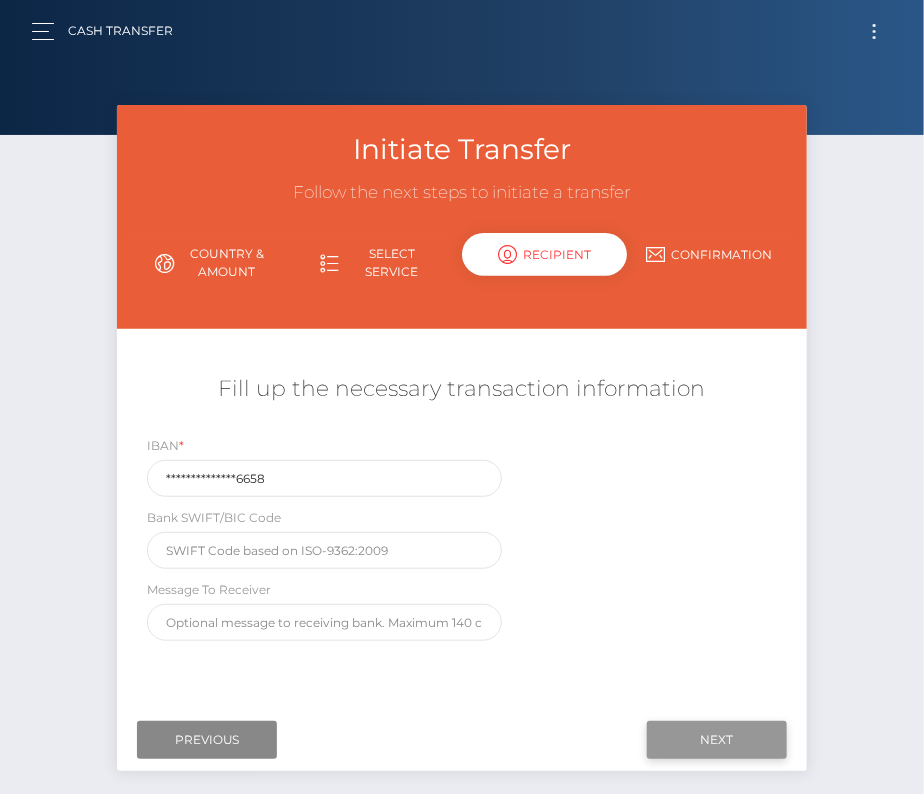 click on "Next" at bounding box center (717, 740) 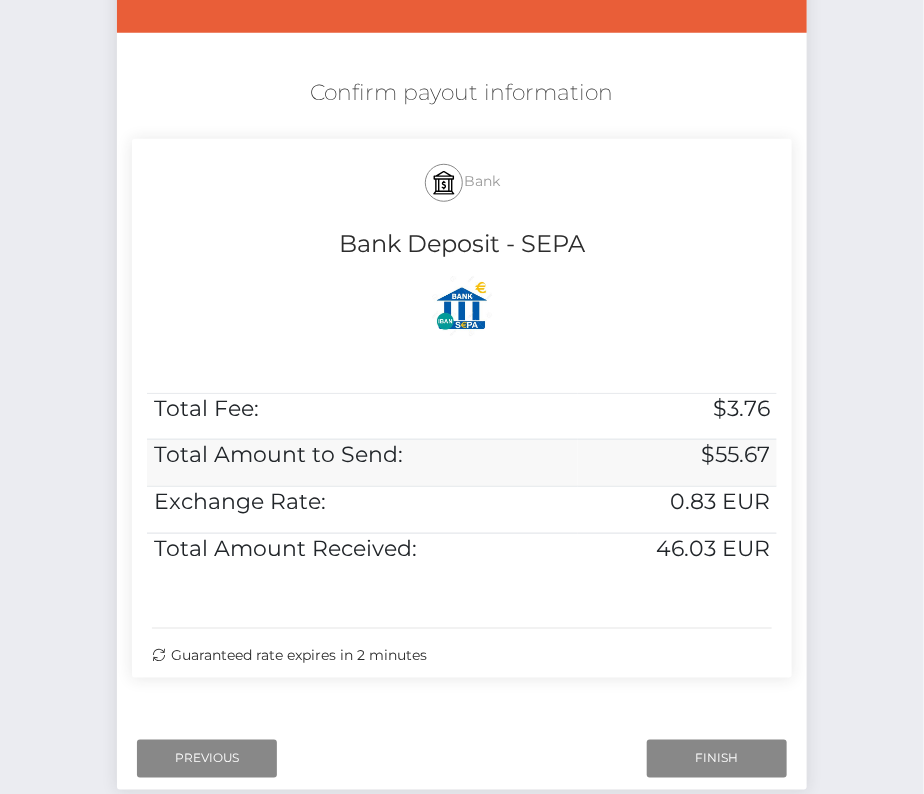 scroll, scrollTop: 330, scrollLeft: 0, axis: vertical 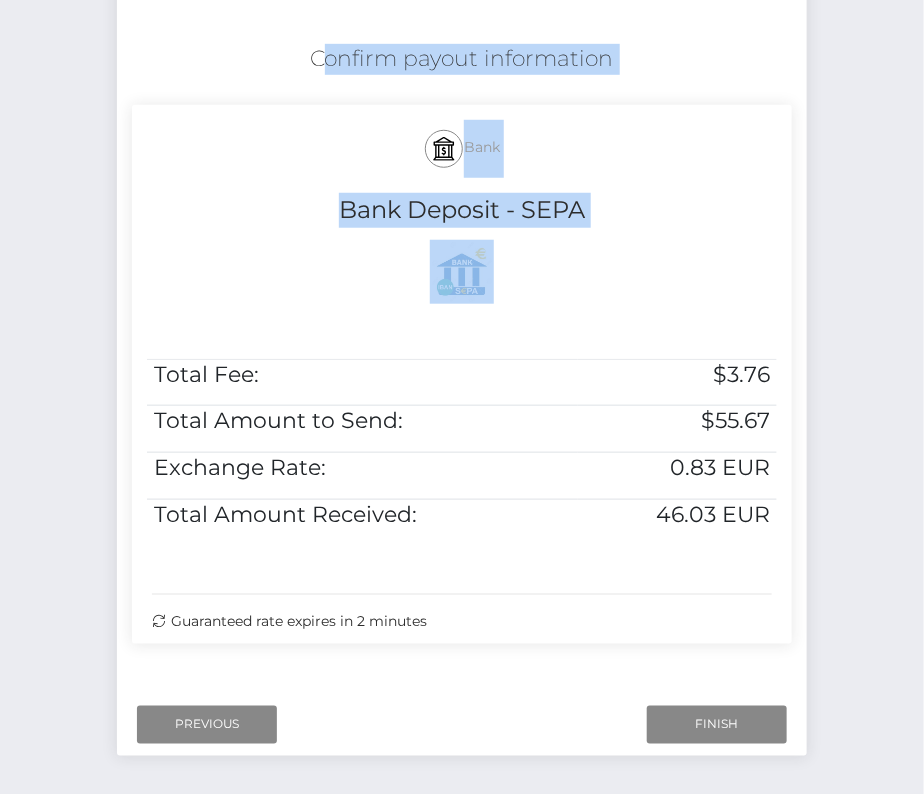 drag, startPoint x: 300, startPoint y: 48, endPoint x: 776, endPoint y: 546, distance: 688.89764 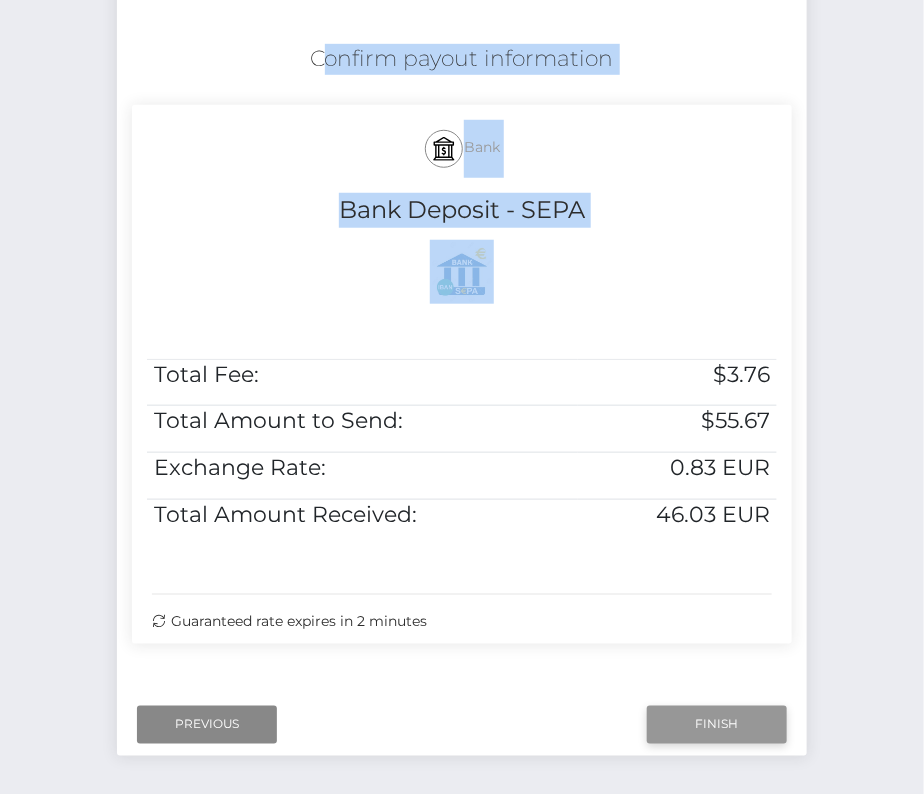 click on "Finish" at bounding box center [717, 725] 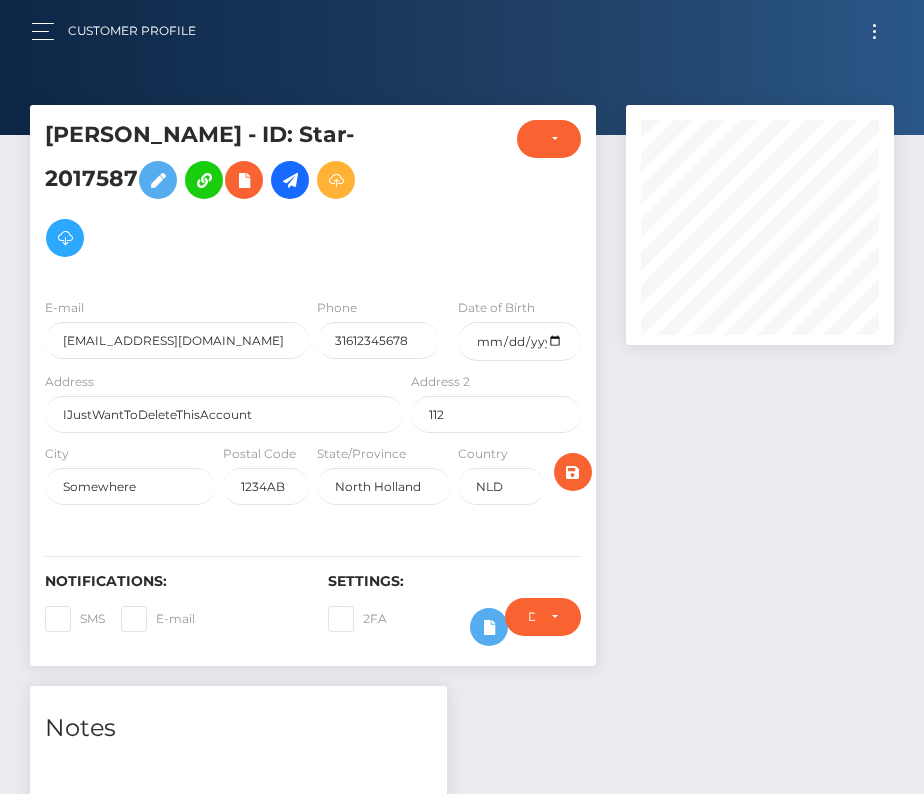 scroll, scrollTop: 0, scrollLeft: 0, axis: both 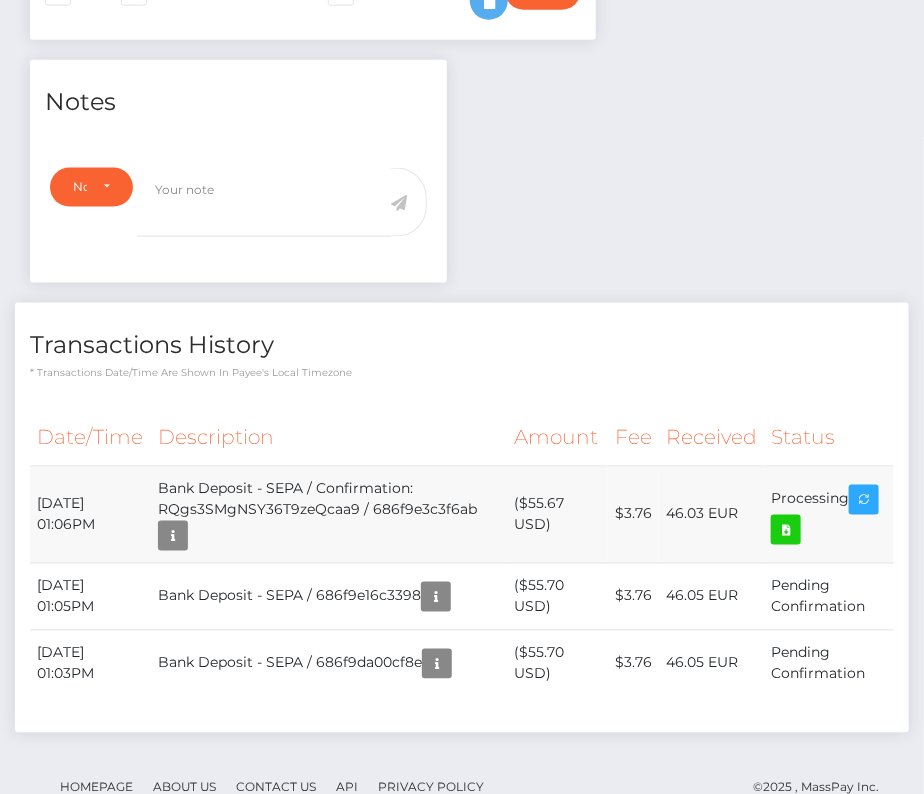 click on "($55.67 USD)" at bounding box center (558, 514) 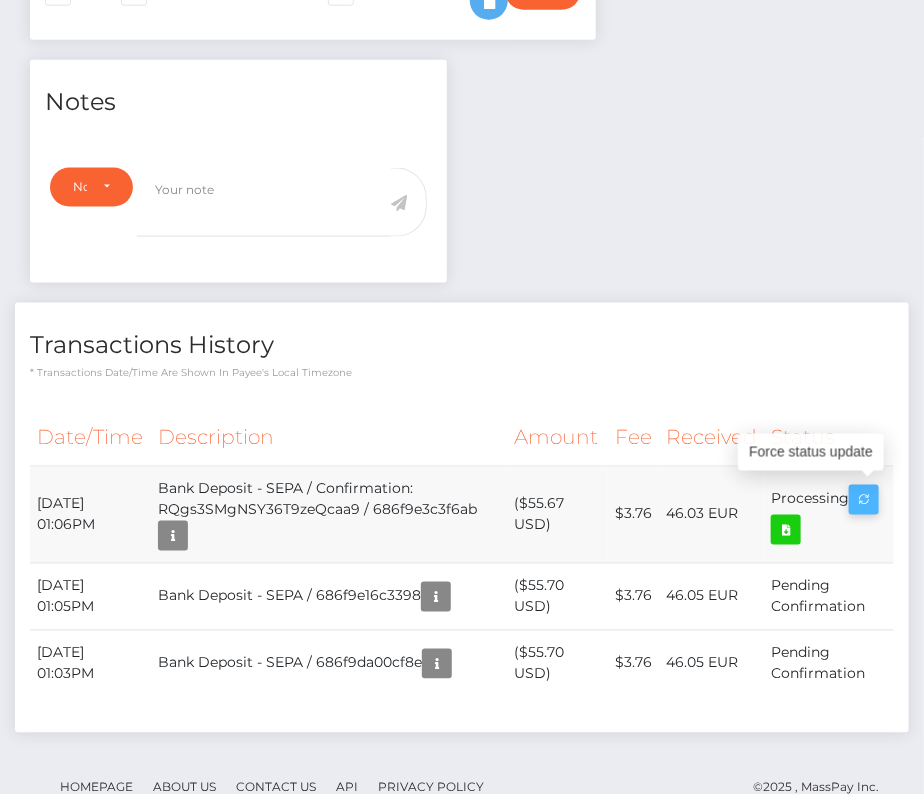 drag, startPoint x: 36, startPoint y: 483, endPoint x: 868, endPoint y: 498, distance: 832.1352 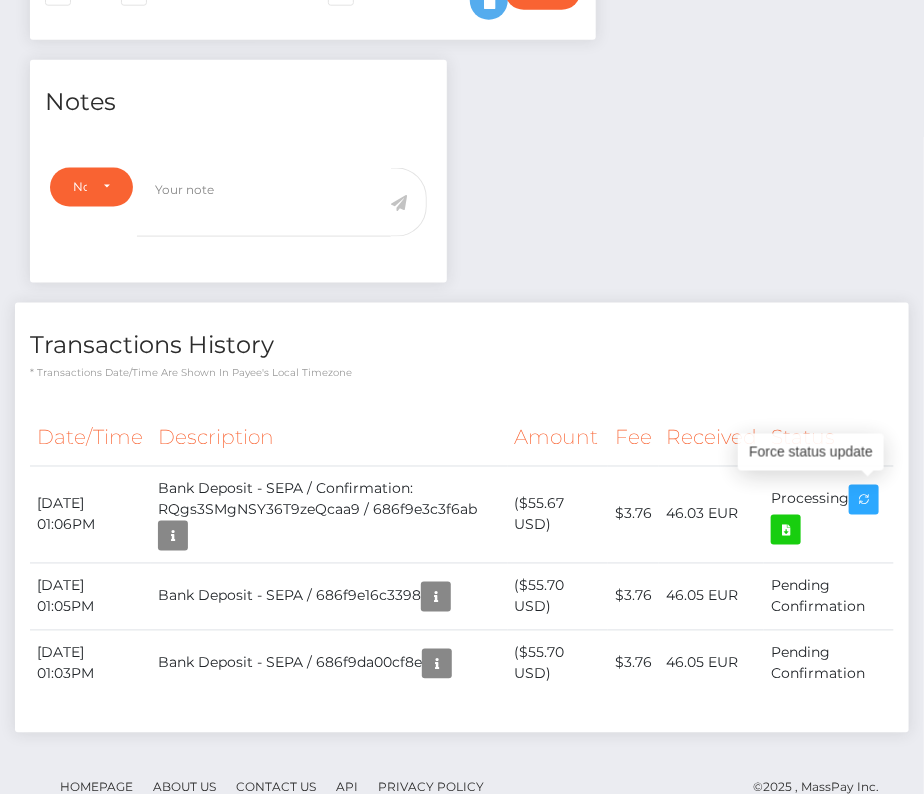 copy on "July 10, 2025 01:06PM
Bank Deposit - SEPA / Confirmation: RQgs3SMgNSY36T9zeQcaa9 / 686f9e3c3f6ab
($55.67 USD)
$3.76
46.03 EUR
Processing" 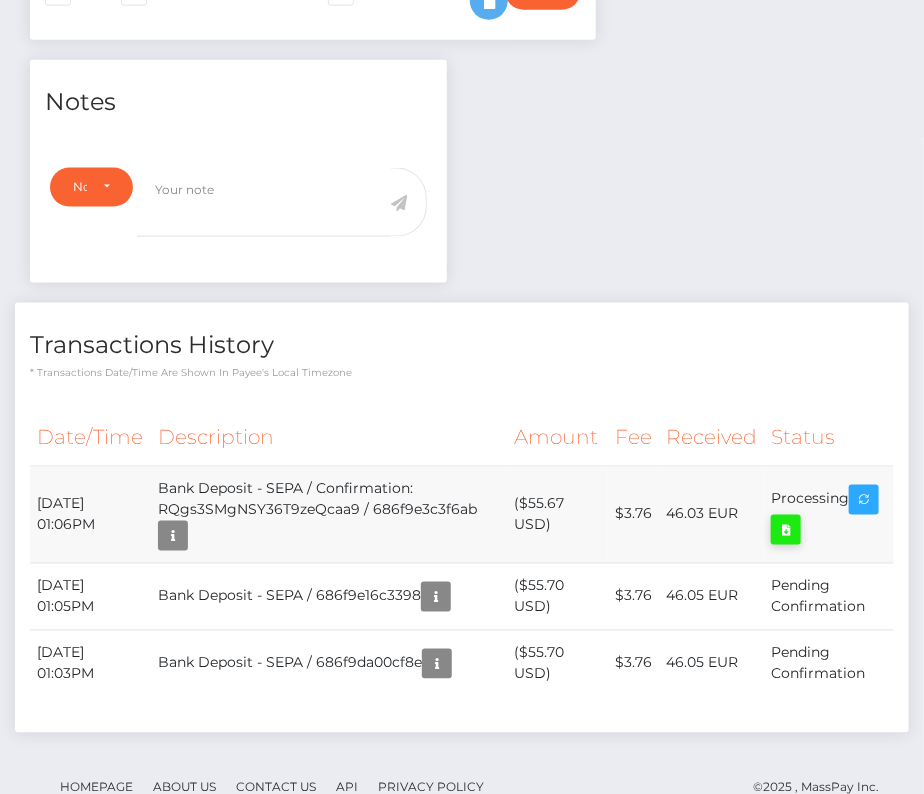 click at bounding box center [786, 530] 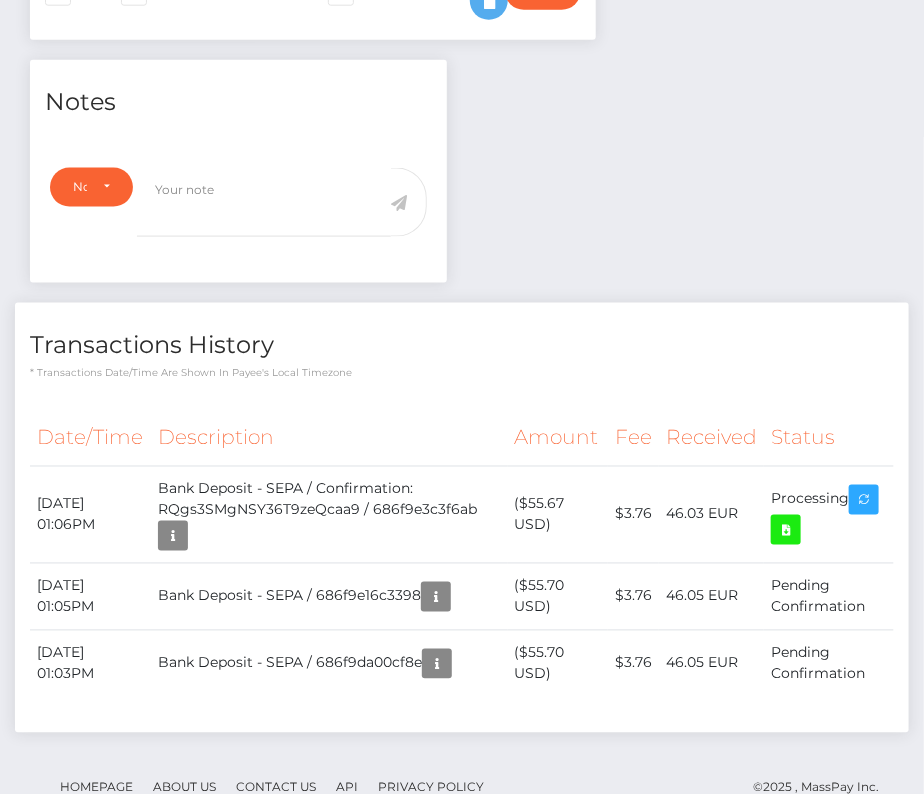 scroll, scrollTop: 0, scrollLeft: 0, axis: both 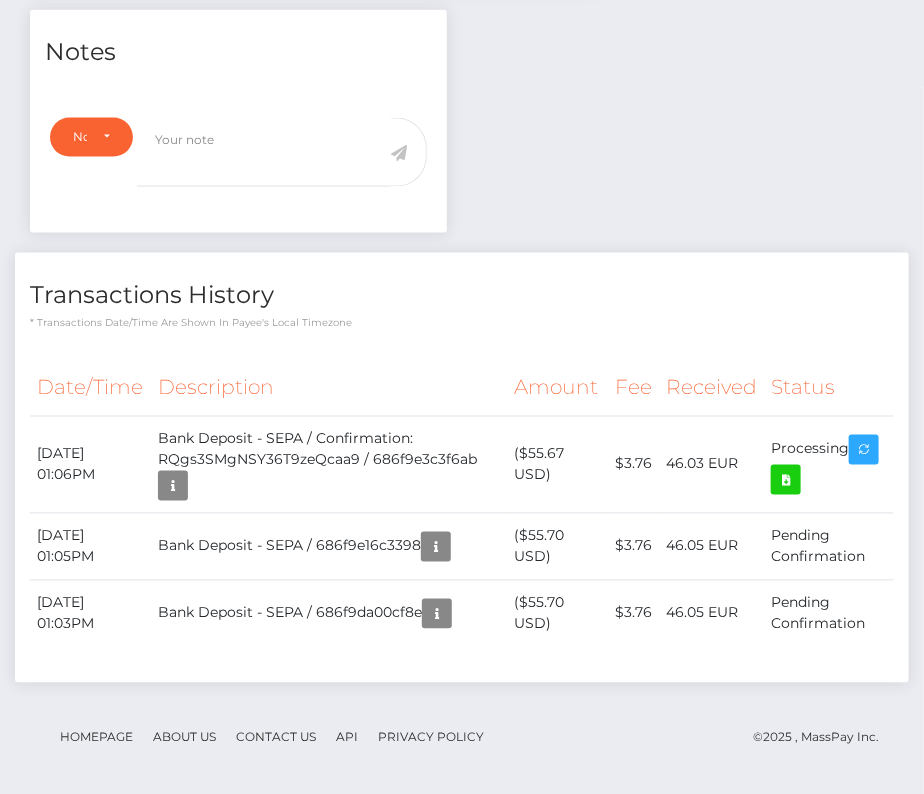 click on "Amount" at bounding box center (558, 388) 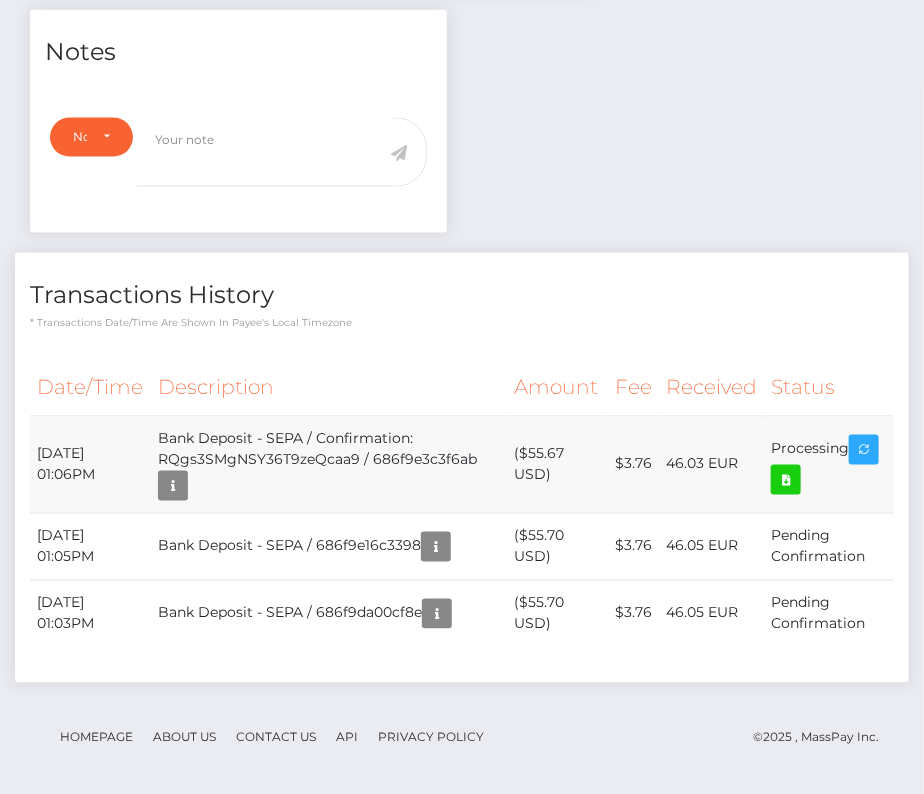scroll, scrollTop: 0, scrollLeft: 0, axis: both 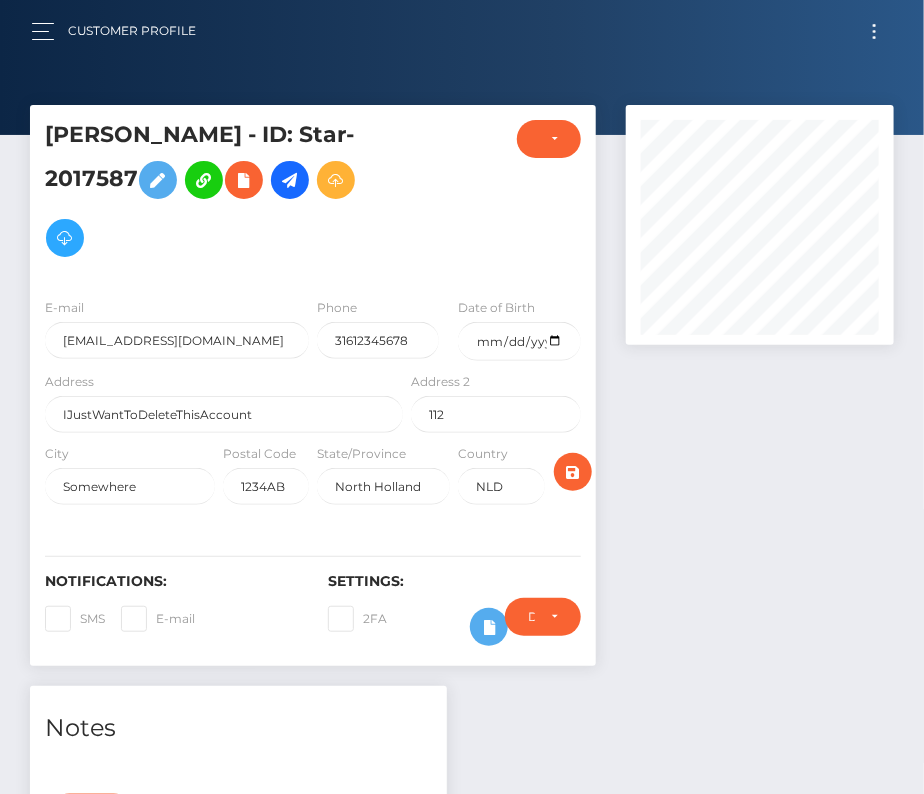click at bounding box center (874, 31) 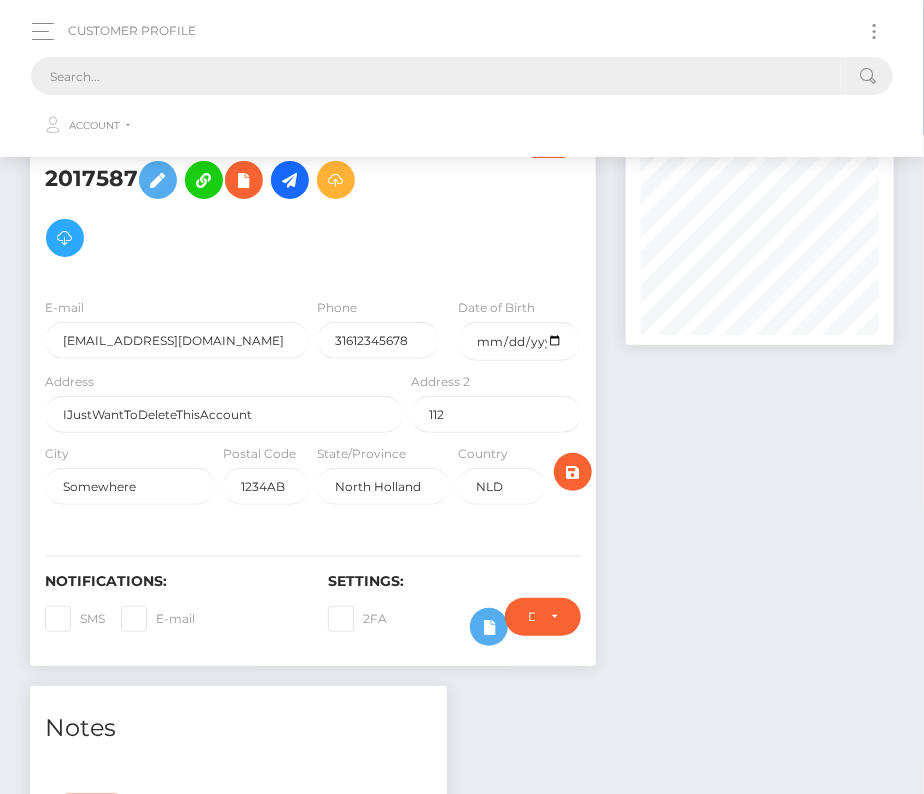click at bounding box center [436, 76] 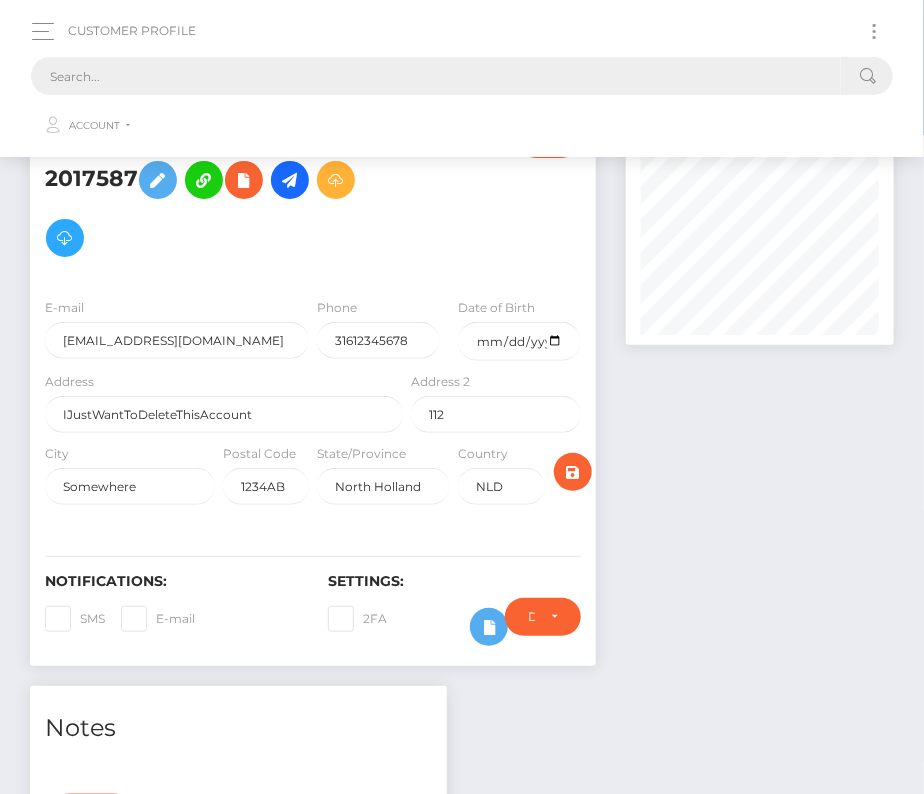 paste on "569172" 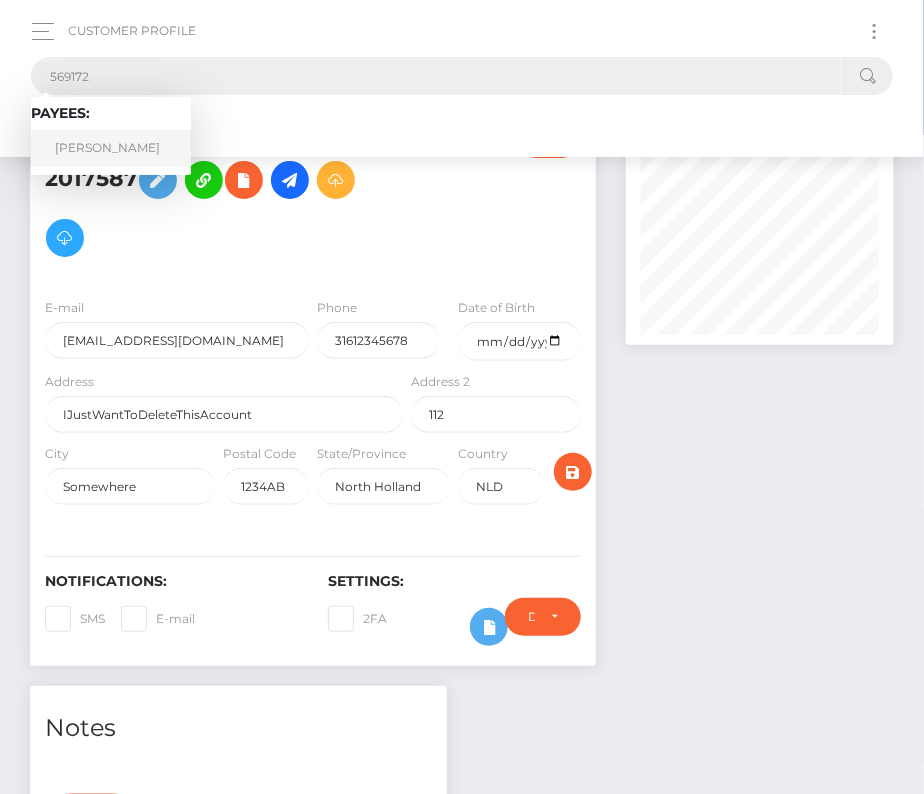 type on "569172" 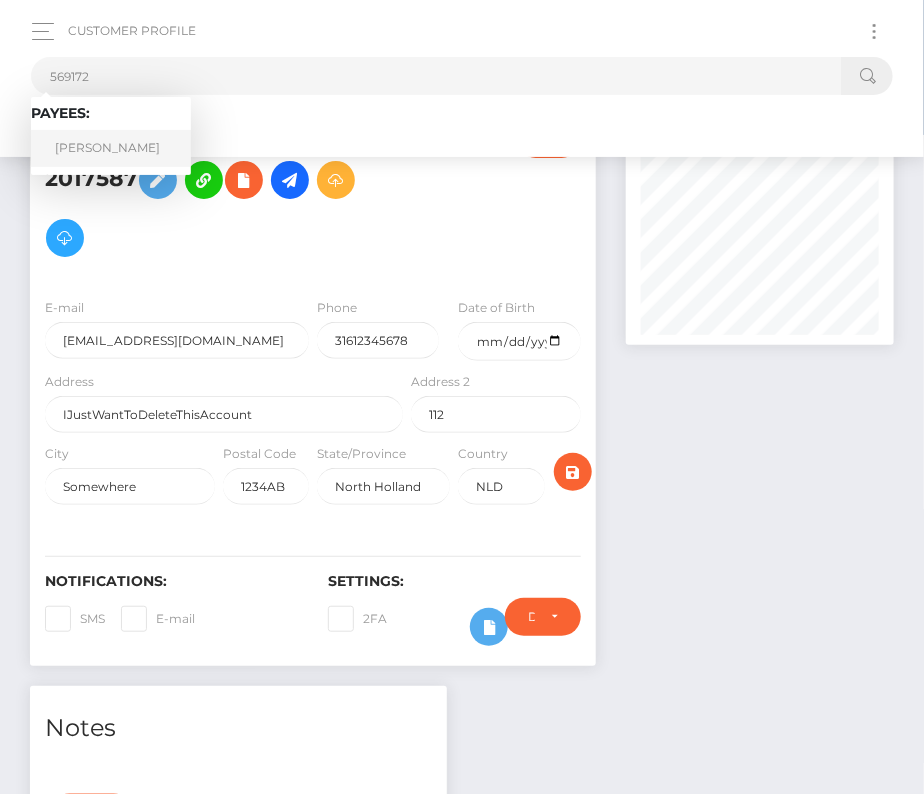 click on "Adam  Brock" at bounding box center [111, 148] 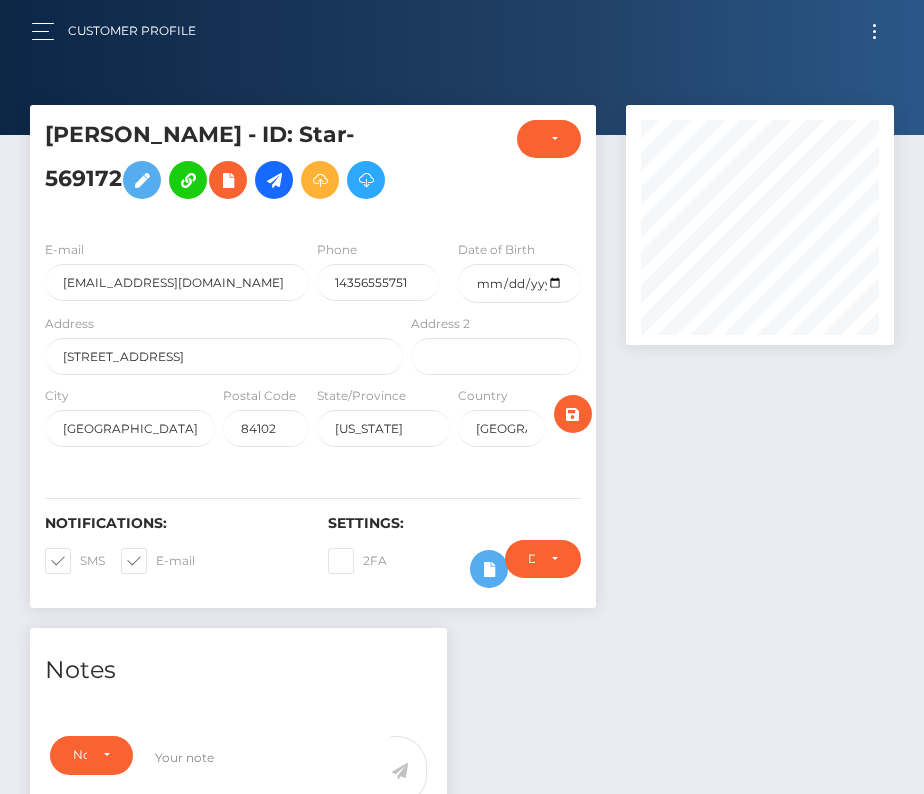scroll, scrollTop: 0, scrollLeft: 0, axis: both 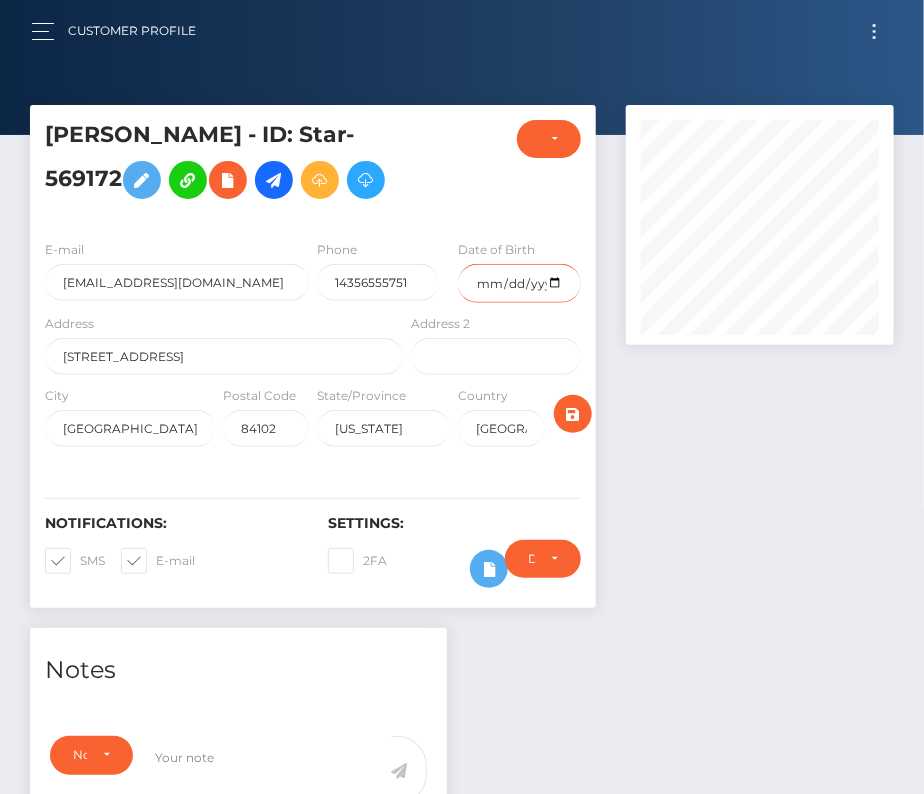 click at bounding box center [519, 283] 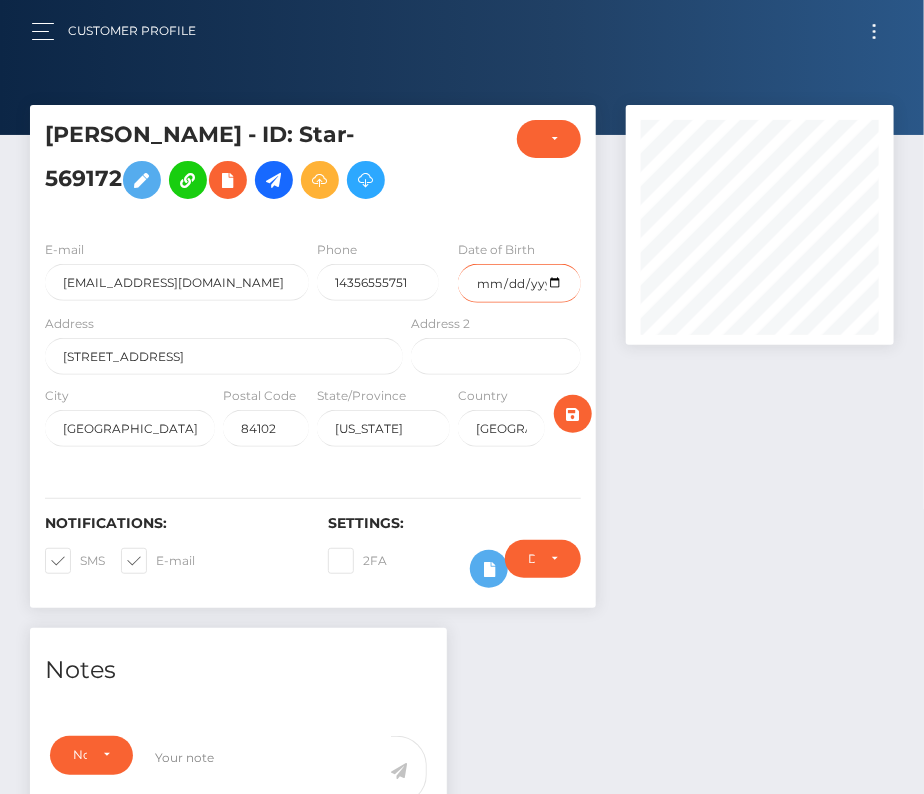 type on "[DATE]" 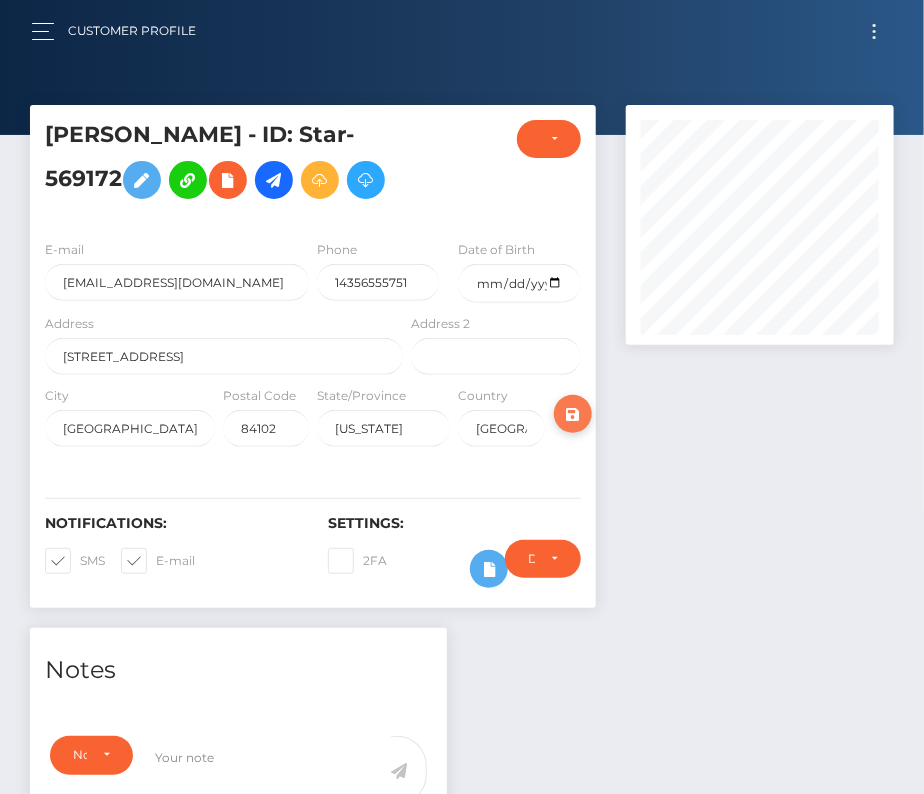 drag, startPoint x: 63, startPoint y: 556, endPoint x: 585, endPoint y: 408, distance: 542.5753 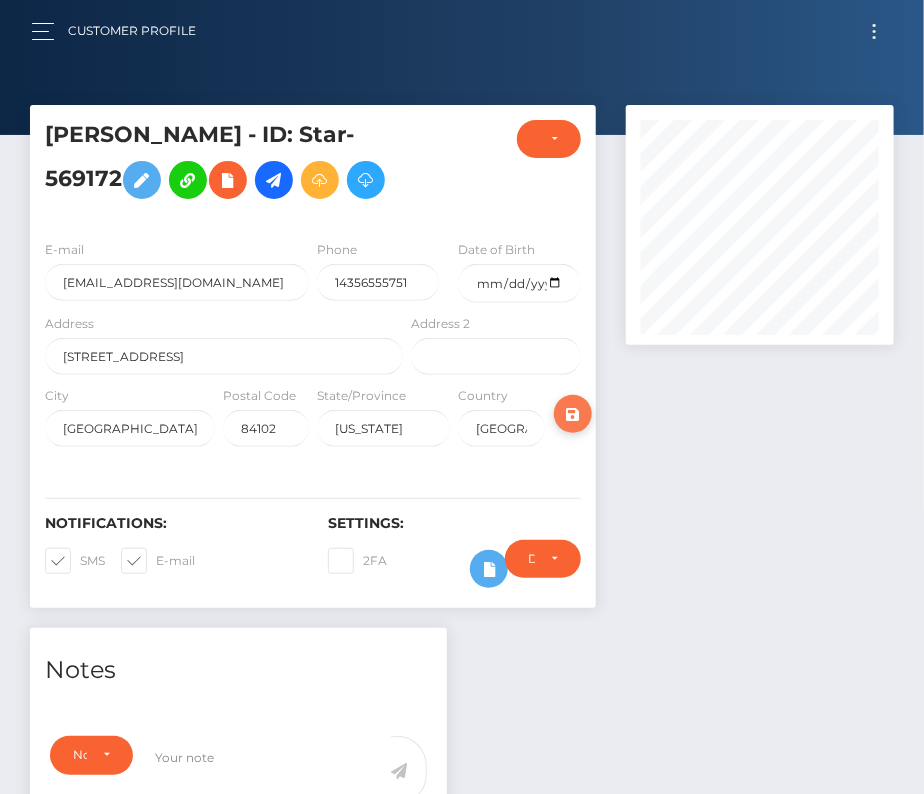 click at bounding box center [80, 560] 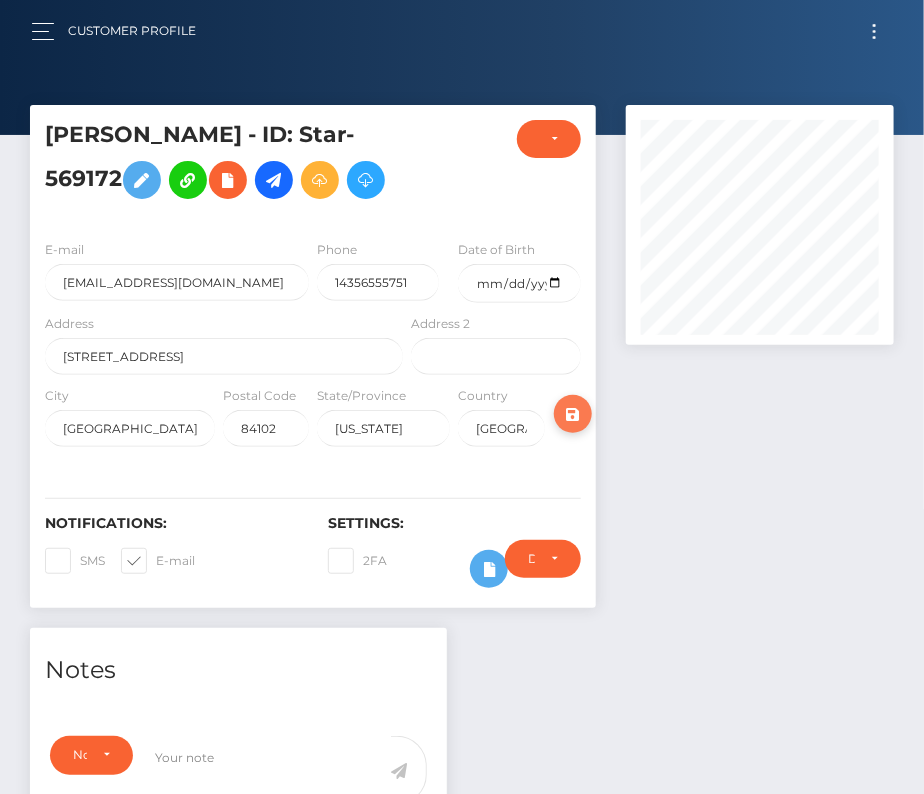 click at bounding box center (156, 560) 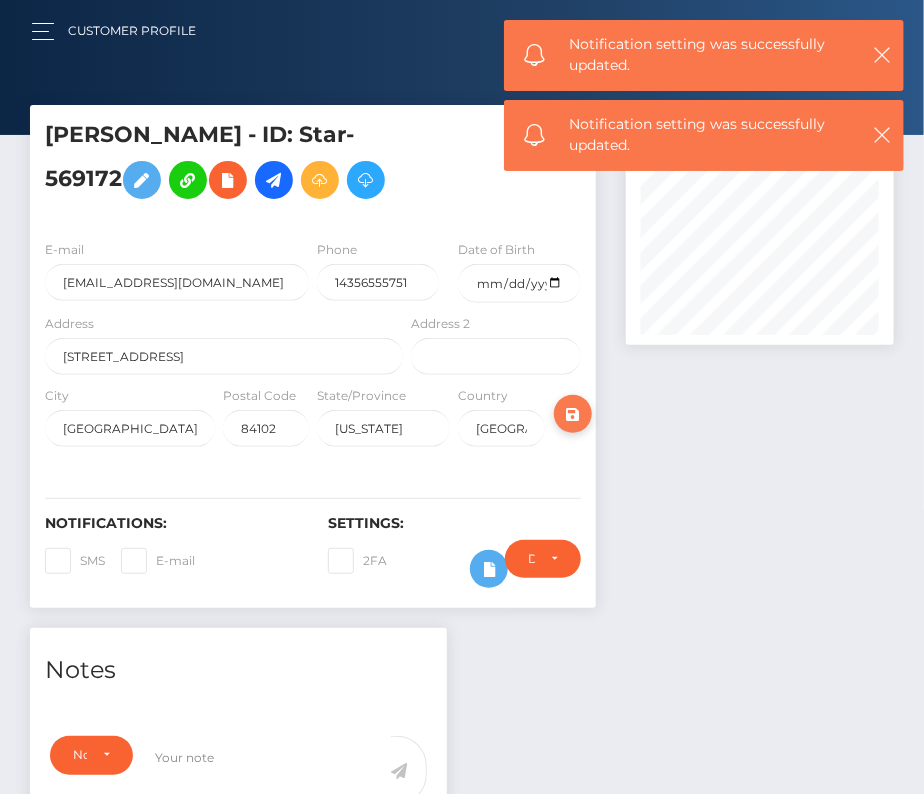 click at bounding box center [573, 414] 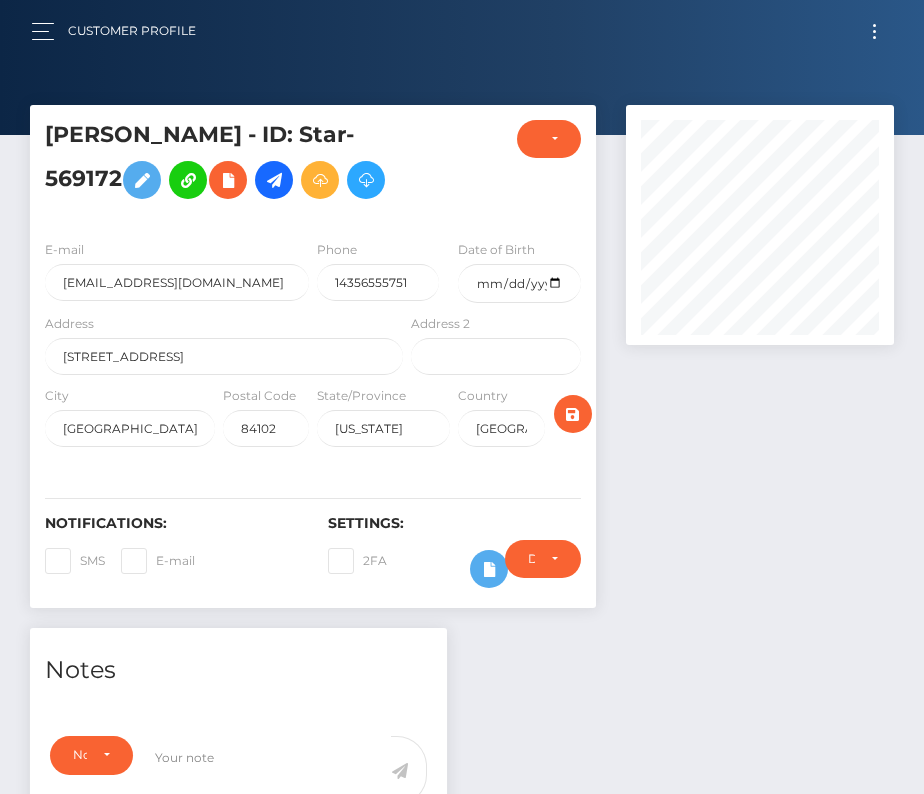 scroll, scrollTop: 0, scrollLeft: 0, axis: both 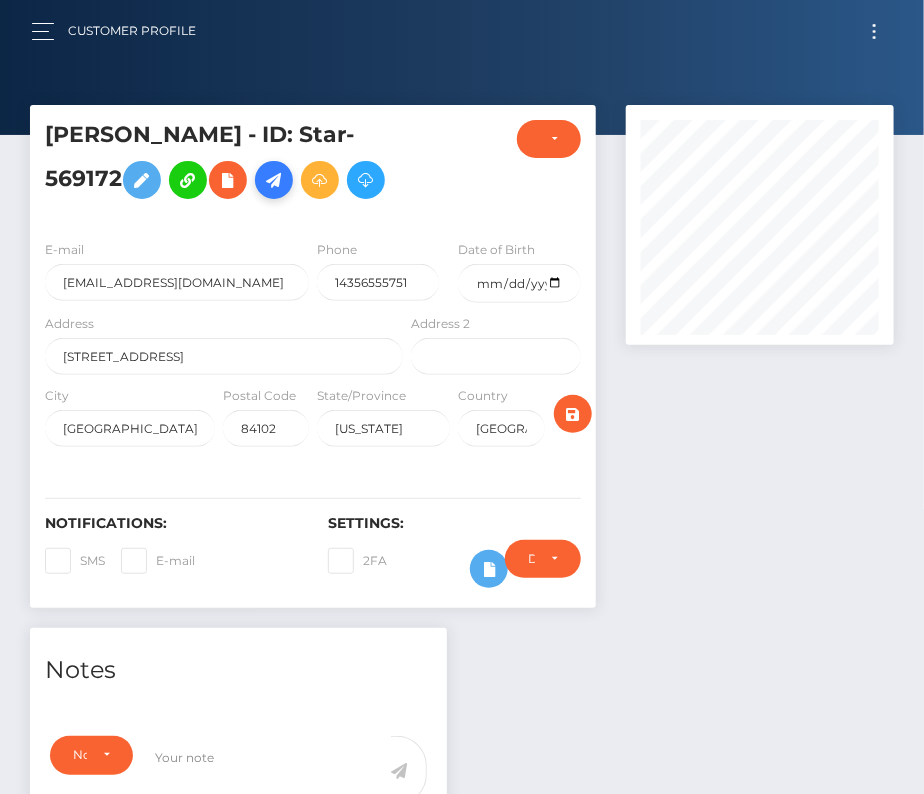 click at bounding box center (274, 180) 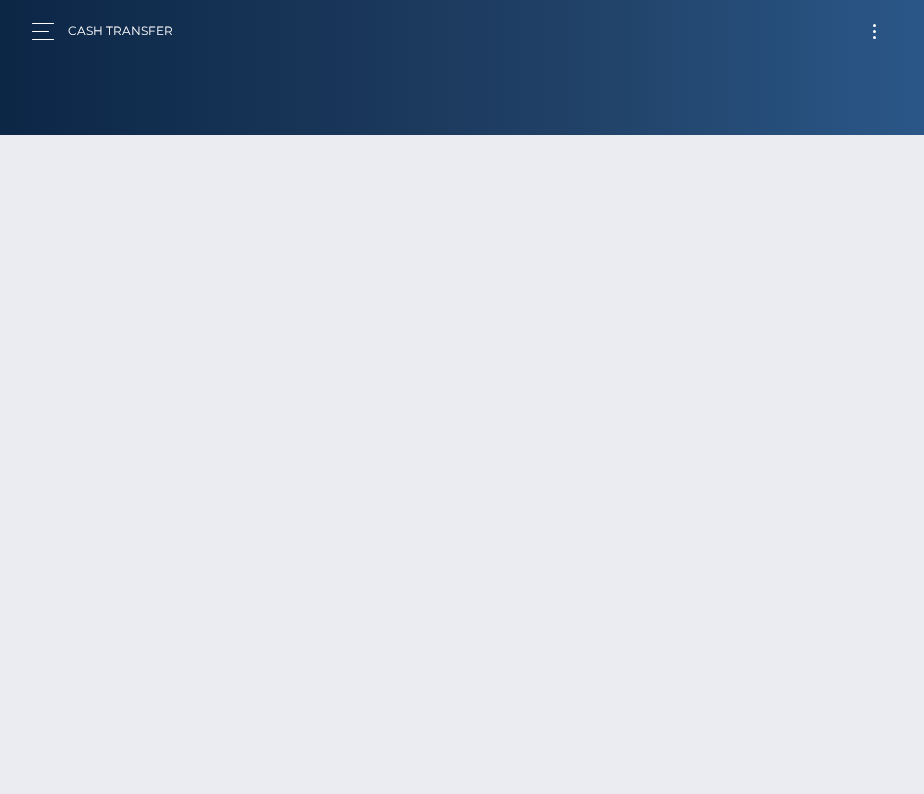 scroll, scrollTop: 0, scrollLeft: 0, axis: both 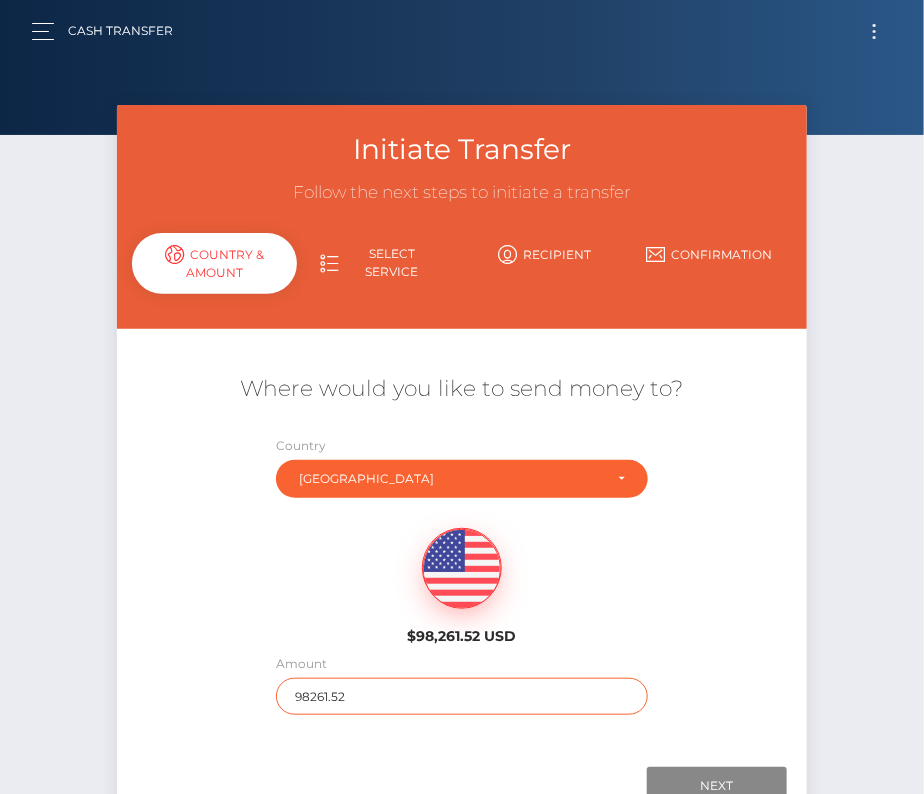 click on "98261.52" at bounding box center [462, 696] 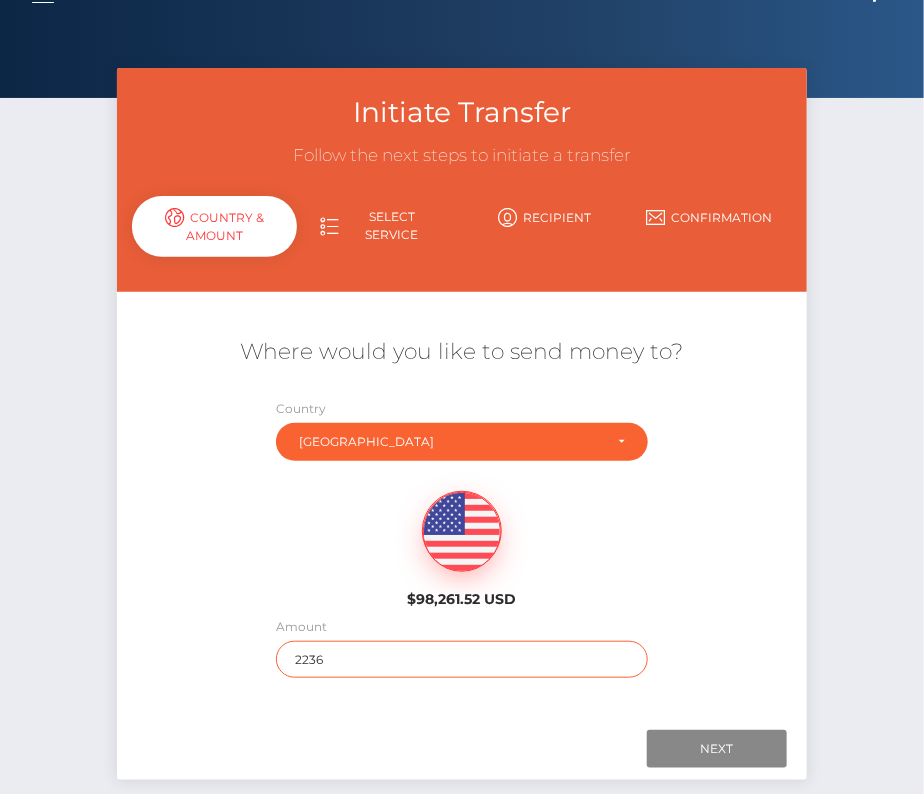 scroll, scrollTop: 44, scrollLeft: 0, axis: vertical 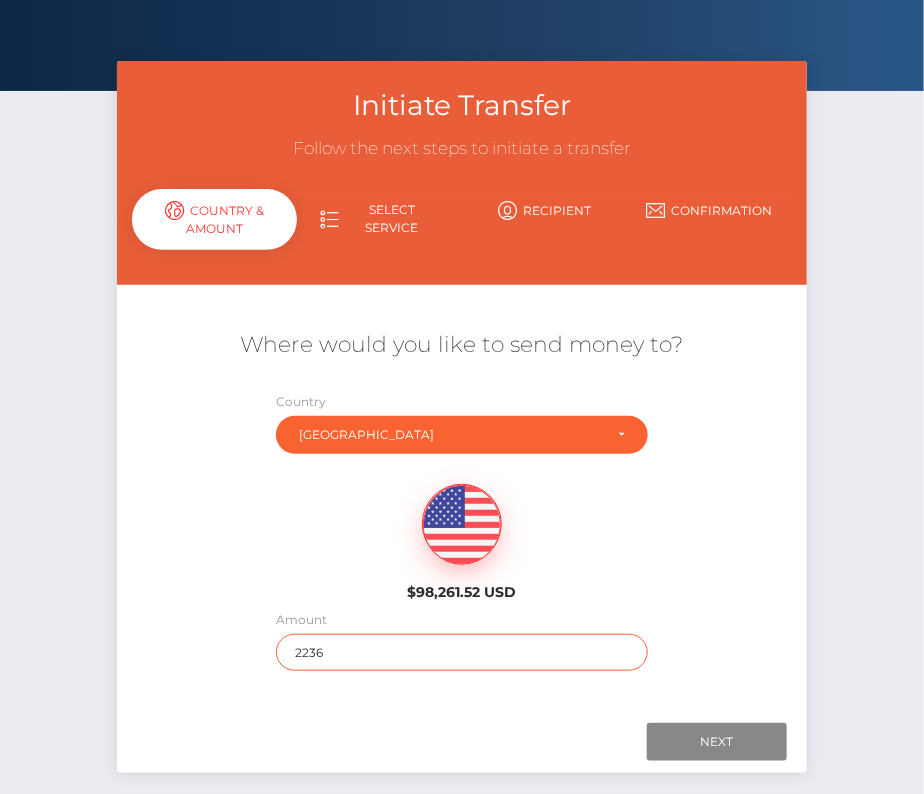 type on "2236" 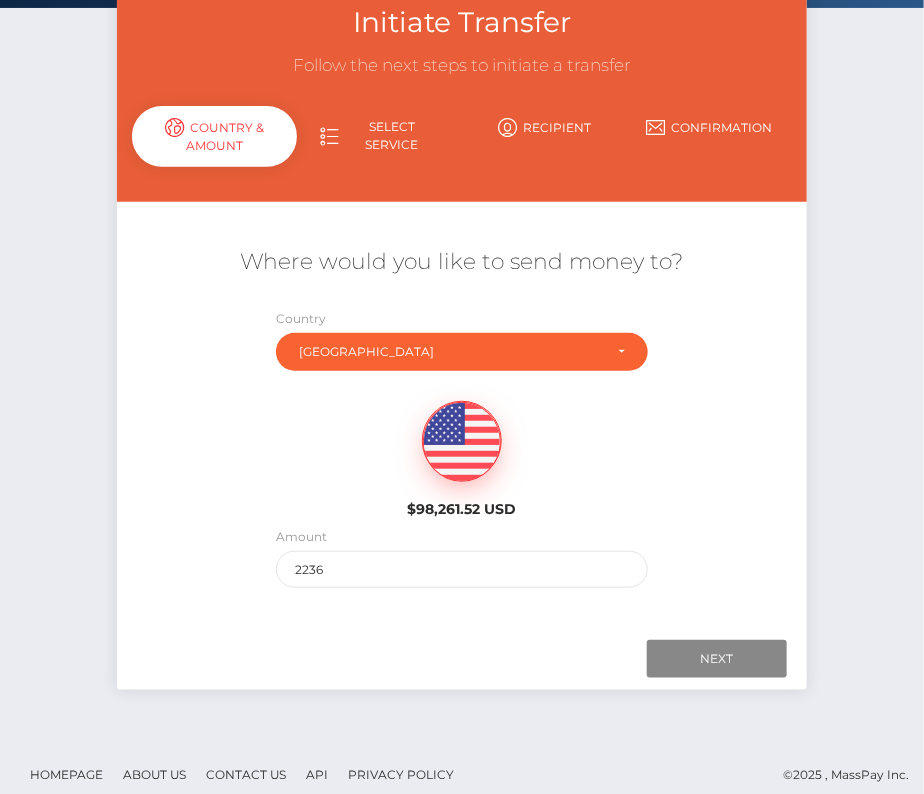 scroll, scrollTop: 140, scrollLeft: 0, axis: vertical 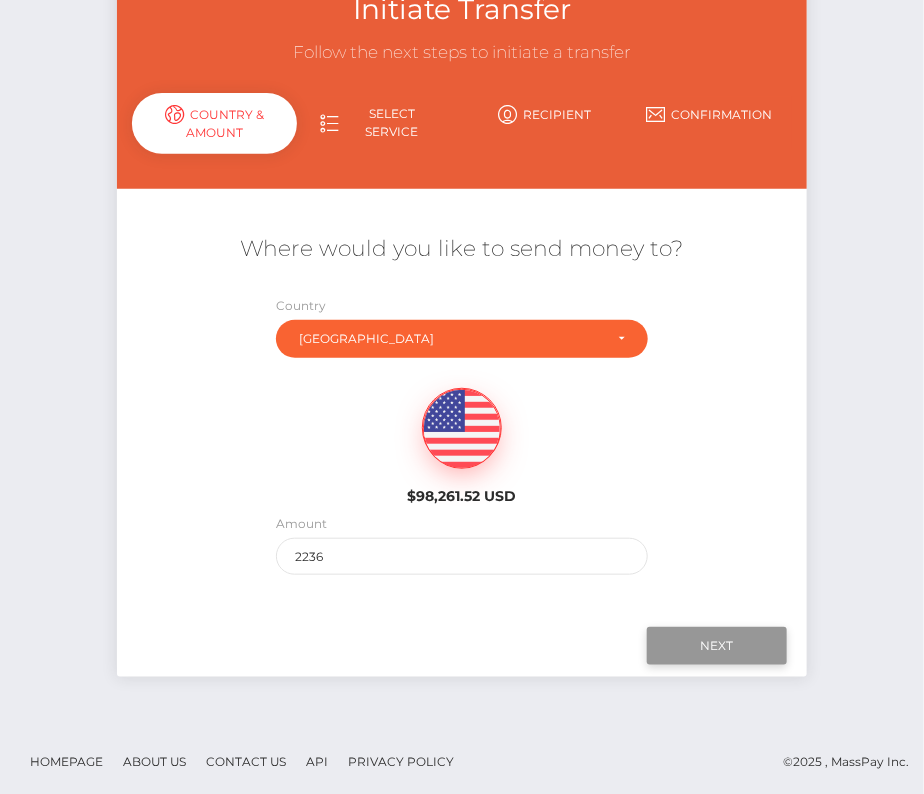 click on "Next" at bounding box center [717, 646] 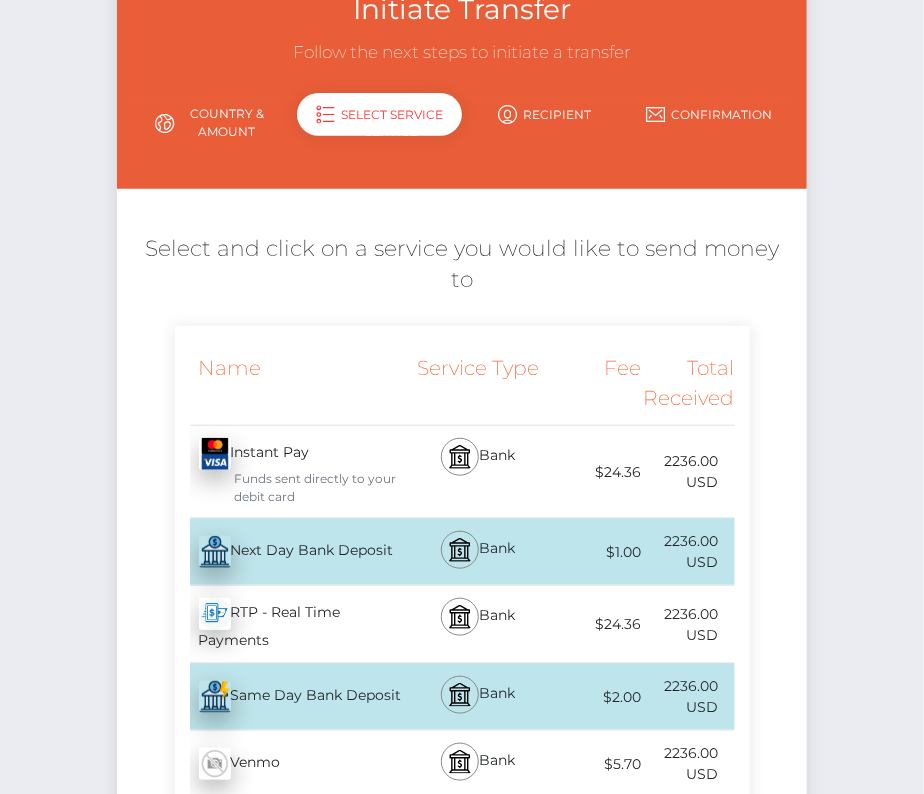 click on "Next Day Bank Deposit  - USD" at bounding box center (291, 552) 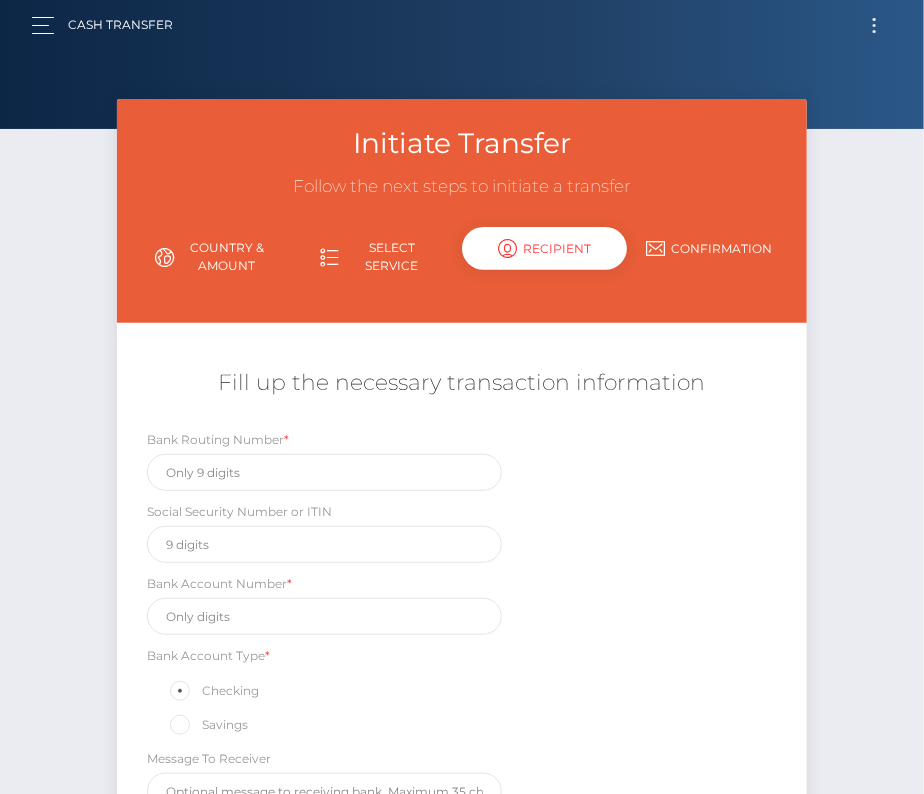 scroll, scrollTop: 0, scrollLeft: 0, axis: both 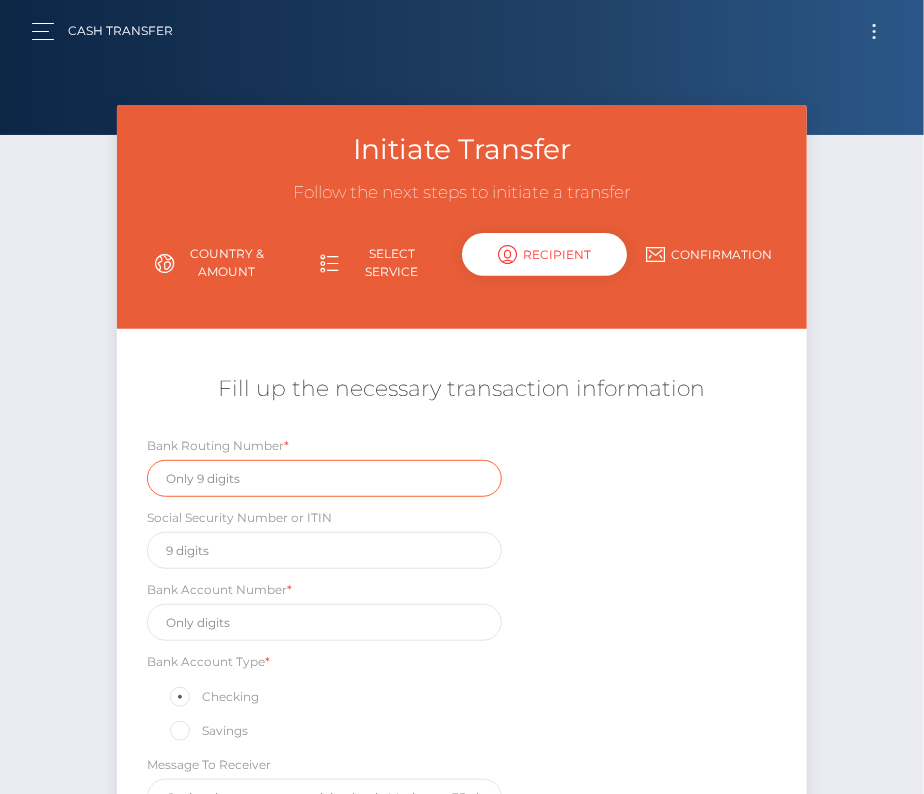 click at bounding box center [324, 478] 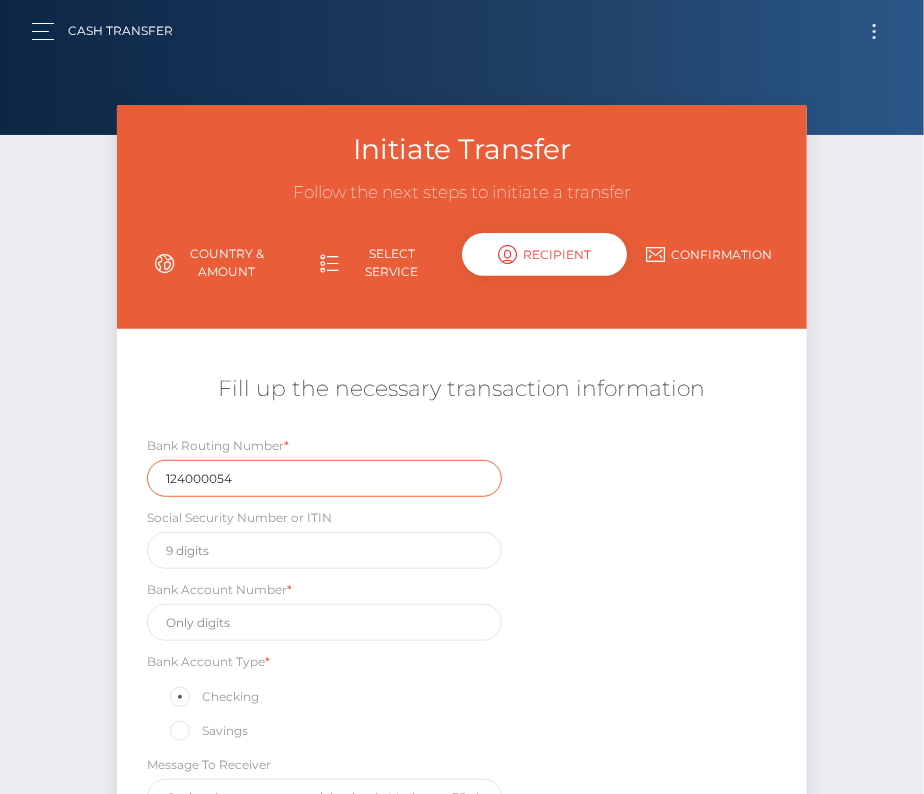 type on "124000054" 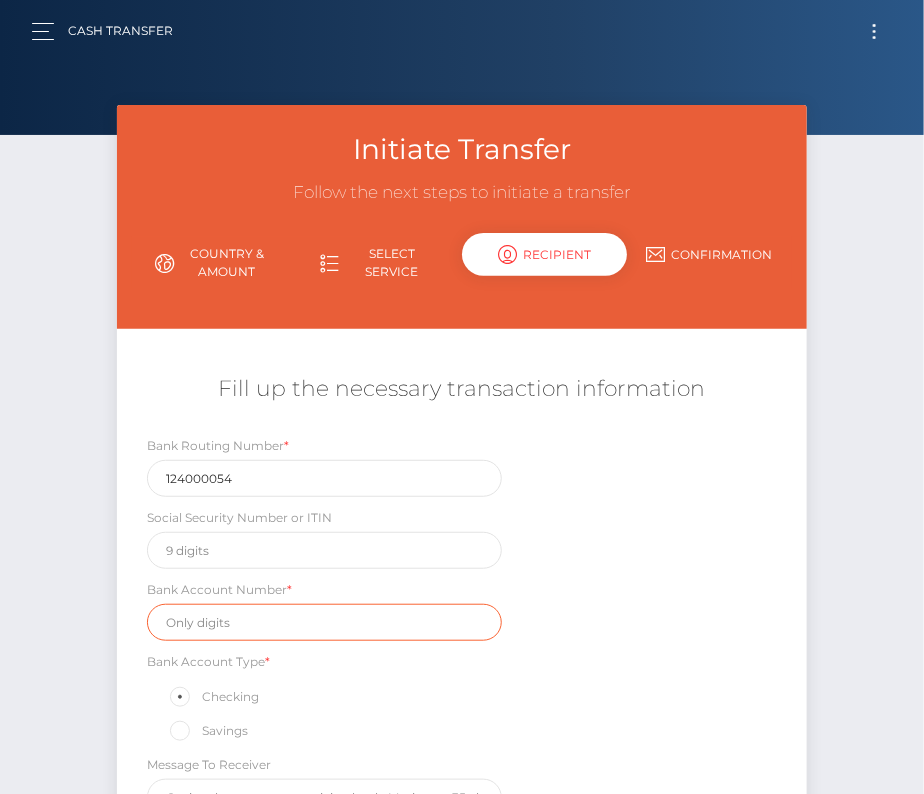 click at bounding box center (324, 622) 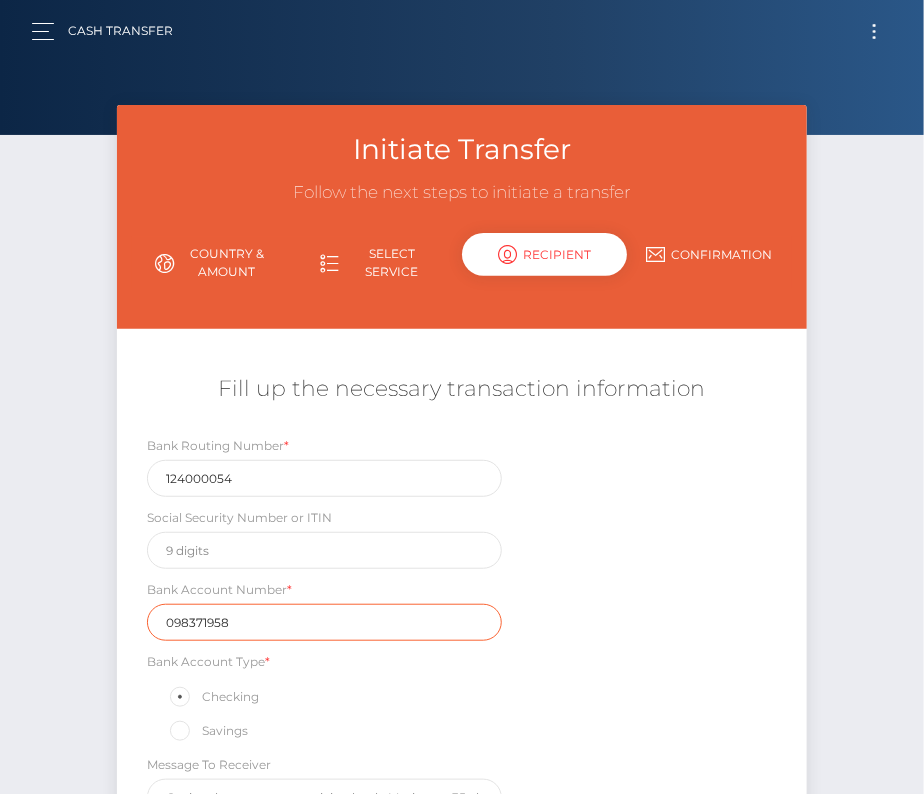 type on "098371958" 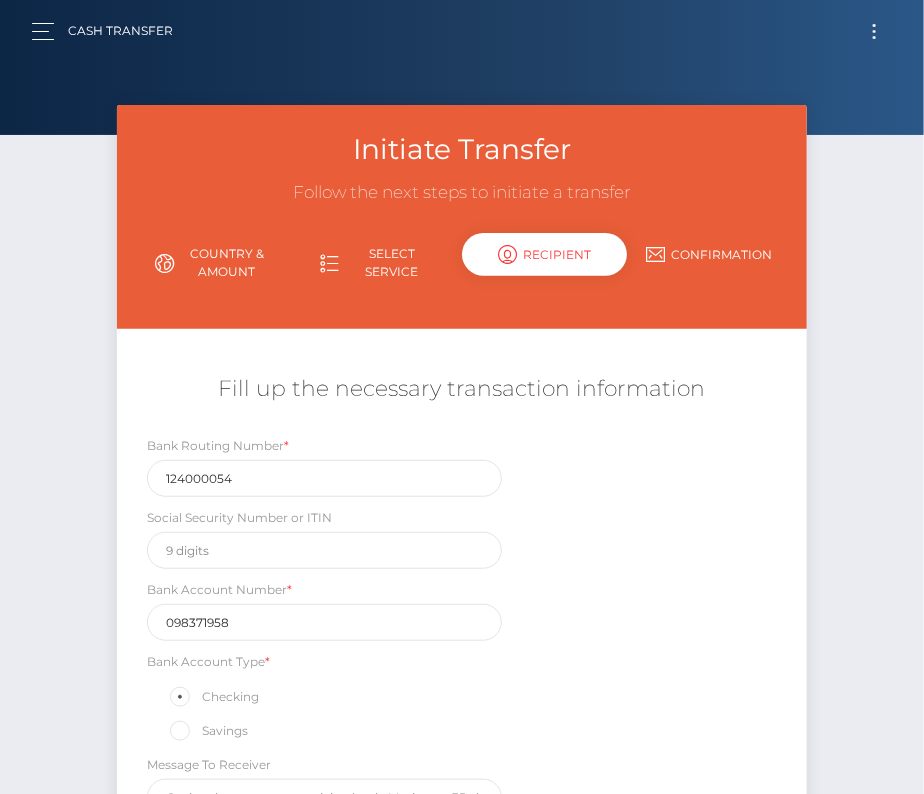 click on "Bank Account Type  *
Checking
Savings" at bounding box center (324, 697) 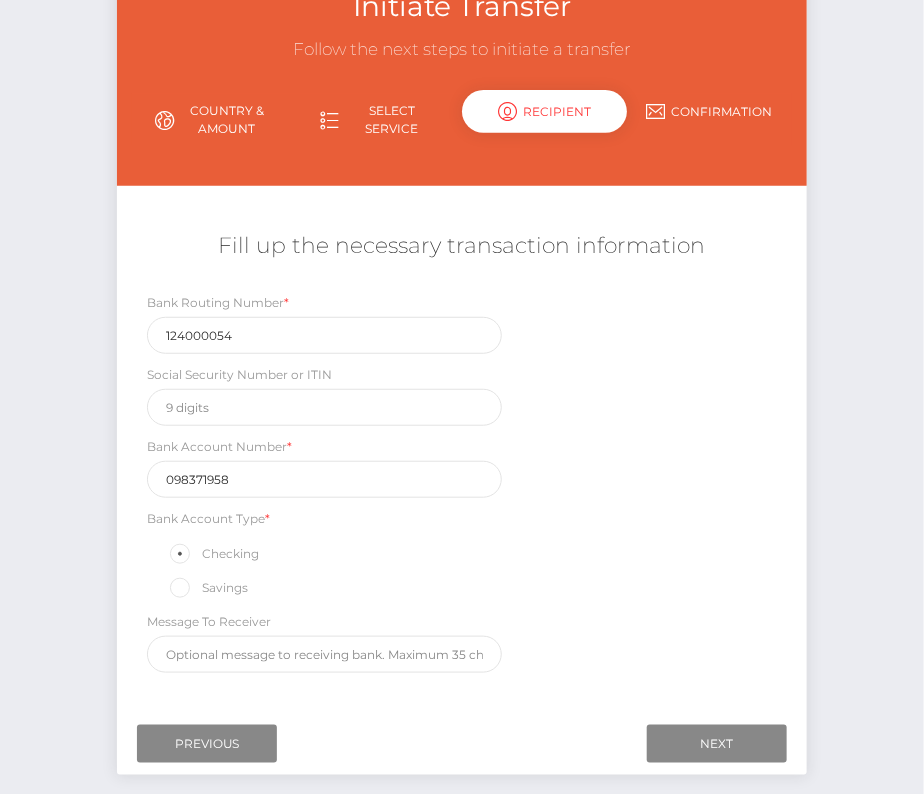 scroll, scrollTop: 176, scrollLeft: 0, axis: vertical 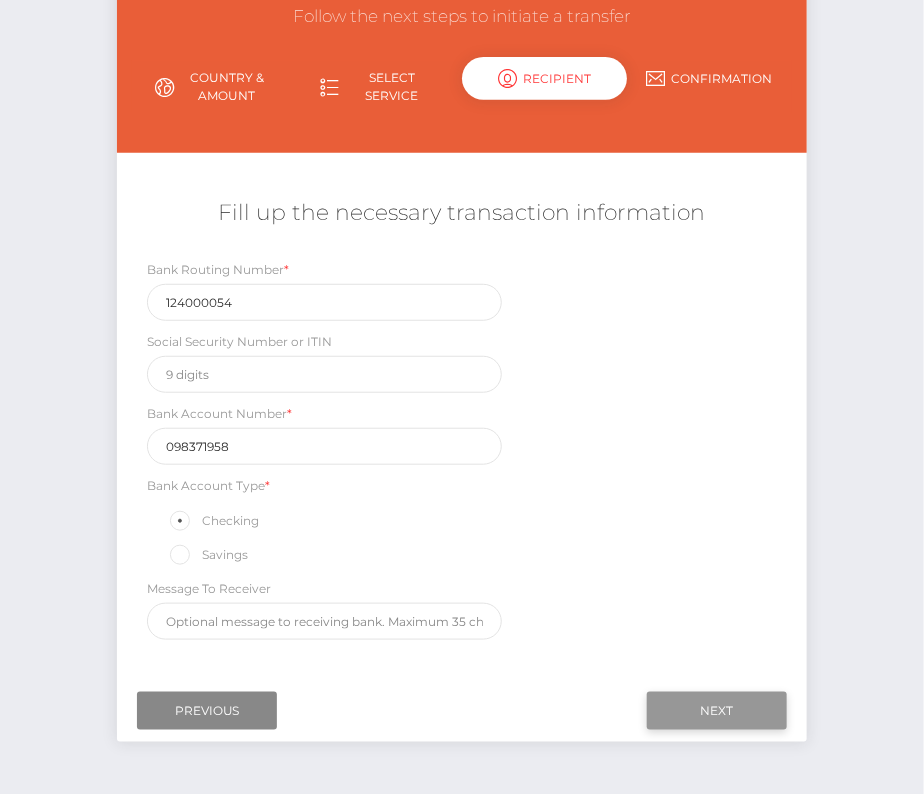 click on "Next" at bounding box center (717, 711) 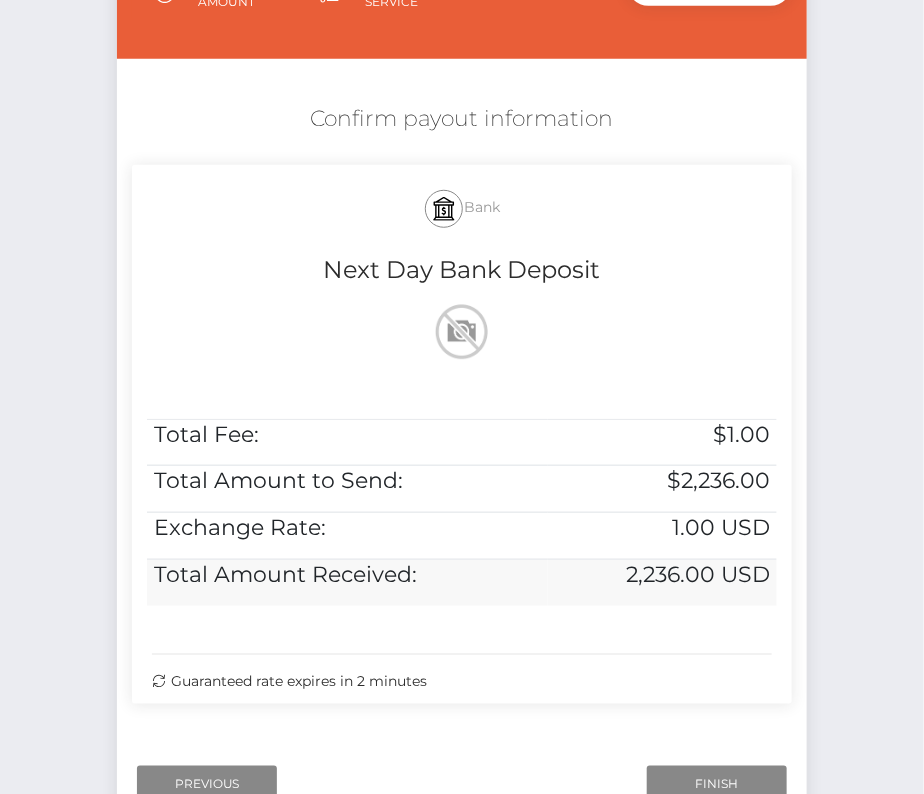 scroll, scrollTop: 283, scrollLeft: 0, axis: vertical 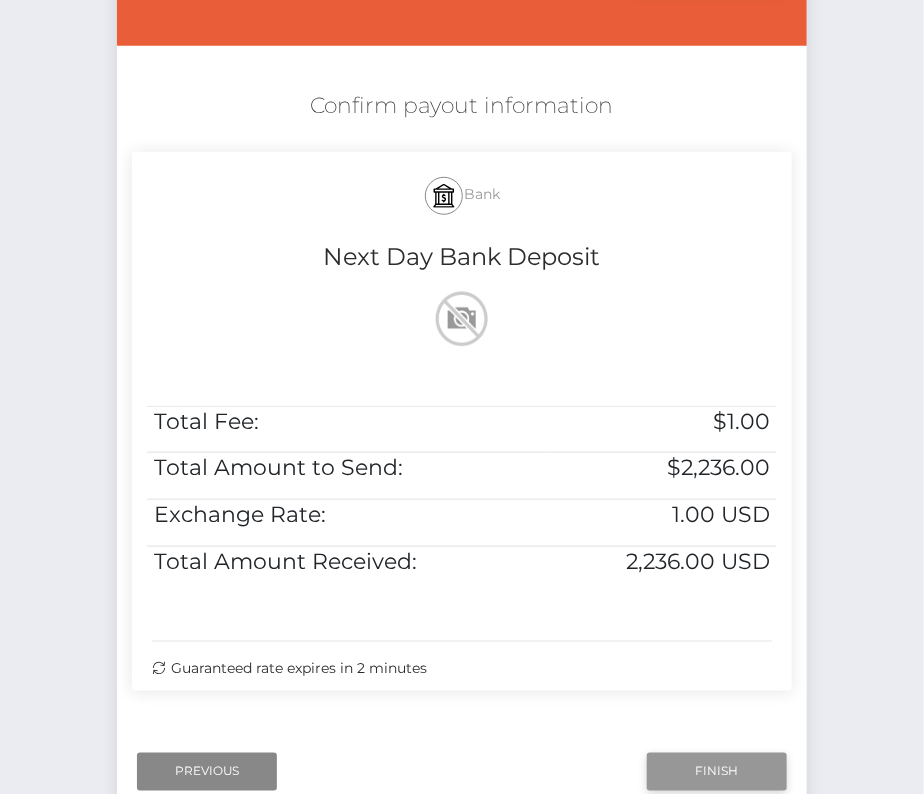 click on "Finish" at bounding box center (717, 772) 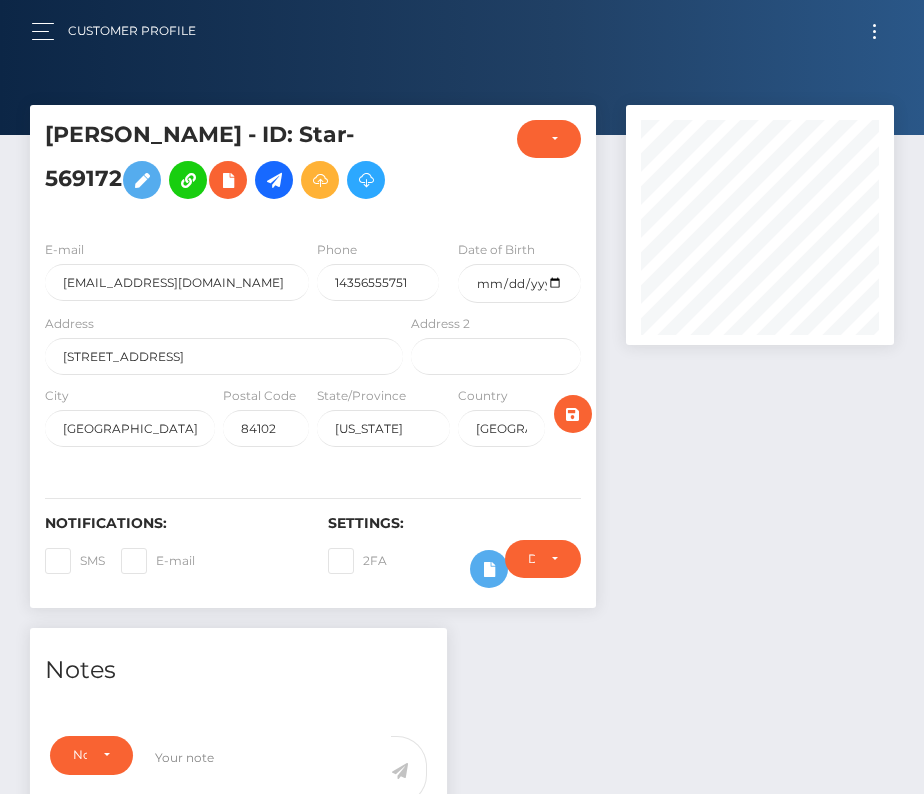 scroll, scrollTop: 0, scrollLeft: 0, axis: both 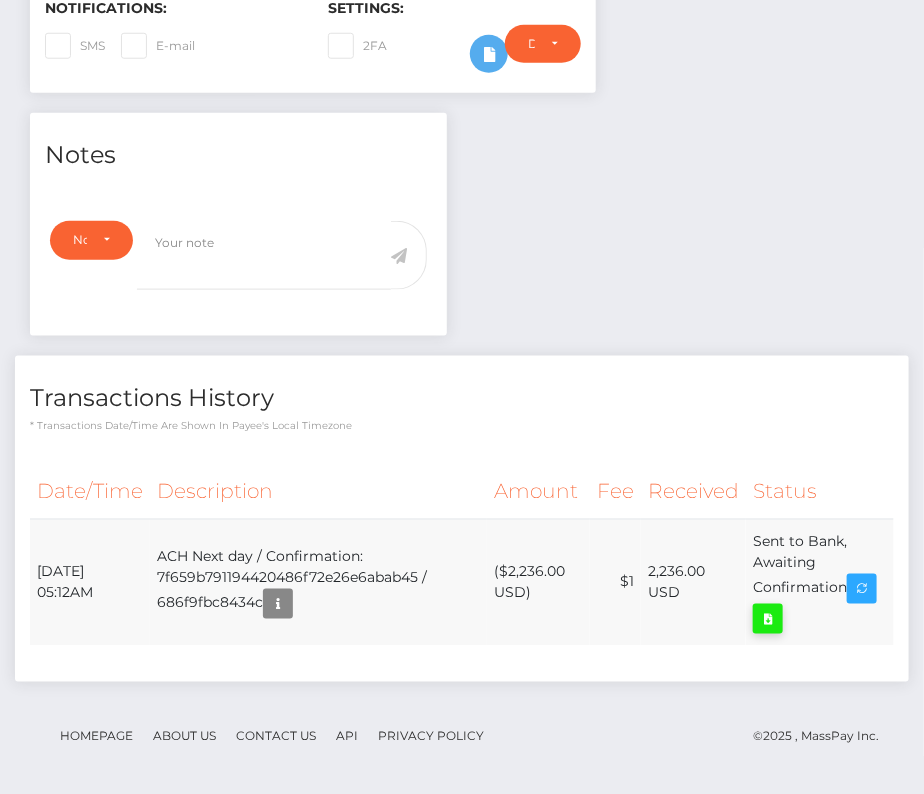 click at bounding box center (768, 619) 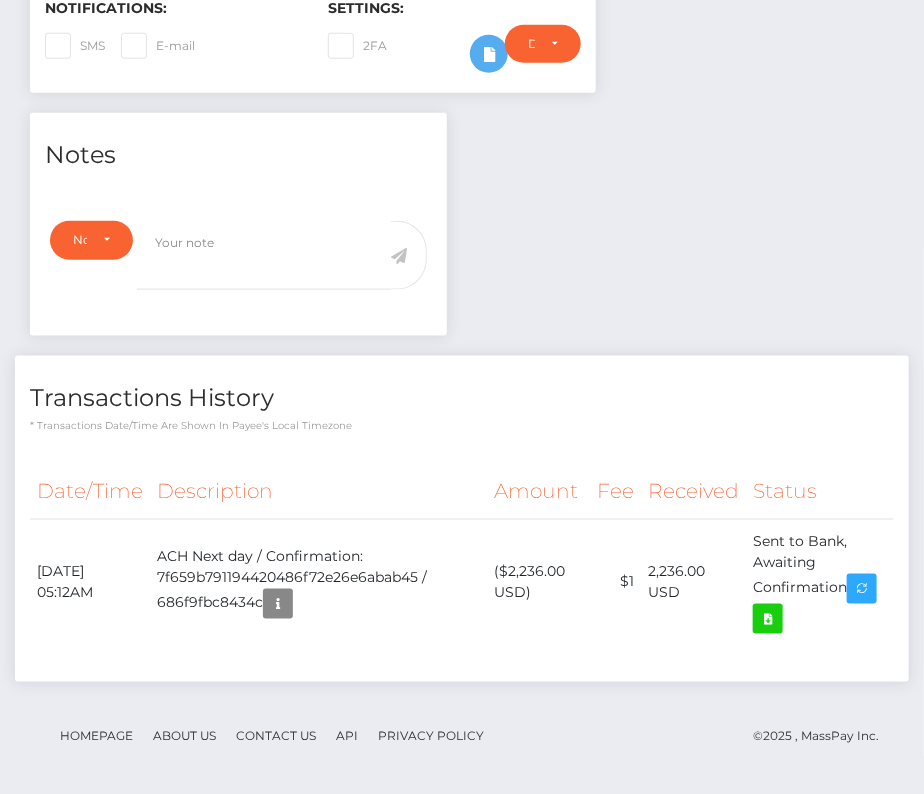 drag, startPoint x: 37, startPoint y: 561, endPoint x: 824, endPoint y: 642, distance: 791.1574 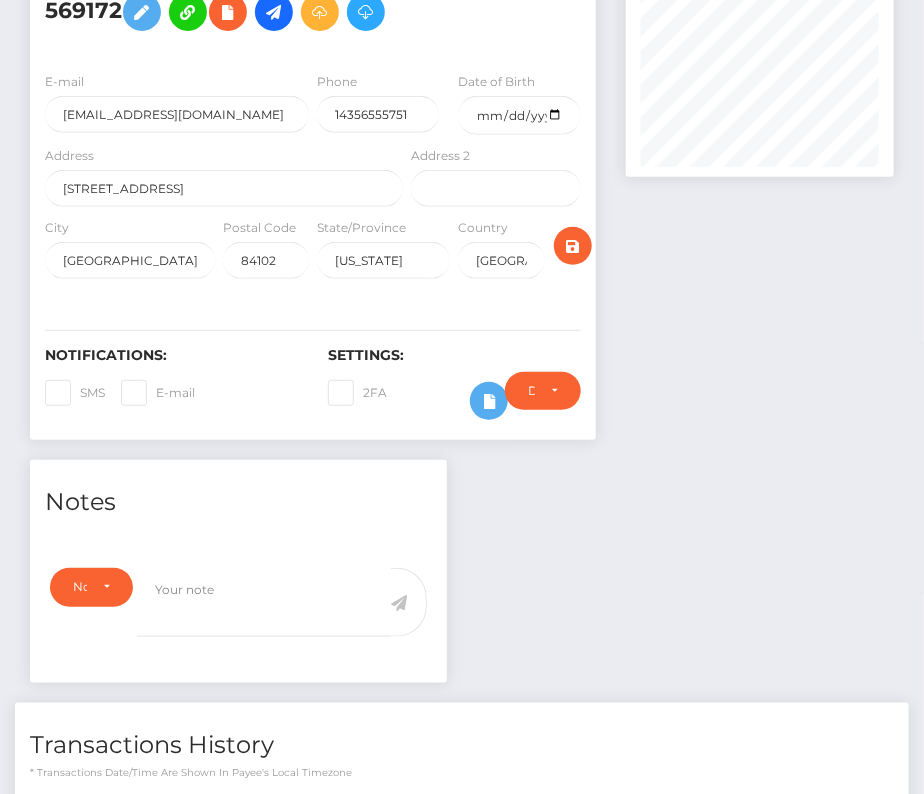 scroll, scrollTop: 515, scrollLeft: 0, axis: vertical 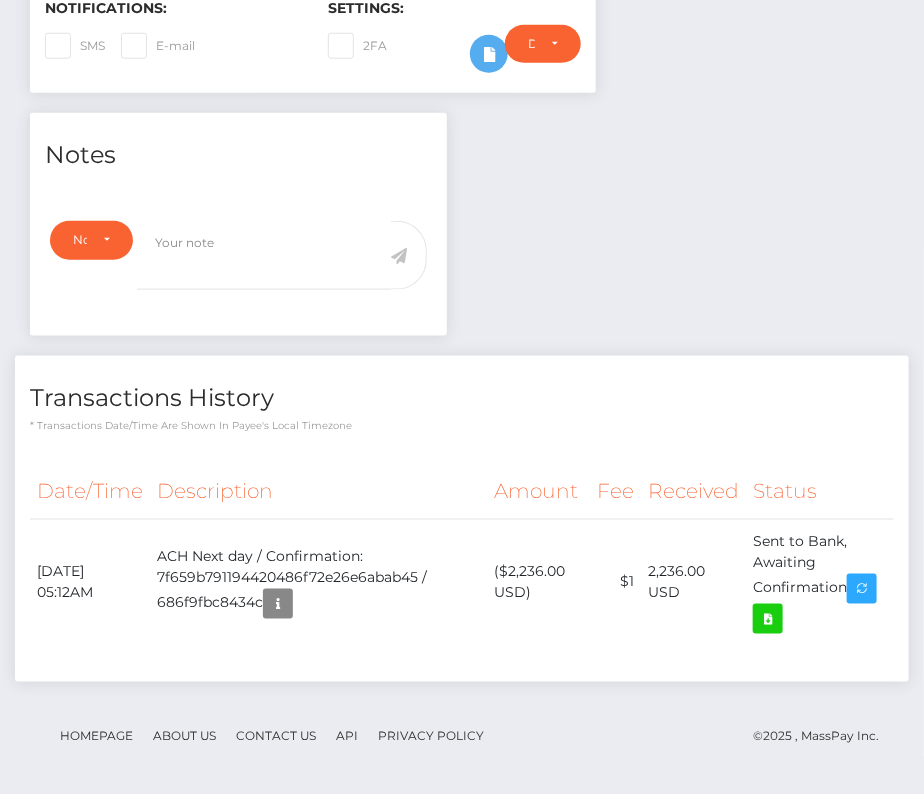click on "Date/Time
Description
Amount
Fee
Received
Status" at bounding box center [462, 565] 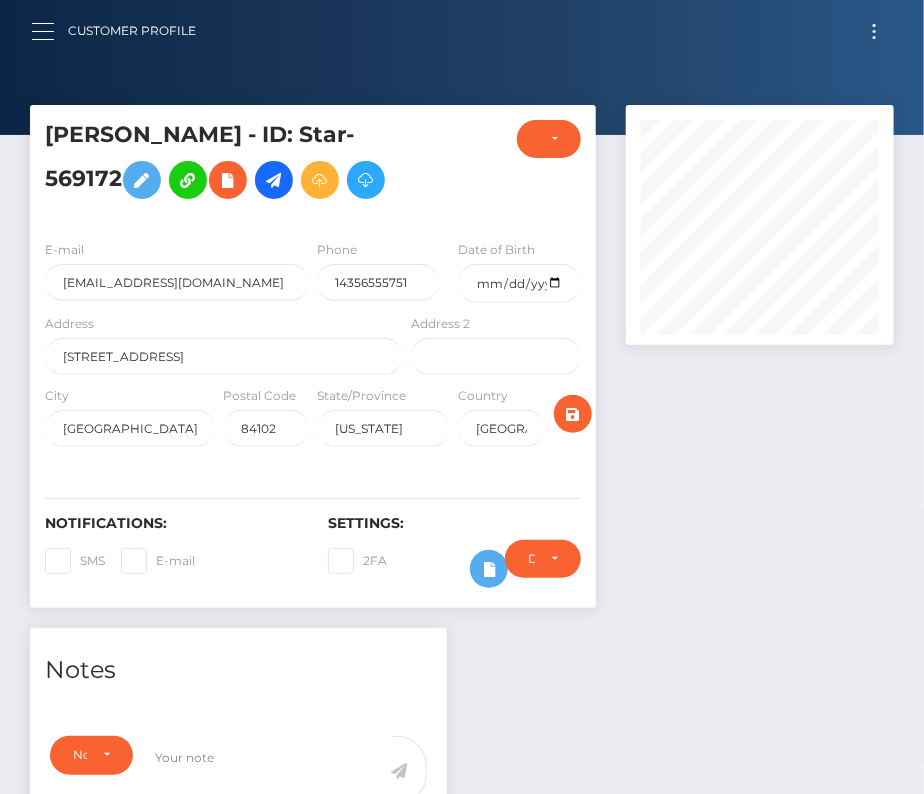 click at bounding box center (49, 31) 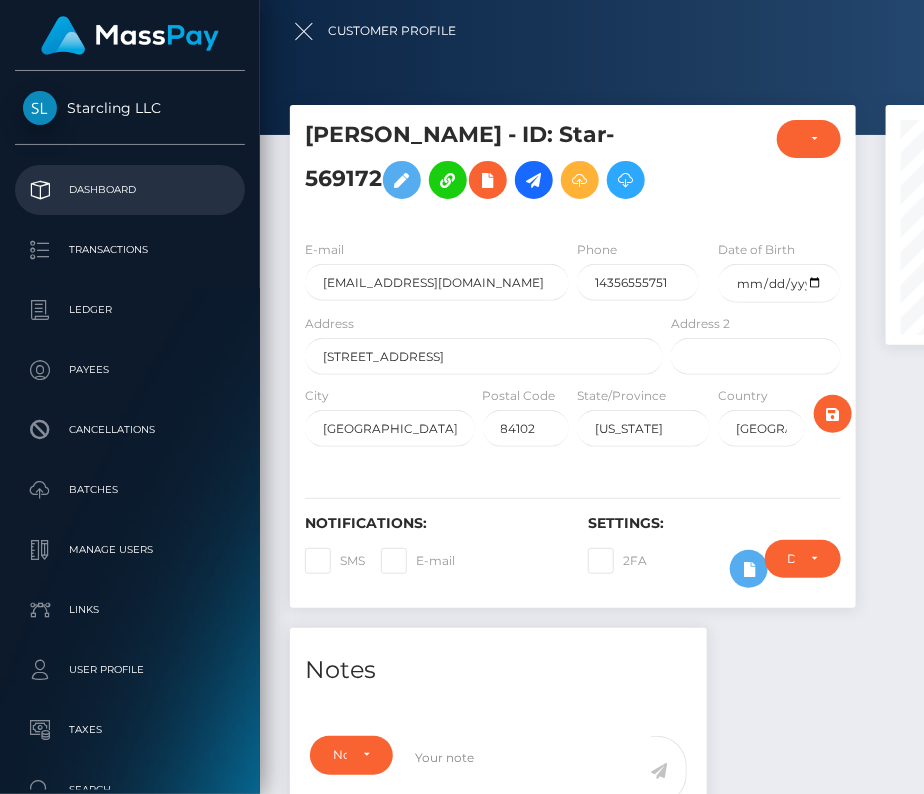 click on "Dashboard" at bounding box center [130, 190] 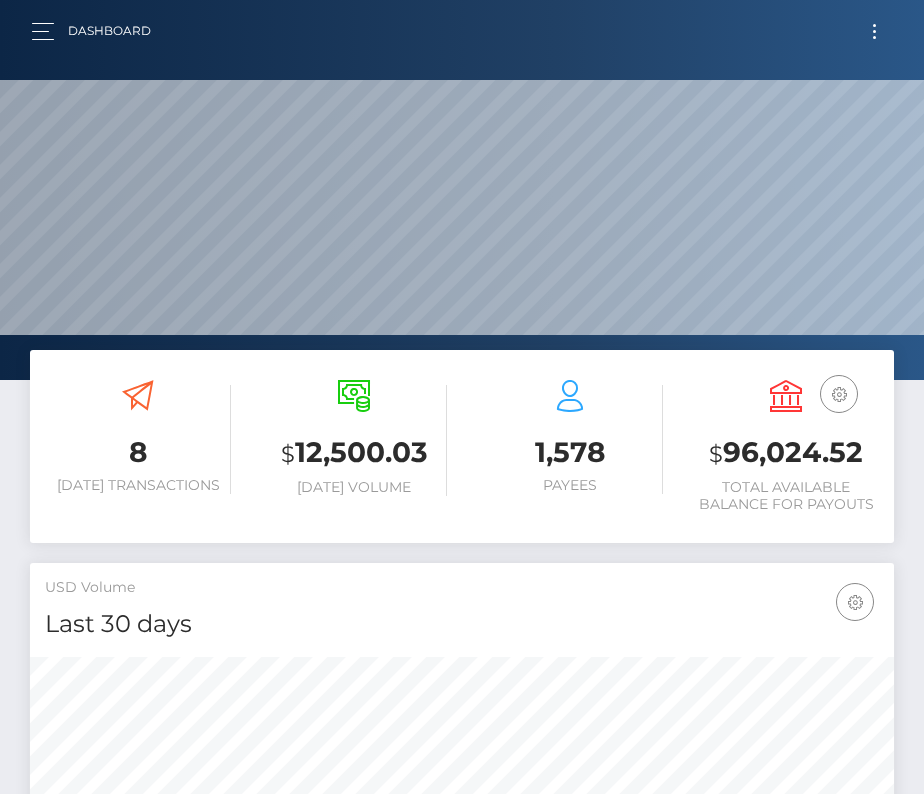 scroll, scrollTop: 0, scrollLeft: 0, axis: both 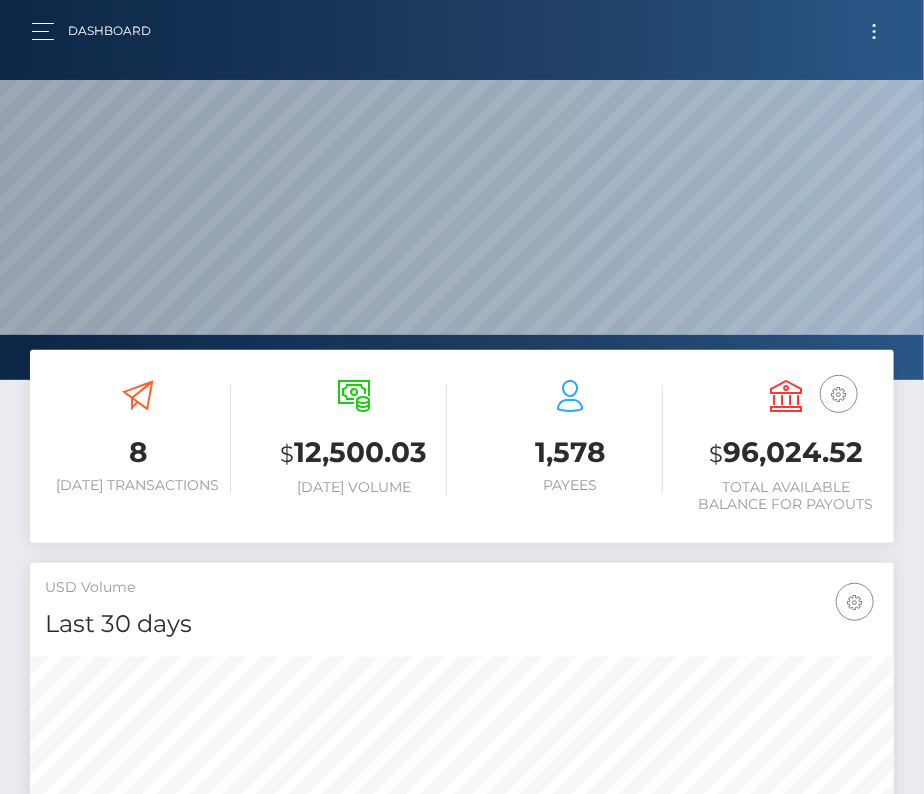 click at bounding box center [874, 31] 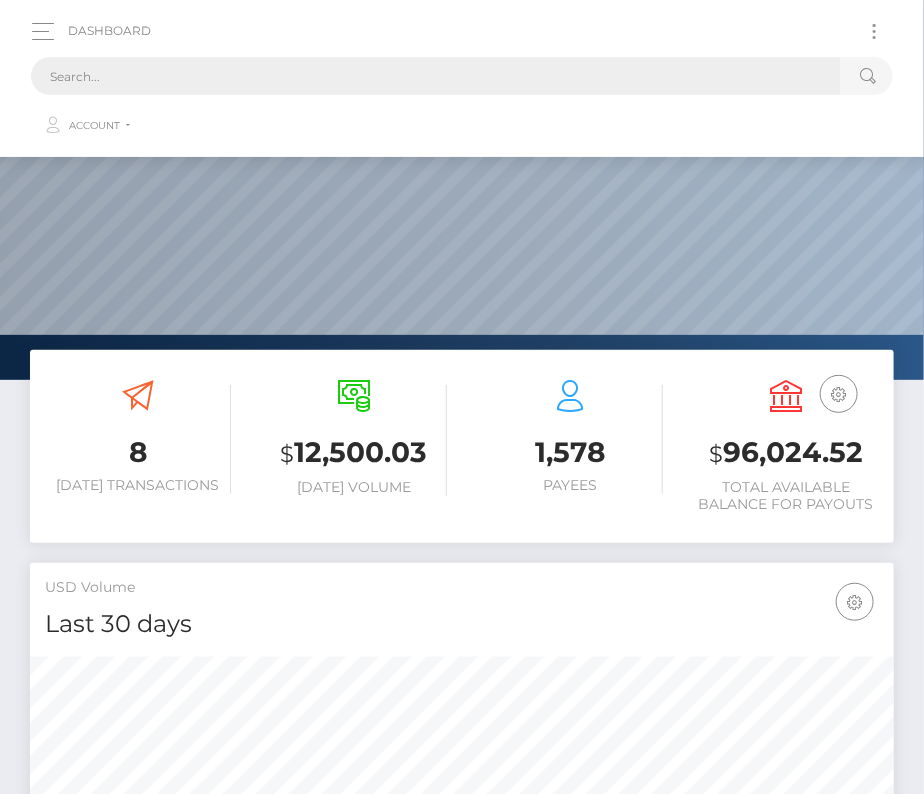 click at bounding box center [436, 76] 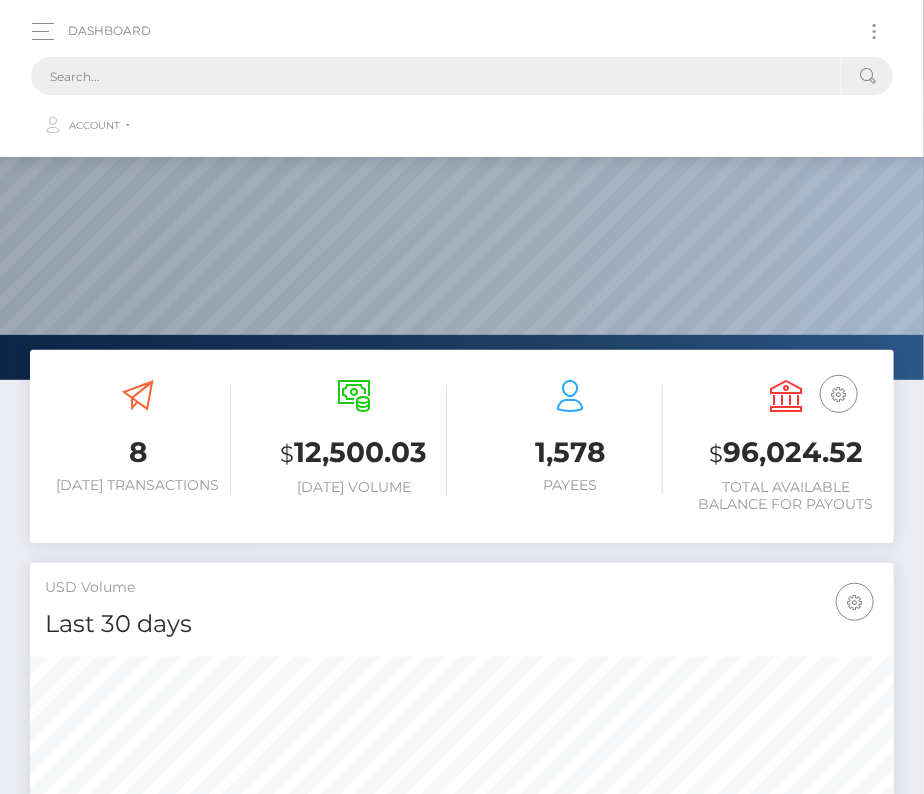 paste on "2017587" 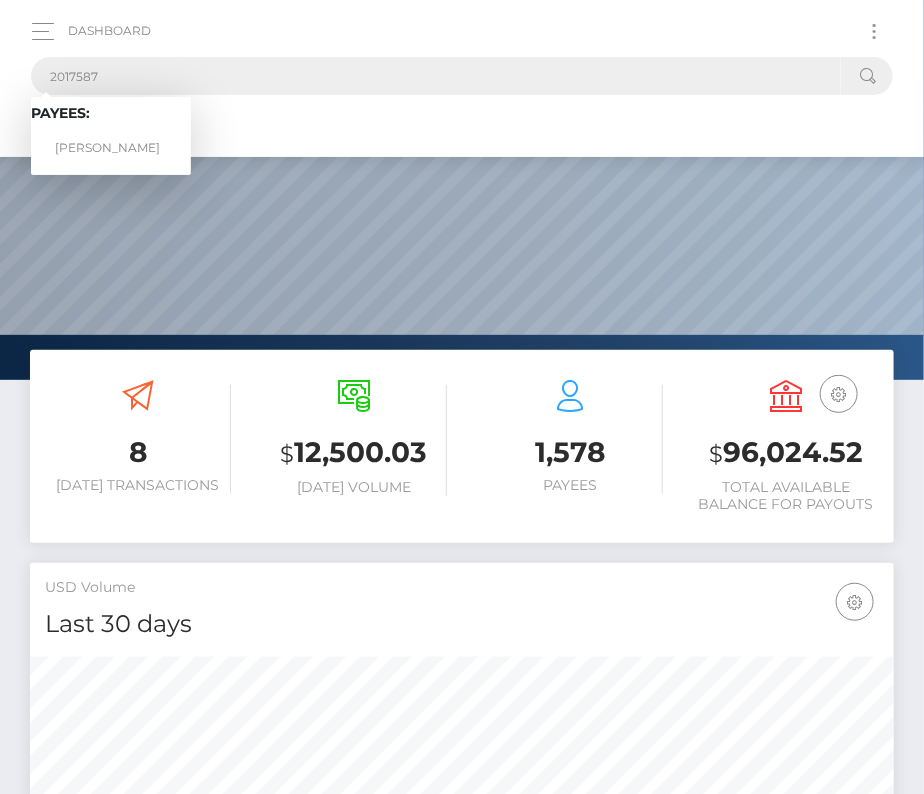 type on "2017587" 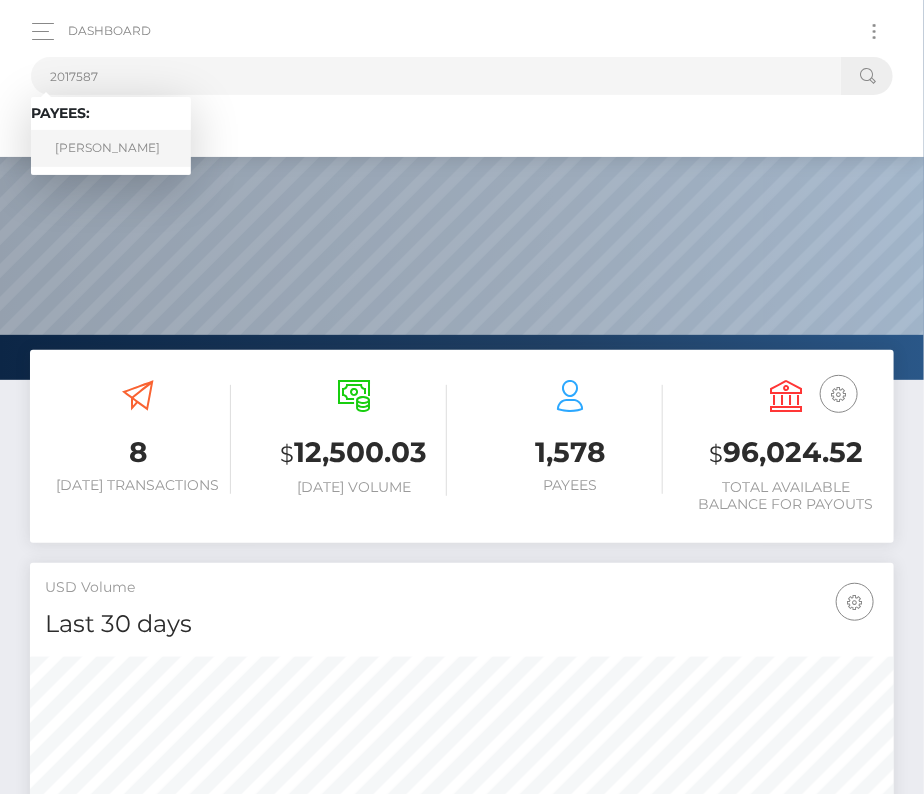 click on "[PERSON_NAME]" at bounding box center [111, 148] 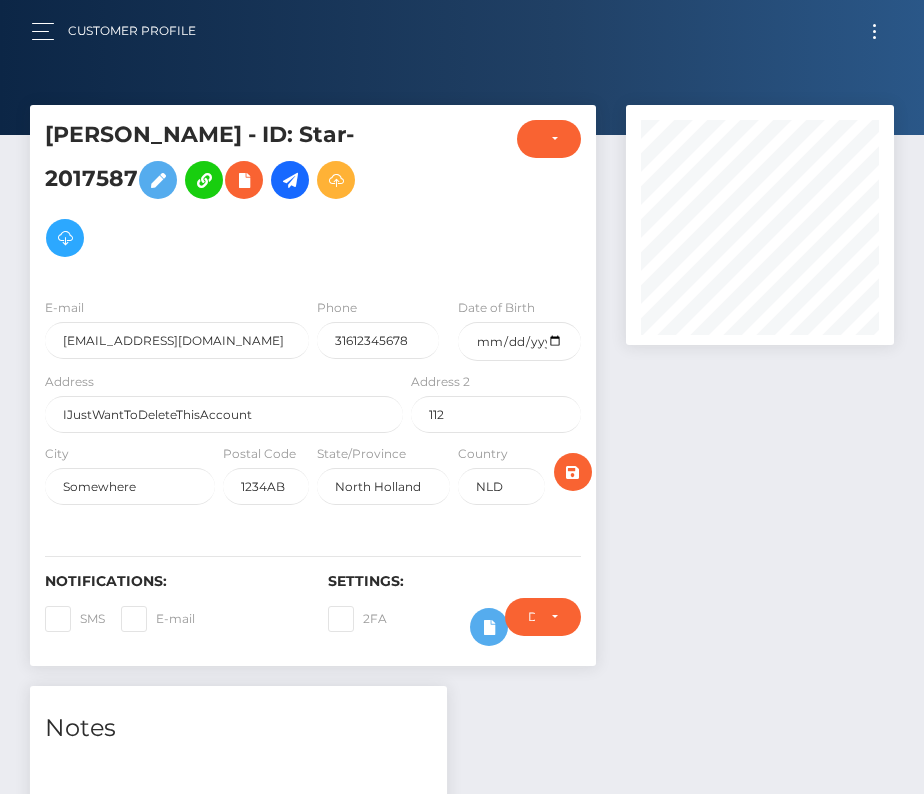 scroll, scrollTop: 166, scrollLeft: 0, axis: vertical 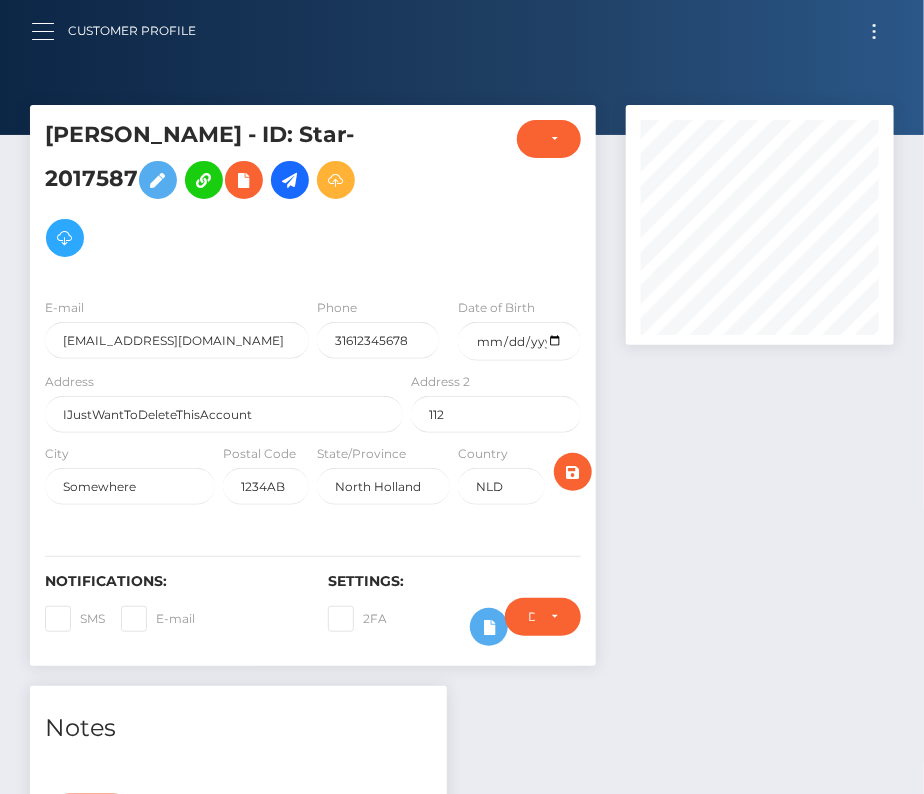 click at bounding box center (49, 31) 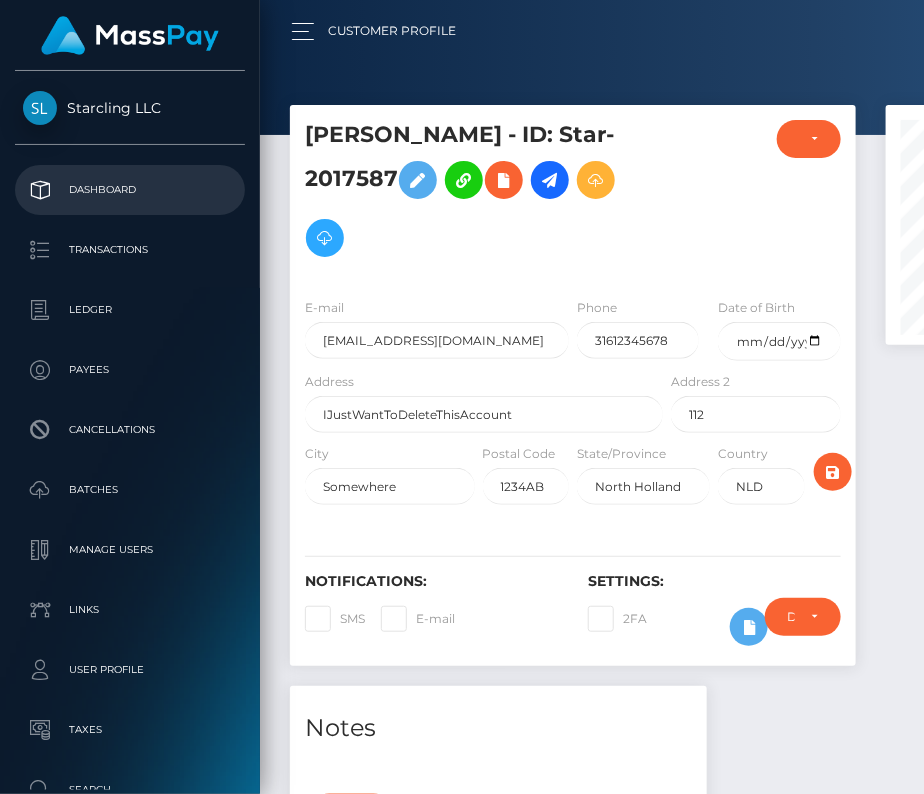 click on "Dashboard" at bounding box center [130, 190] 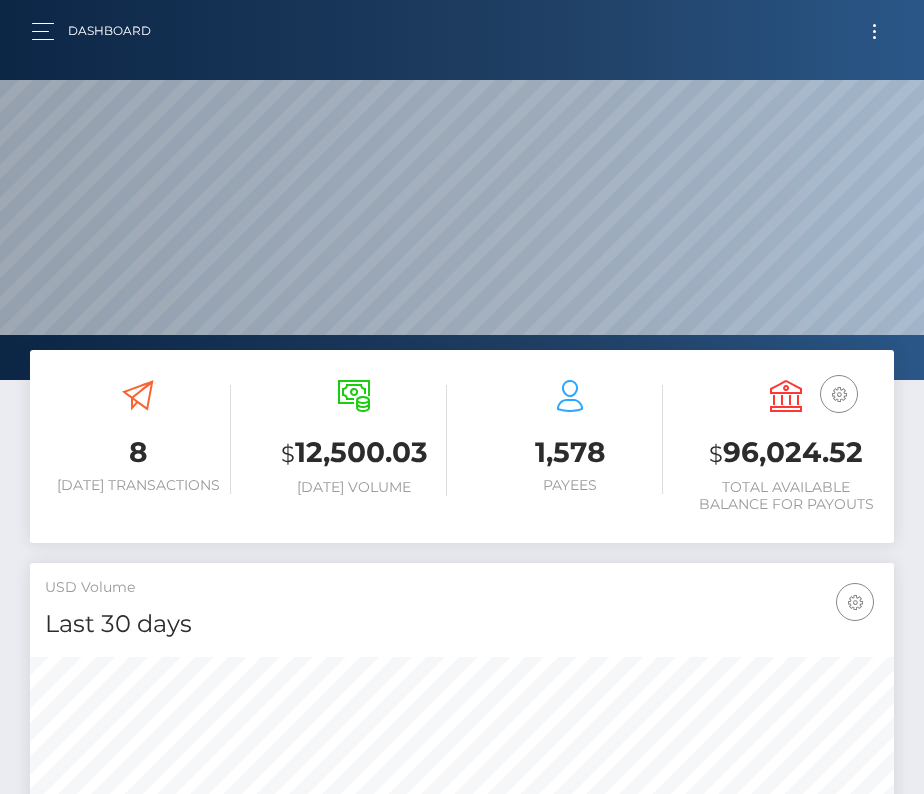 scroll, scrollTop: 0, scrollLeft: 0, axis: both 